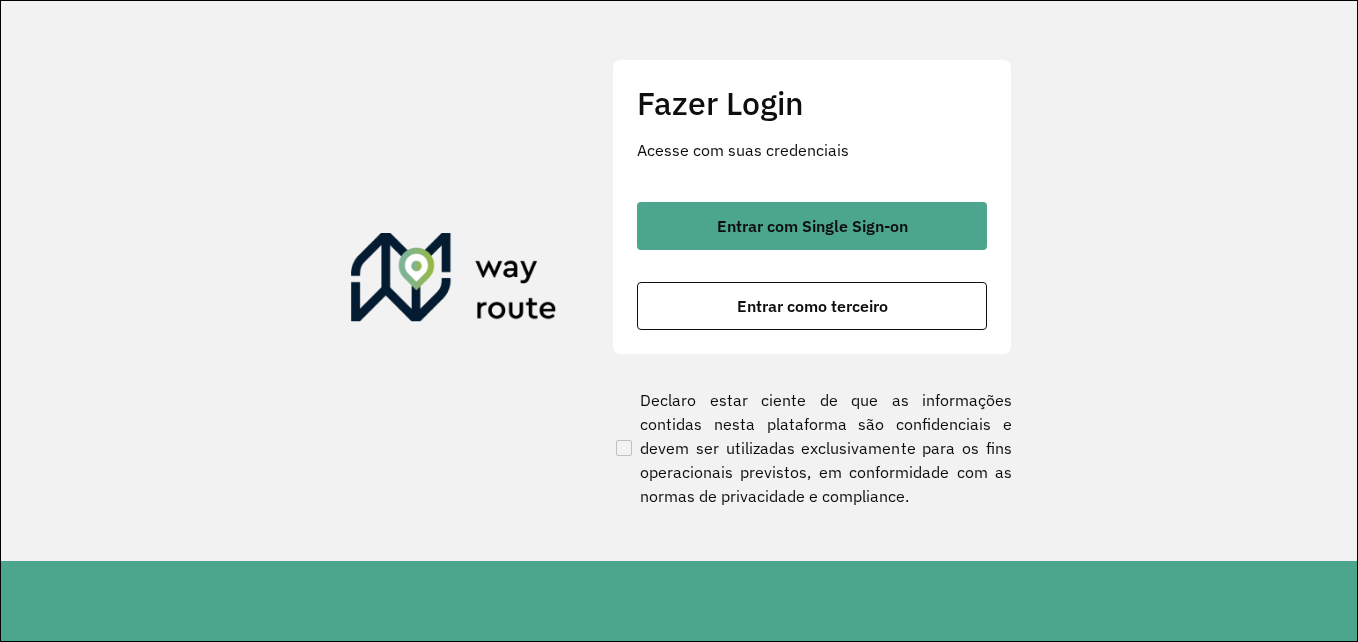 scroll, scrollTop: 0, scrollLeft: 0, axis: both 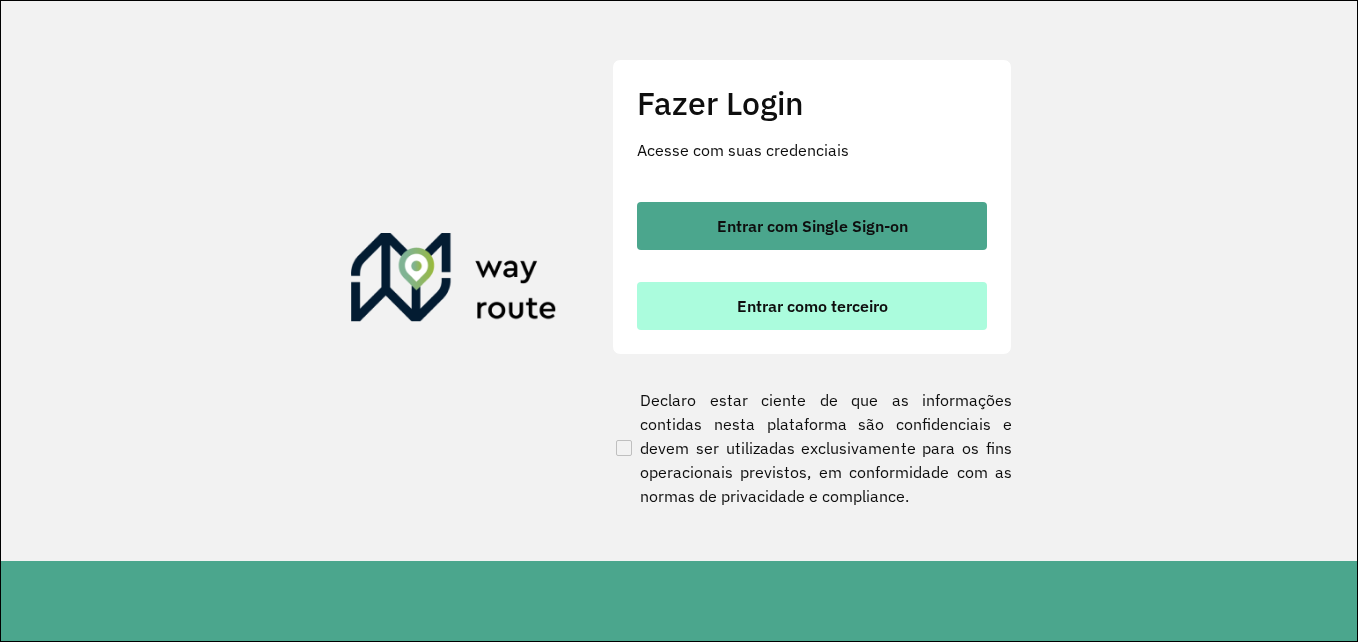 click on "Entrar como terceiro" at bounding box center [812, 306] 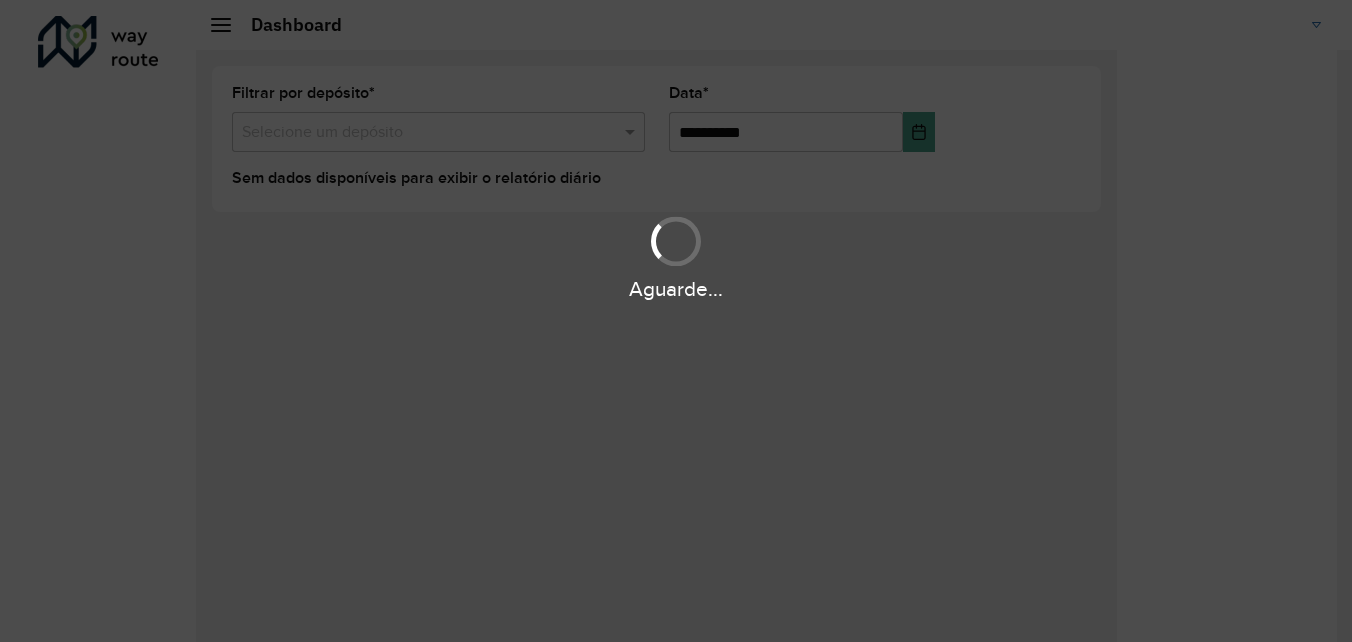 scroll, scrollTop: 0, scrollLeft: 0, axis: both 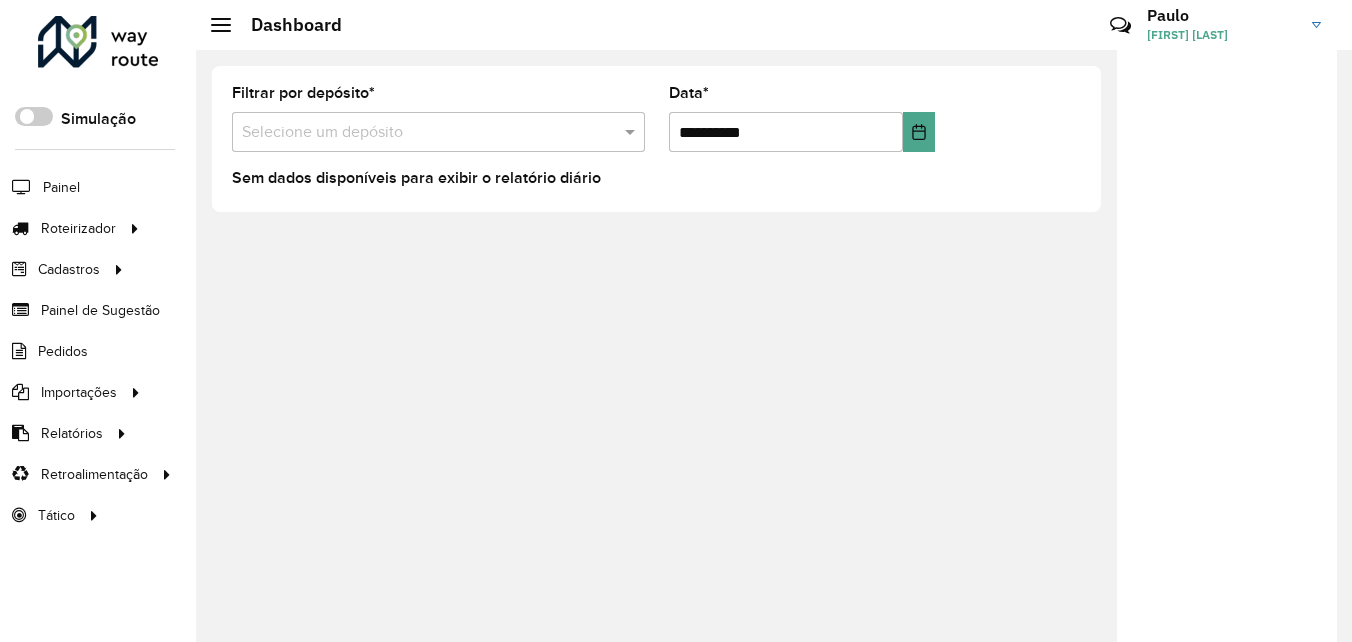 click at bounding box center (418, 133) 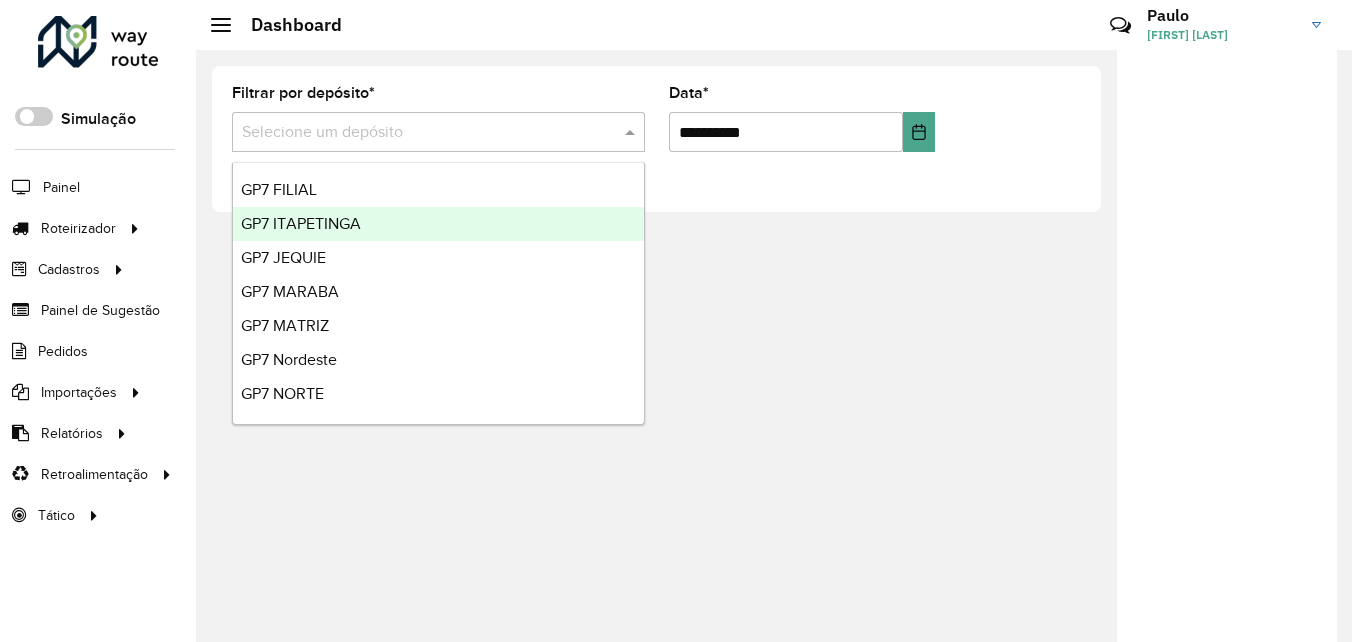 click on "GP7 ITAPETINGA" at bounding box center [301, 223] 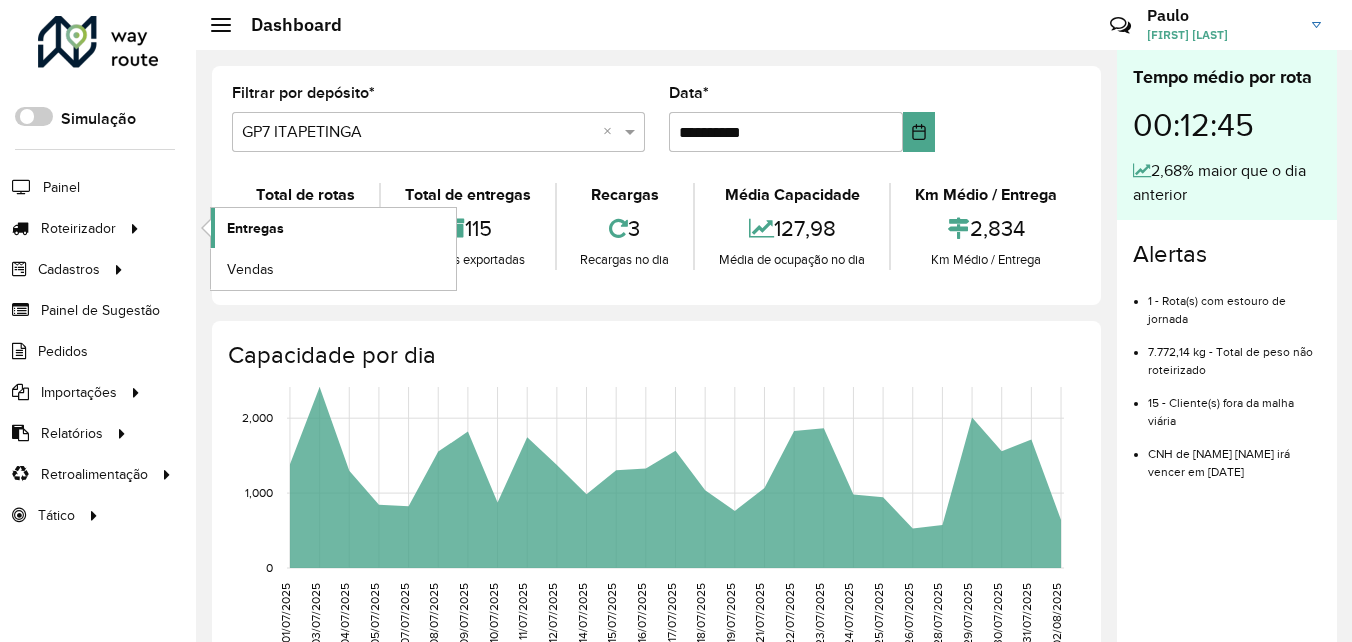 click on "Entregas" 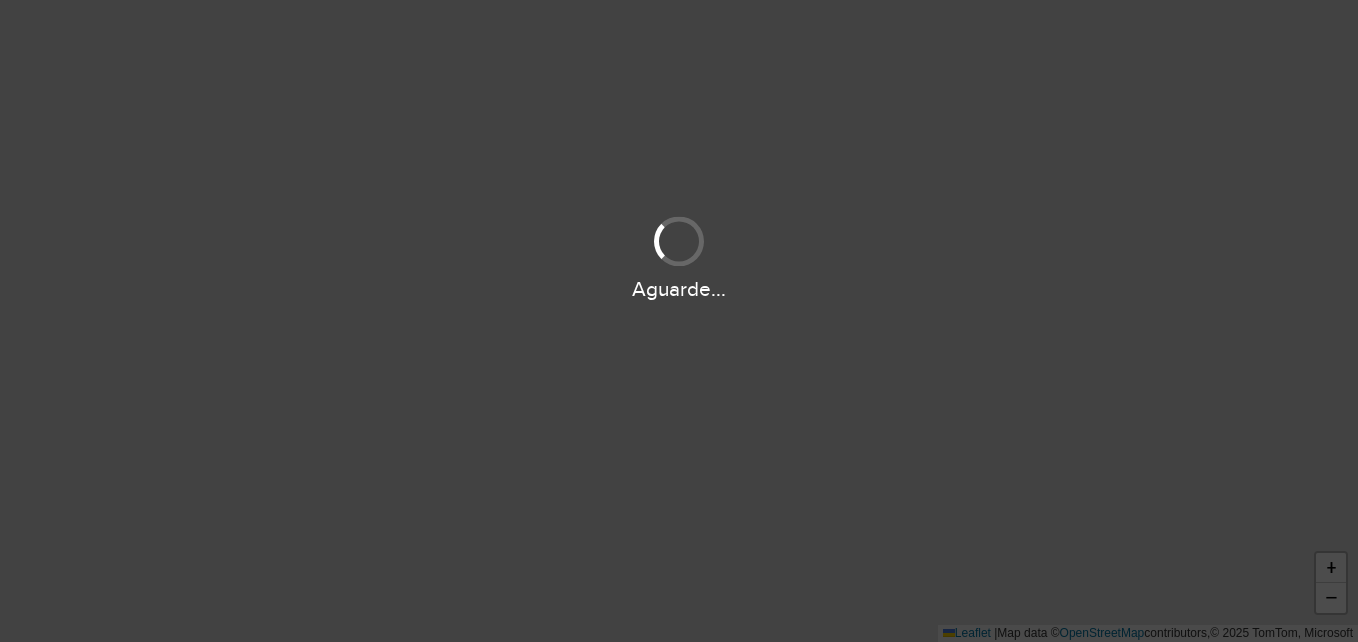 scroll, scrollTop: 0, scrollLeft: 0, axis: both 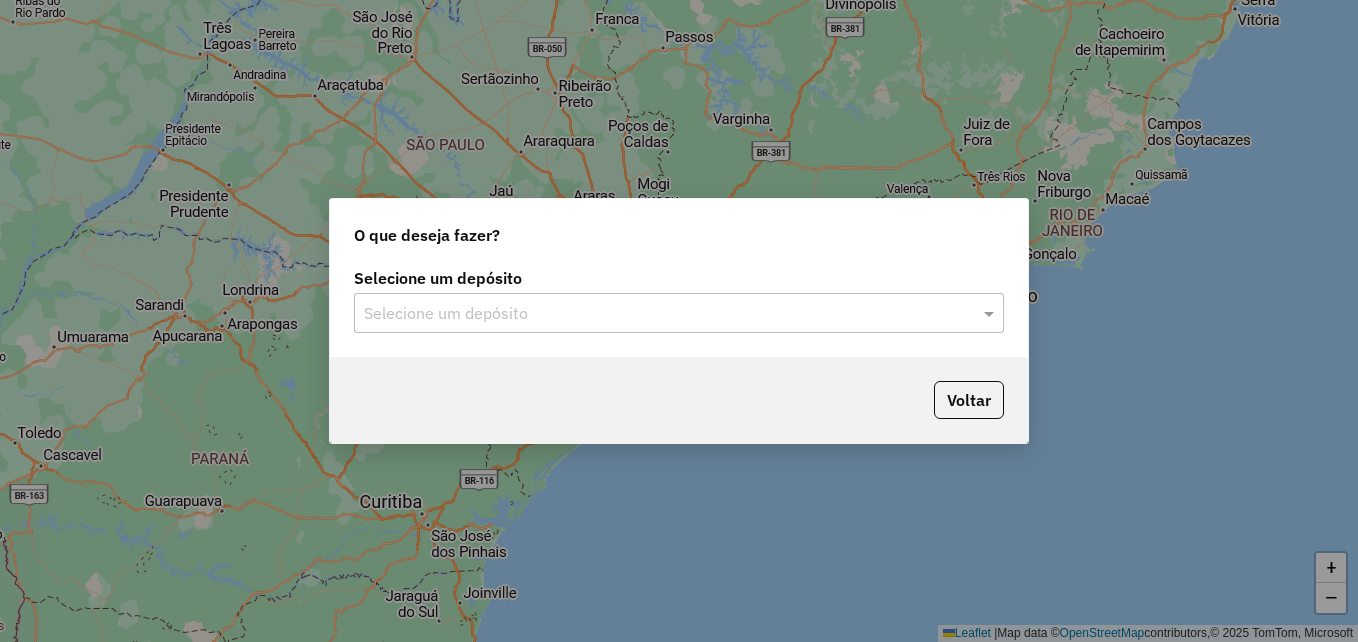 click 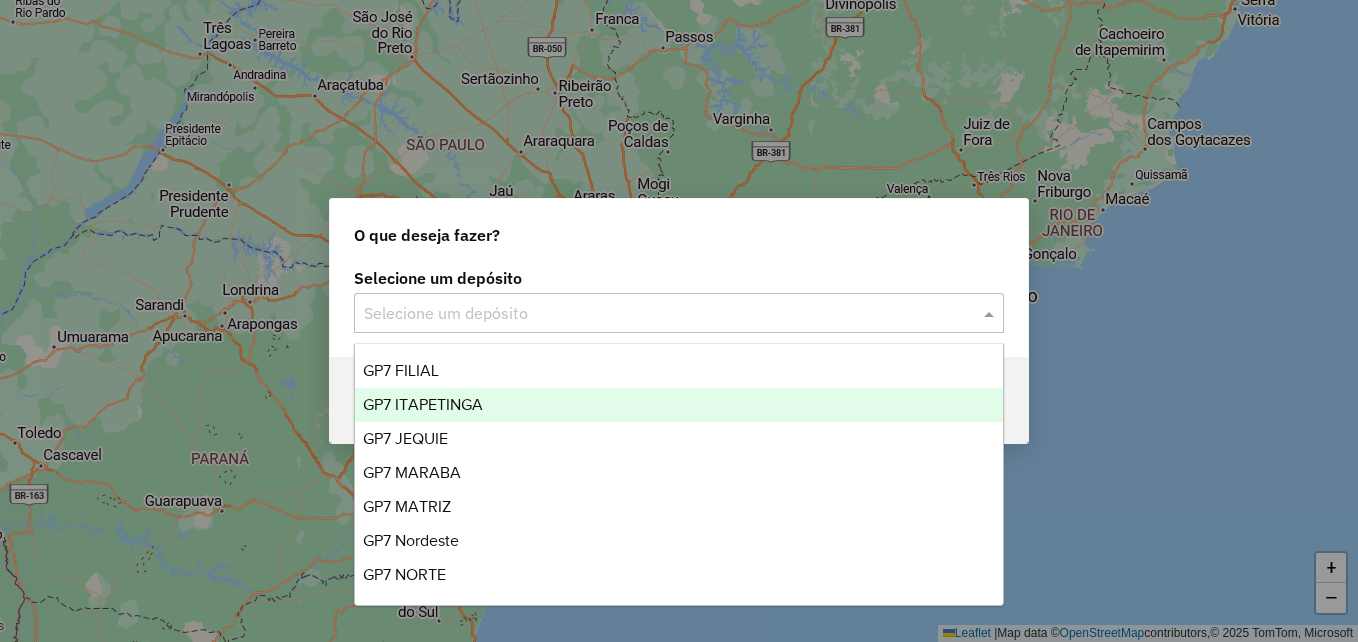 click on "GP7 ITAPETINGA" at bounding box center (423, 404) 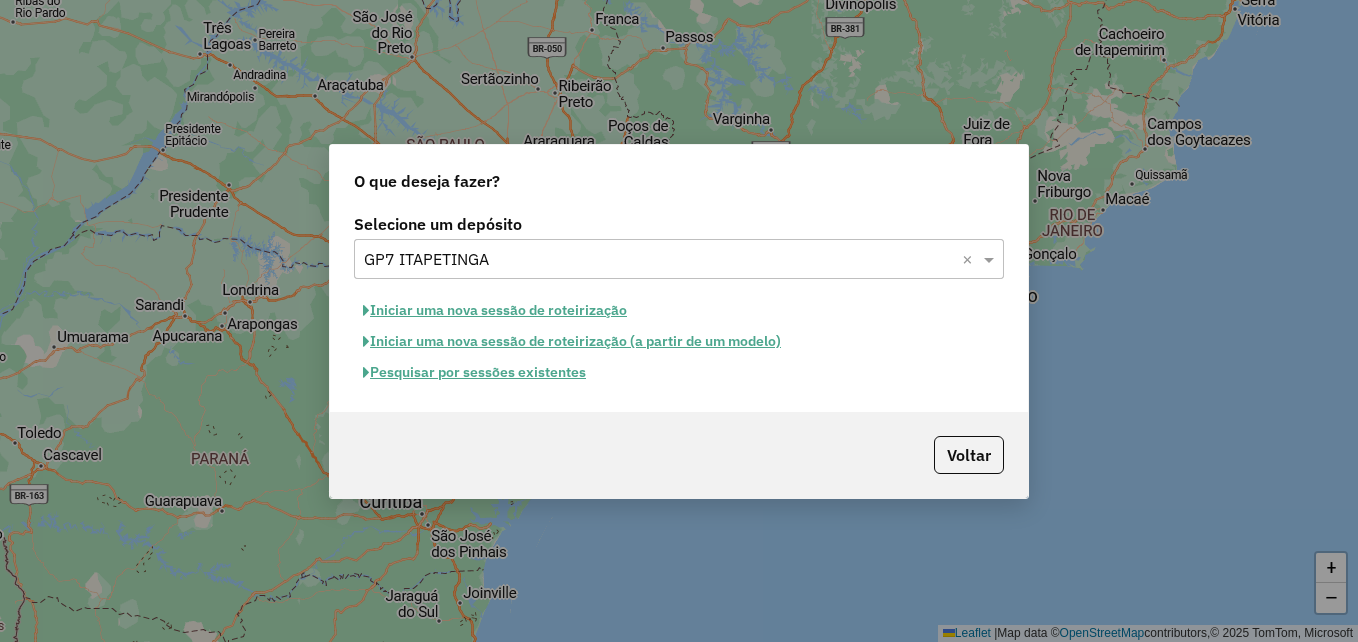 click on "Iniciar uma nova sessão de roteirização" 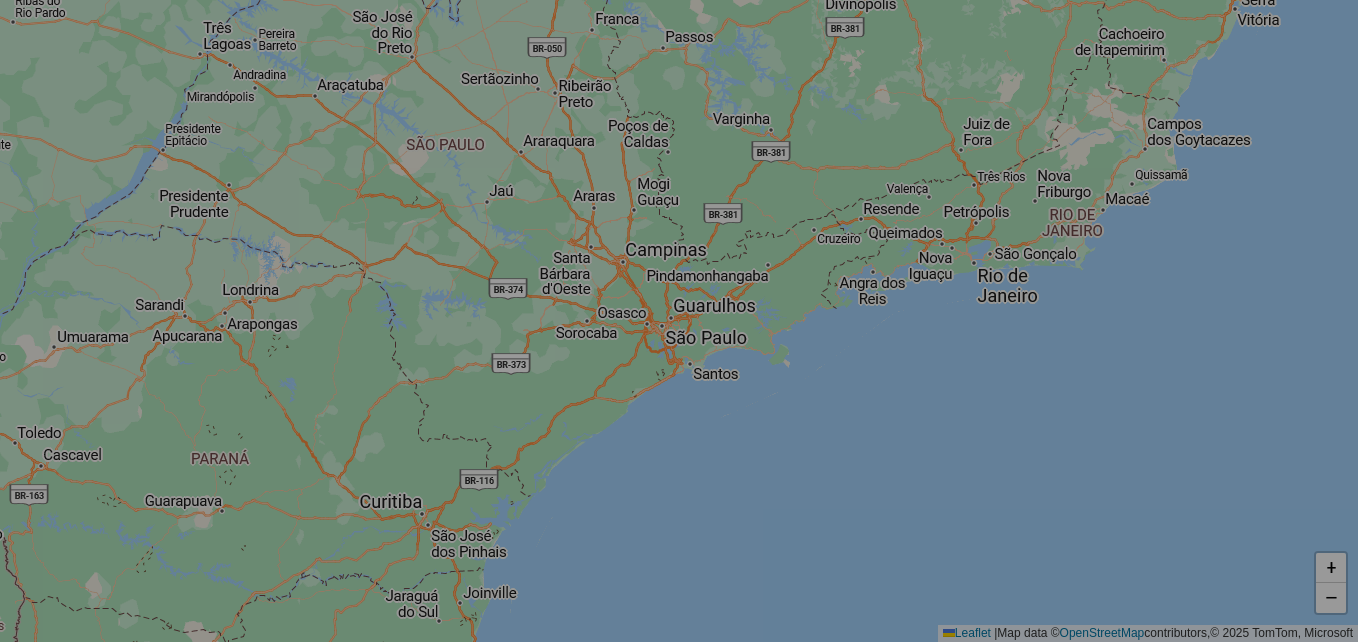 select on "*" 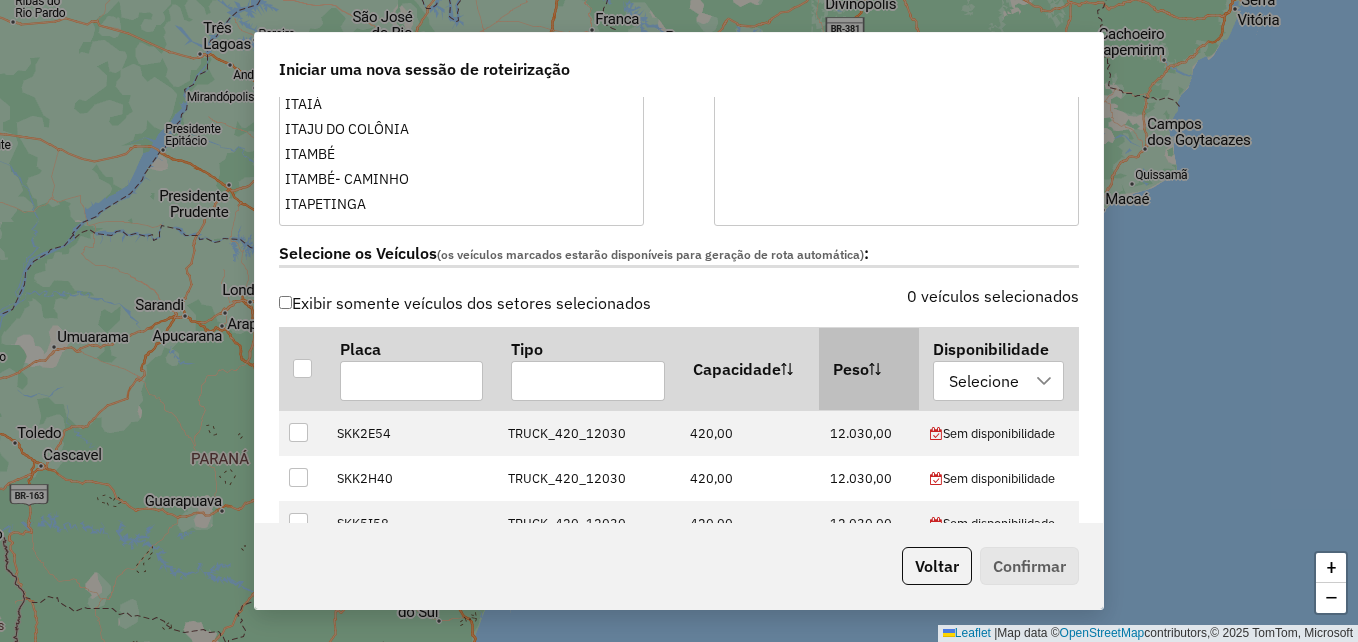 scroll, scrollTop: 500, scrollLeft: 0, axis: vertical 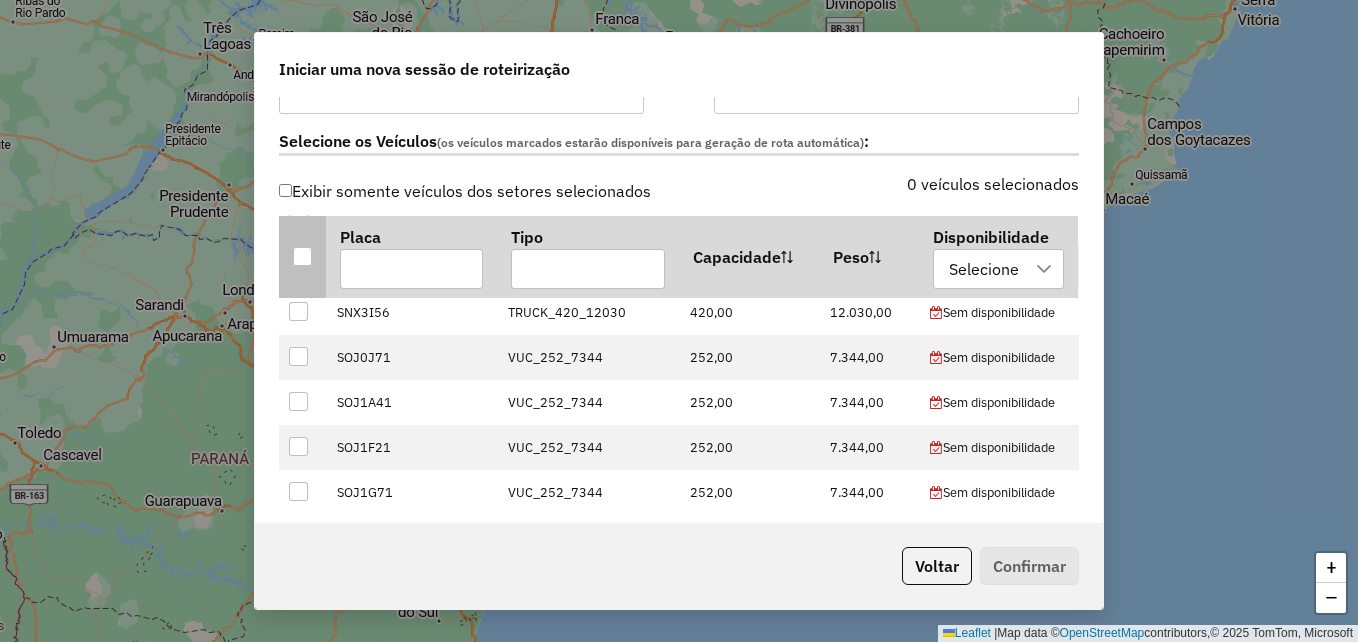 click at bounding box center (302, 256) 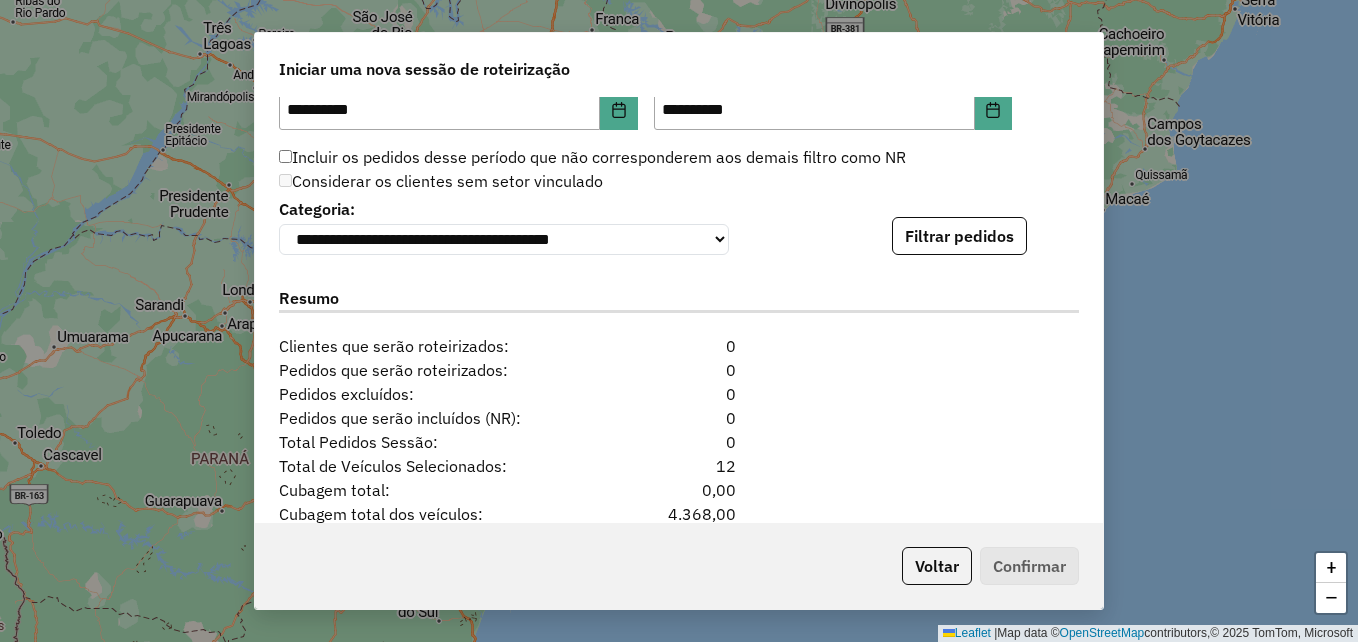 scroll, scrollTop: 1910, scrollLeft: 0, axis: vertical 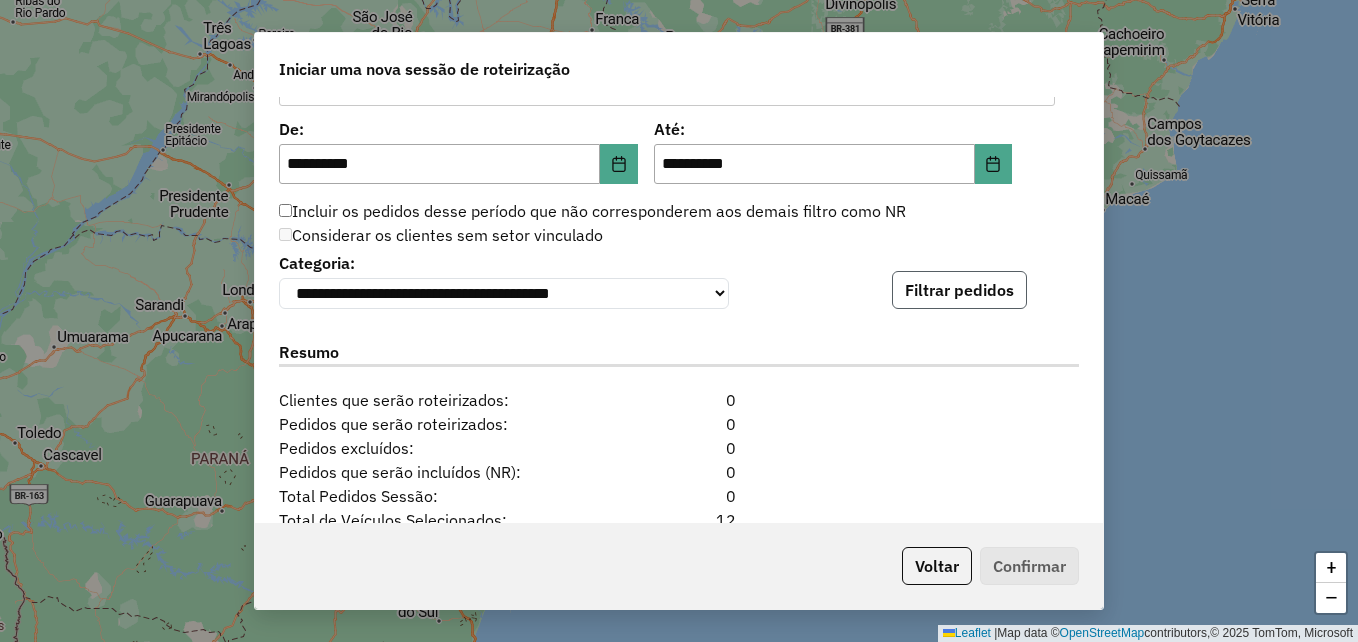 click on "Filtrar pedidos" 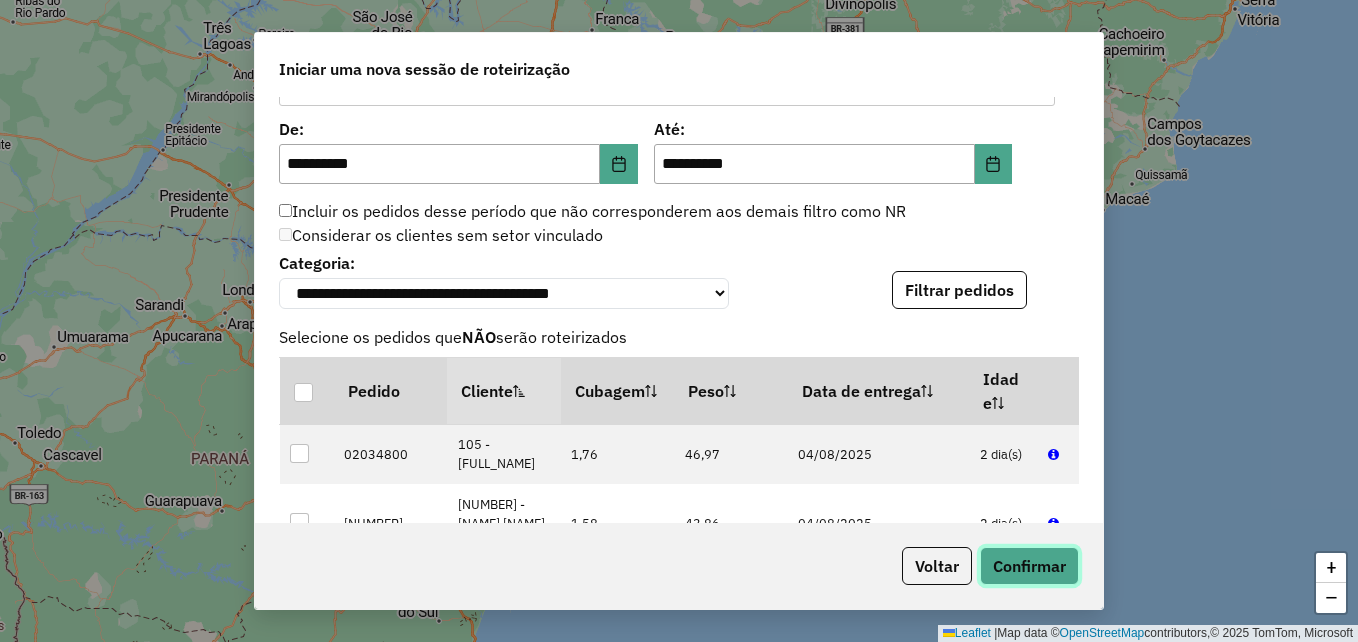 click on "Confirmar" 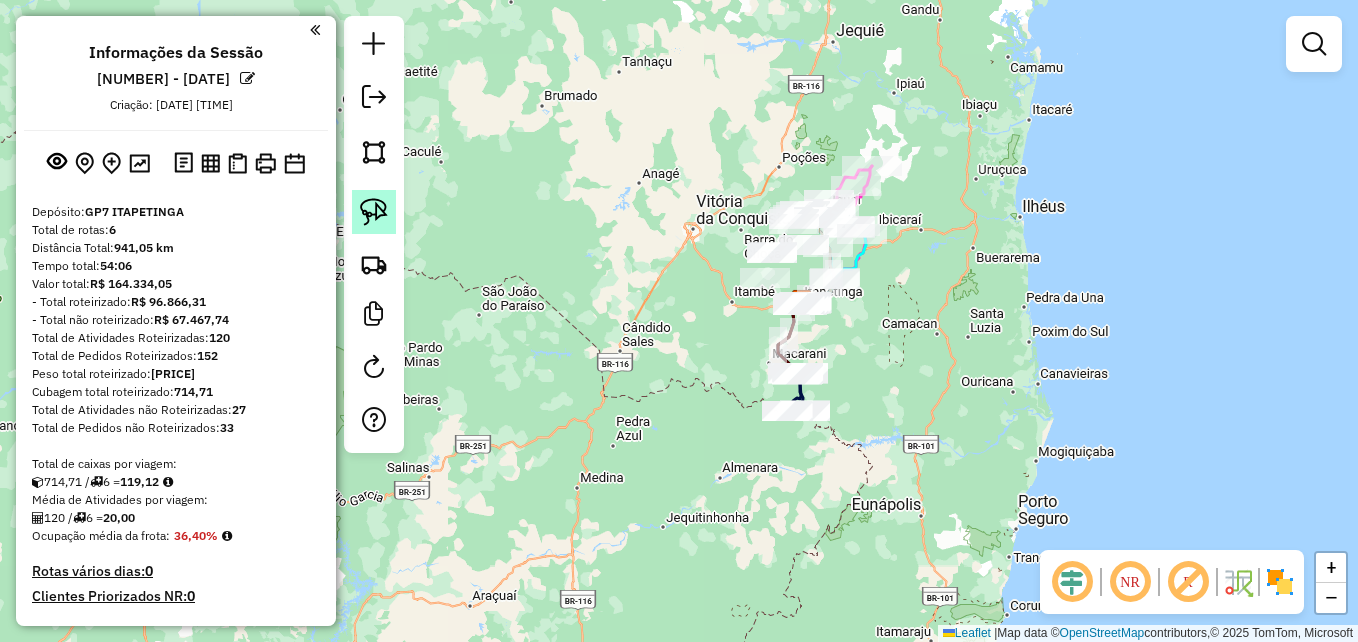 click 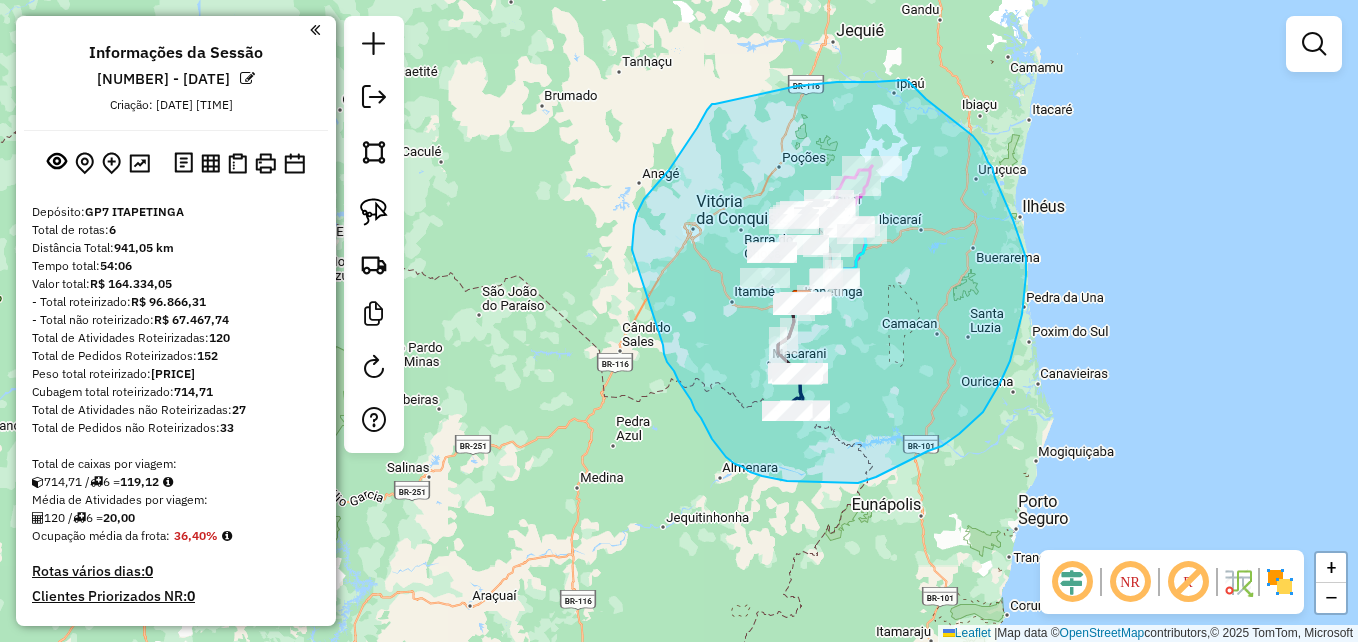 drag, startPoint x: 715, startPoint y: 104, endPoint x: 761, endPoint y: 90, distance: 48.08326 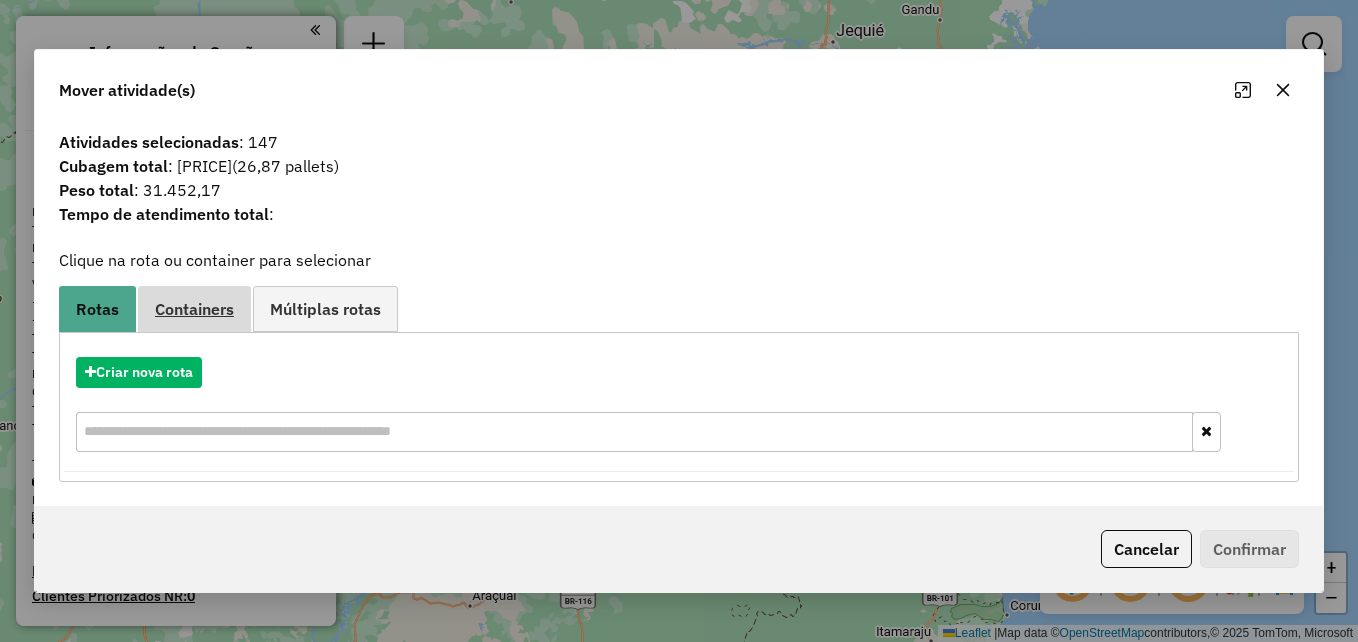 click on "Containers" at bounding box center (194, 309) 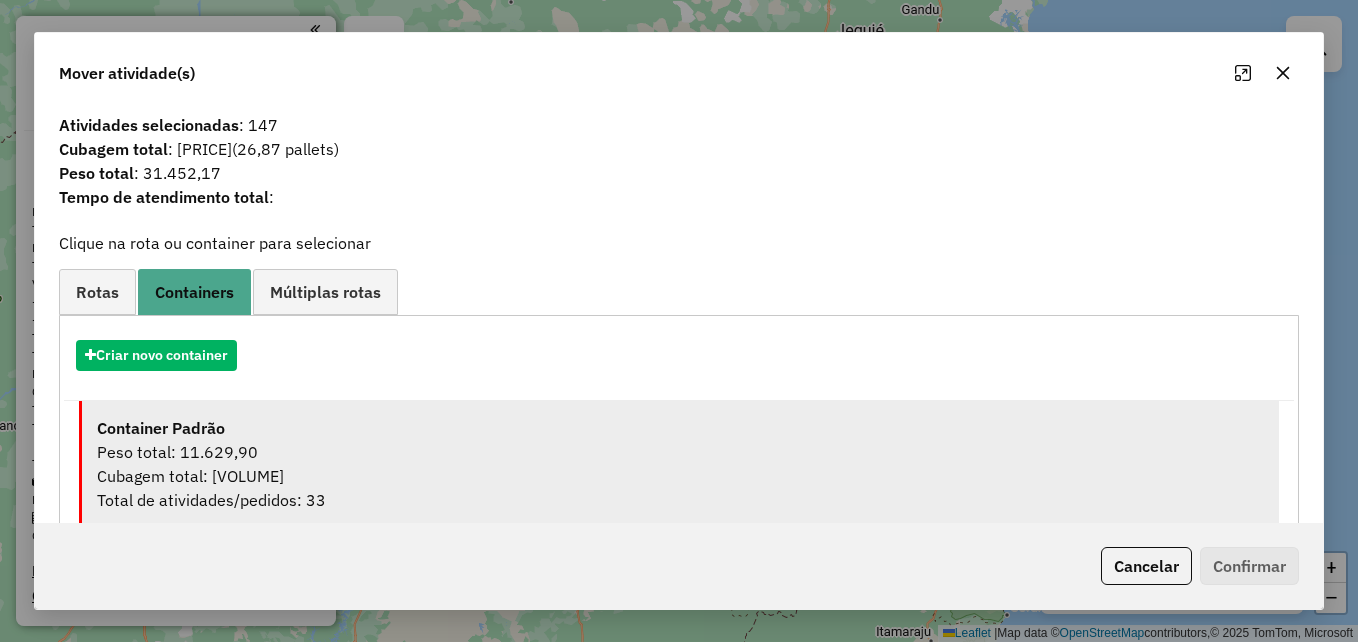 click on "Peso total: 11.629,90" at bounding box center [680, 452] 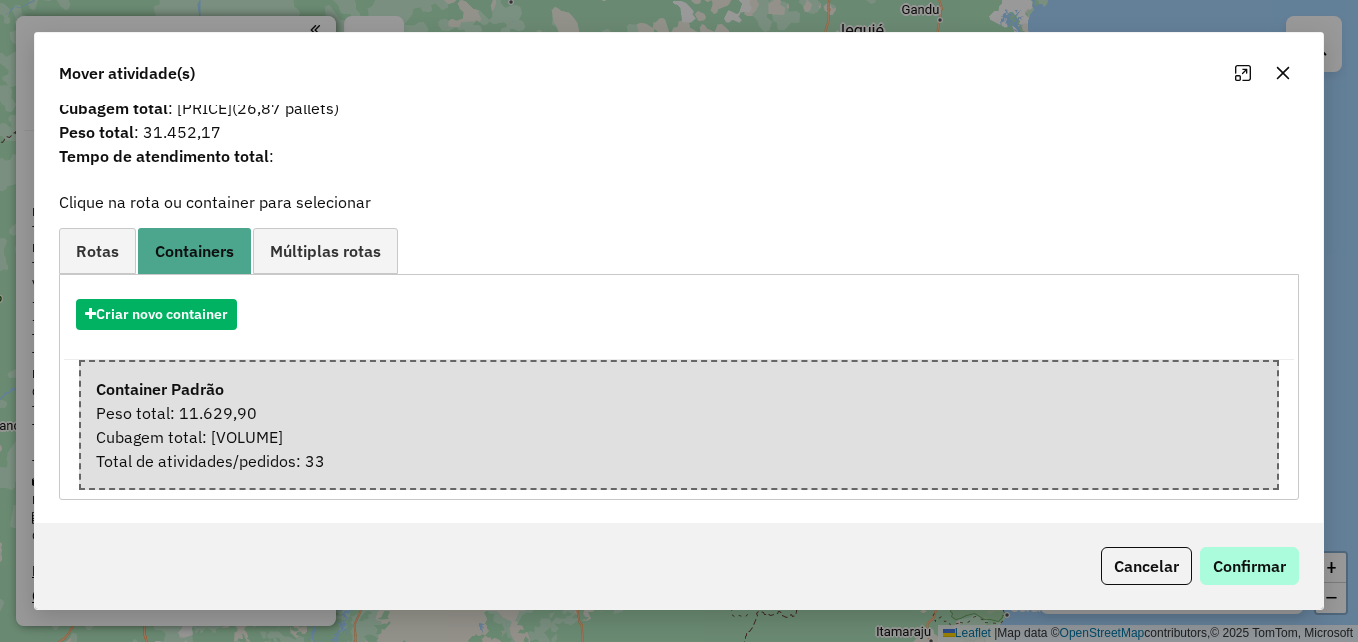 scroll, scrollTop: 42, scrollLeft: 0, axis: vertical 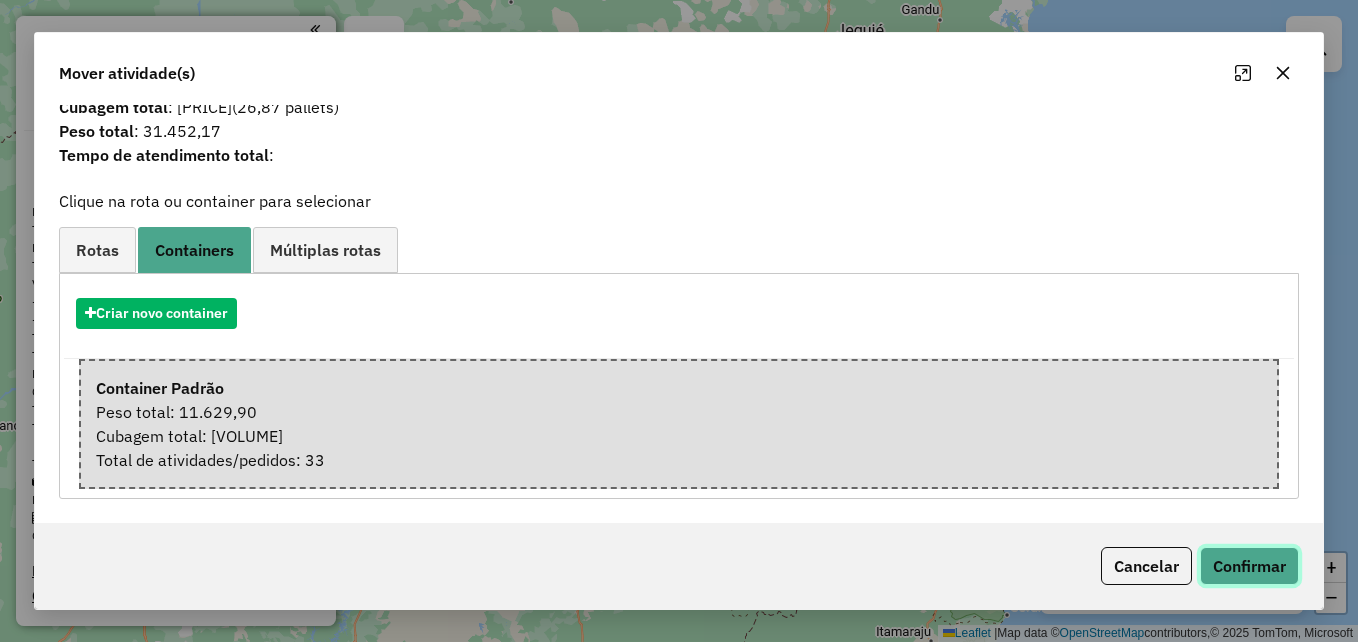 click on "Confirmar" 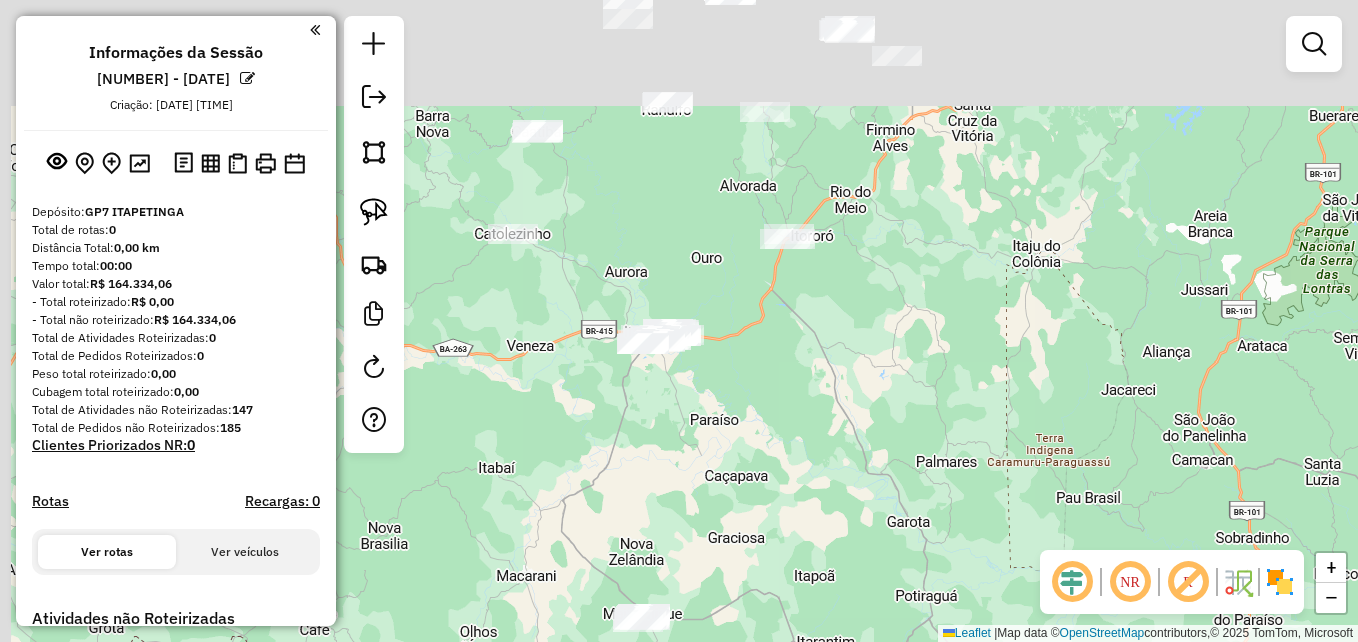 drag, startPoint x: 892, startPoint y: 207, endPoint x: 931, endPoint y: 477, distance: 272.80212 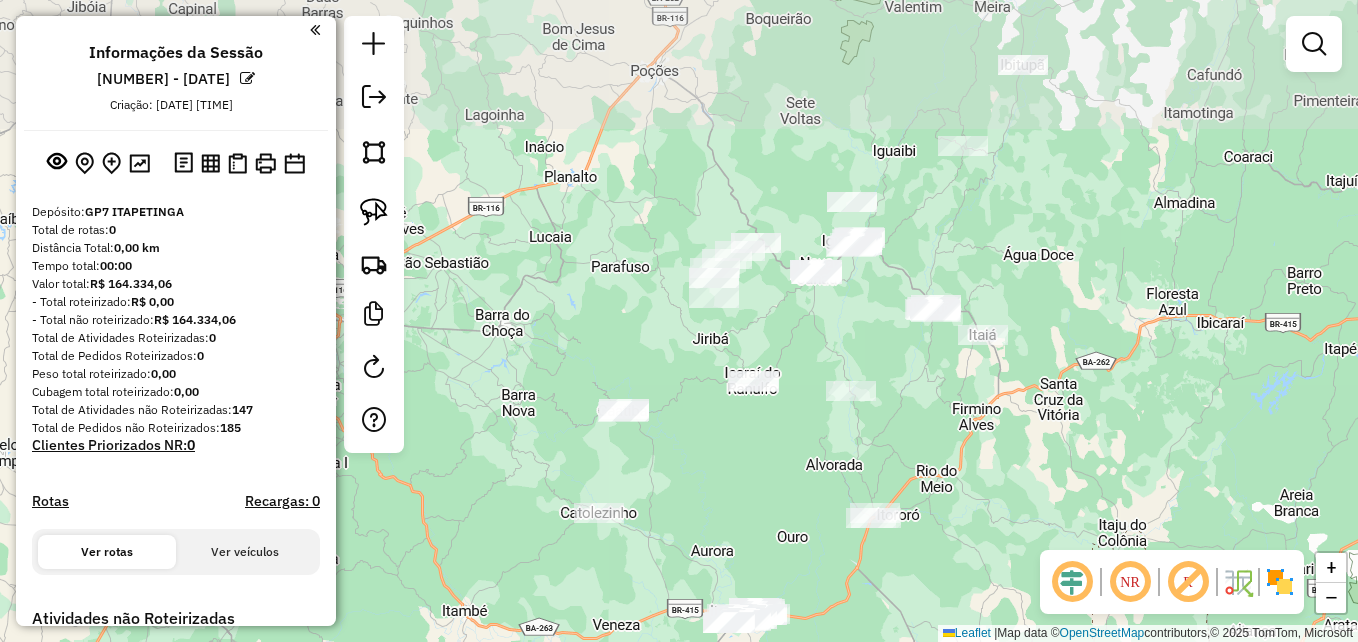 drag, startPoint x: 762, startPoint y: 283, endPoint x: 826, endPoint y: 543, distance: 267.76108 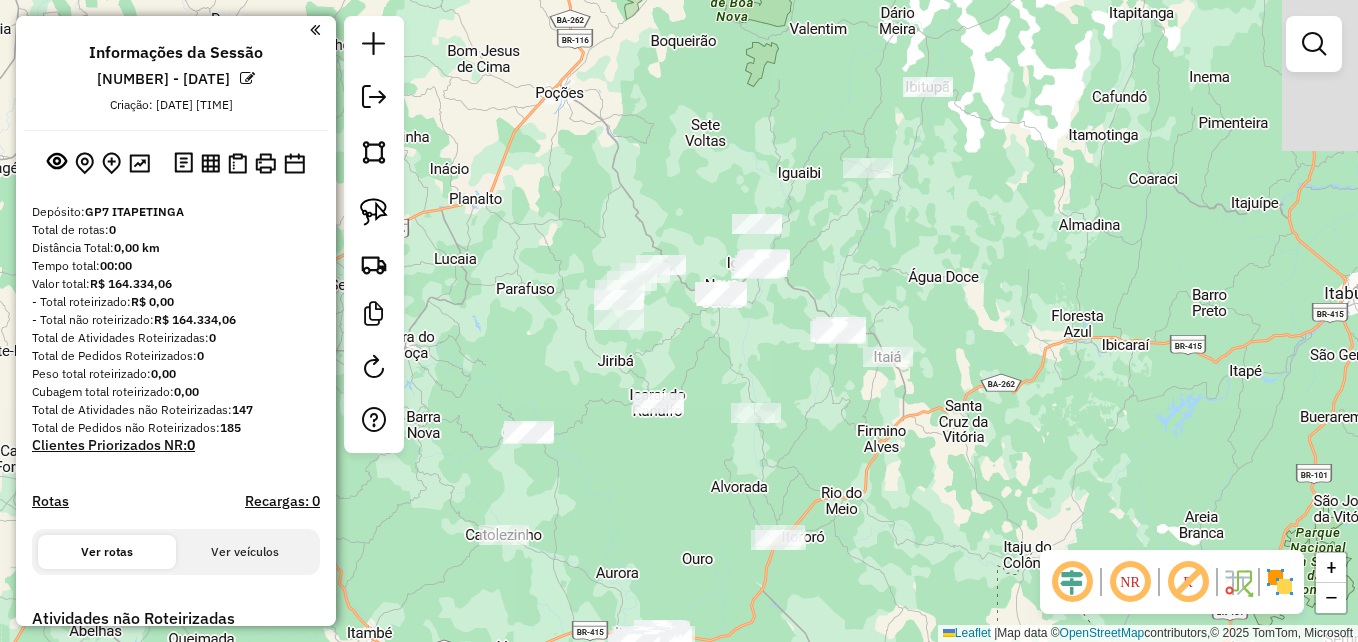 drag, startPoint x: 863, startPoint y: 351, endPoint x: 739, endPoint y: 383, distance: 128.06248 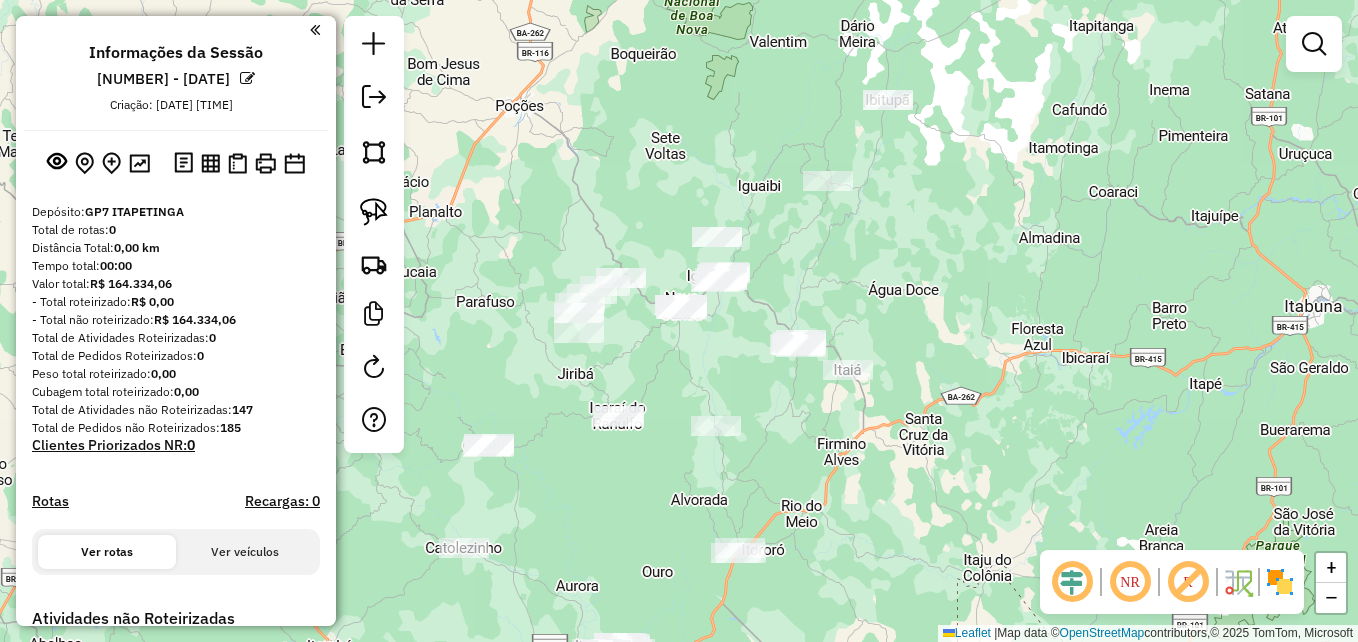 click 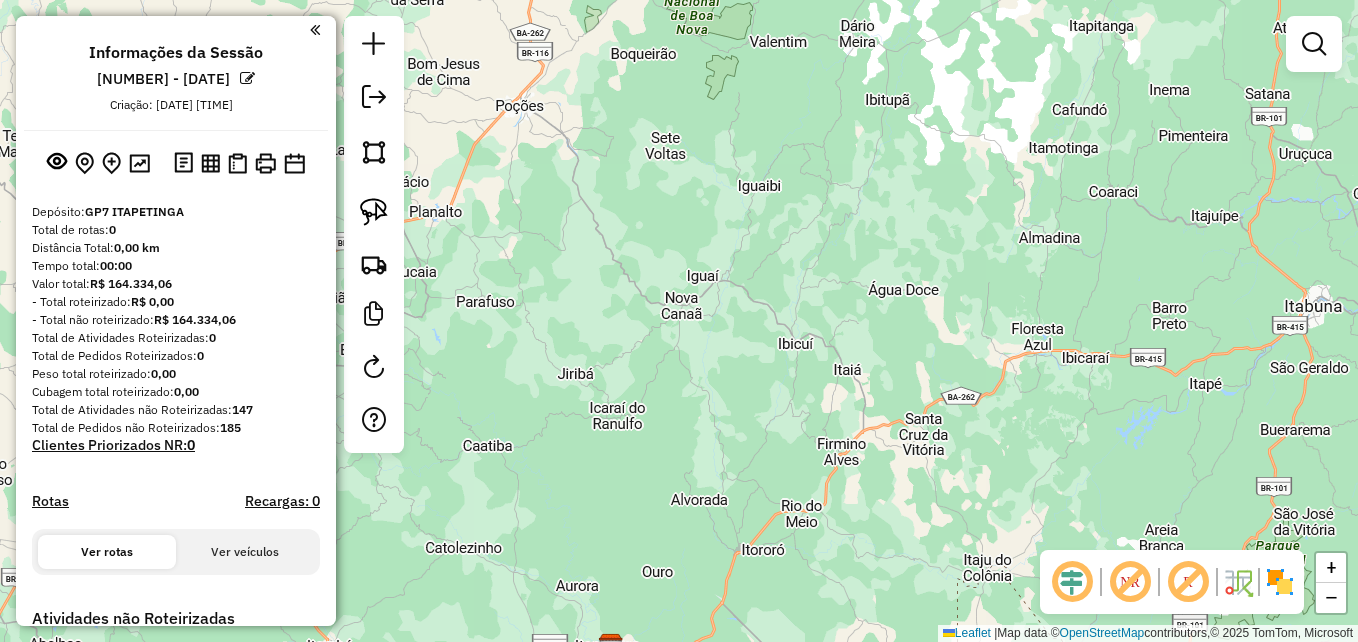 click 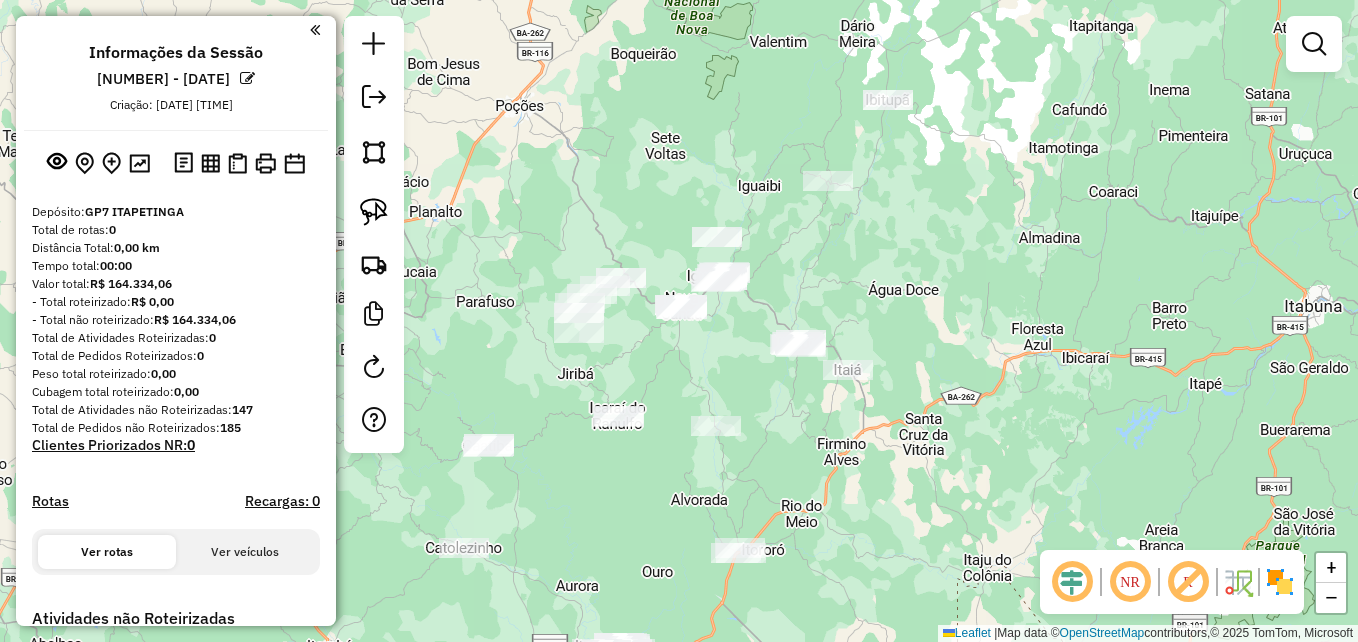 click 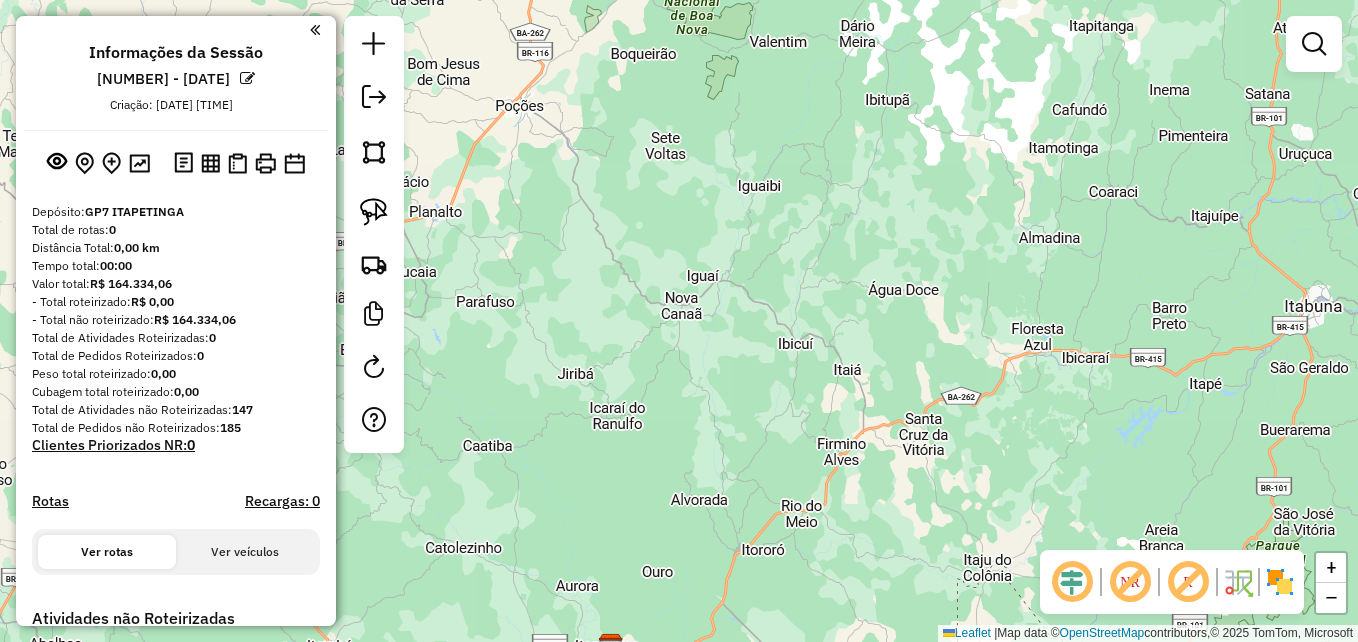 click 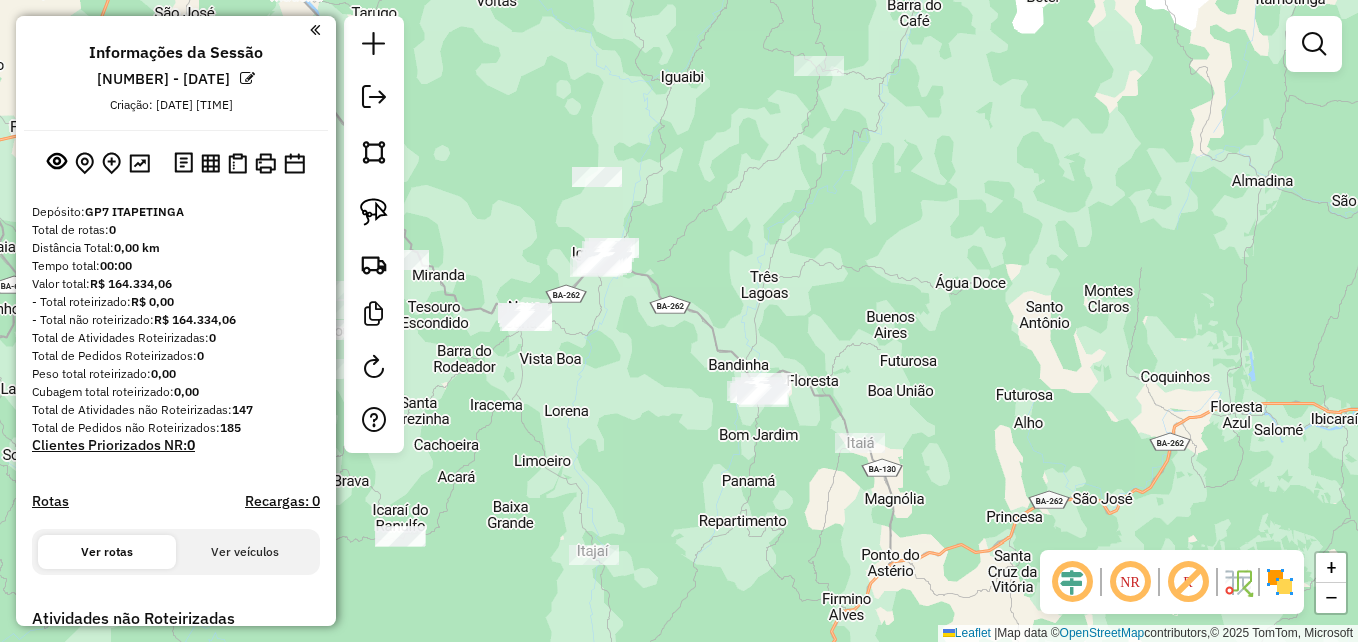 drag, startPoint x: 782, startPoint y: 277, endPoint x: 880, endPoint y: 267, distance: 98.50888 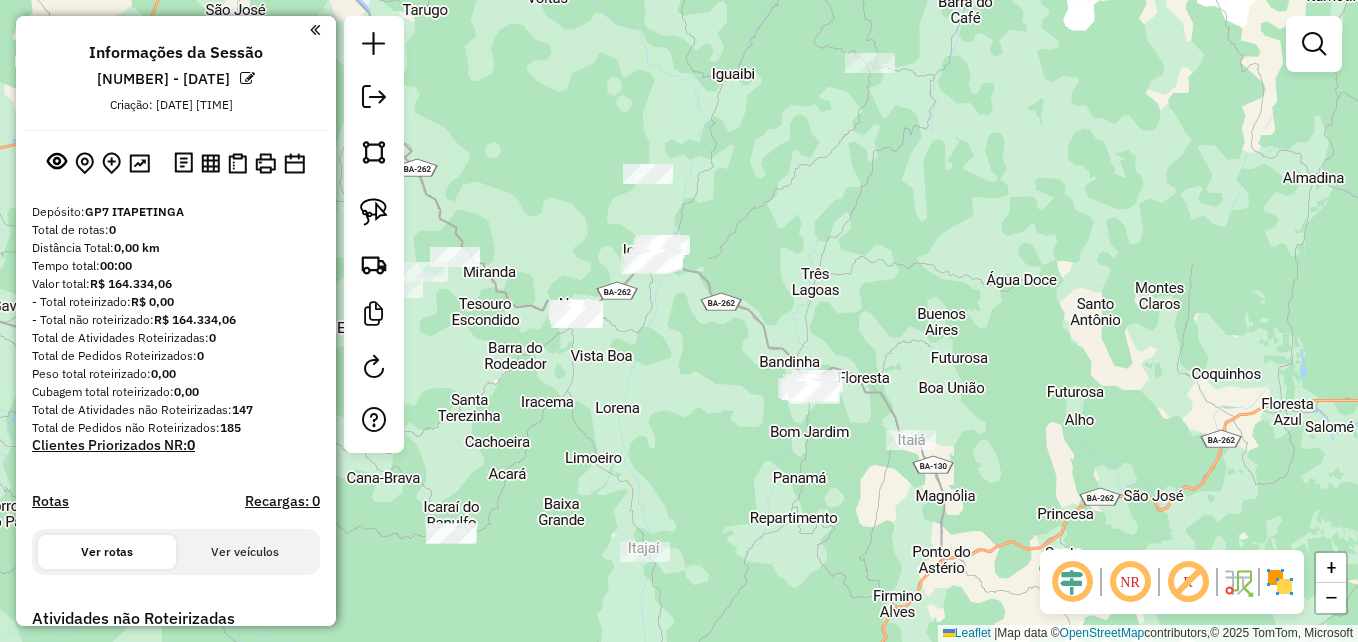 drag, startPoint x: 784, startPoint y: 242, endPoint x: 852, endPoint y: 246, distance: 68.117546 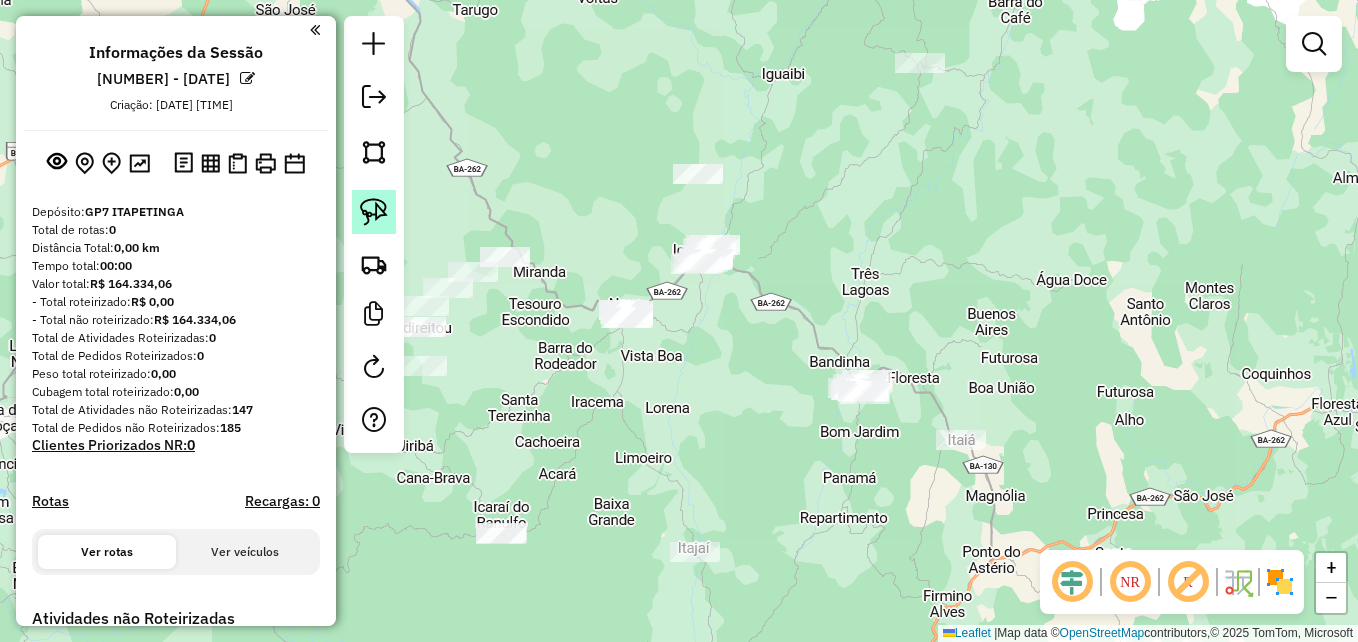 click 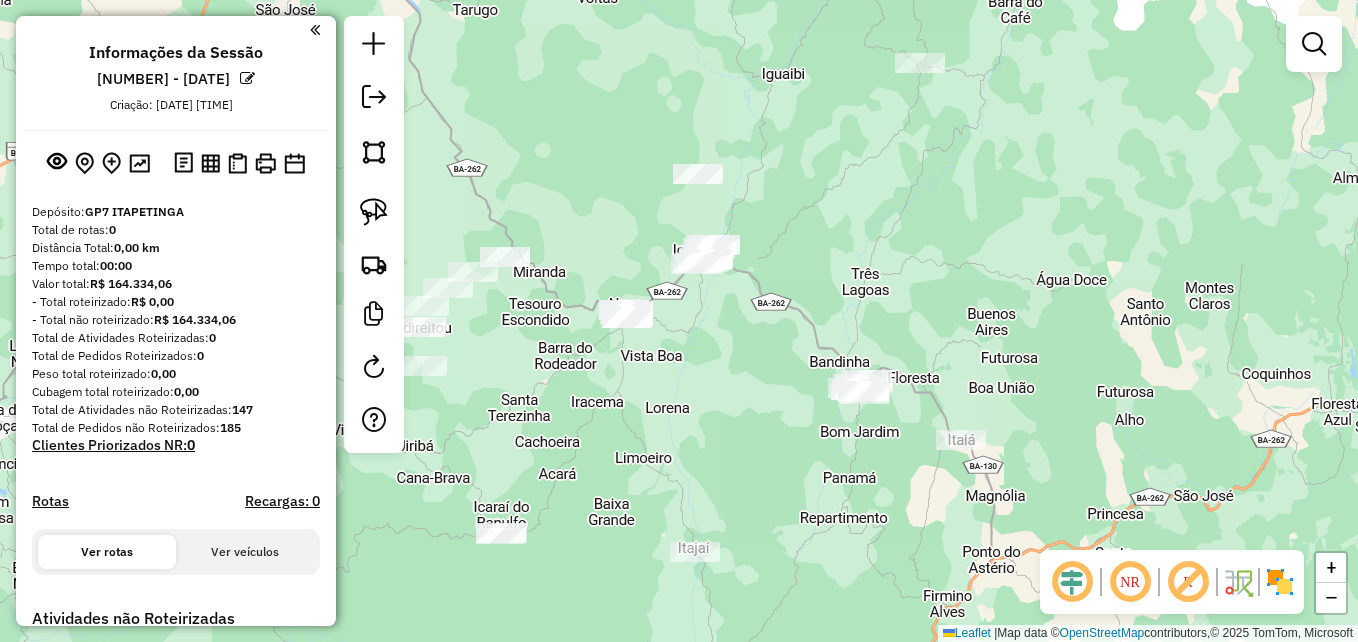 click 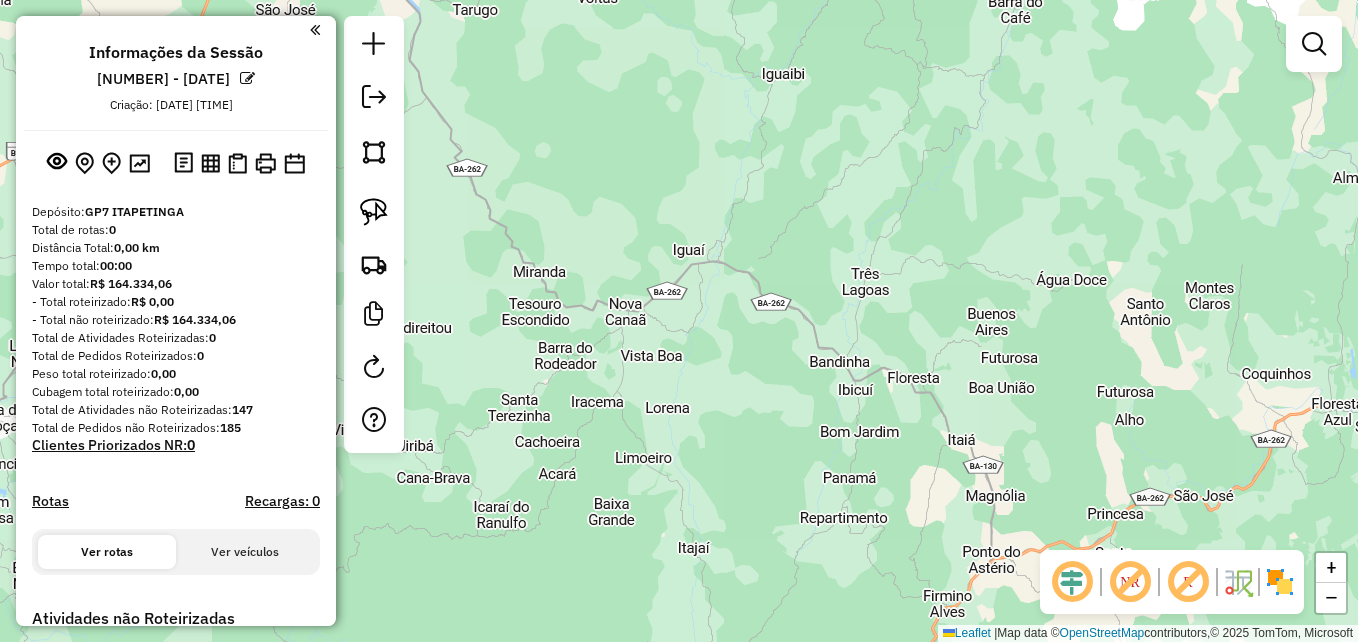 click 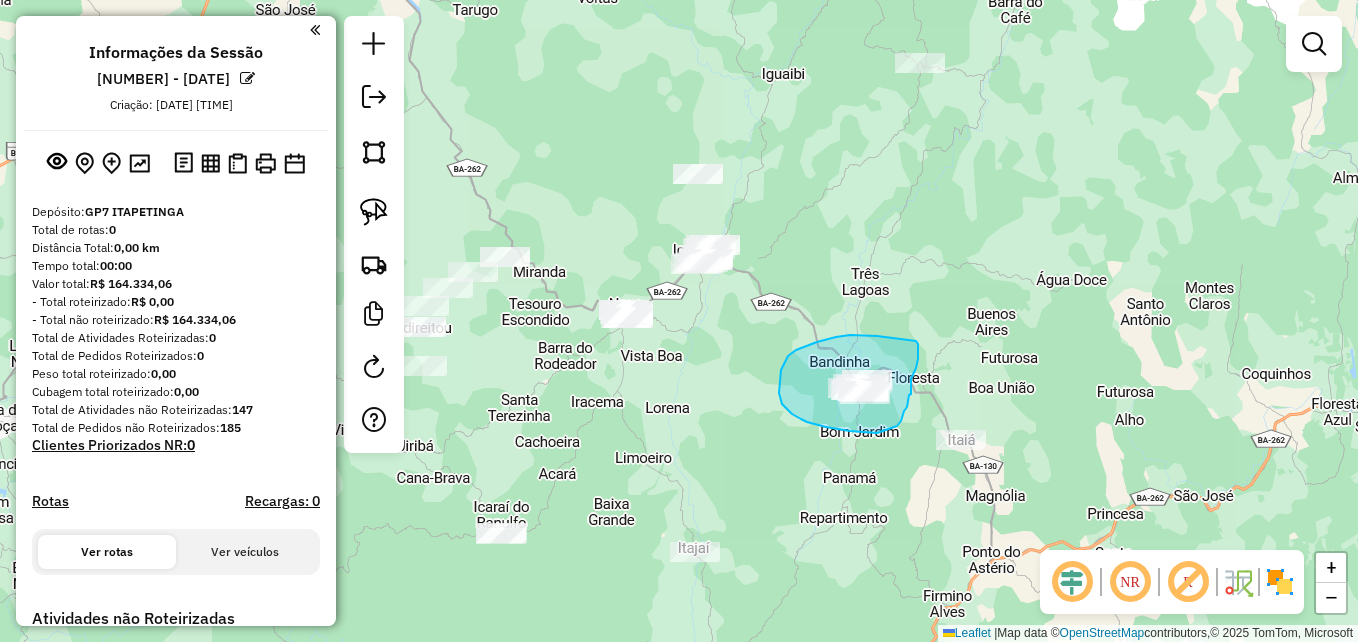 drag, startPoint x: 876, startPoint y: 335, endPoint x: 902, endPoint y: 337, distance: 26.076809 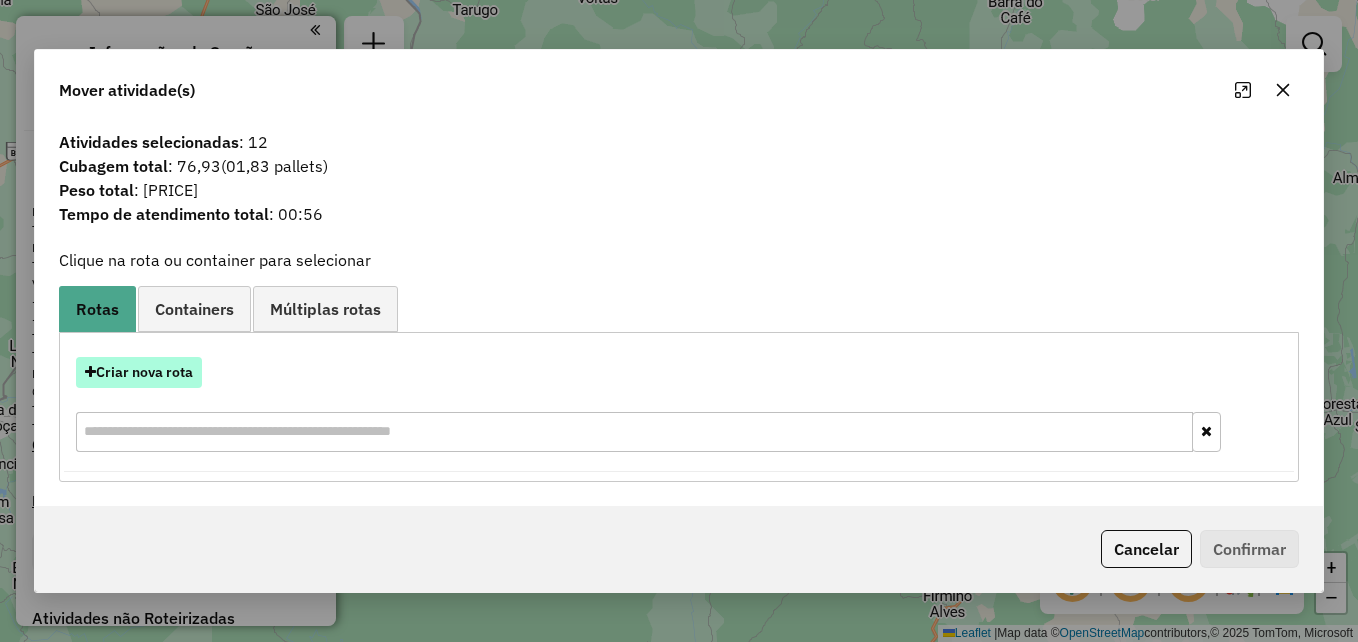 click on "Criar nova rota" at bounding box center (139, 372) 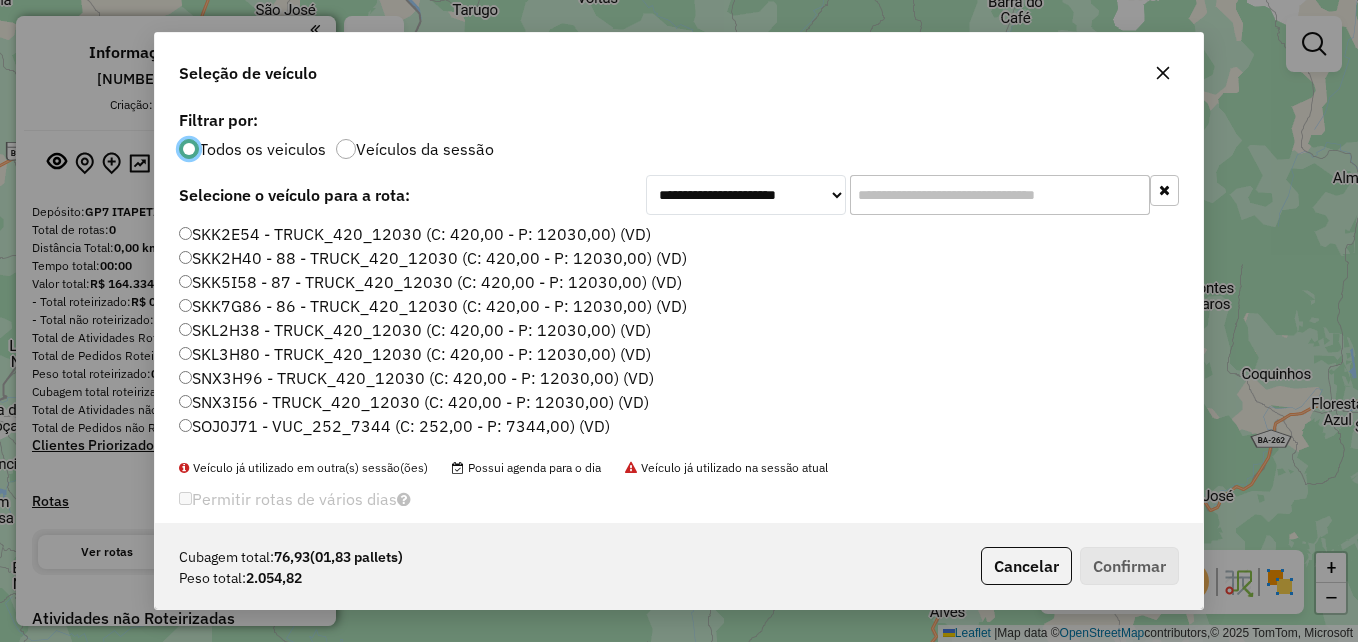 scroll, scrollTop: 11, scrollLeft: 6, axis: both 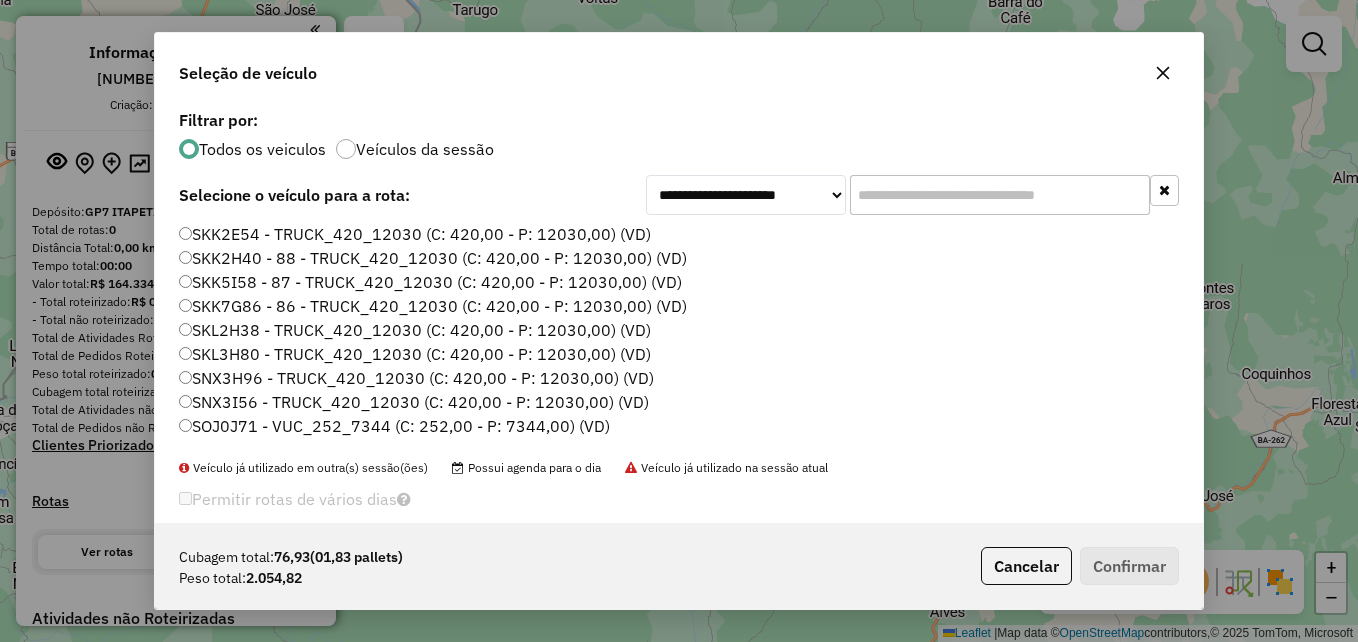 click 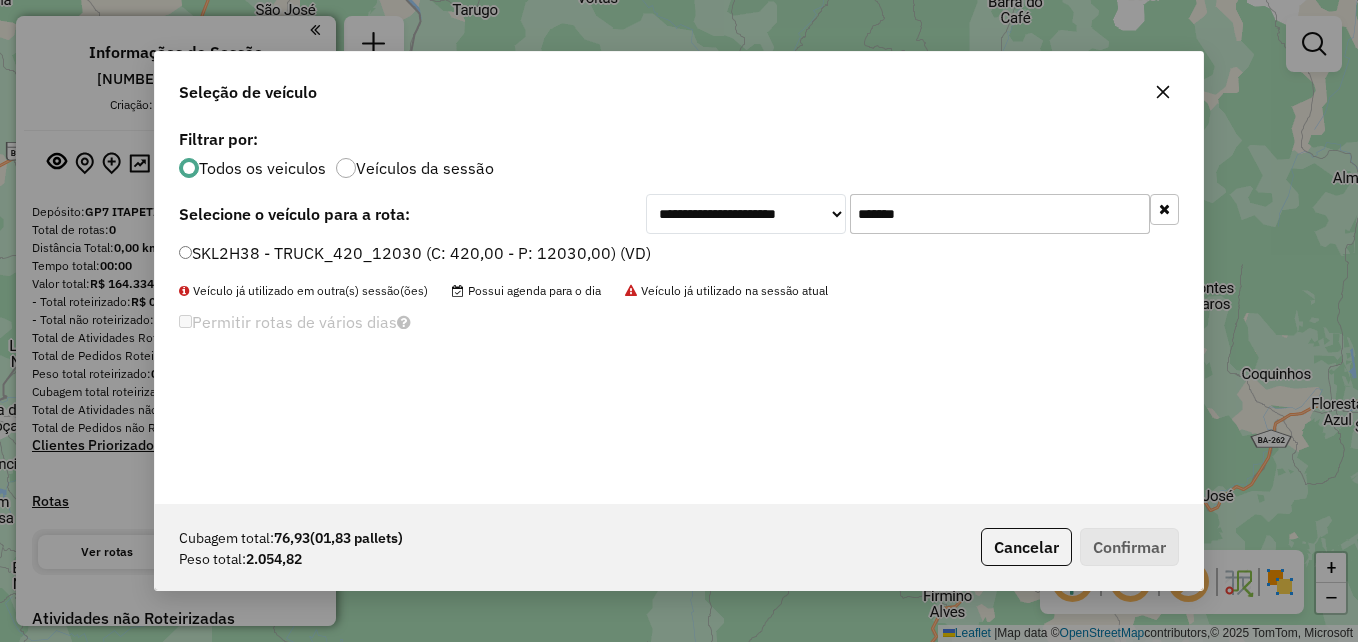 type on "*******" 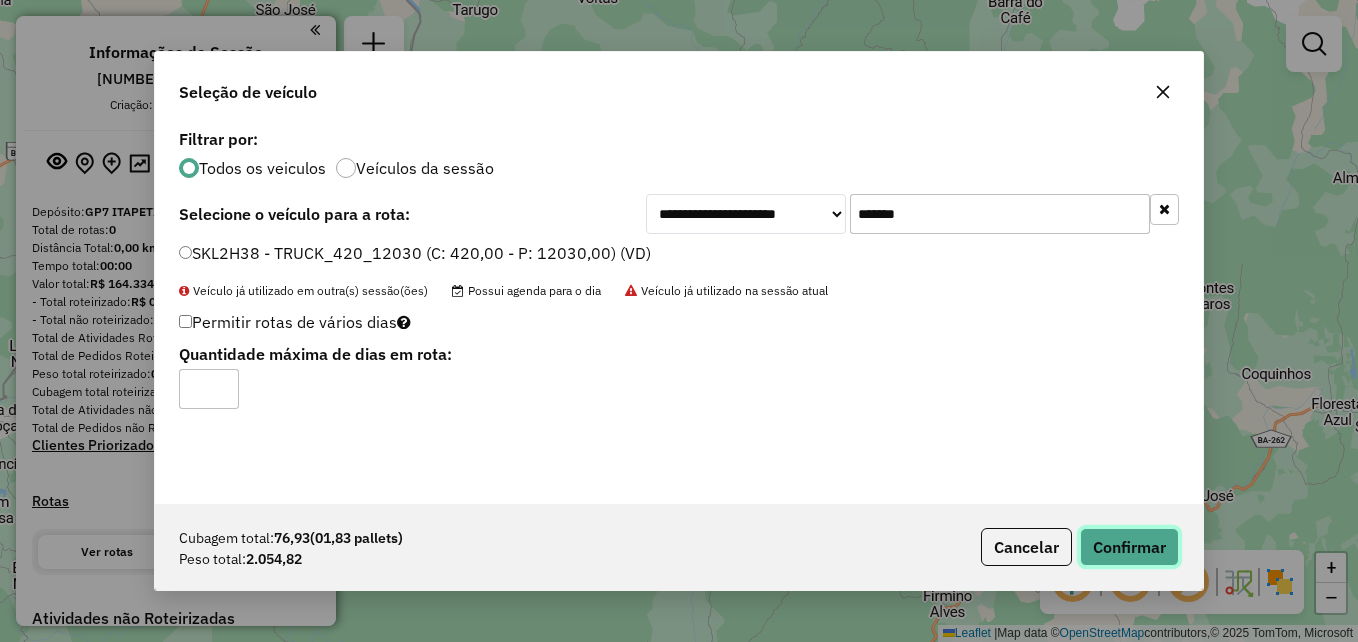 click on "Confirmar" 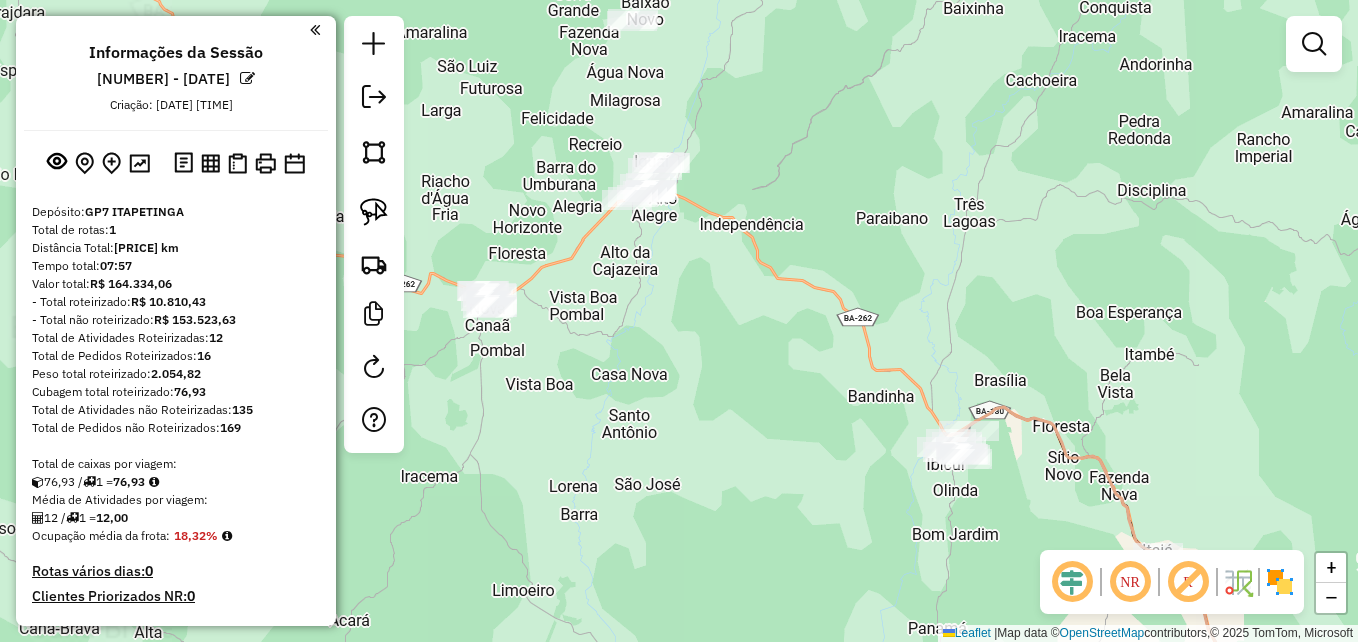 drag, startPoint x: 704, startPoint y: 289, endPoint x: 716, endPoint y: 331, distance: 43.68066 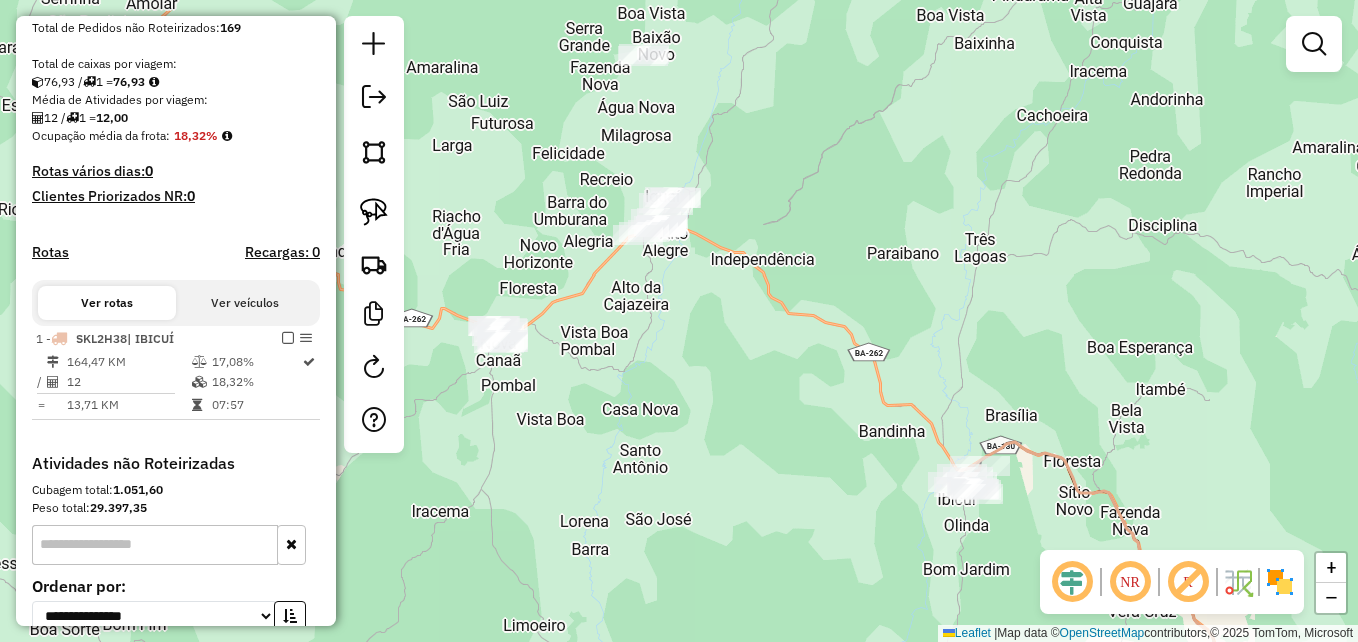 scroll, scrollTop: 200, scrollLeft: 0, axis: vertical 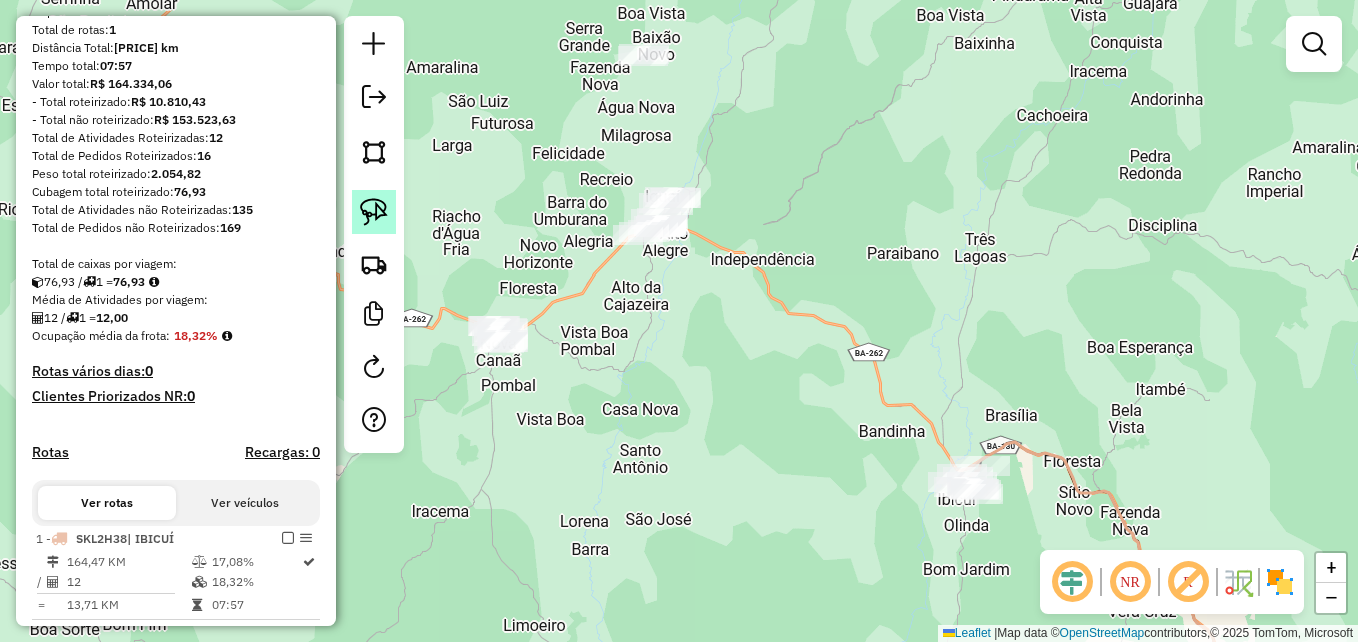 click 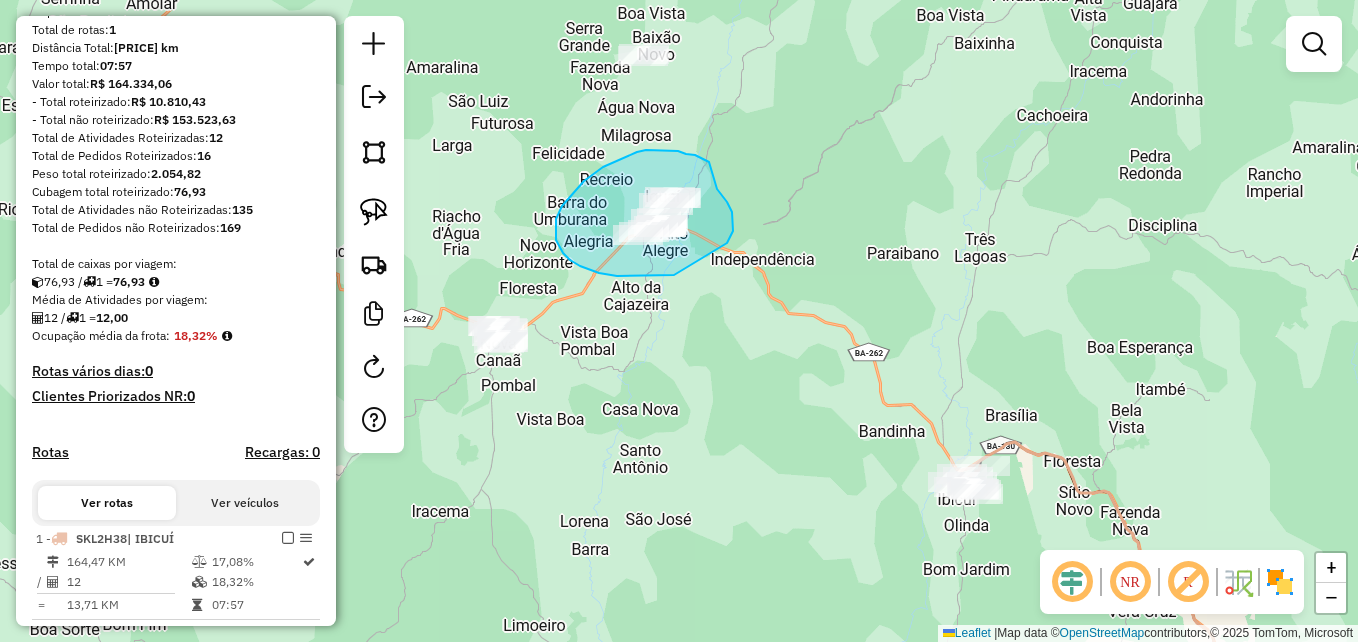 drag, startPoint x: 707, startPoint y: 162, endPoint x: 717, endPoint y: 189, distance: 28.79236 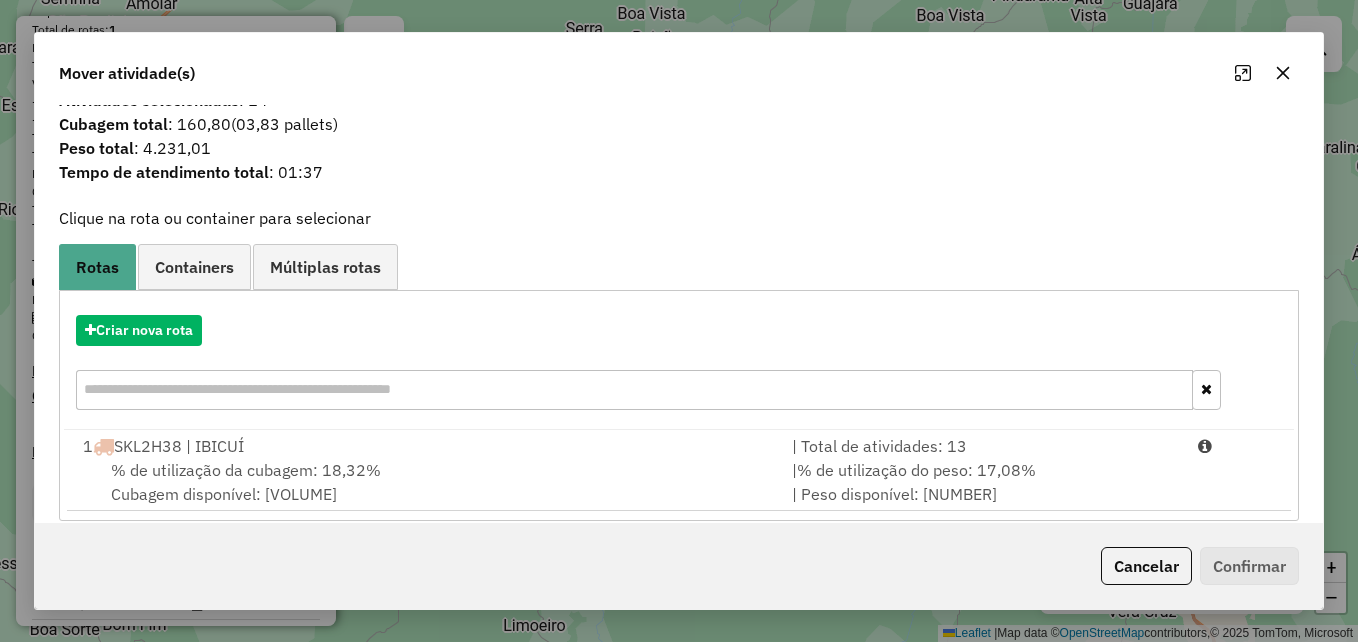scroll, scrollTop: 47, scrollLeft: 0, axis: vertical 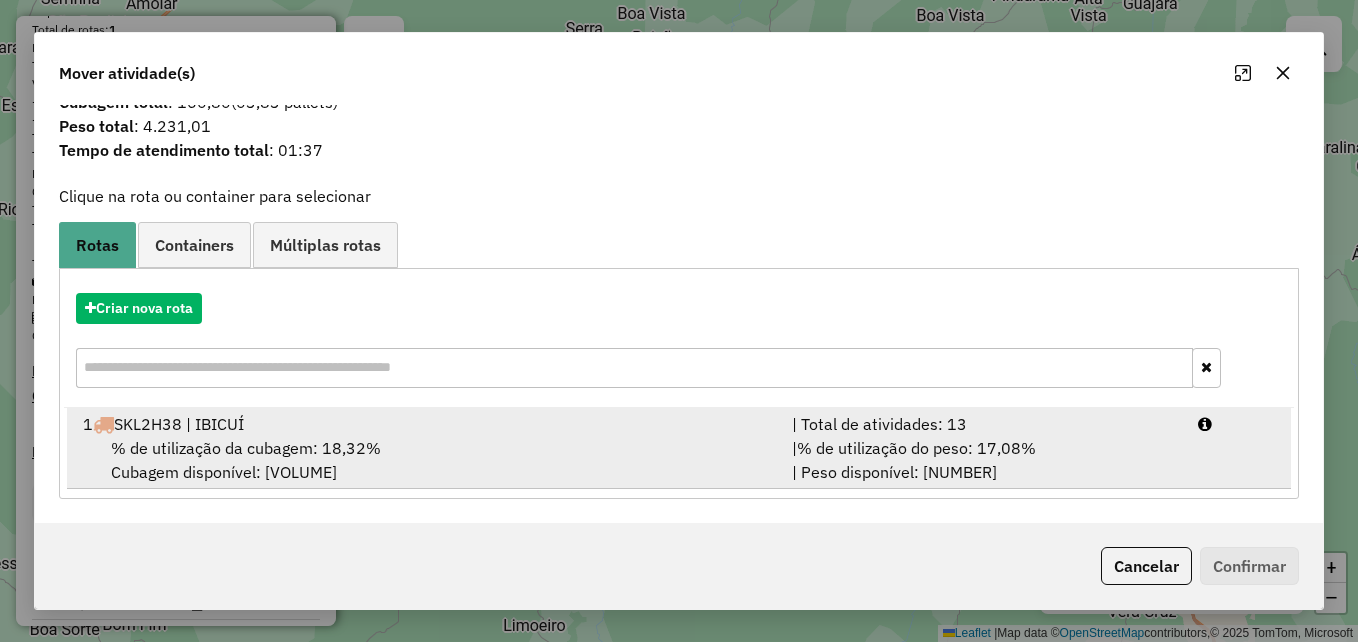 click on "% de utilização da cubagem: [PERCENTAGE]%  Cubagem disponível: [NUMBER]" at bounding box center (425, 460) 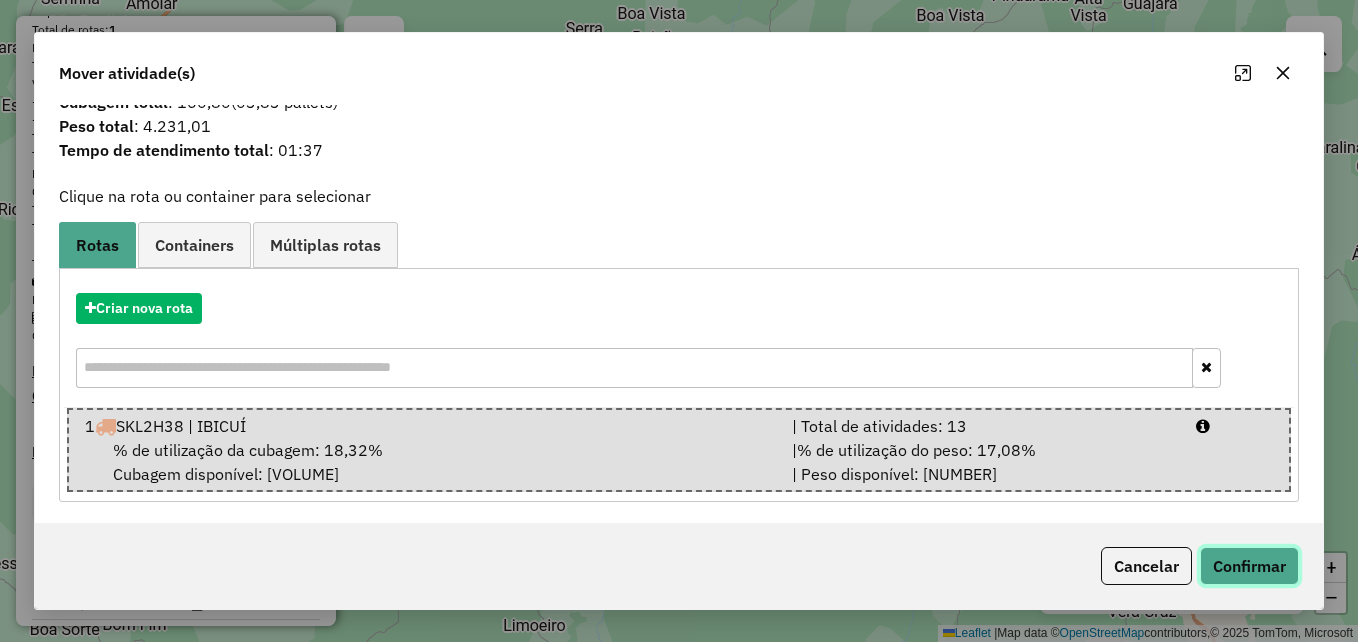 click on "Confirmar" 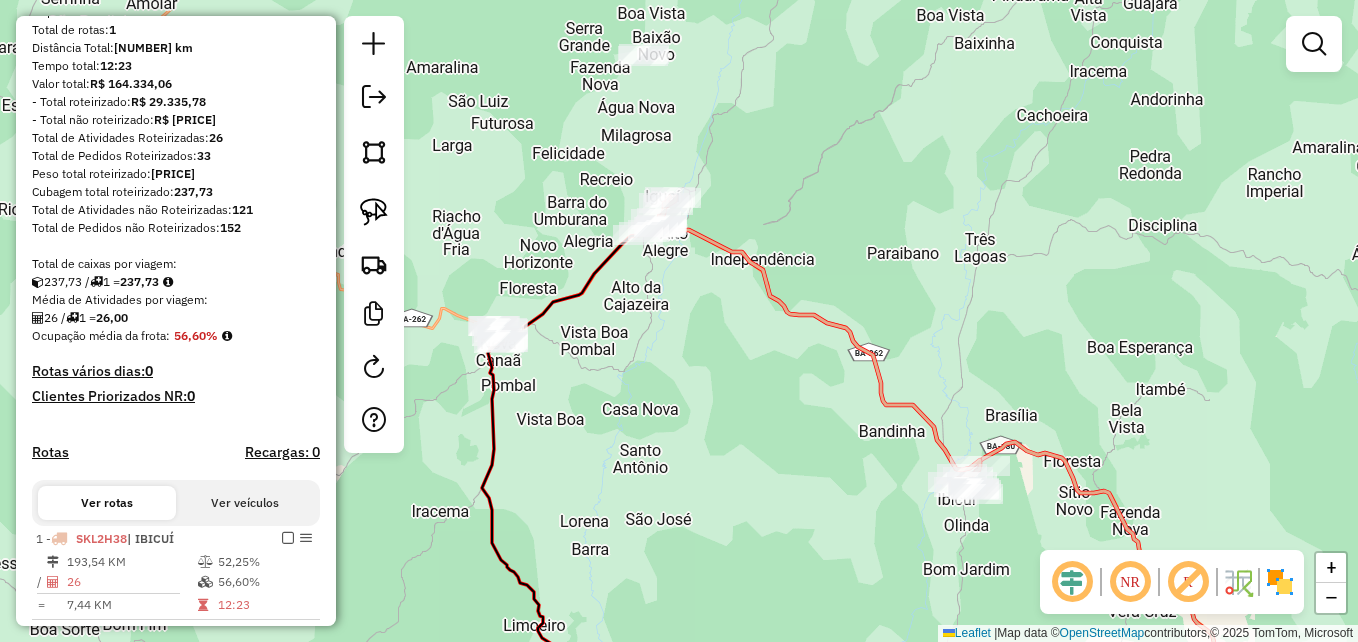 scroll, scrollTop: 0, scrollLeft: 0, axis: both 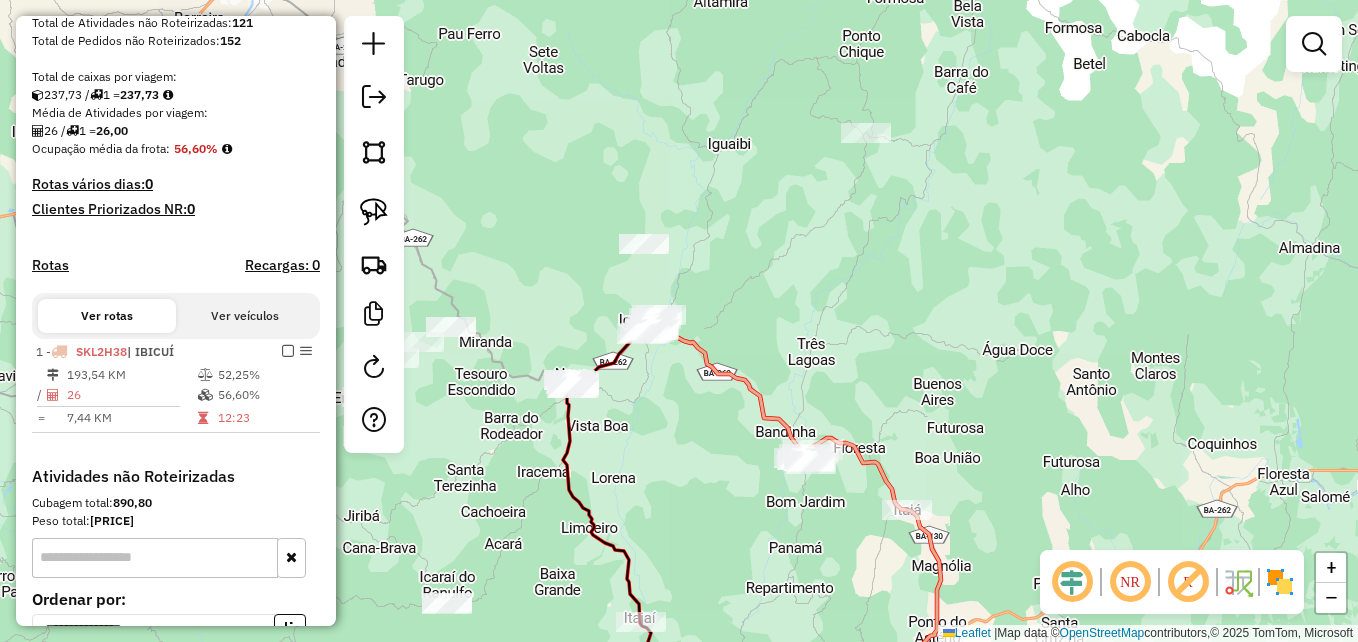 drag, startPoint x: 799, startPoint y: 181, endPoint x: 787, endPoint y: 288, distance: 107.67079 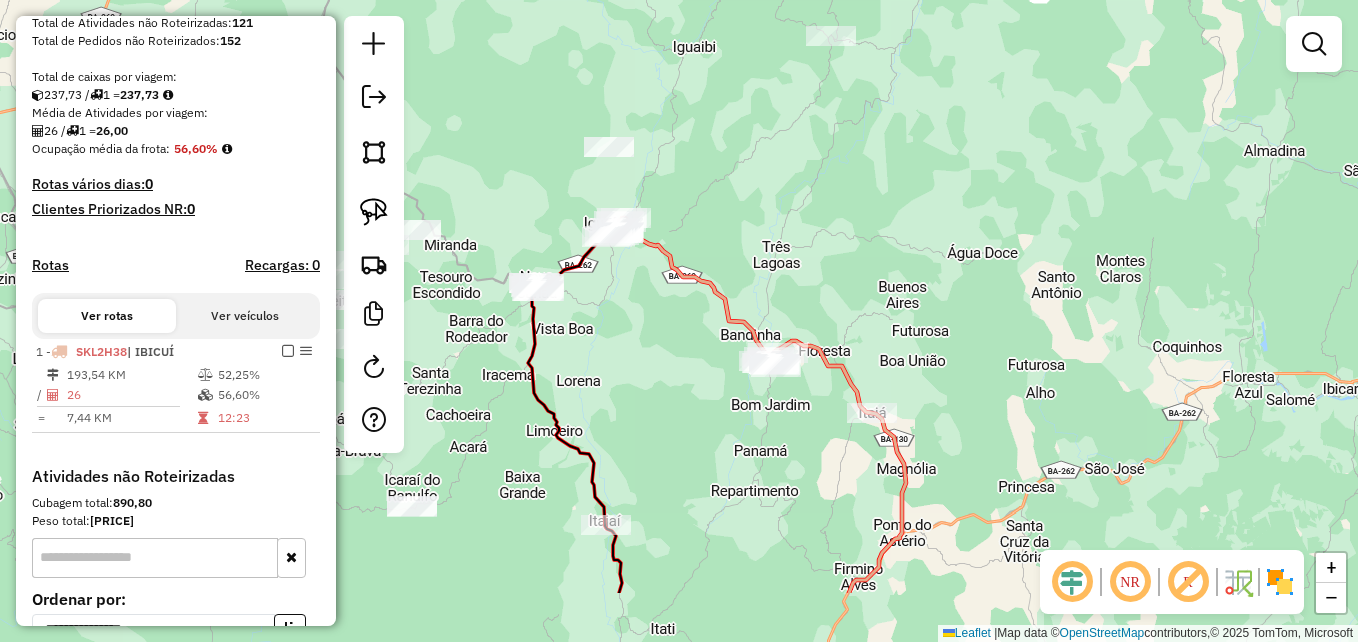 drag, startPoint x: 881, startPoint y: 398, endPoint x: 841, endPoint y: 266, distance: 137.92752 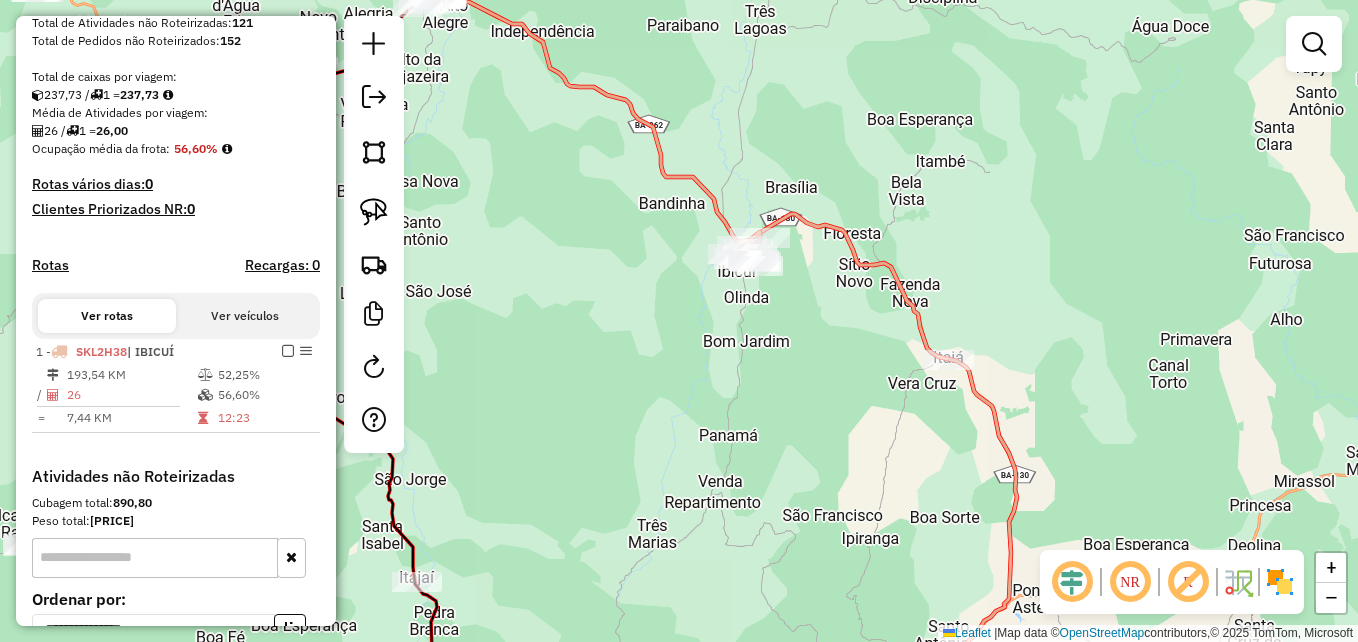 drag, startPoint x: 810, startPoint y: 348, endPoint x: 781, endPoint y: 321, distance: 39.623226 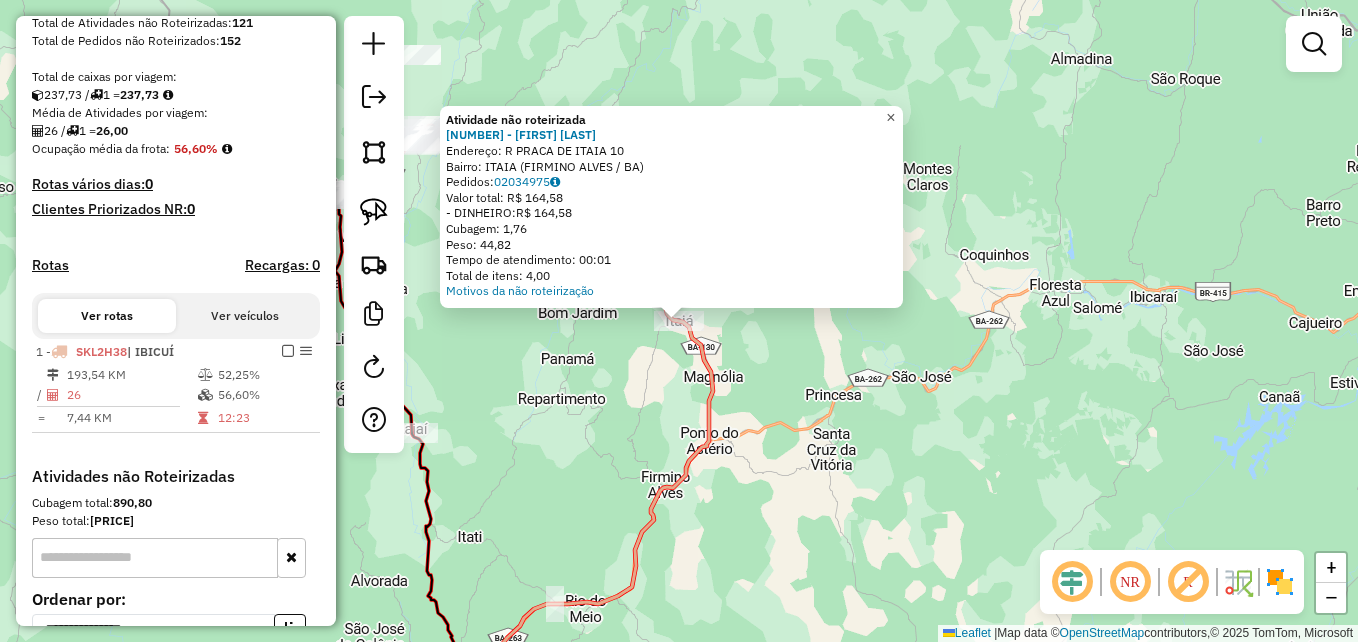 click on "×" 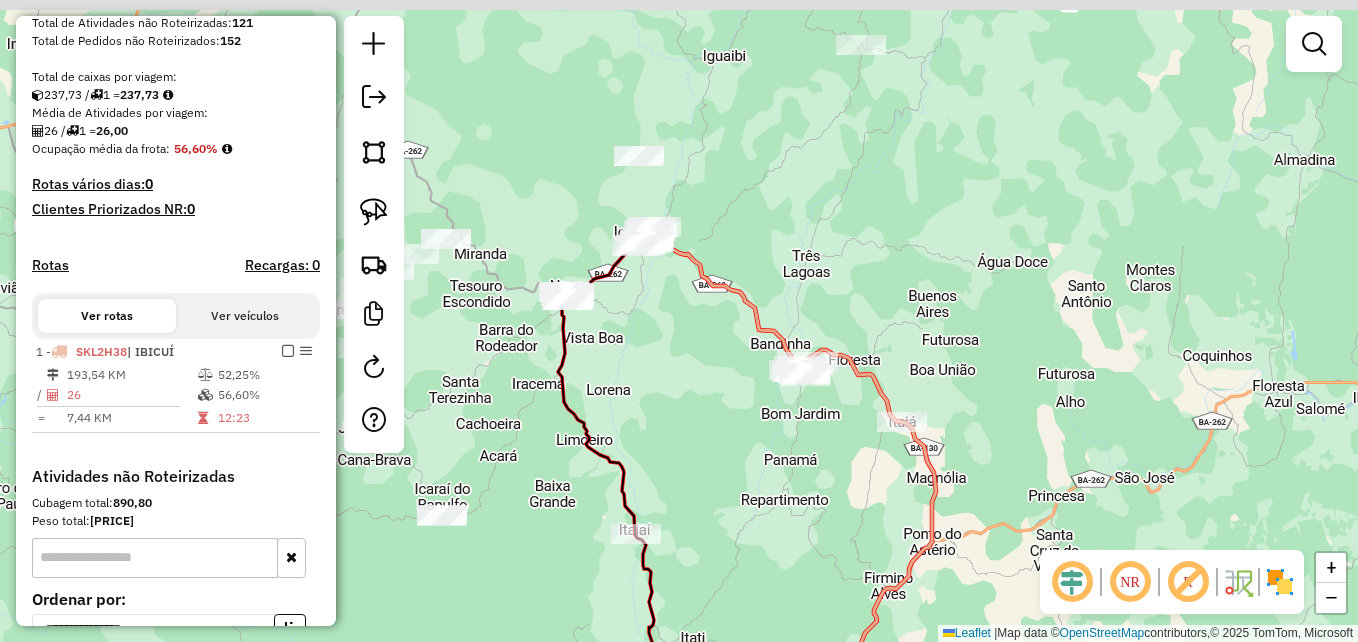 drag, startPoint x: 780, startPoint y: 178, endPoint x: 915, endPoint y: 236, distance: 146.93196 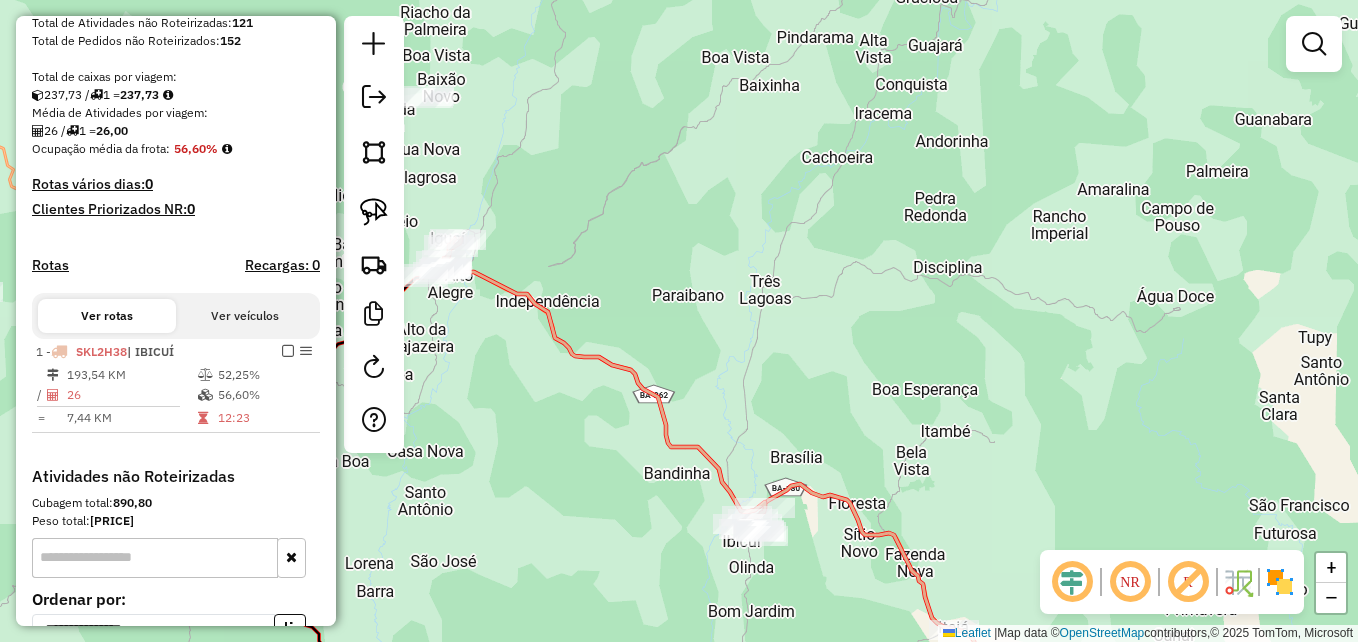 drag, startPoint x: 790, startPoint y: 183, endPoint x: 845, endPoint y: 246, distance: 83.630135 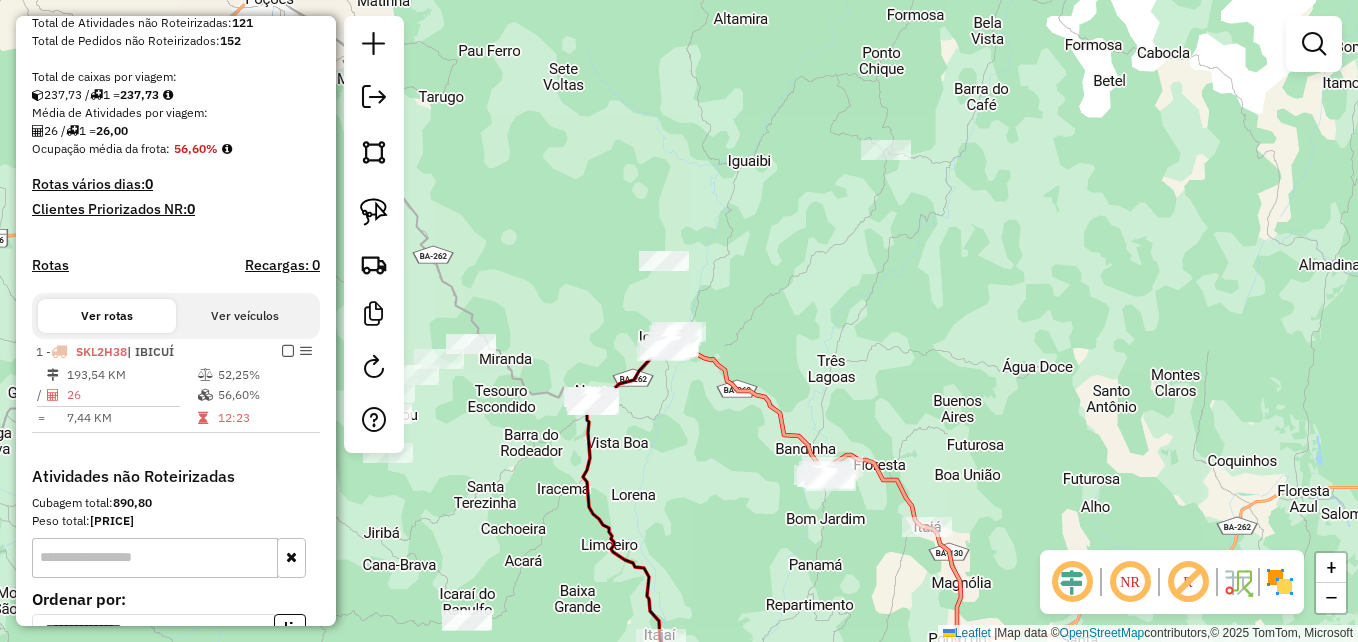 drag, startPoint x: 834, startPoint y: 160, endPoint x: 830, endPoint y: 222, distance: 62.1289 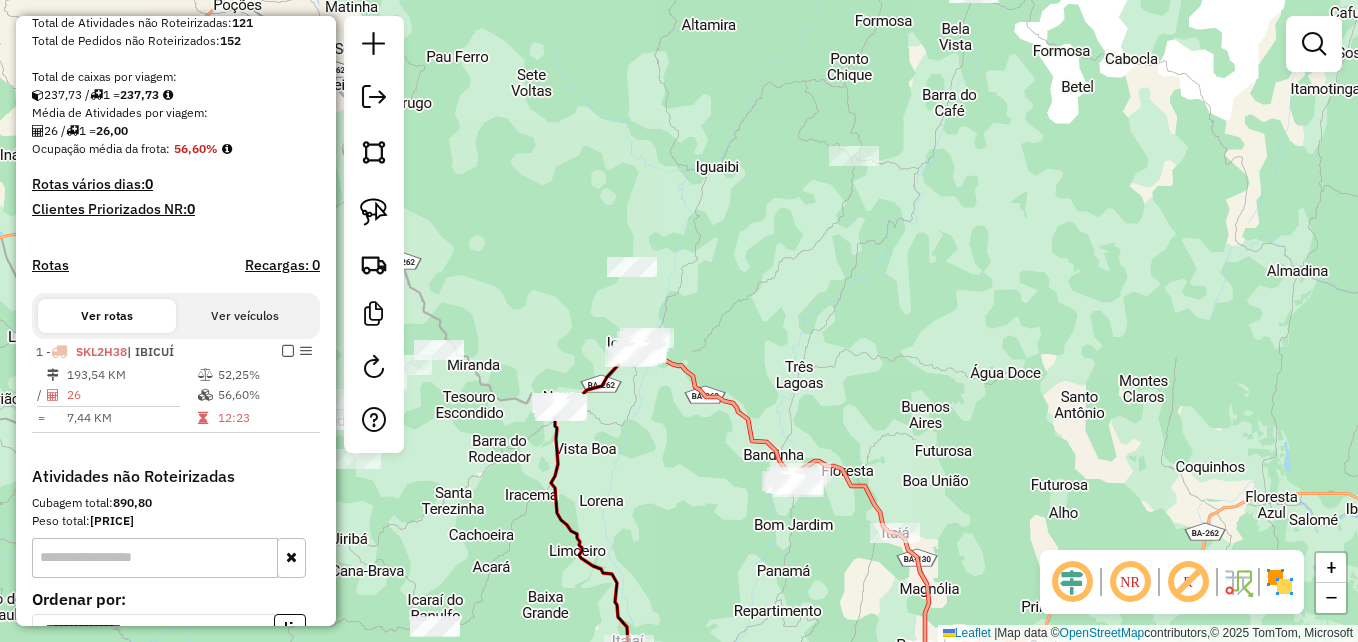 drag, startPoint x: 870, startPoint y: 260, endPoint x: 841, endPoint y: 266, distance: 29.614185 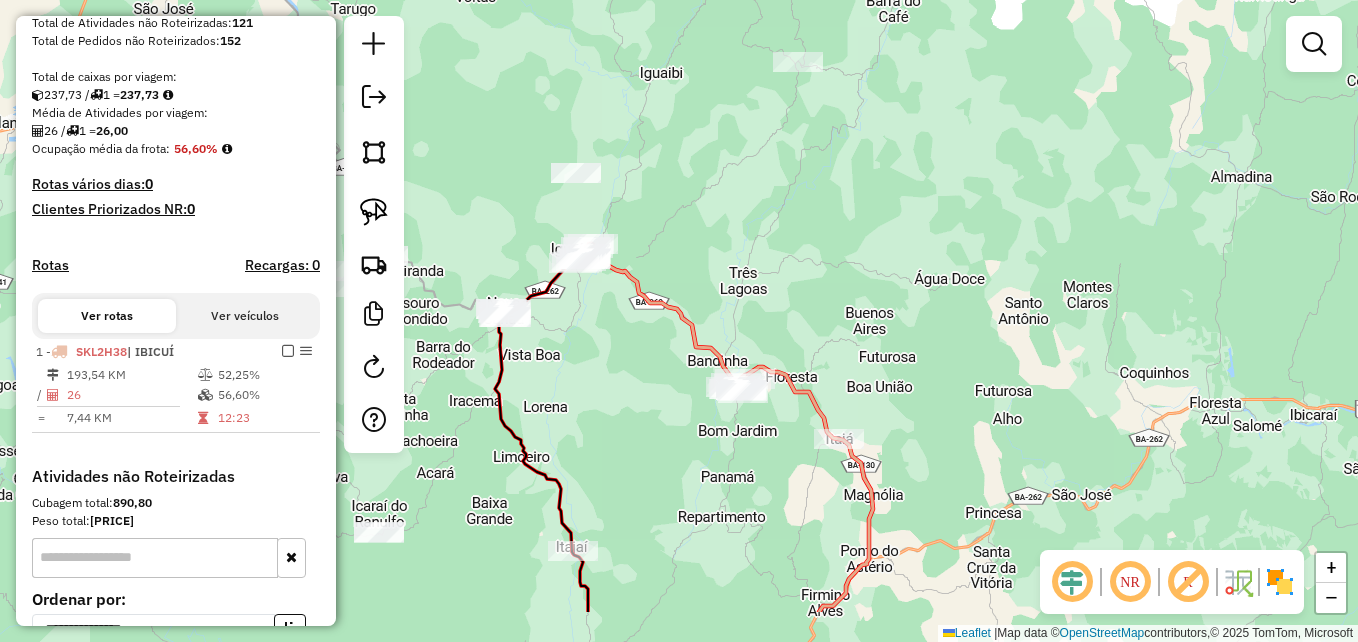 drag, startPoint x: 830, startPoint y: 416, endPoint x: 798, endPoint y: 311, distance: 109.76794 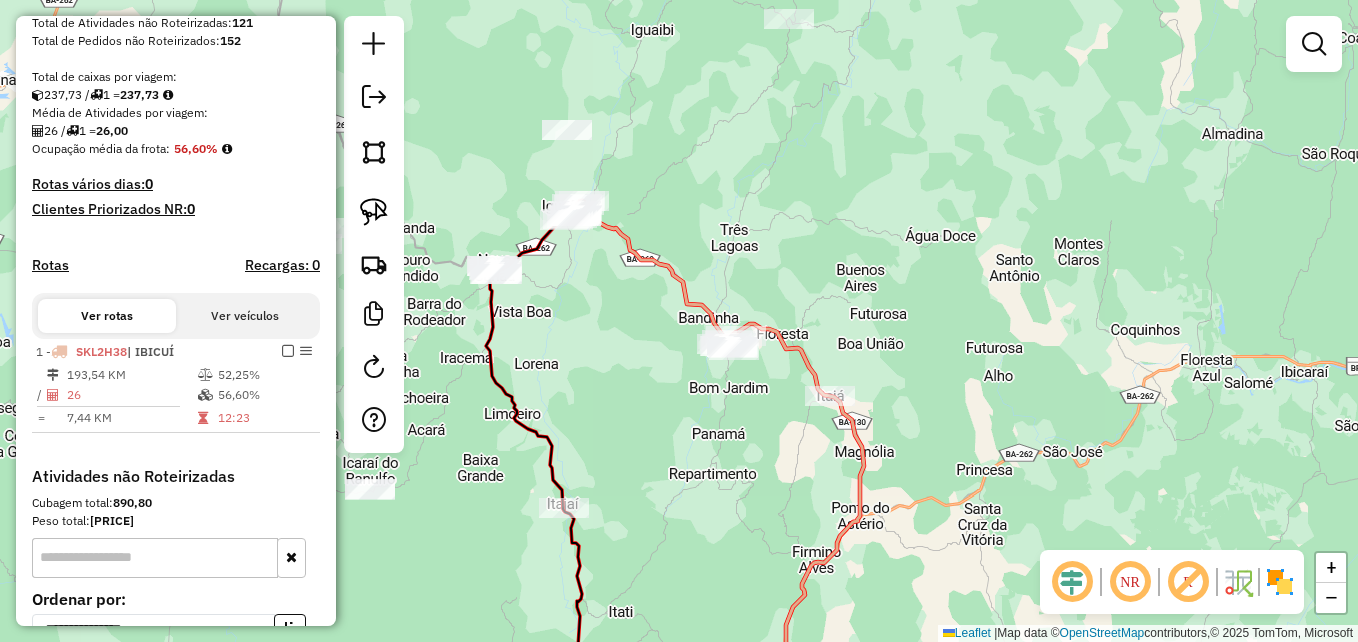 drag, startPoint x: 800, startPoint y: 496, endPoint x: 797, endPoint y: 369, distance: 127.03543 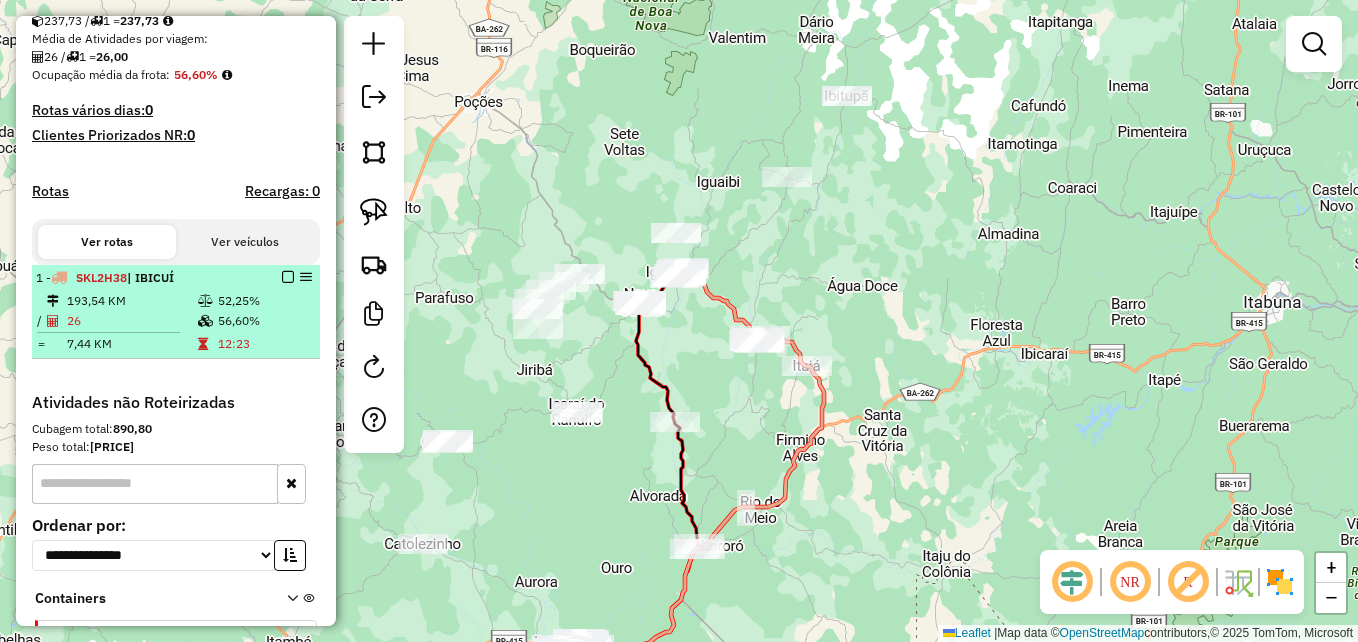 scroll, scrollTop: 487, scrollLeft: 0, axis: vertical 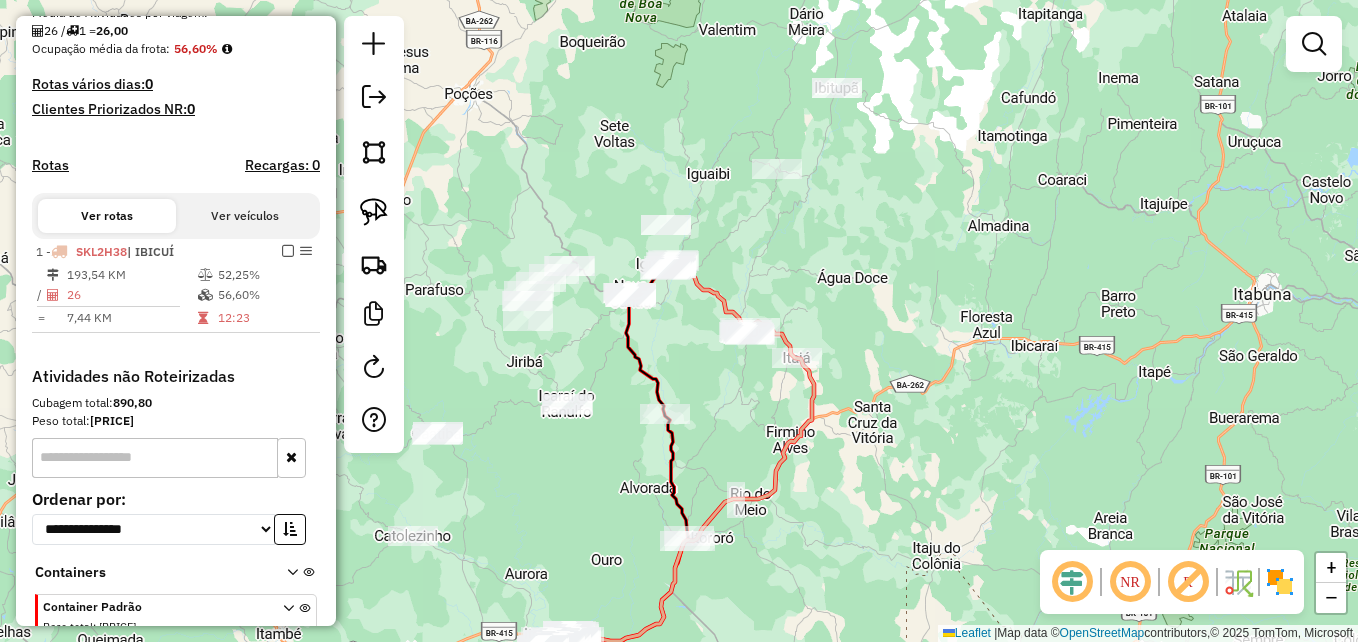 drag, startPoint x: 777, startPoint y: 420, endPoint x: 764, endPoint y: 402, distance: 22.203604 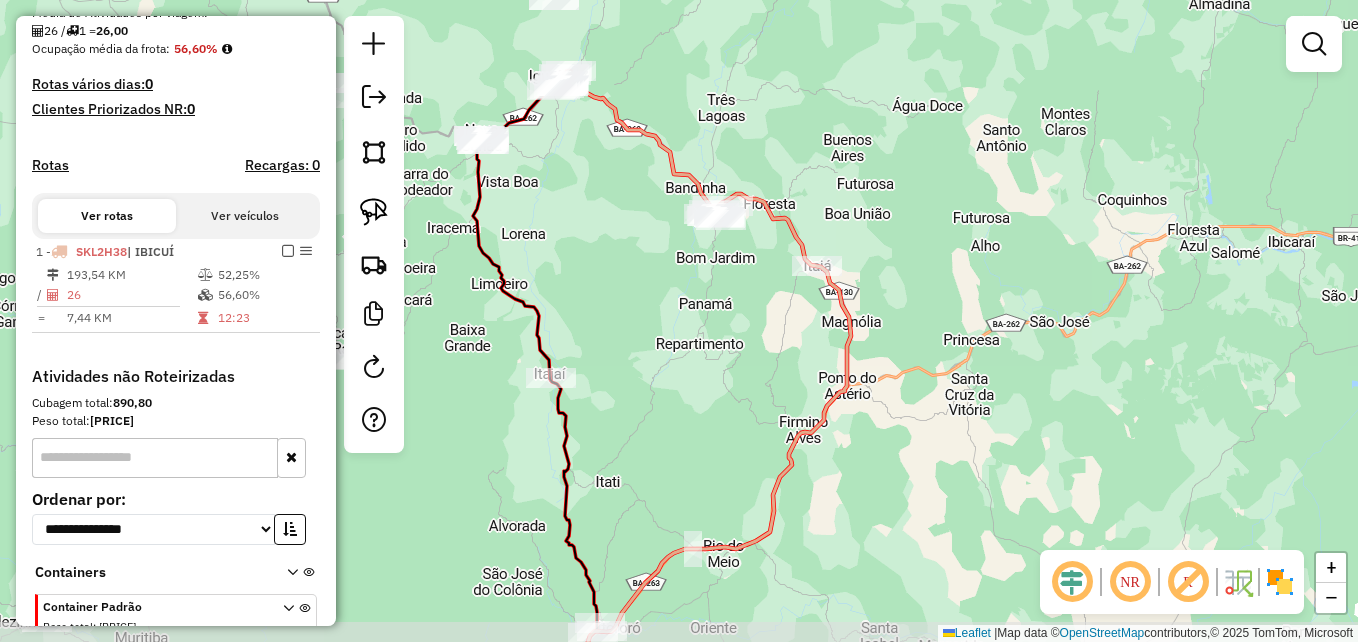 drag, startPoint x: 747, startPoint y: 477, endPoint x: 738, endPoint y: 451, distance: 27.513634 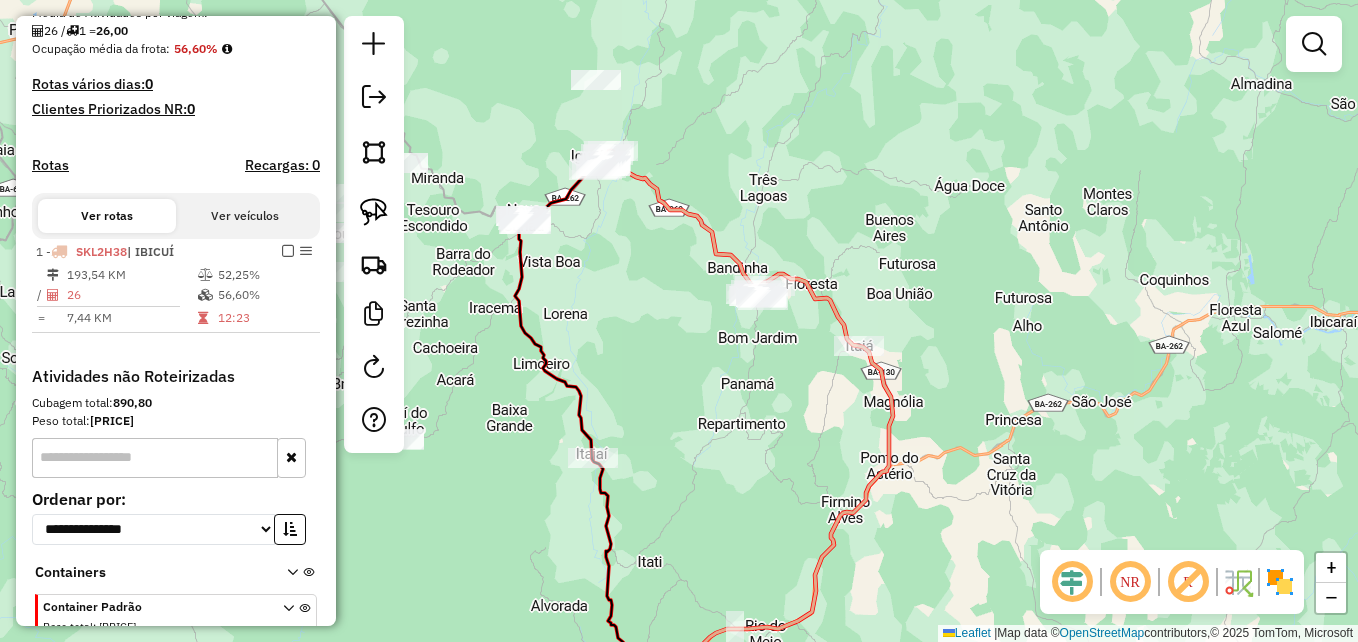 drag, startPoint x: 691, startPoint y: 324, endPoint x: 740, endPoint y: 445, distance: 130.54501 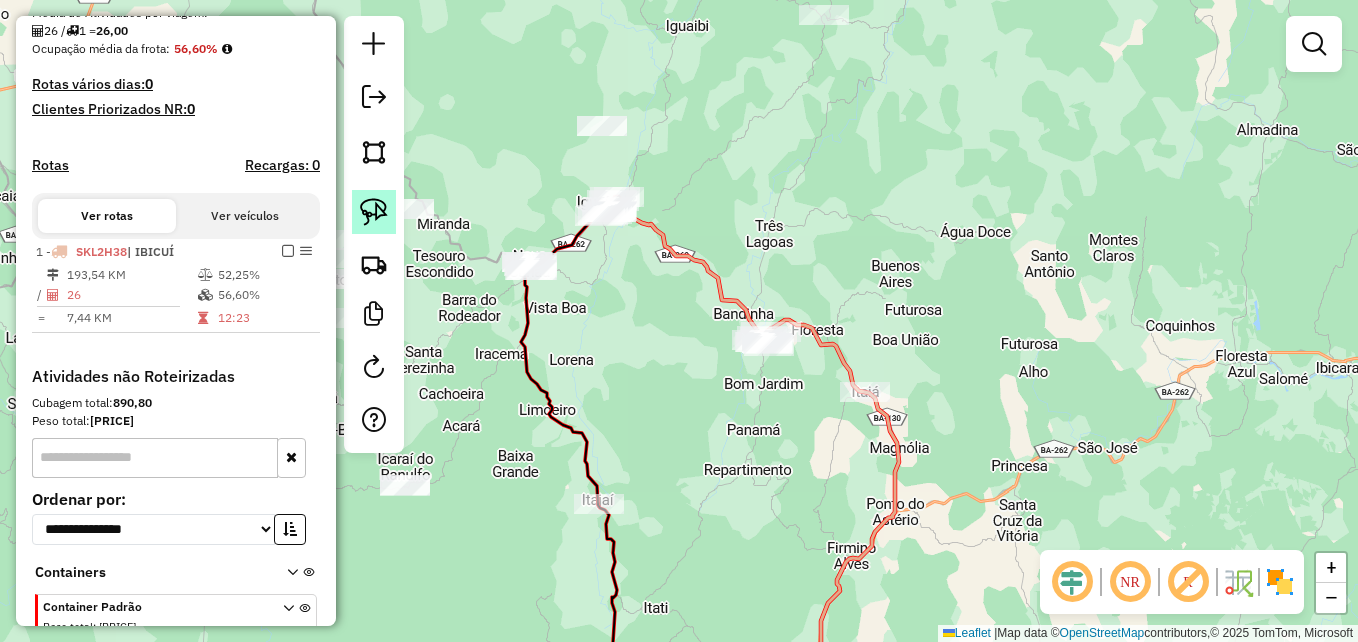 click 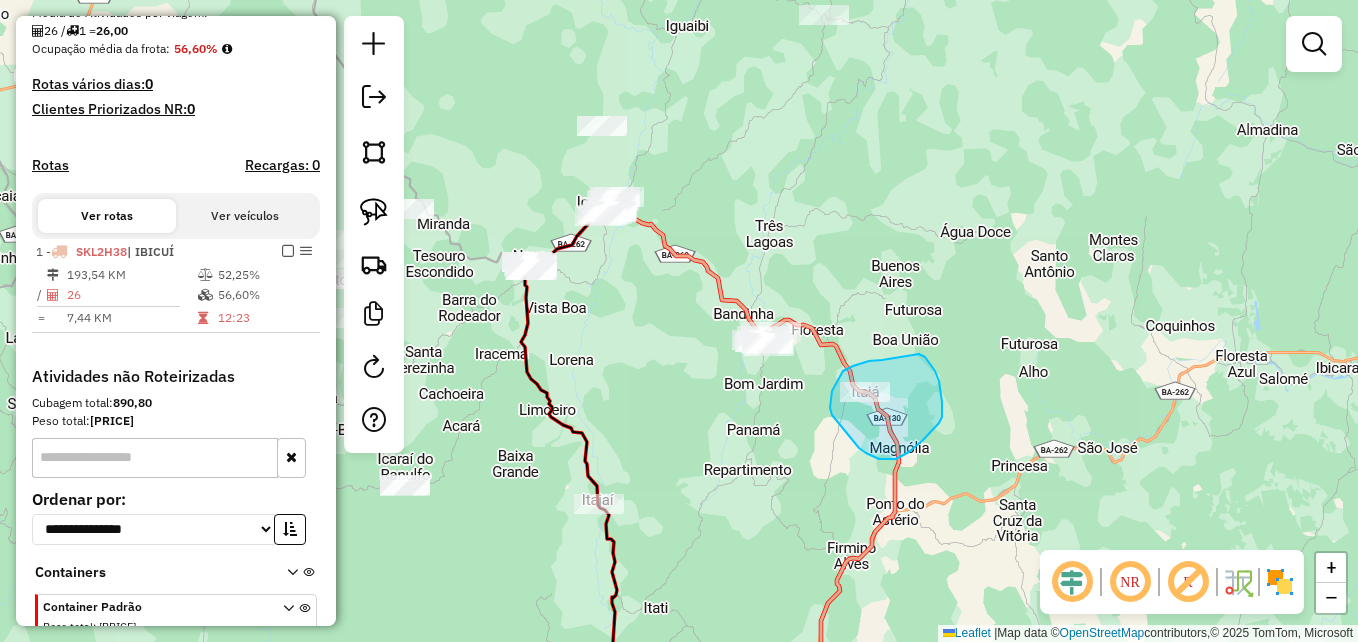 drag, startPoint x: 882, startPoint y: 360, endPoint x: 916, endPoint y: 354, distance: 34.525352 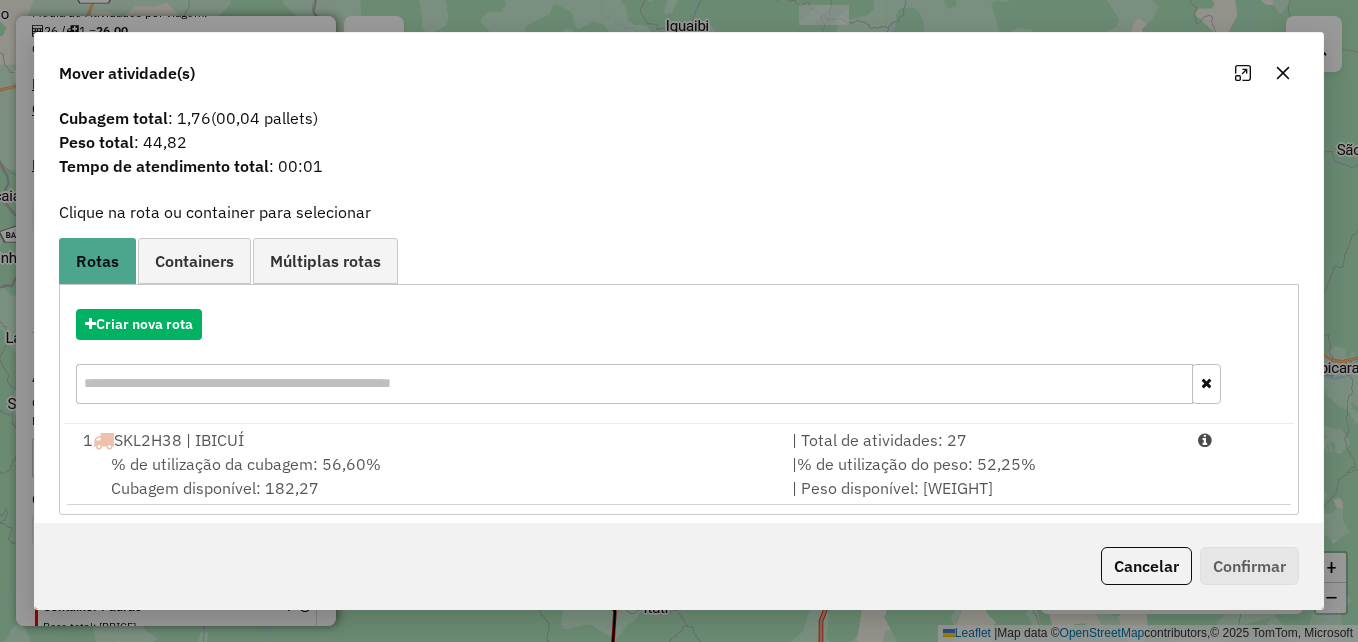 scroll, scrollTop: 47, scrollLeft: 0, axis: vertical 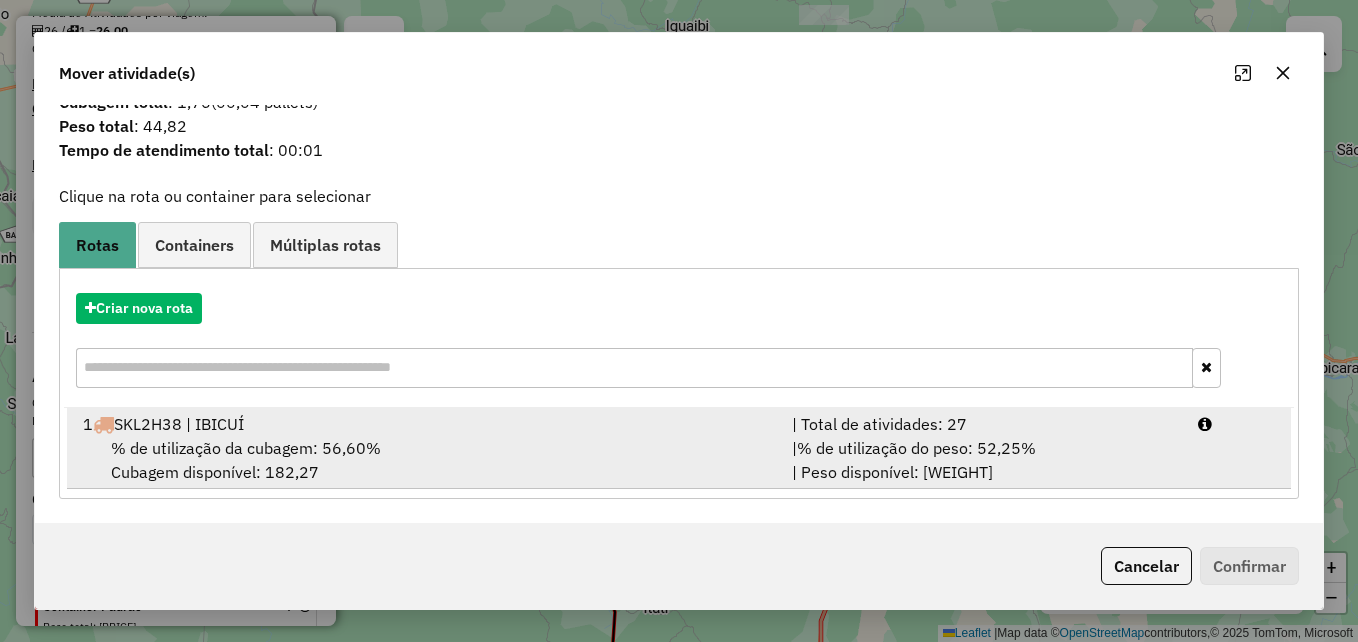 click on "[NUMBER] [PLATE] [LOCATION]" at bounding box center [425, 424] 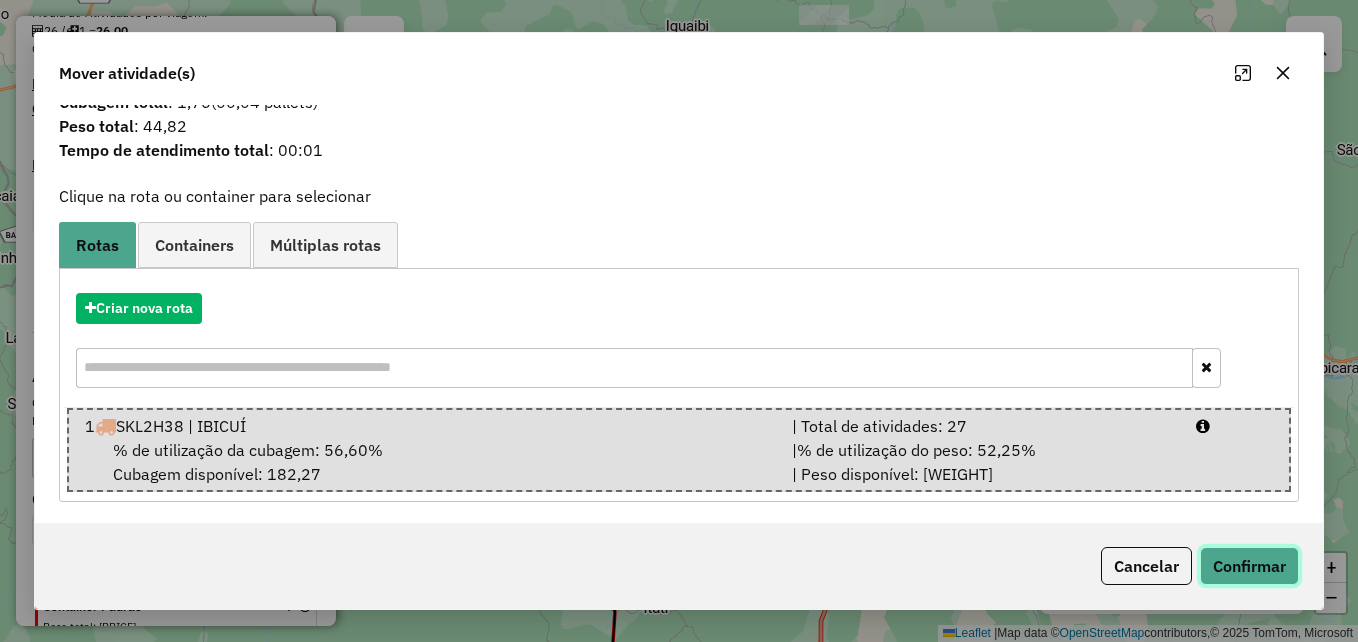 click on "Confirmar" 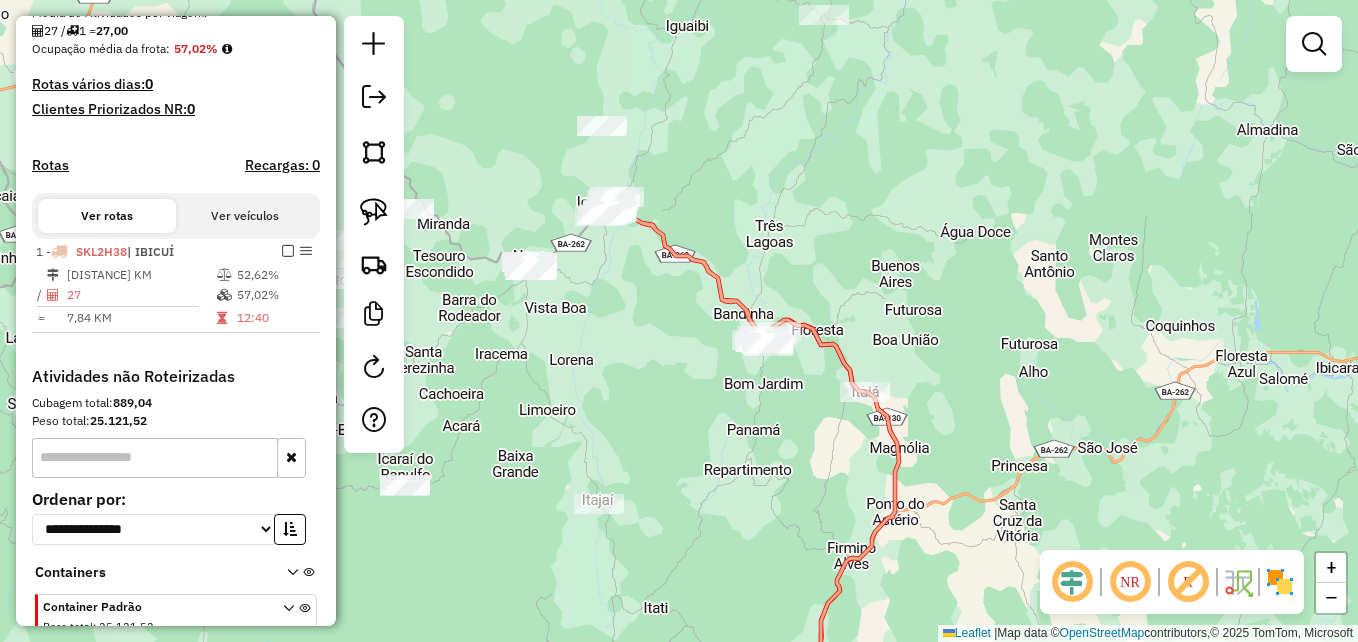 scroll, scrollTop: 0, scrollLeft: 0, axis: both 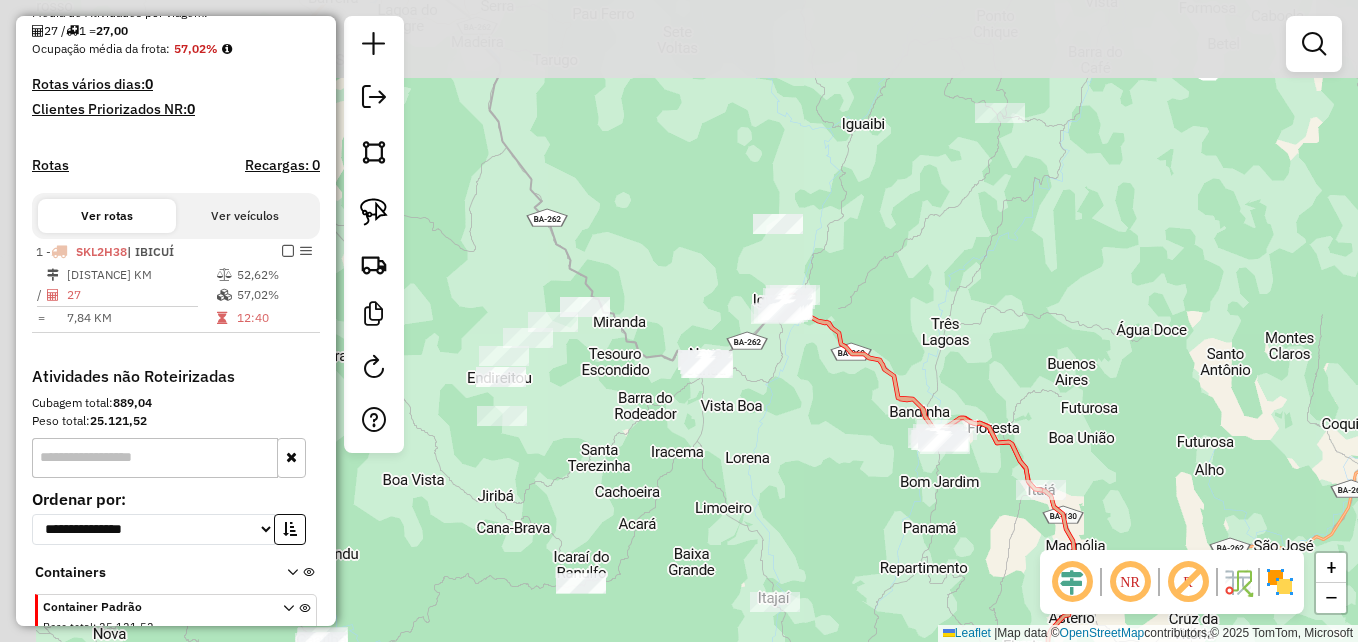 drag, startPoint x: 707, startPoint y: 179, endPoint x: 855, endPoint y: 263, distance: 170.17638 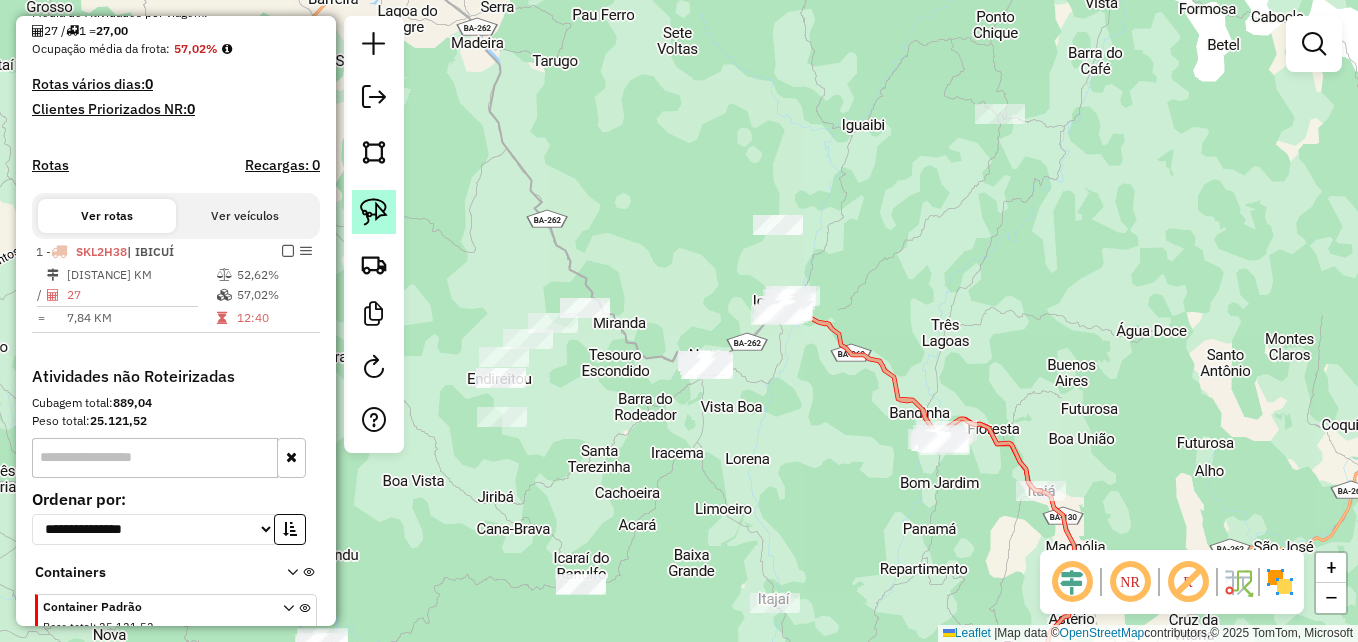 click 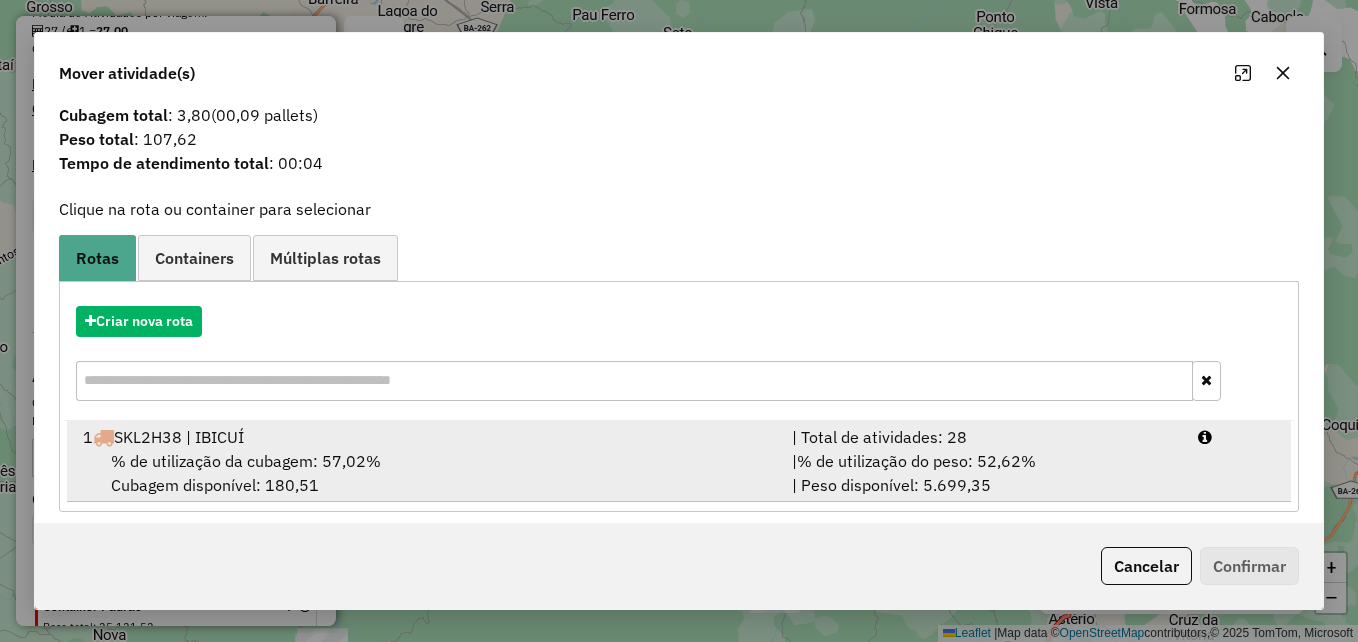 scroll, scrollTop: 47, scrollLeft: 0, axis: vertical 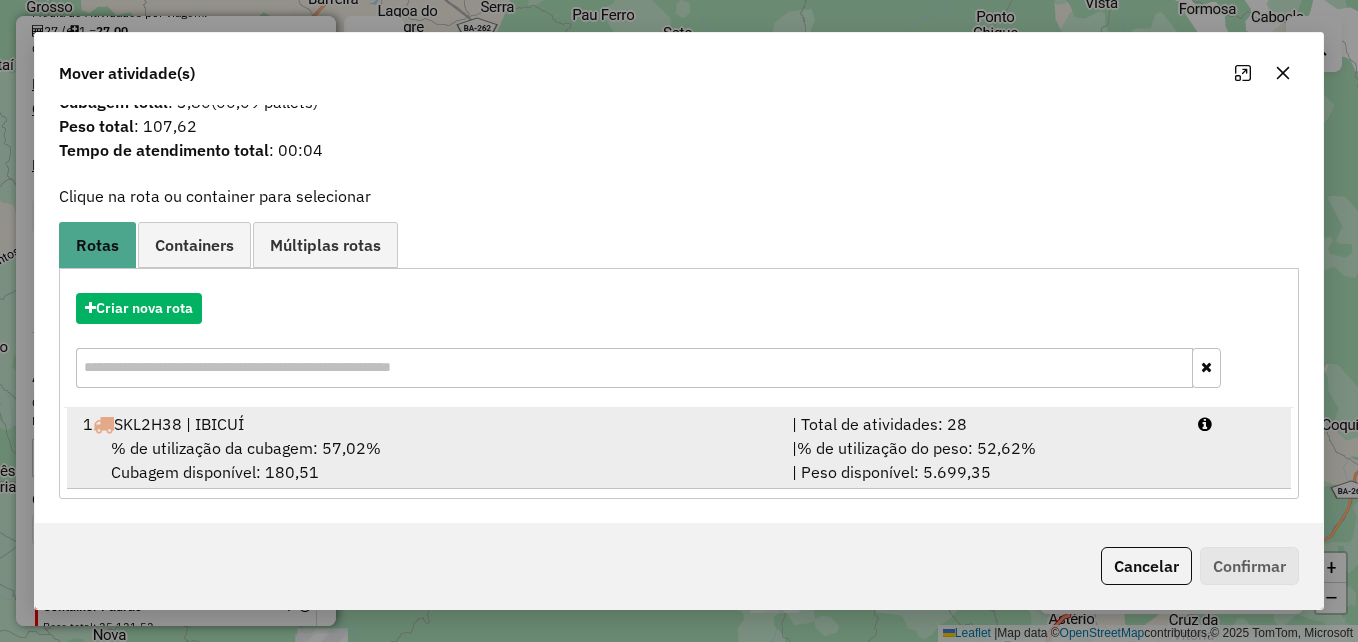 click on "[NUMBER] [PLATE] [LOCATION]" at bounding box center [425, 424] 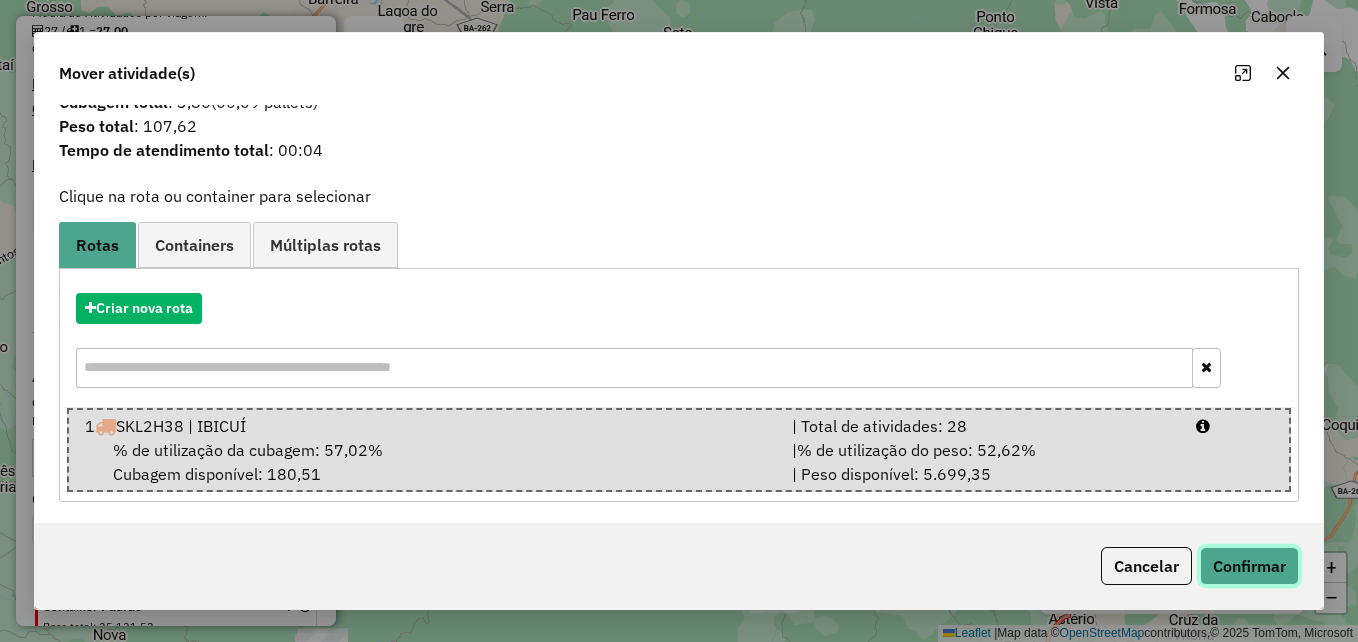 click on "Confirmar" 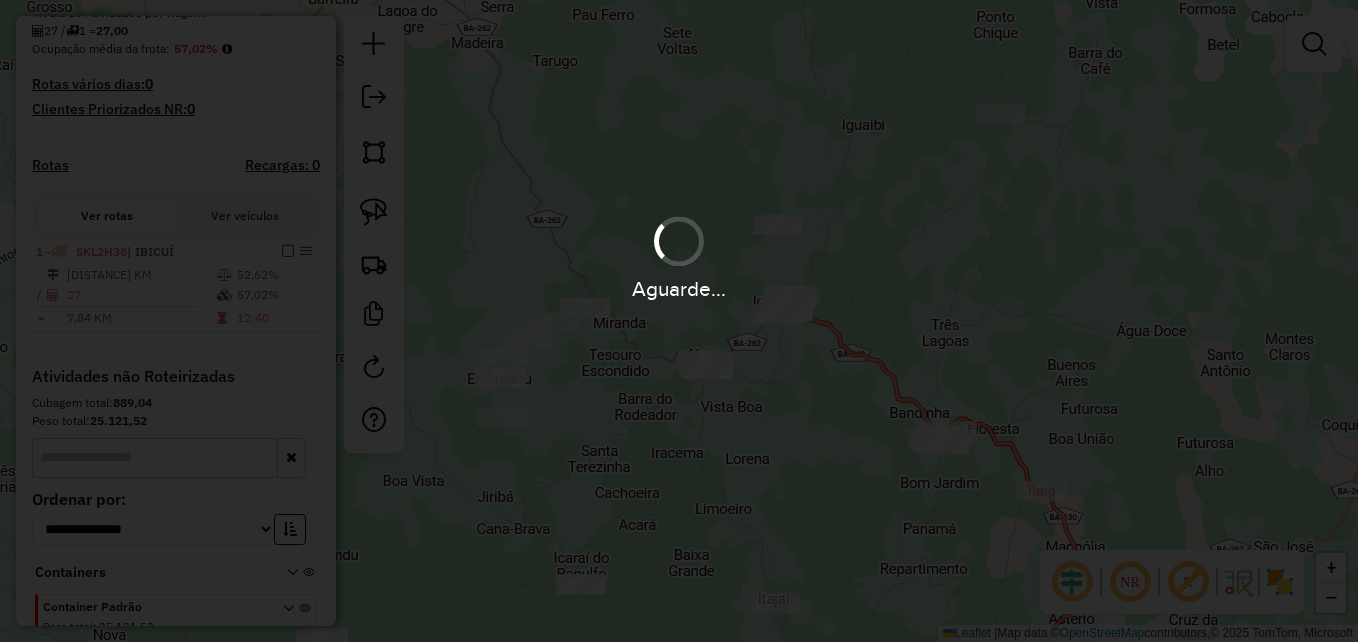 scroll, scrollTop: 0, scrollLeft: 0, axis: both 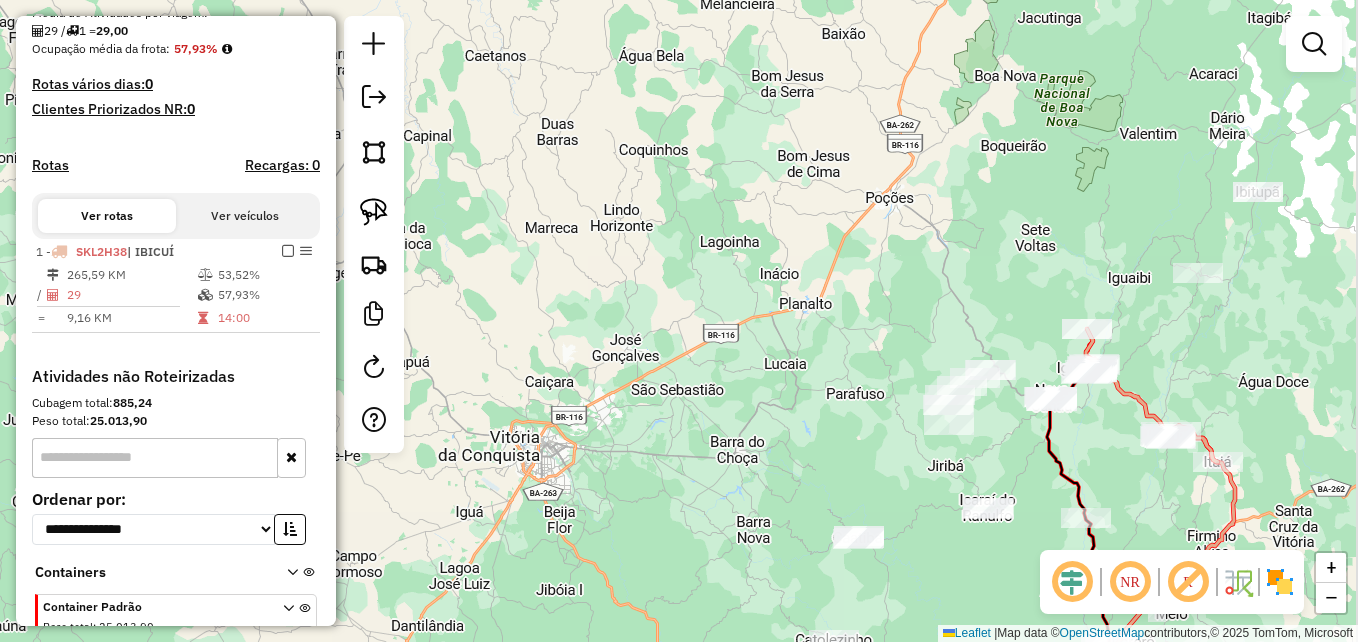 drag, startPoint x: 879, startPoint y: 365, endPoint x: 430, endPoint y: 245, distance: 464.75906 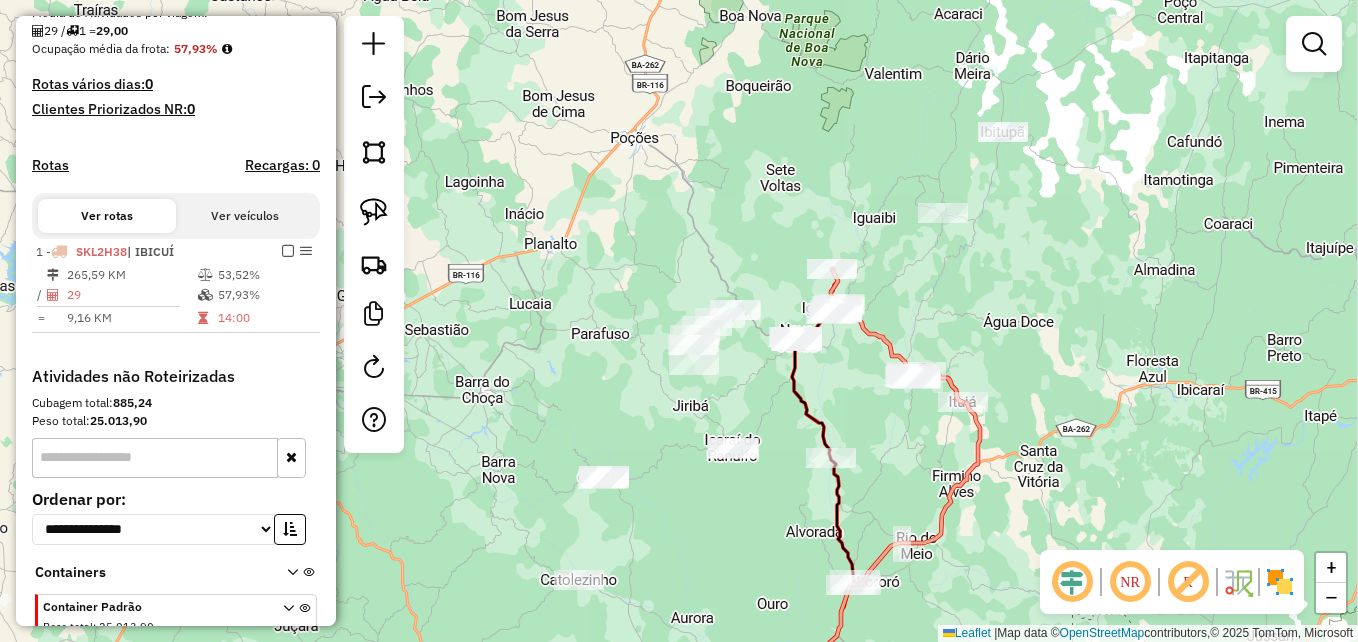 drag, startPoint x: 988, startPoint y: 296, endPoint x: 926, endPoint y: 293, distance: 62.072536 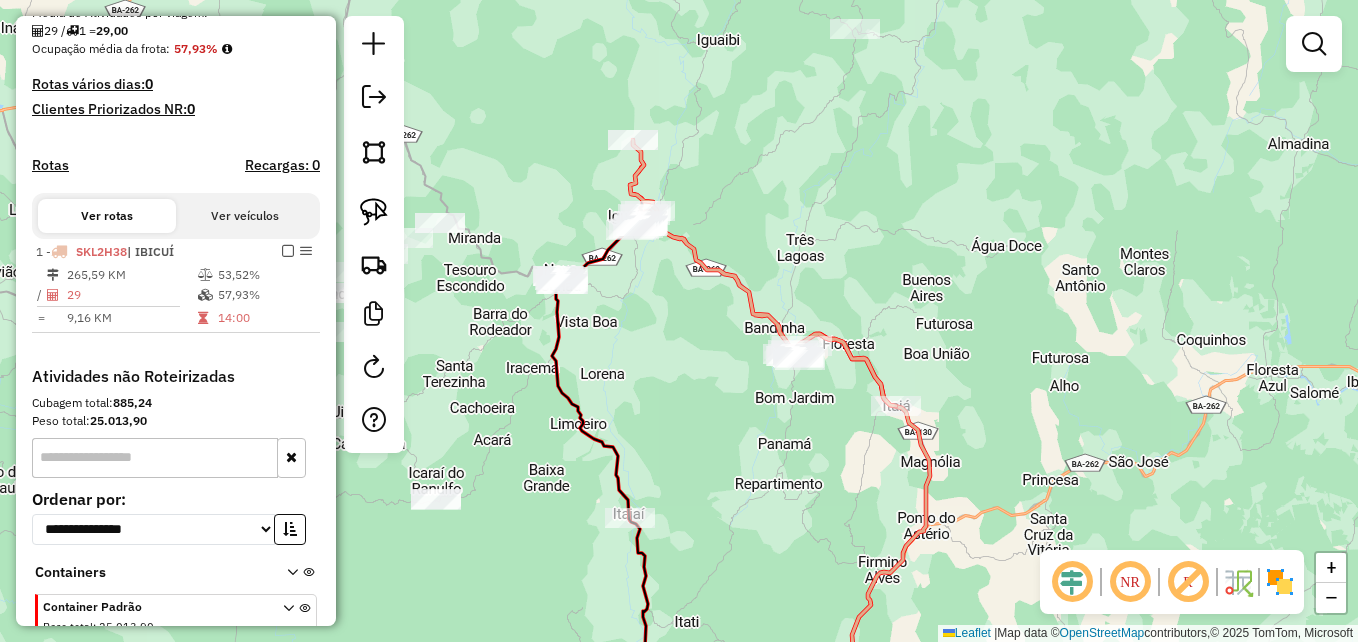 drag, startPoint x: 833, startPoint y: 257, endPoint x: 846, endPoint y: 239, distance: 22.203604 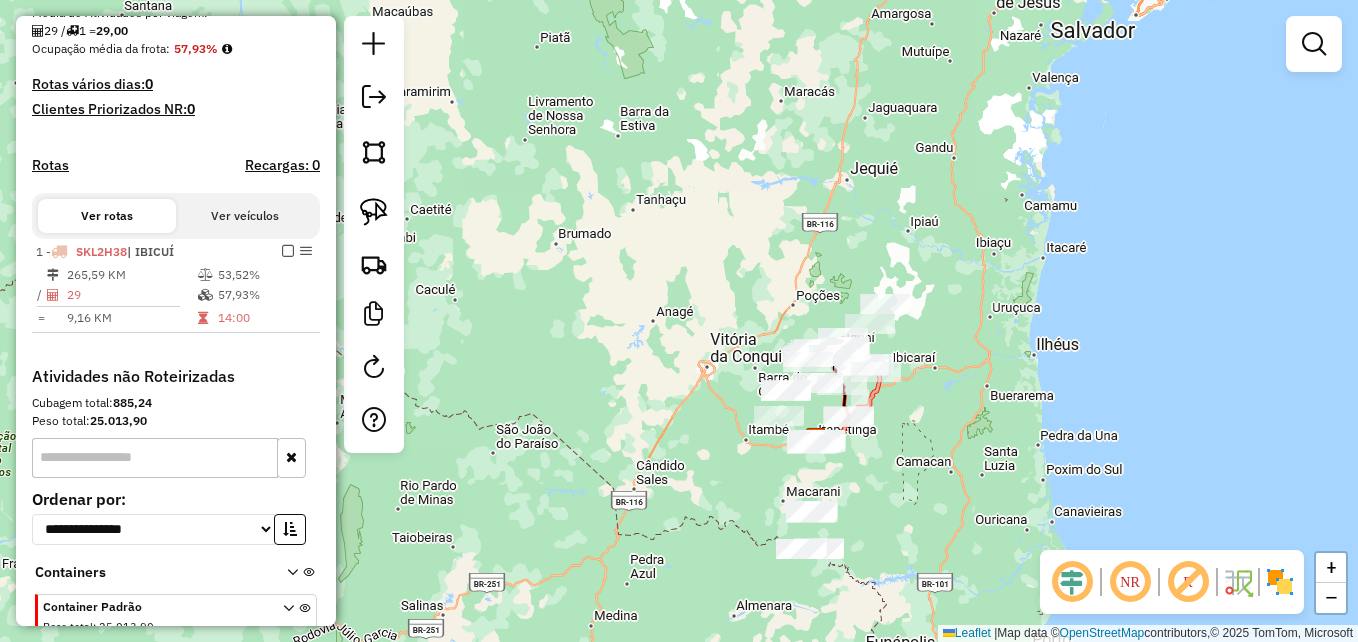 drag, startPoint x: 900, startPoint y: 532, endPoint x: 889, endPoint y: 383, distance: 149.40549 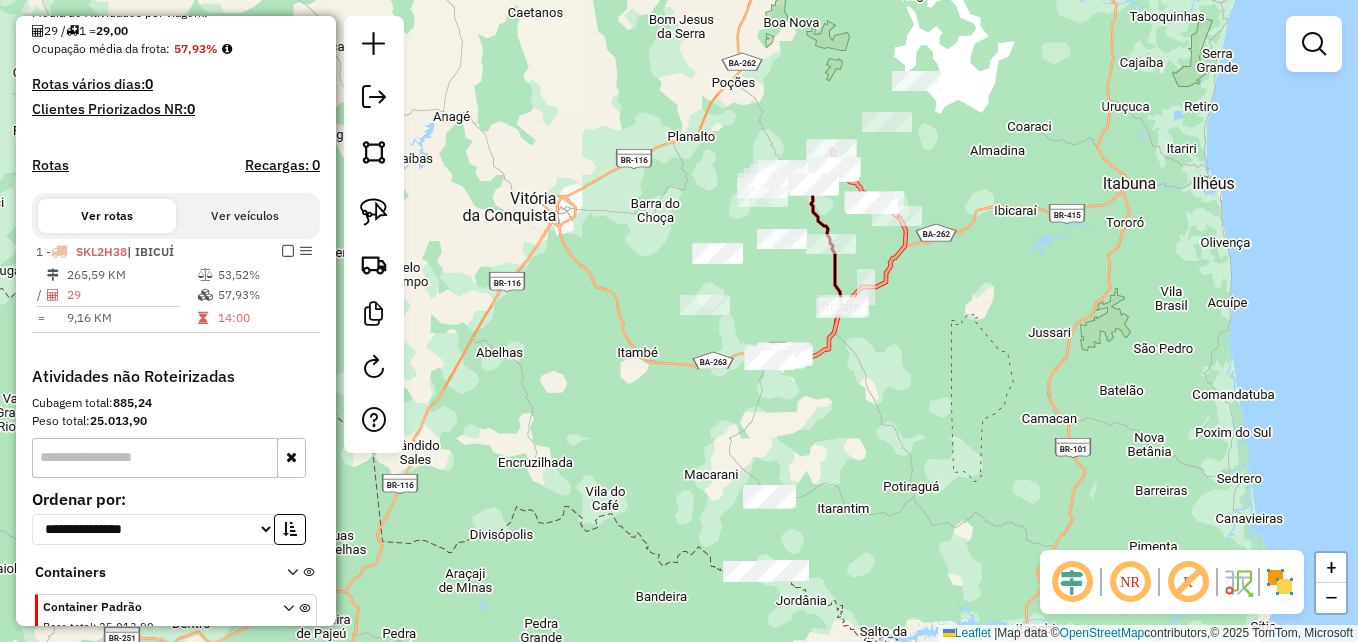 drag, startPoint x: 888, startPoint y: 379, endPoint x: 928, endPoint y: 452, distance: 83.240616 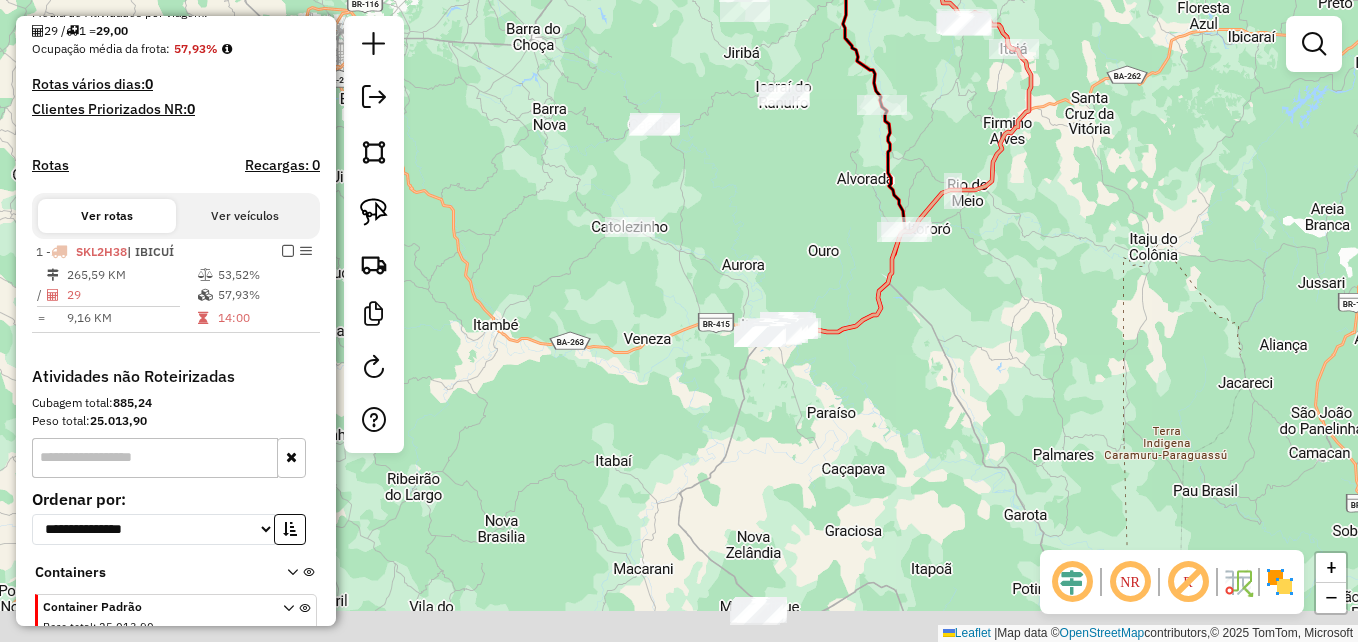 drag, startPoint x: 833, startPoint y: 486, endPoint x: 923, endPoint y: 371, distance: 146.03082 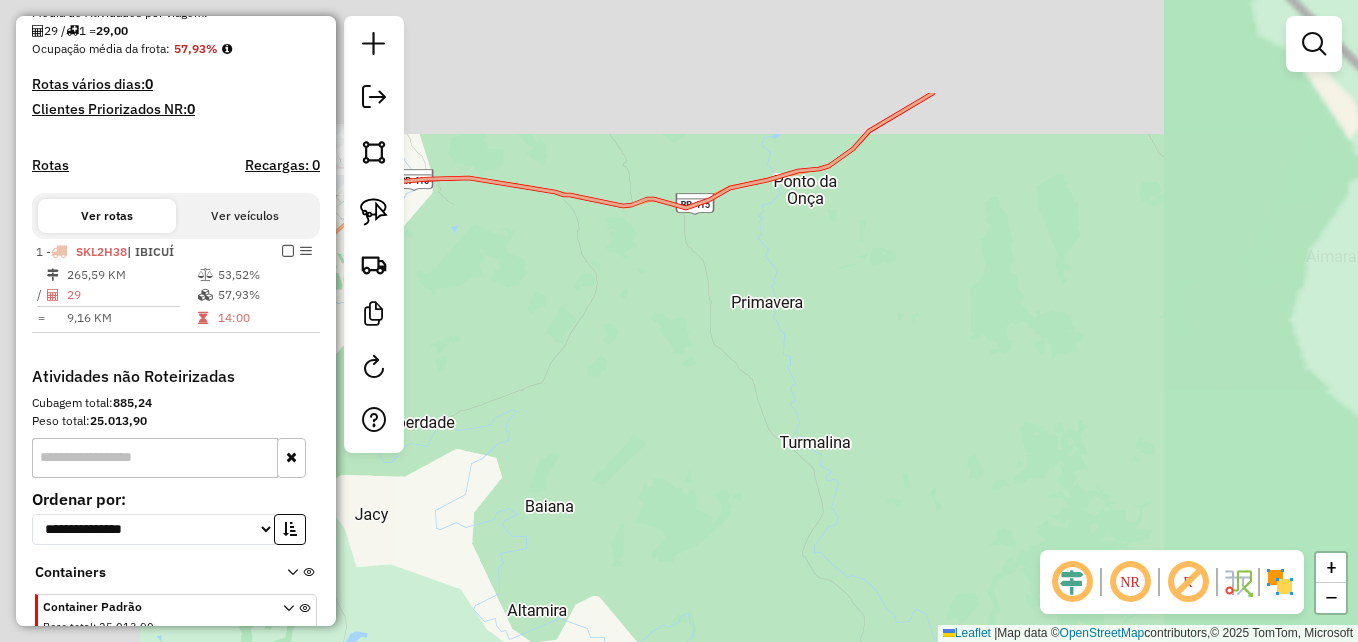 drag, startPoint x: 786, startPoint y: 291, endPoint x: 1073, endPoint y: 419, distance: 314.2499 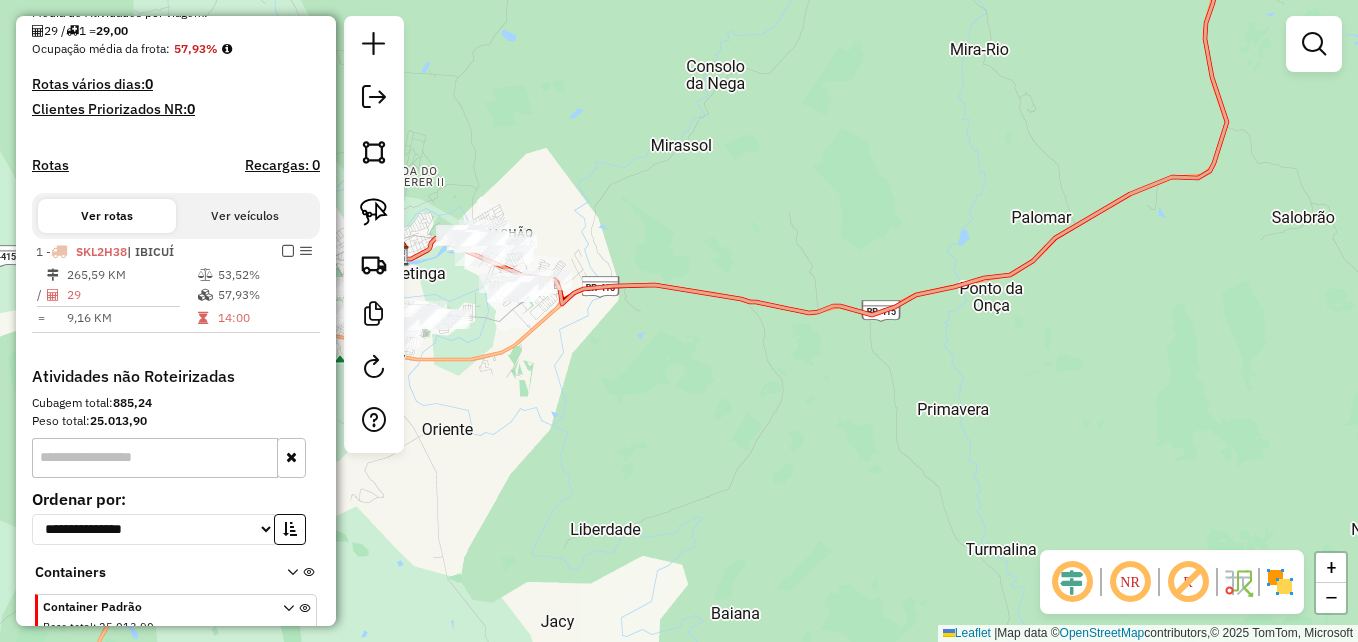 drag, startPoint x: 871, startPoint y: 378, endPoint x: 1170, endPoint y: 494, distance: 320.71326 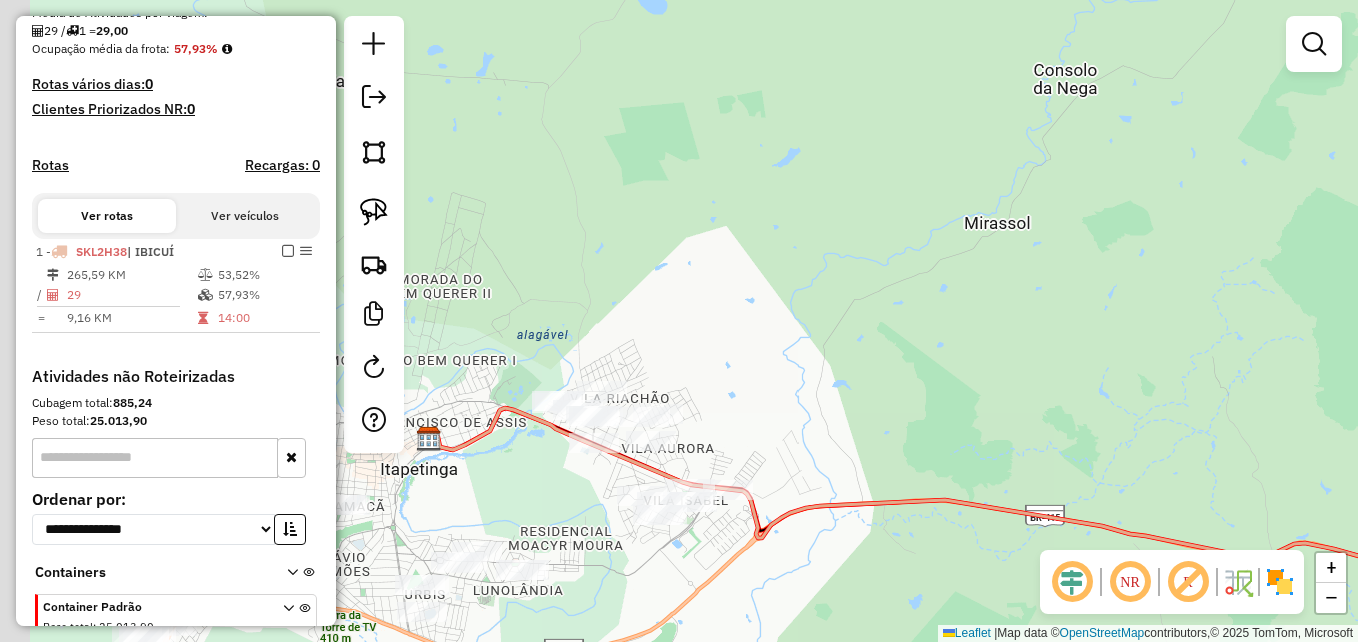 drag, startPoint x: 943, startPoint y: 277, endPoint x: 1216, endPoint y: 96, distance: 327.5515 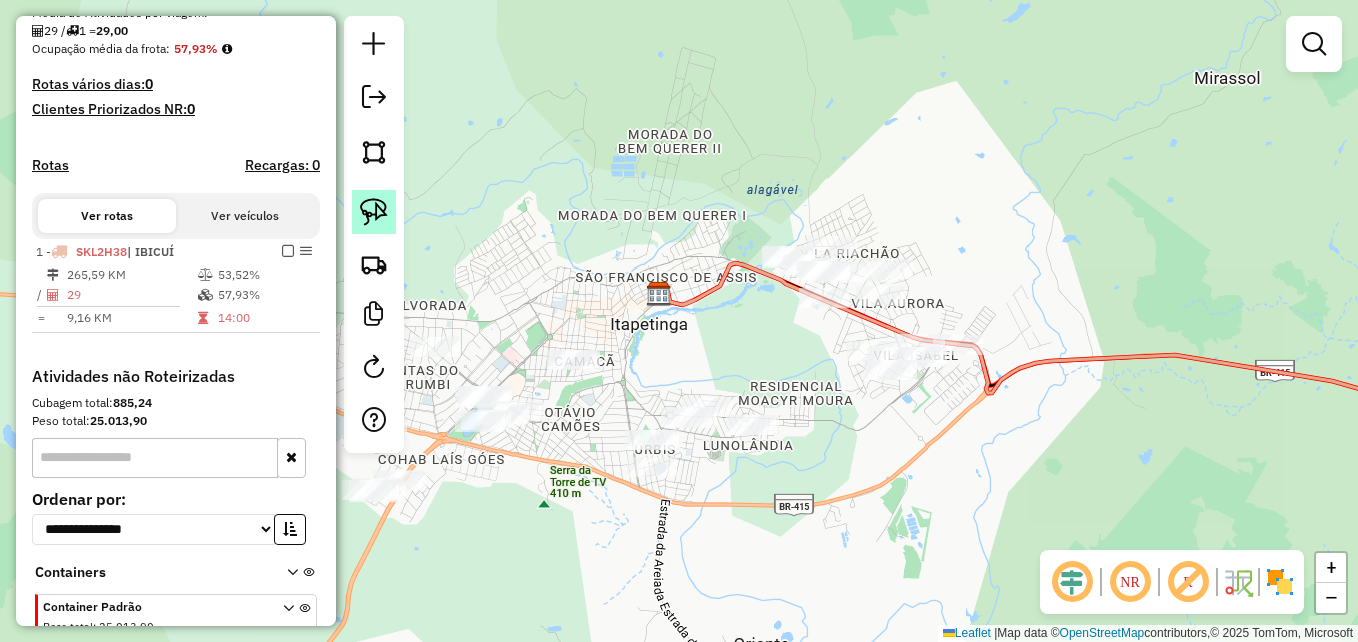click 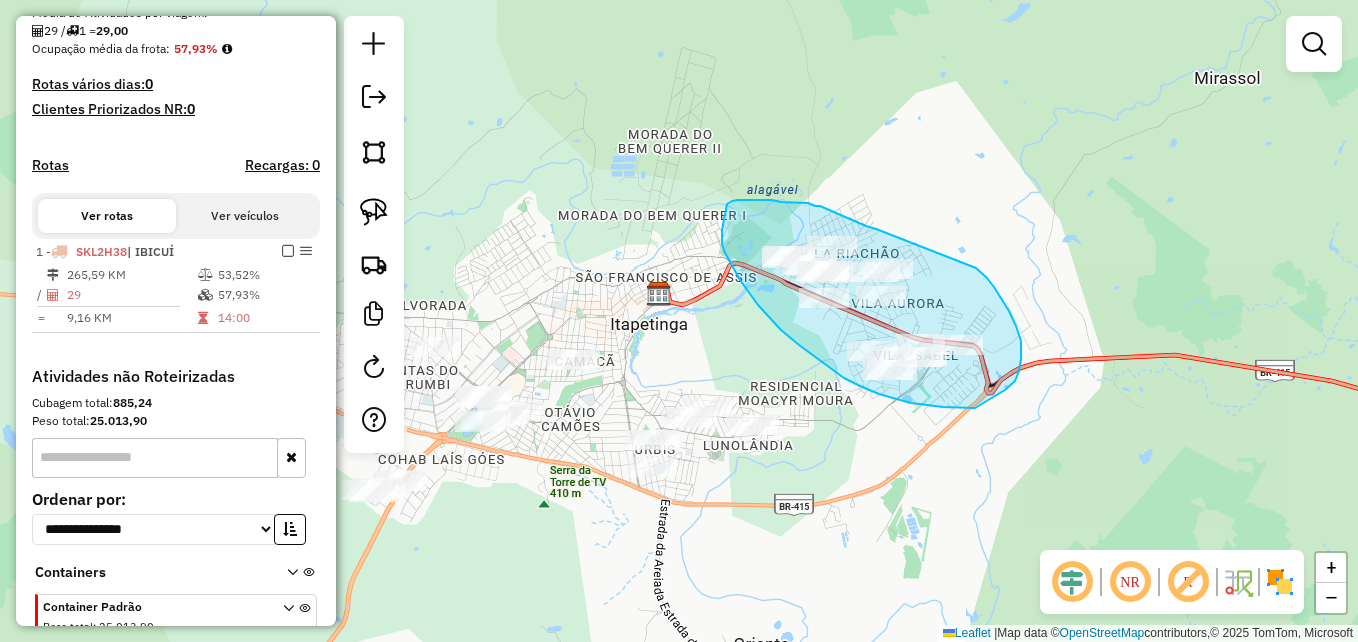 drag, startPoint x: 854, startPoint y: 221, endPoint x: 949, endPoint y: 241, distance: 97.082436 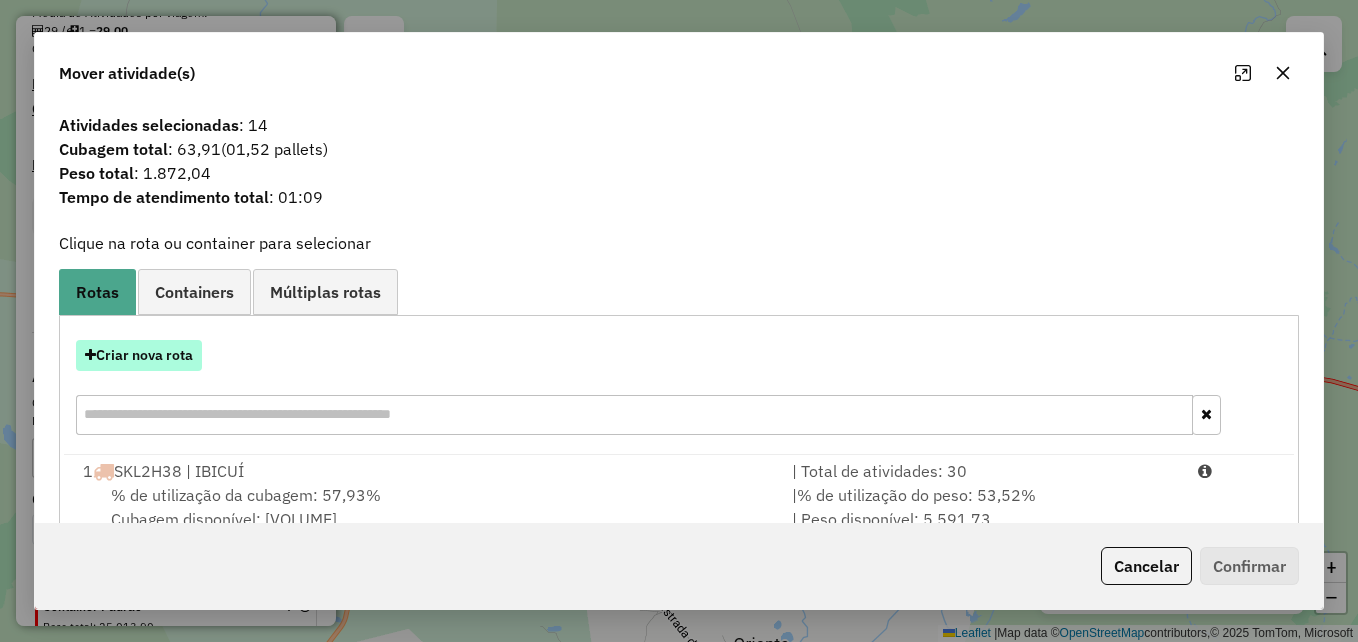 click on "Criar nova rota" at bounding box center [139, 355] 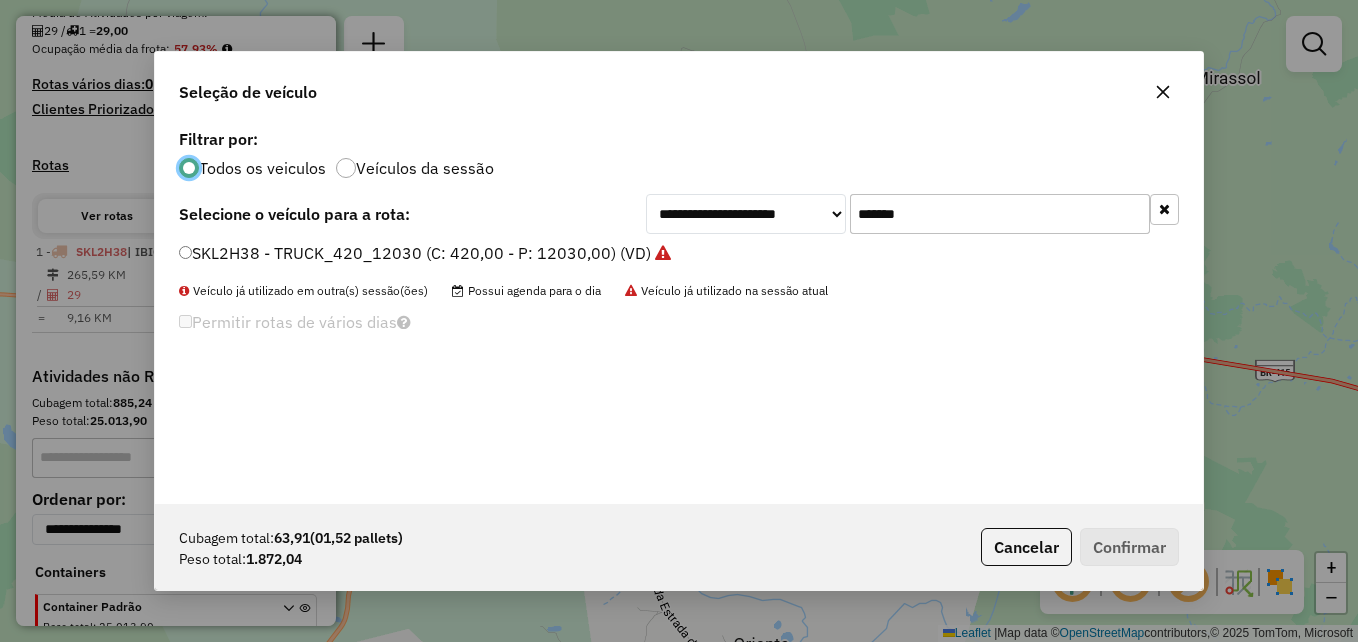 scroll, scrollTop: 11, scrollLeft: 6, axis: both 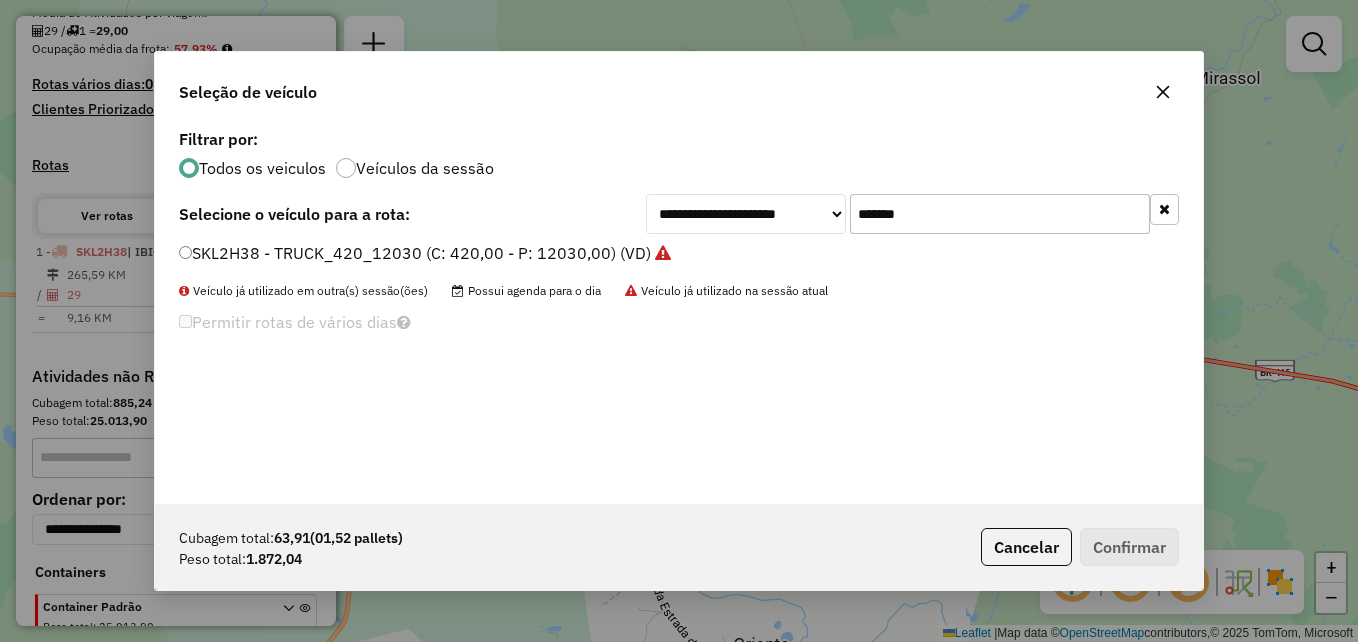 click on "*******" 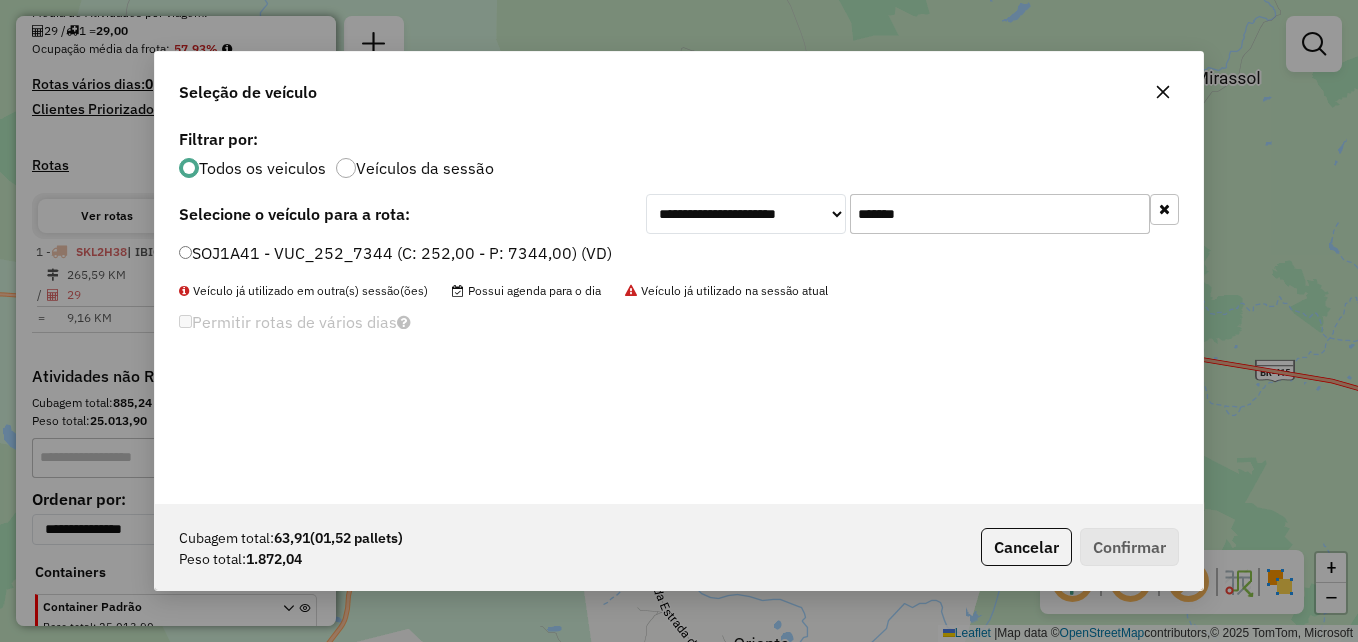 type on "*******" 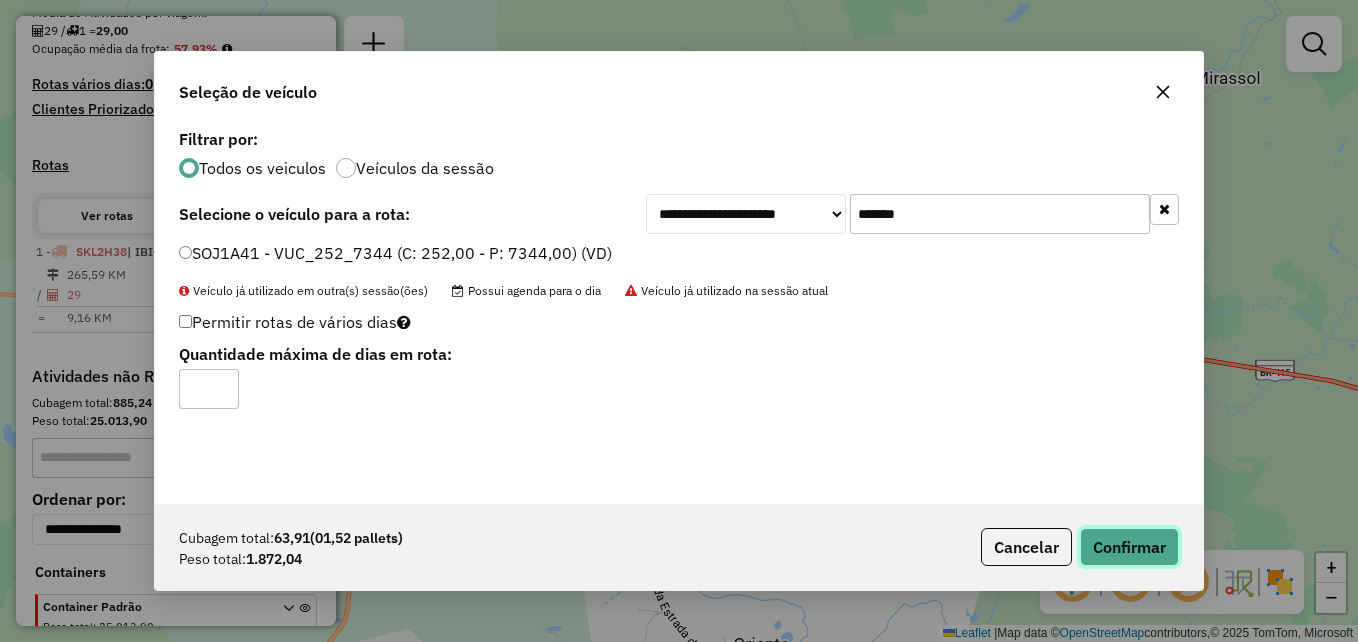click on "Confirmar" 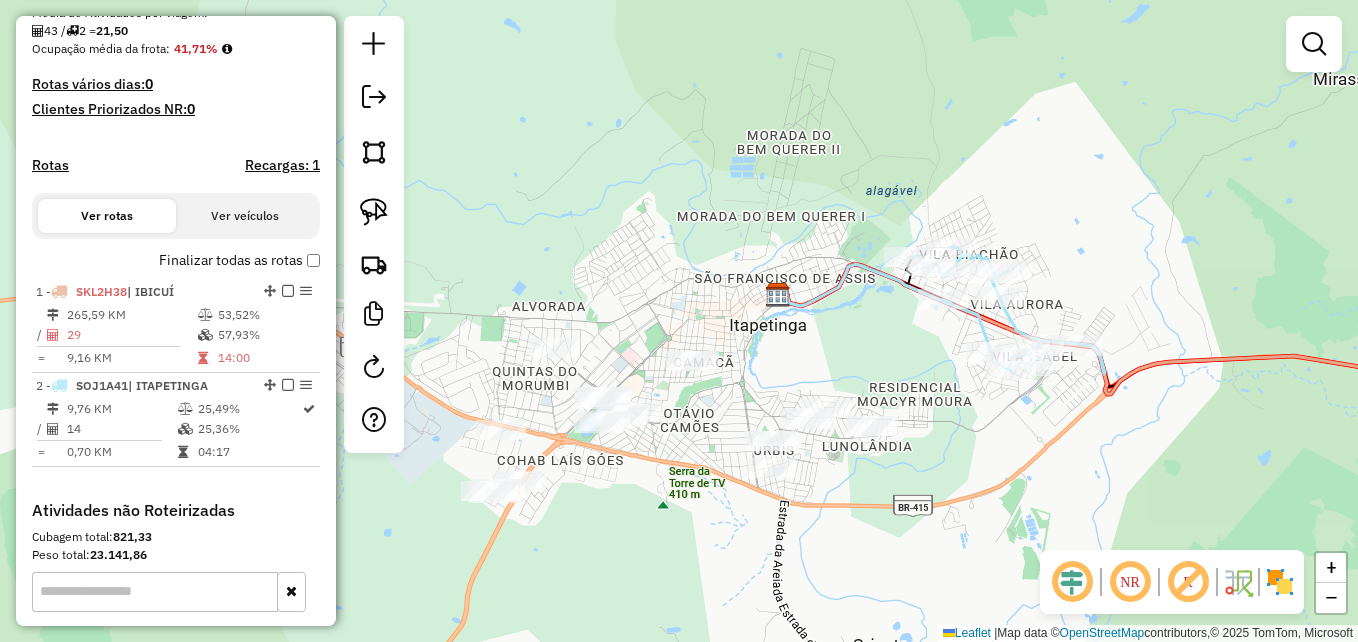 drag, startPoint x: 768, startPoint y: 346, endPoint x: 870, endPoint y: 335, distance: 102.59142 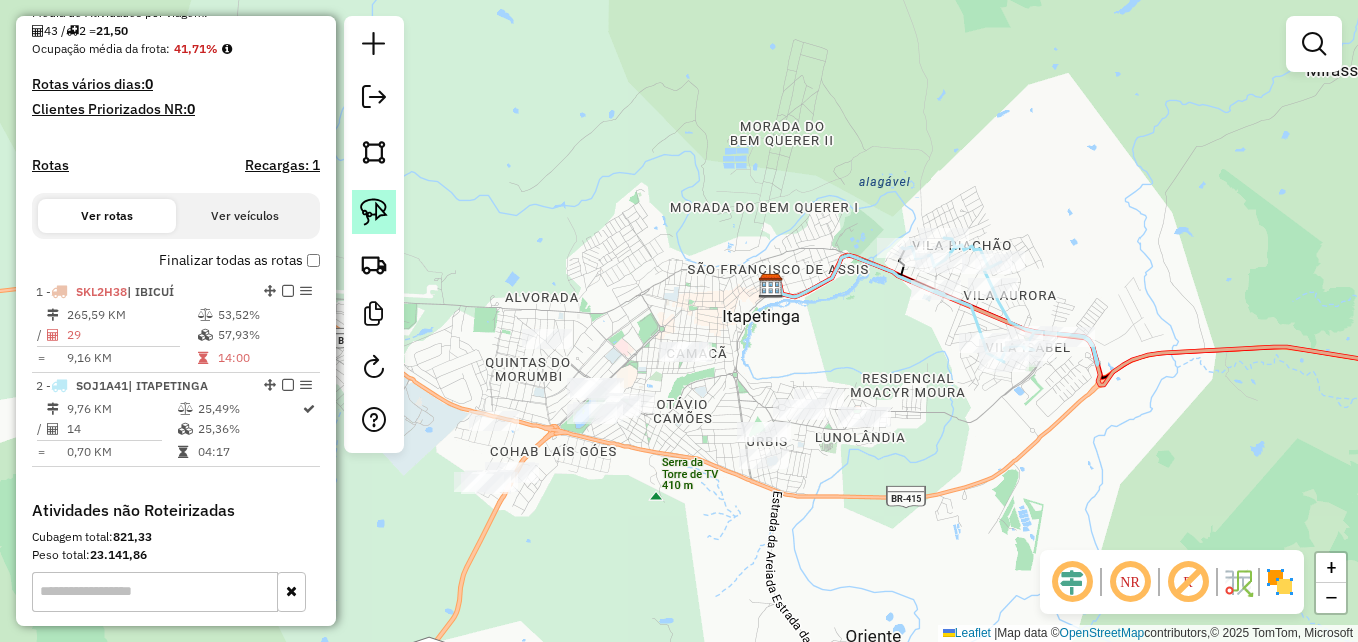 click 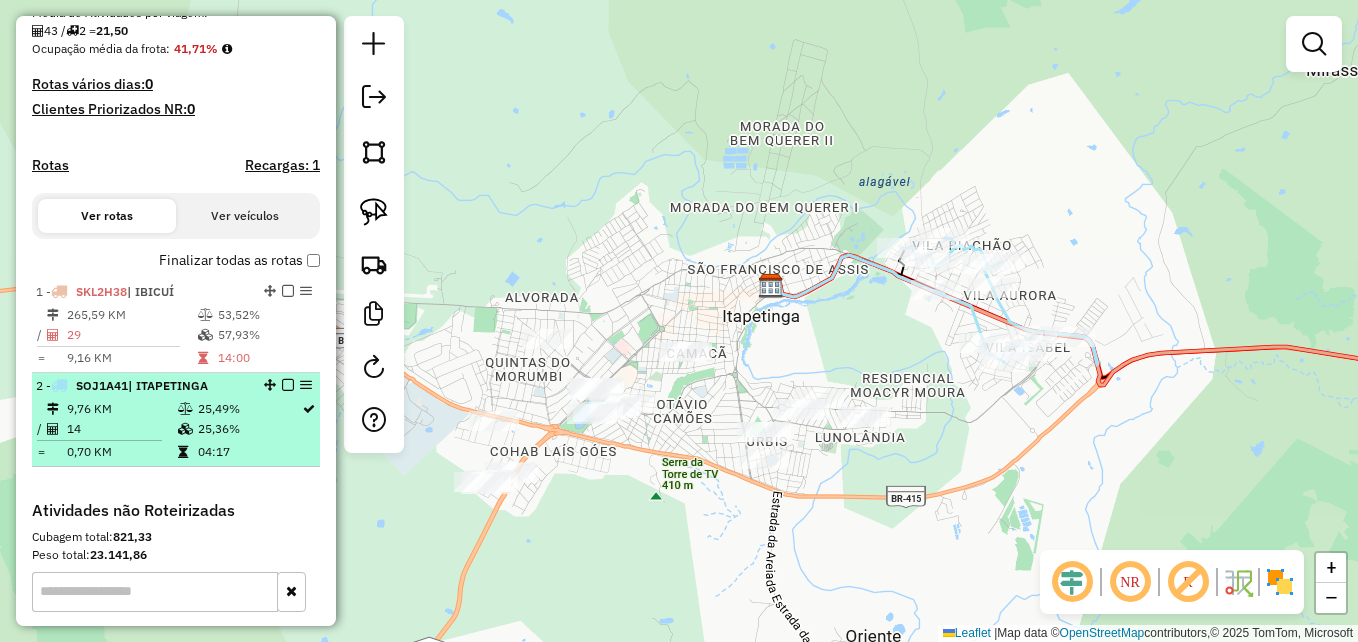 click at bounding box center [306, 385] 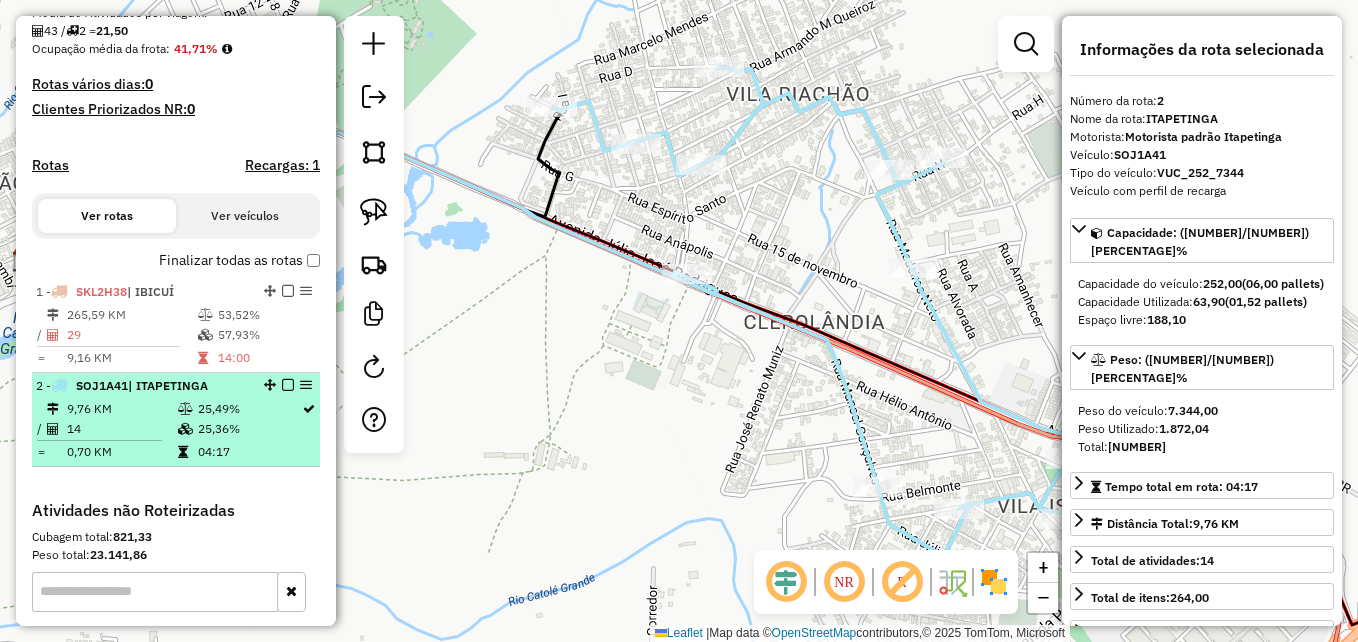 click at bounding box center [306, 385] 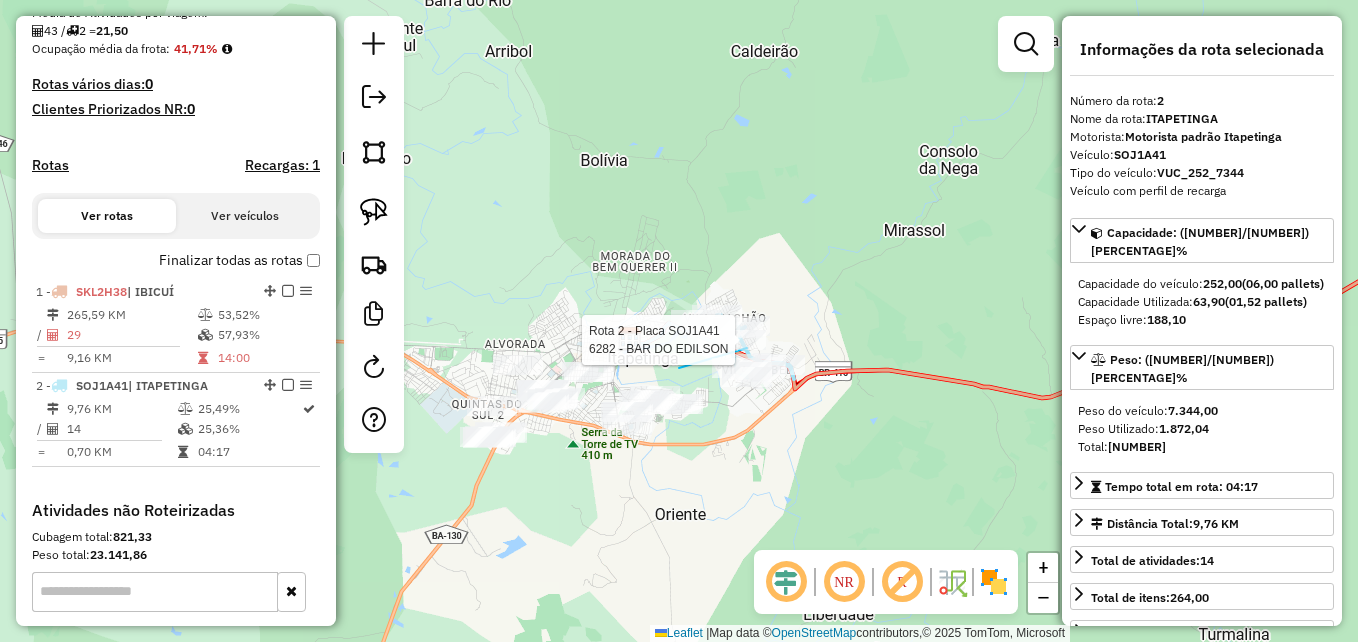 click on "Rota [NUMBER] - Placa [PLATE]  [NUMBER] - [FIRST] [LAST] Rota [NUMBER] - Placa [PLATE]  [NUMBER] - [FIRST] [LAST] Janela de atendimento Grade de atendimento Capacidade Transportadoras Veículos Cliente Pedidos  Rotas Selecione os dias de semana para filtrar as janelas de atendimento  Seg   Ter   Qua   Qui   Sex   Sáb   Dom  Informe o período da janela de atendimento: De: Até:  Filtrar exatamente a janela do cliente  Considerar janela de atendimento padrão  Selecione os dias de semana para filtrar as grades de atendimento  Seg   Ter   Qua   Qui   Sex   Sáb   Dom   Considerar clientes sem dia de atendimento cadastrado  Clientes fora do dia de atendimento selecionado Filtrar as atividades entre os valores definidos abaixo:  Peso mínimo:   Peso máximo:   Cubagem mínima:   Cubagem máxima:   De:   Até:  Filtrar as atividades entre o tempo de atendimento definido abaixo:  De:   Até:   Considerar capacidade total dos clientes não roteirizados Transportadora: Selecione um ou mais itens Tipo de veículo: Veículo: Nome: +" 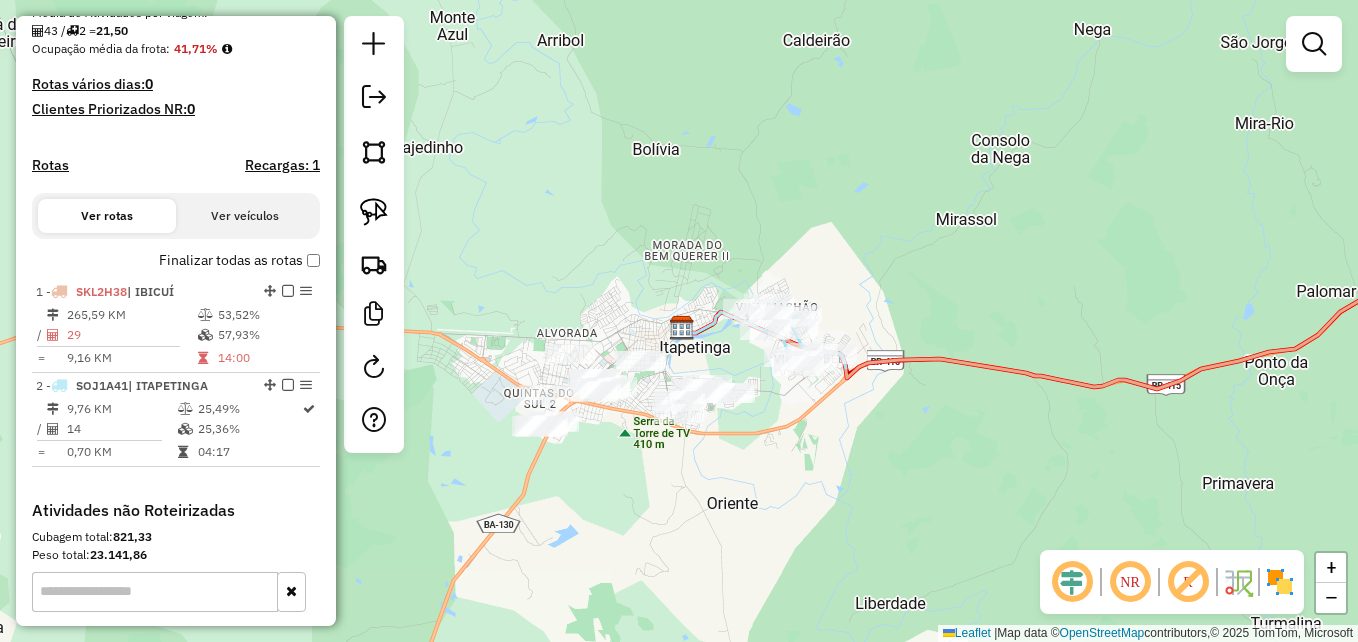 drag, startPoint x: 808, startPoint y: 459, endPoint x: 980, endPoint y: 415, distance: 177.53873 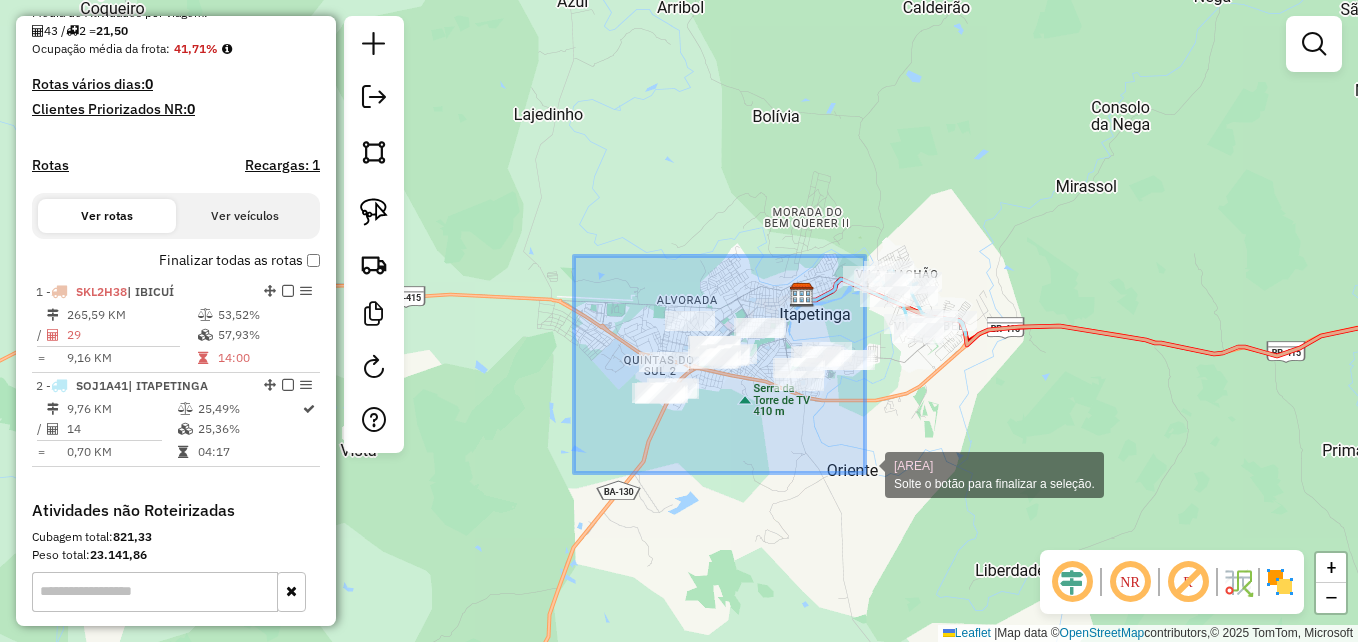 drag, startPoint x: 574, startPoint y: 256, endPoint x: 865, endPoint y: 473, distance: 363.00137 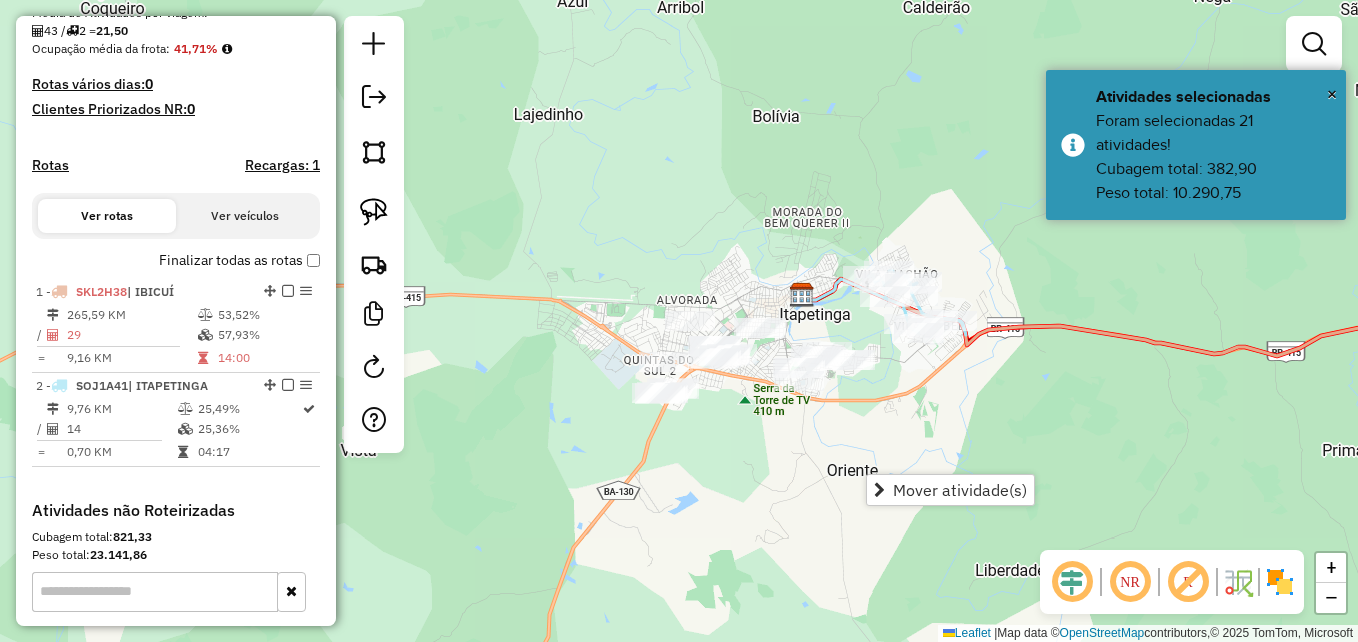 click on "Janela de atendimento Grade de atendimento Capacidade Transportadoras Veículos Cliente Pedidos  Rotas Selecione os dias de semana para filtrar as janelas de atendimento  Seg   Ter   Qua   Qui   Sex   Sáb   Dom  Informe o período da janela de atendimento: De: Até:  Filtrar exatamente a janela do cliente  Considerar janela de atendimento padrão  Selecione os dias de semana para filtrar as grades de atendimento  Seg   Ter   Qua   Qui   Sex   Sáb   Dom   Considerar clientes sem dia de atendimento cadastrado  Clientes fora do dia de atendimento selecionado Filtrar as atividades entre os valores definidos abaixo:  Peso mínimo:   Peso máximo:   Cubagem mínima:   Cubagem máxima:   De:   Até:  Filtrar as atividades entre o tempo de atendimento definido abaixo:  De:   Até:   Considerar capacidade total dos clientes não roteirizados Transportadora: Selecione um ou mais itens Tipo de veículo: Selecione um ou mais itens Veículo: Selecione um ou mais itens Motorista: Selecione um ou mais itens Nome: Rótulo:" 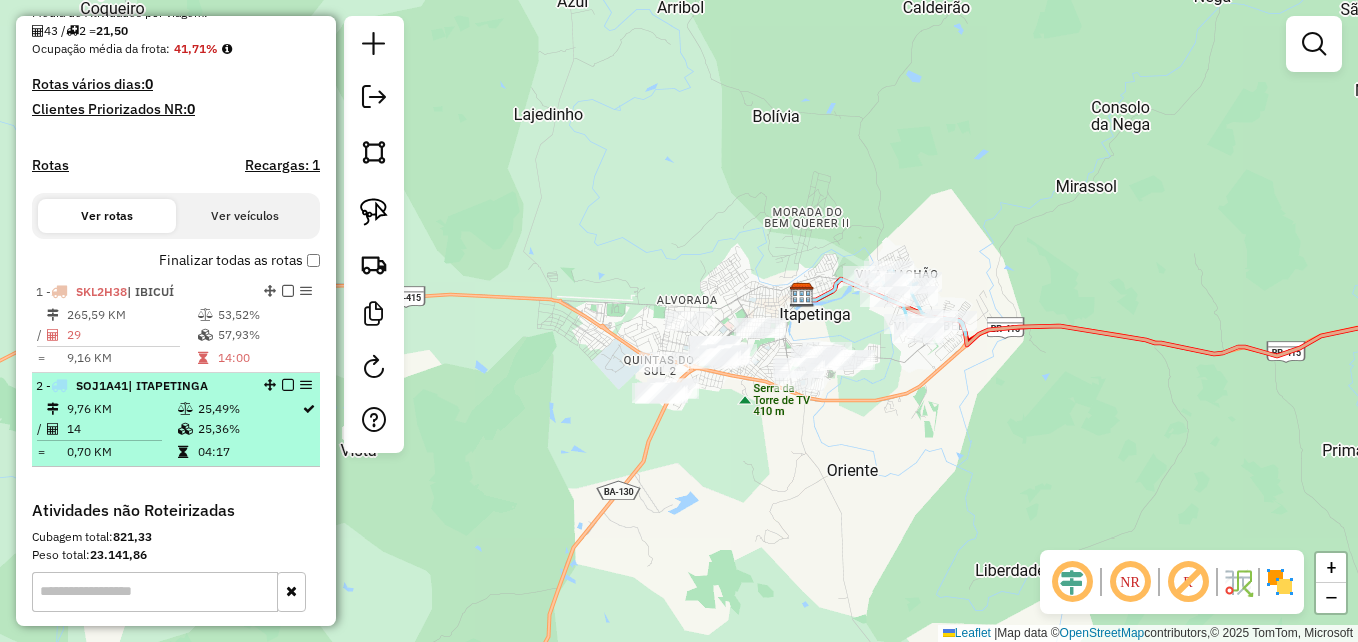 select on "**********" 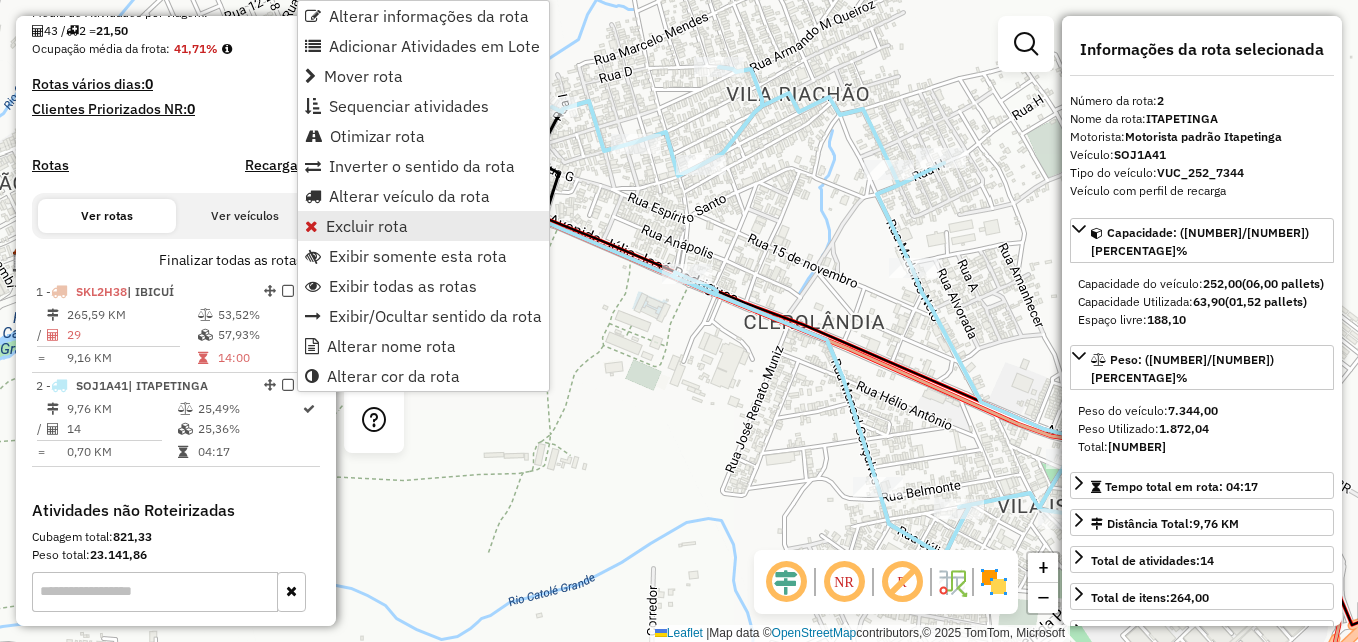 click on "Excluir rota" at bounding box center [367, 226] 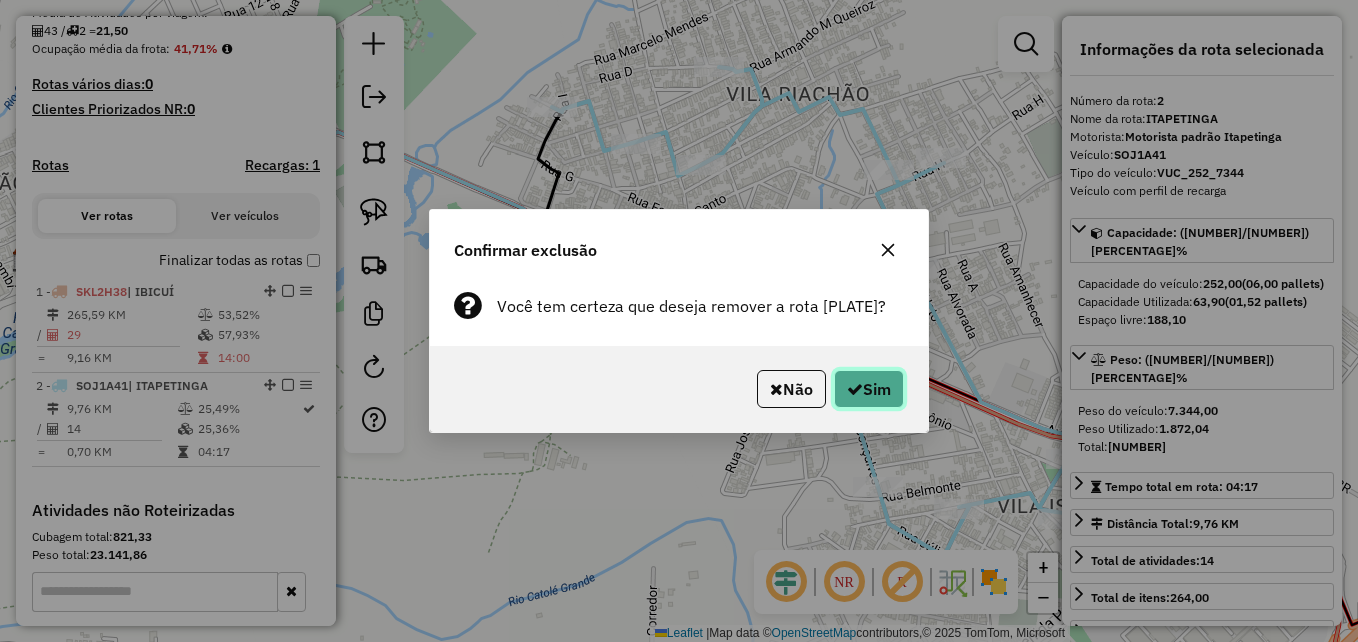 click on "Sim" 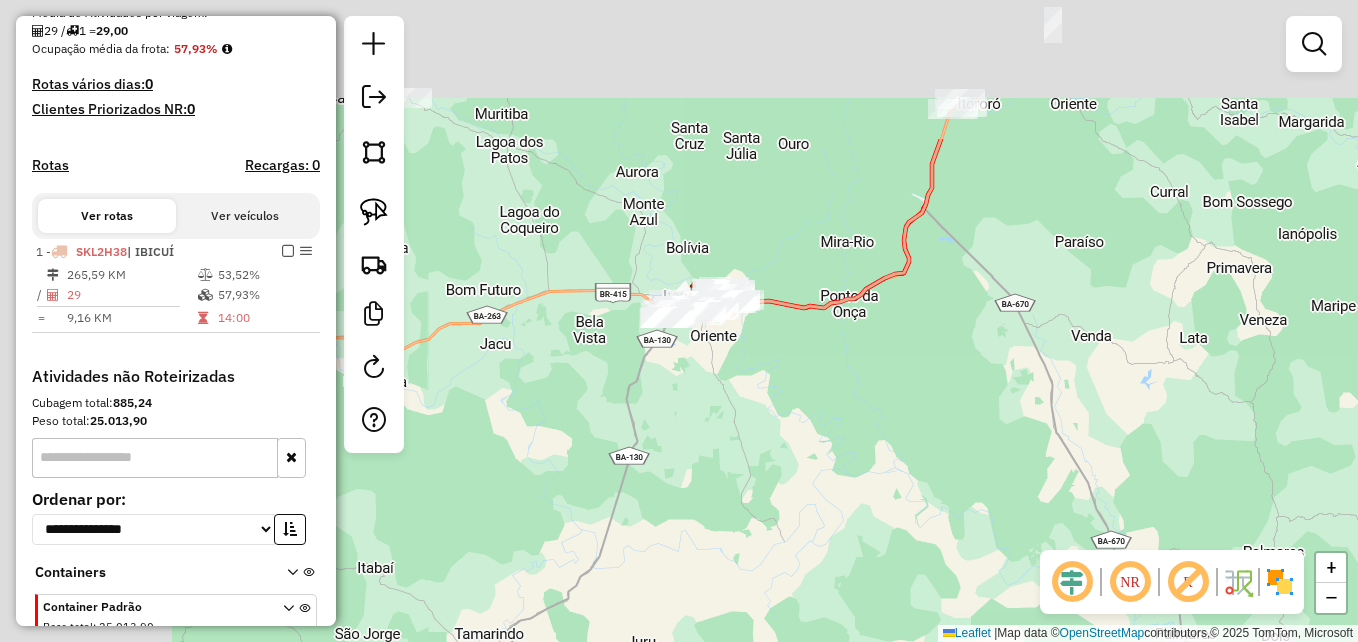 drag, startPoint x: 767, startPoint y: 317, endPoint x: 1022, endPoint y: 505, distance: 316.81067 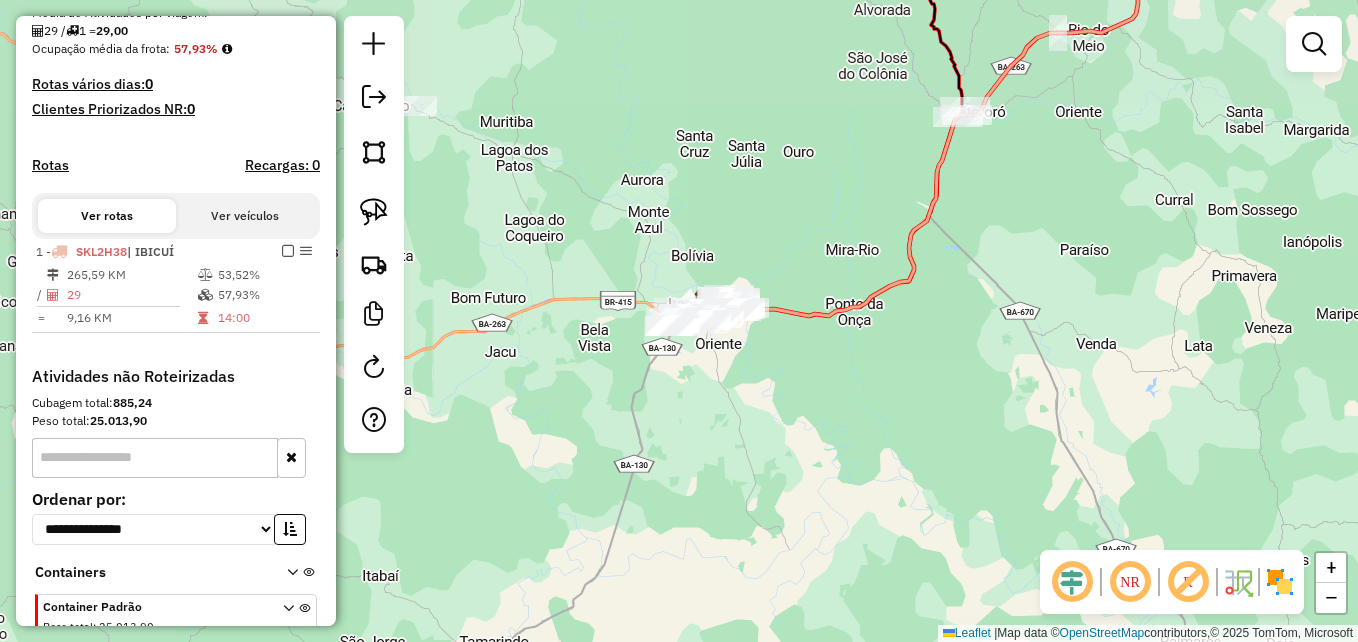 click on "Janela de atendimento Grade de atendimento Capacidade Transportadoras Veículos Cliente Pedidos  Rotas Selecione os dias de semana para filtrar as janelas de atendimento  Seg   Ter   Qua   Qui   Sex   Sáb   Dom  Informe o período da janela de atendimento: De: Até:  Filtrar exatamente a janela do cliente  Considerar janela de atendimento padrão  Selecione os dias de semana para filtrar as grades de atendimento  Seg   Ter   Qua   Qui   Sex   Sáb   Dom   Considerar clientes sem dia de atendimento cadastrado  Clientes fora do dia de atendimento selecionado Filtrar as atividades entre os valores definidos abaixo:  Peso mínimo:   Peso máximo:   Cubagem mínima:   Cubagem máxima:   De:   Até:  Filtrar as atividades entre o tempo de atendimento definido abaixo:  De:   Até:   Considerar capacidade total dos clientes não roteirizados Transportadora: Selecione um ou mais itens Tipo de veículo: Selecione um ou mais itens Veículo: Selecione um ou mais itens Motorista: Selecione um ou mais itens Nome: Rótulo:" 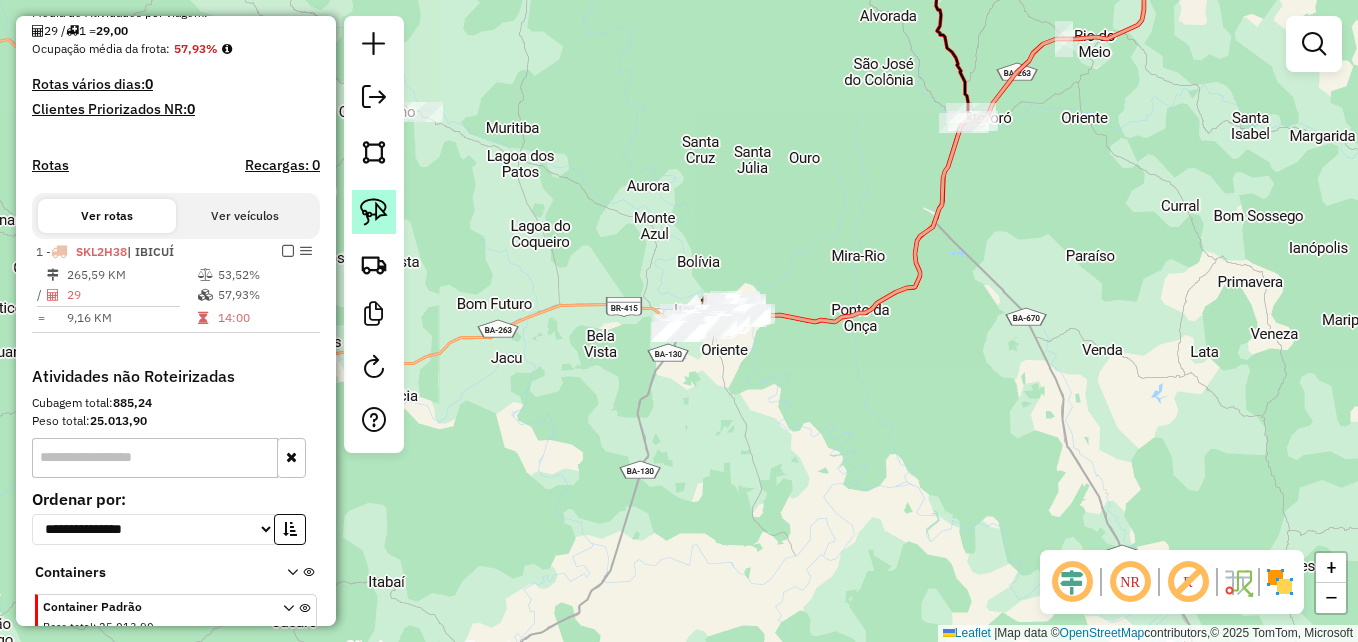 click 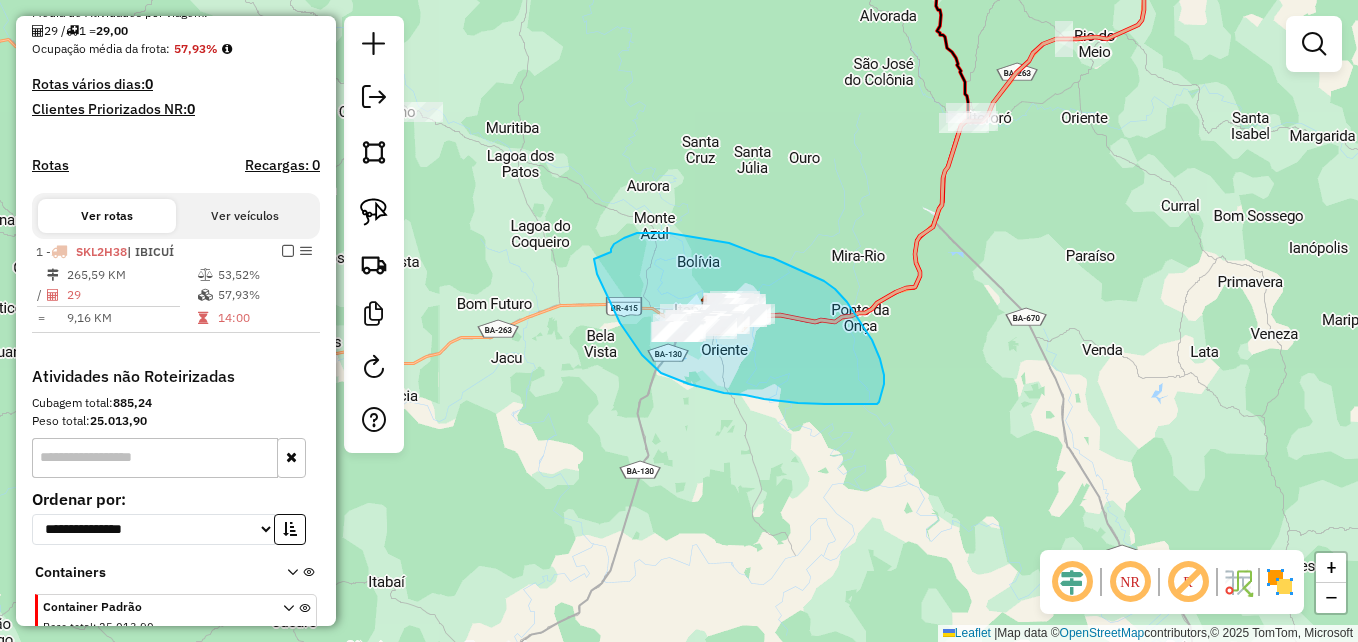 drag, startPoint x: 594, startPoint y: 259, endPoint x: 623, endPoint y: 255, distance: 29.274563 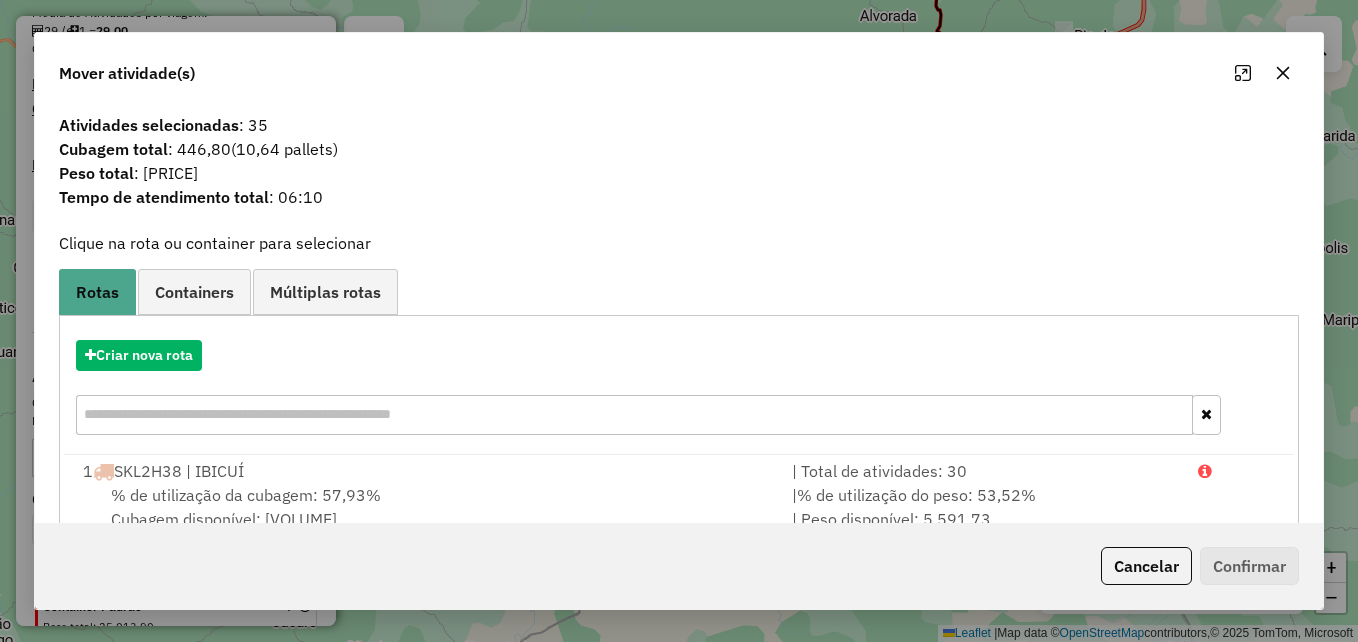 click 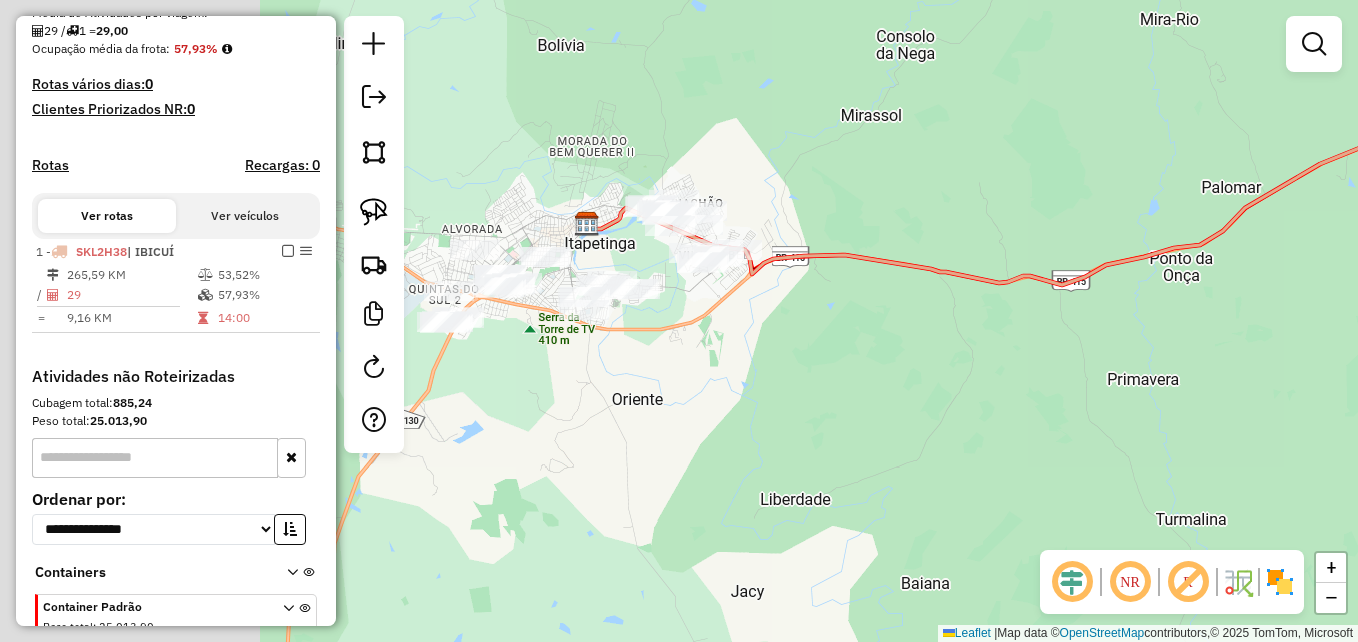 drag, startPoint x: 818, startPoint y: 355, endPoint x: 923, endPoint y: 347, distance: 105.30432 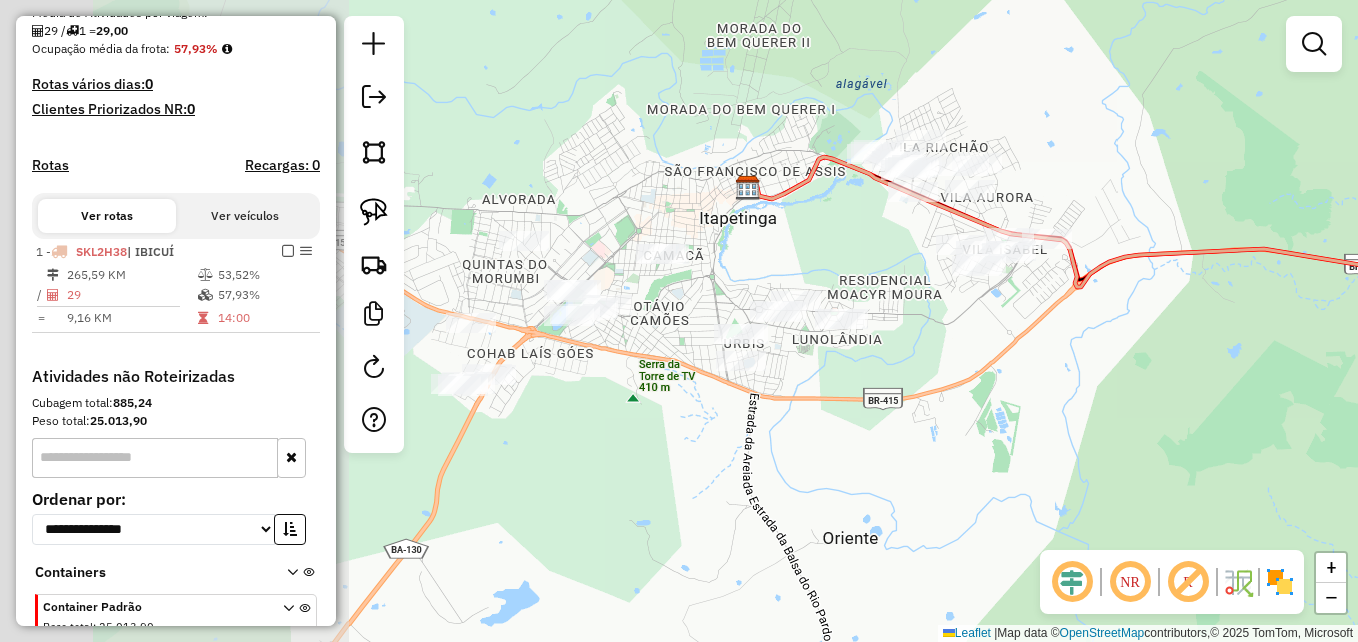 drag, startPoint x: 661, startPoint y: 369, endPoint x: 964, endPoint y: 413, distance: 306.17804 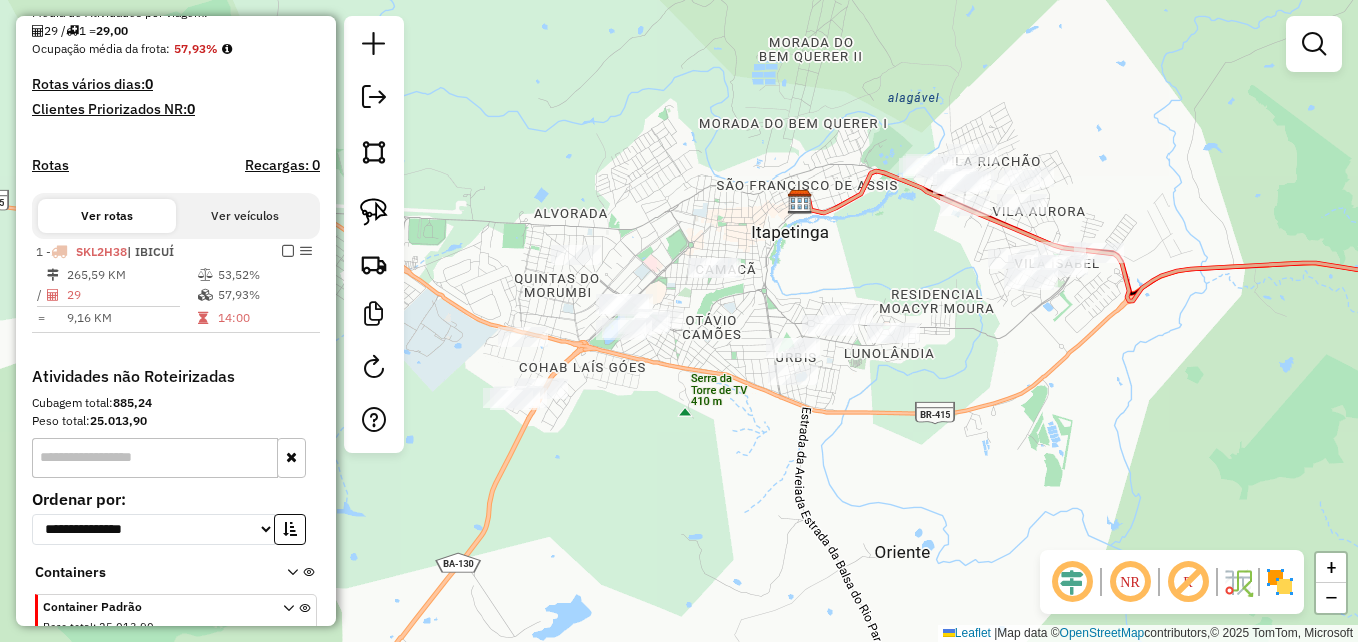 drag, startPoint x: 685, startPoint y: 379, endPoint x: 718, endPoint y: 399, distance: 38.587563 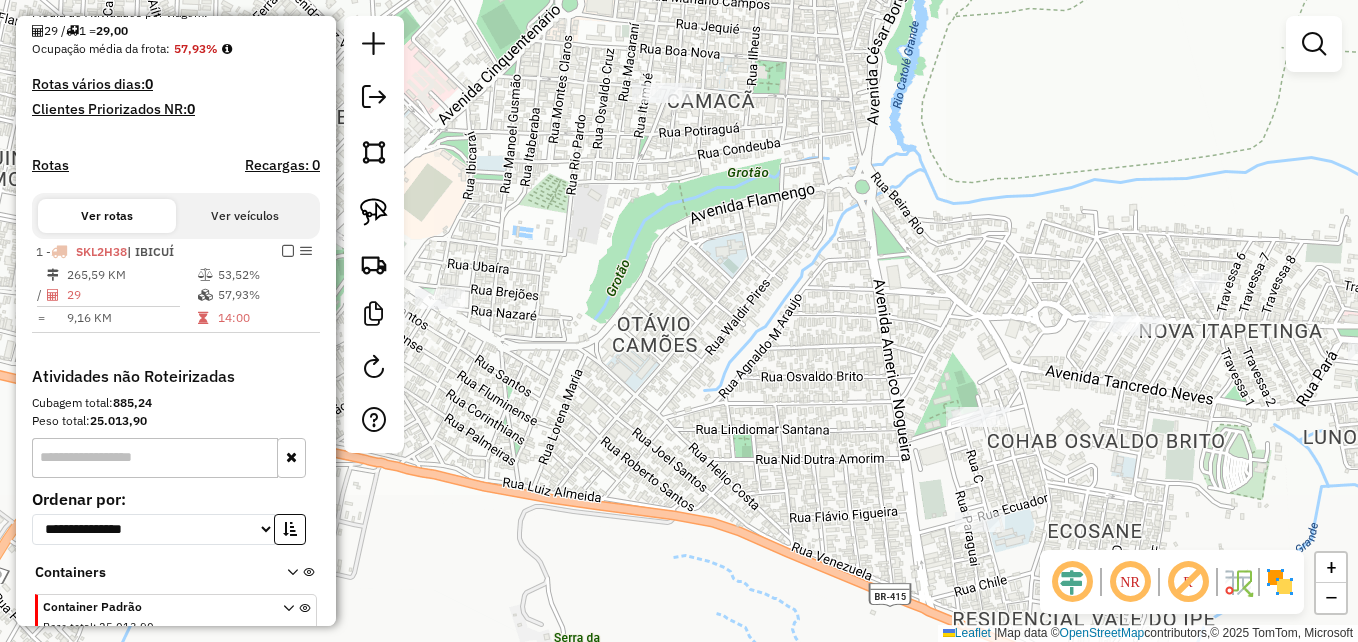 drag, startPoint x: 736, startPoint y: 337, endPoint x: 993, endPoint y: 357, distance: 257.77704 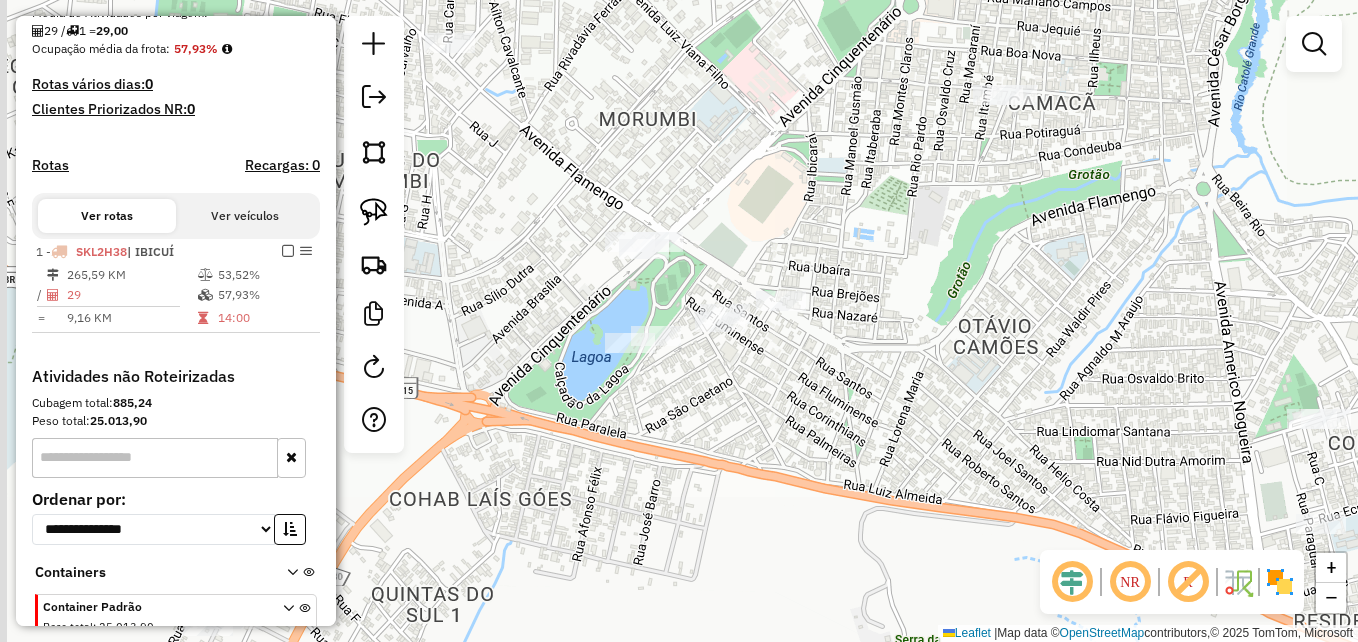 drag, startPoint x: 752, startPoint y: 369, endPoint x: 857, endPoint y: 367, distance: 105.01904 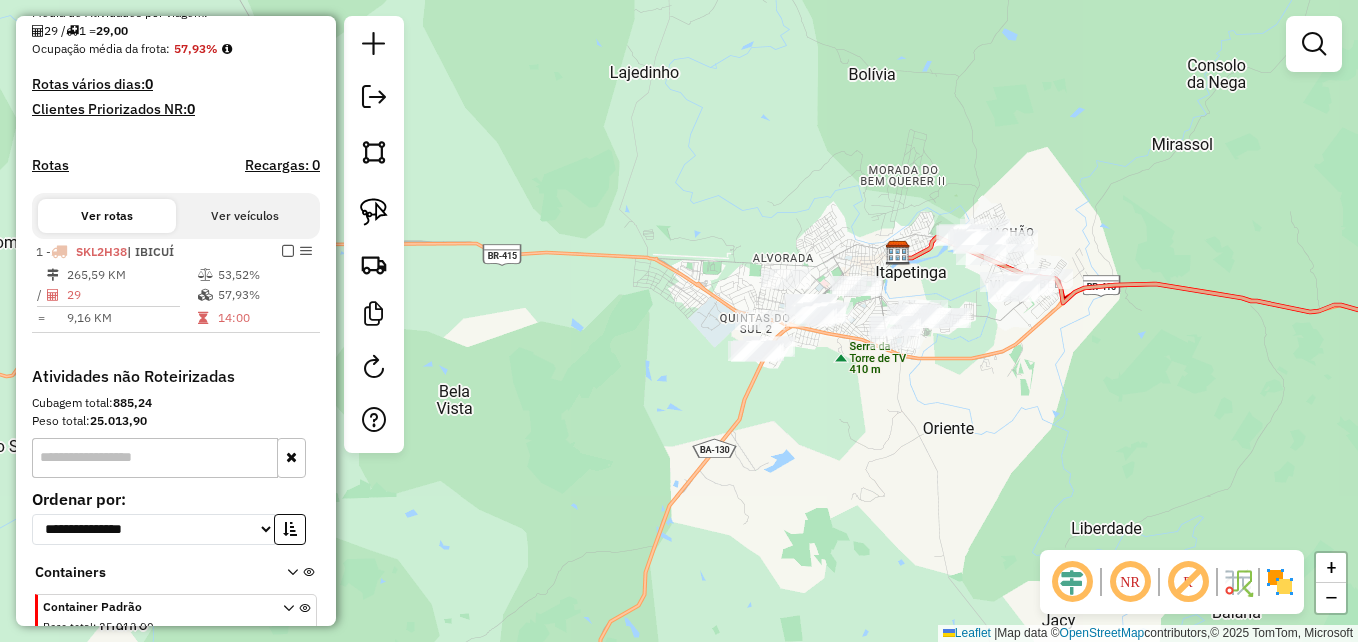 drag, startPoint x: 840, startPoint y: 467, endPoint x: 641, endPoint y: 445, distance: 200.21239 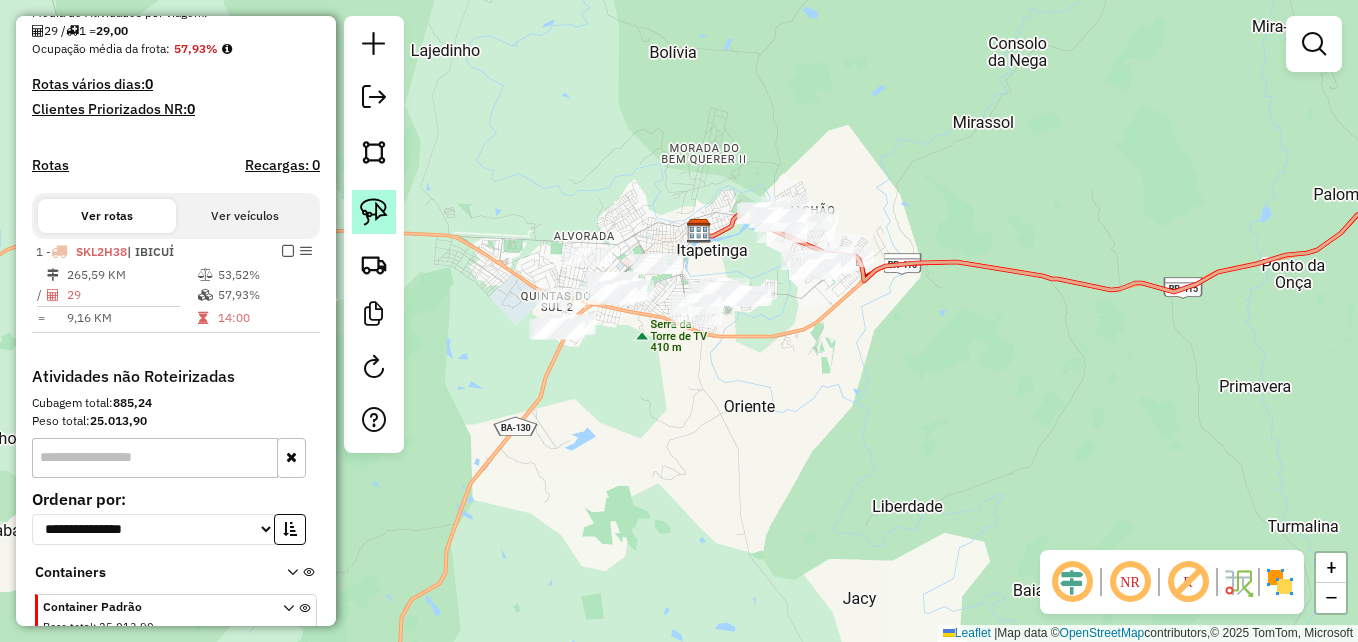 drag, startPoint x: 370, startPoint y: 208, endPoint x: 381, endPoint y: 208, distance: 11 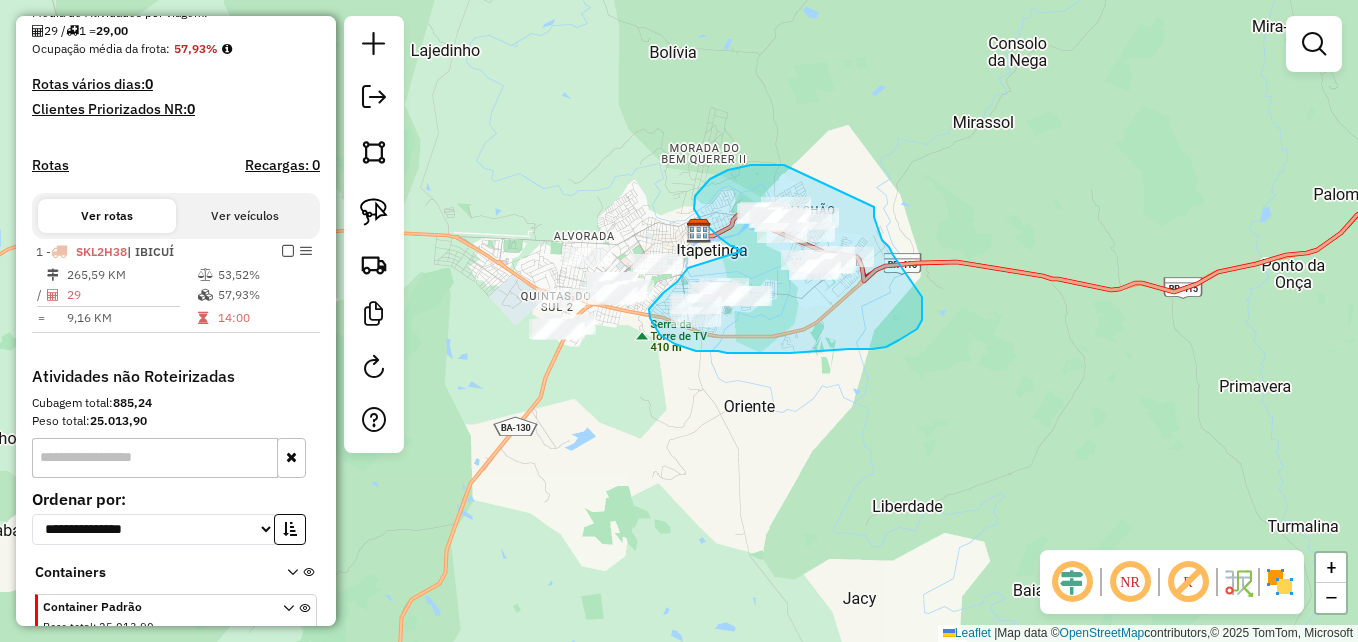 drag, startPoint x: 784, startPoint y: 165, endPoint x: 874, endPoint y: 206, distance: 98.89894 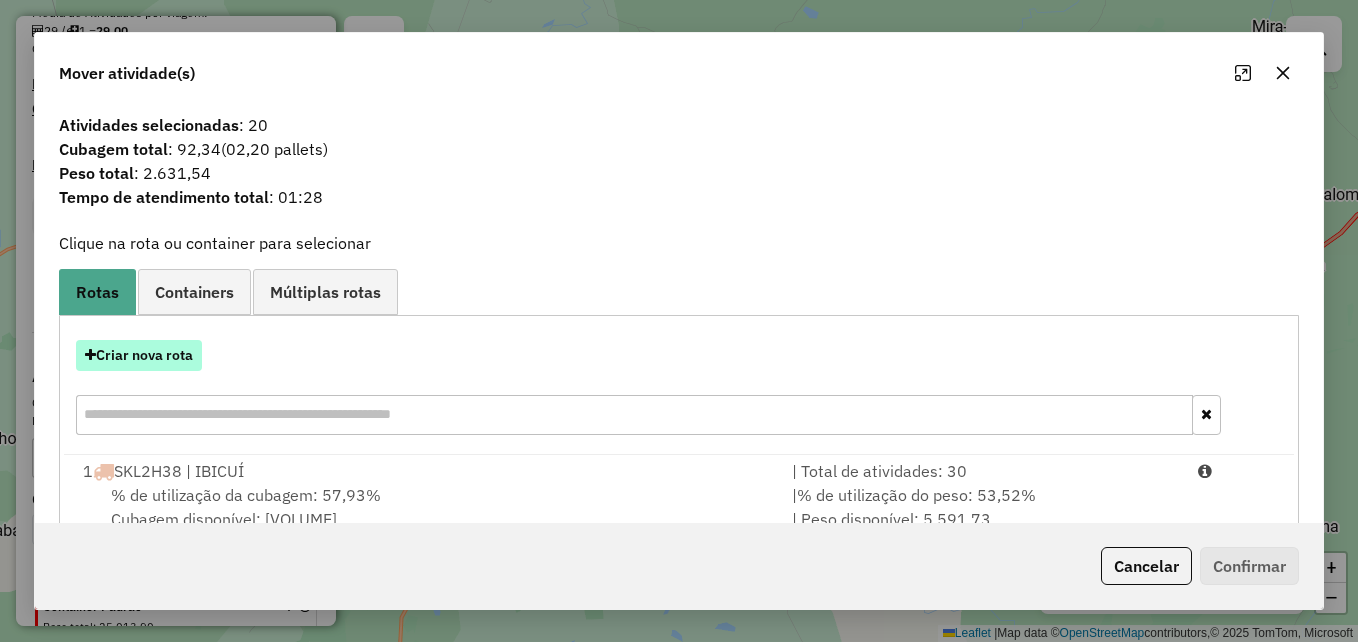 click on "Criar nova rota" at bounding box center [139, 355] 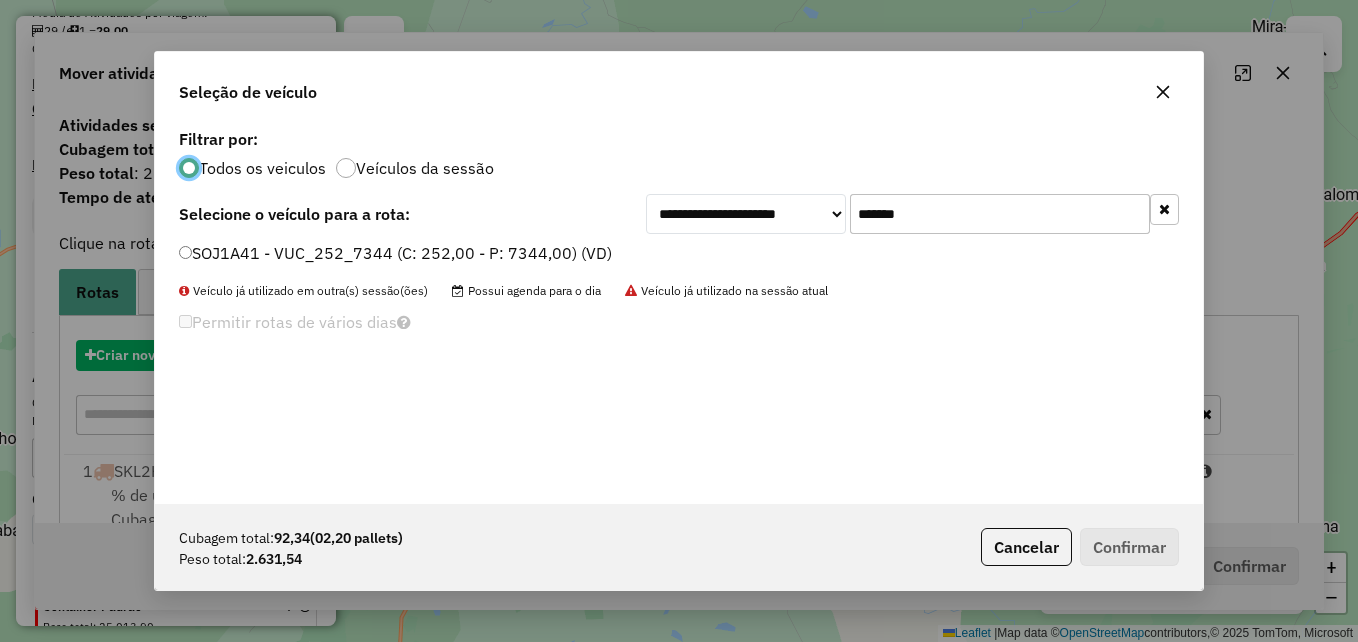 scroll, scrollTop: 11, scrollLeft: 6, axis: both 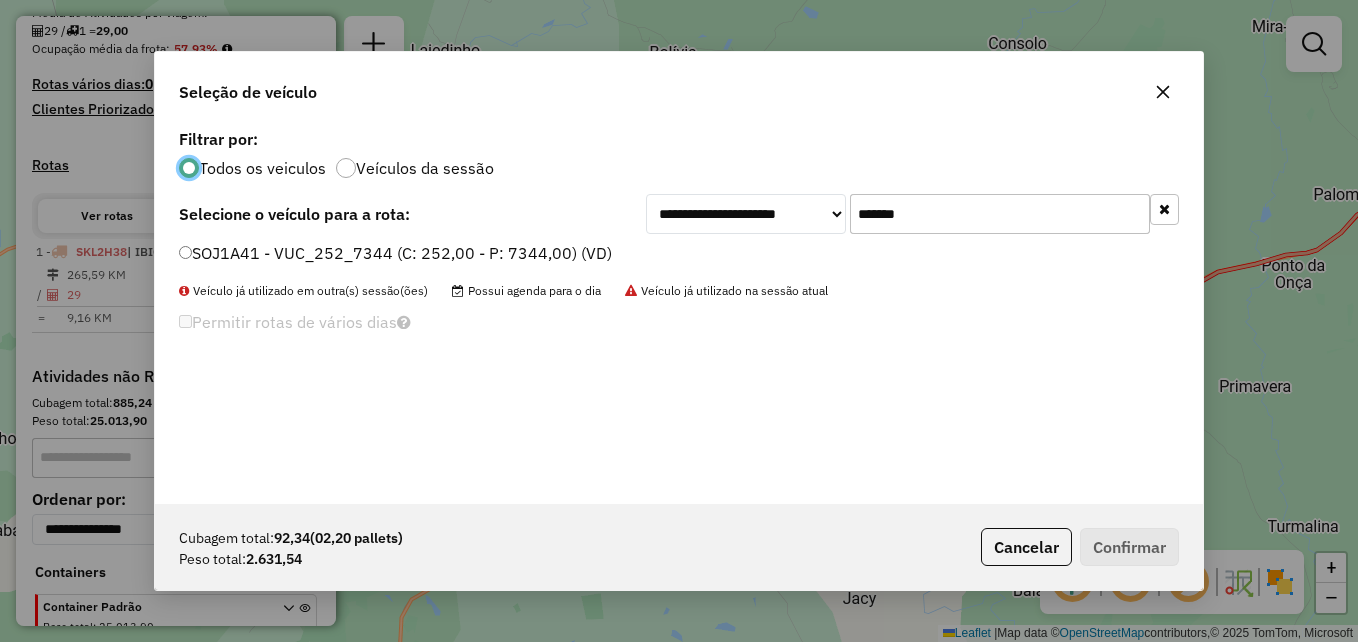 click on "*******" 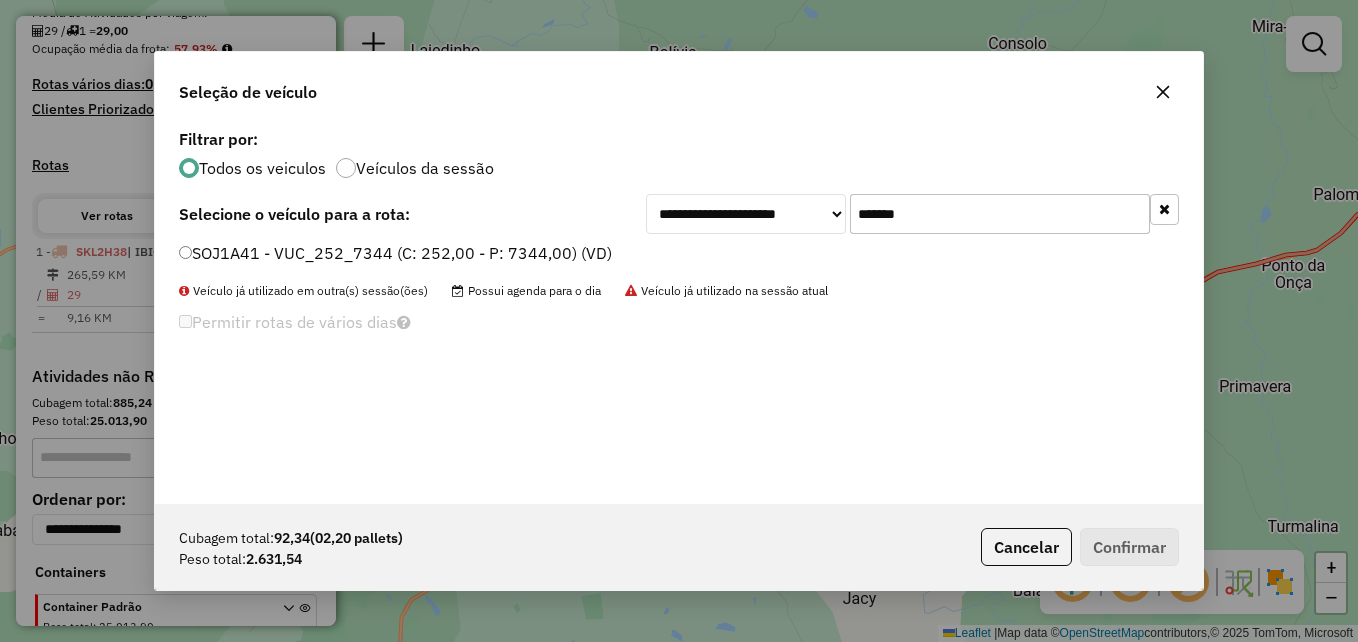 click on "*******" 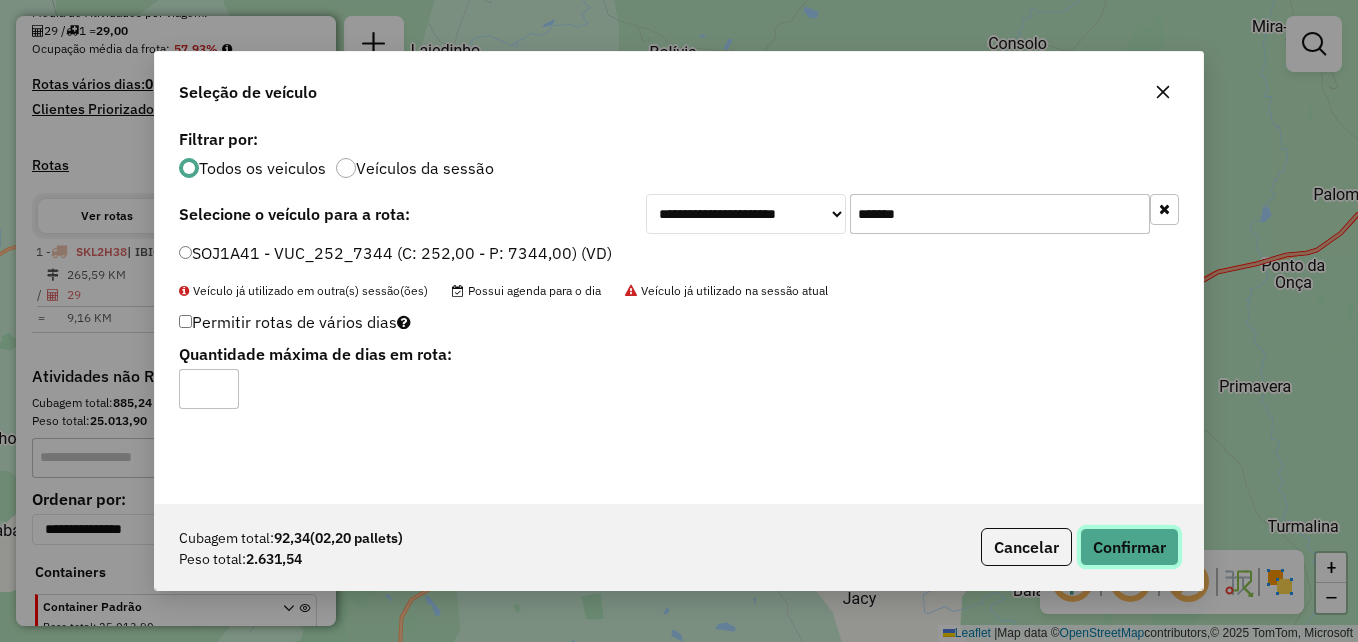 click on "Confirmar" 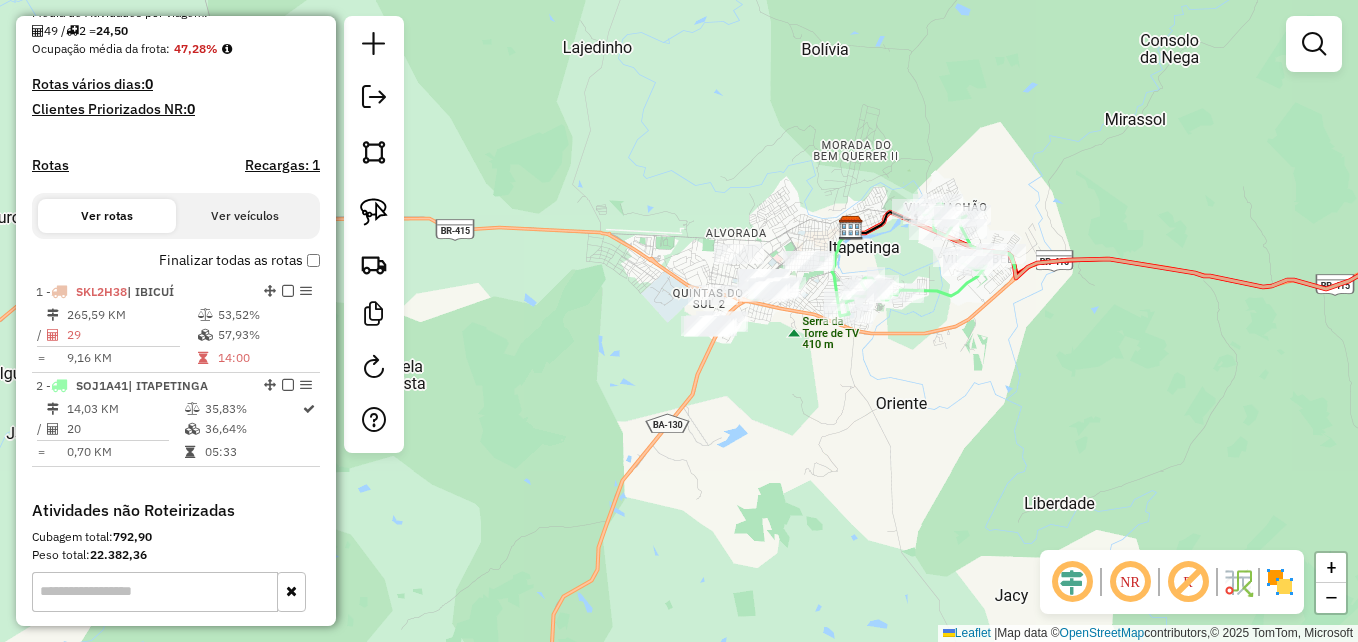 drag, startPoint x: 763, startPoint y: 392, endPoint x: 937, endPoint y: 387, distance: 174.07182 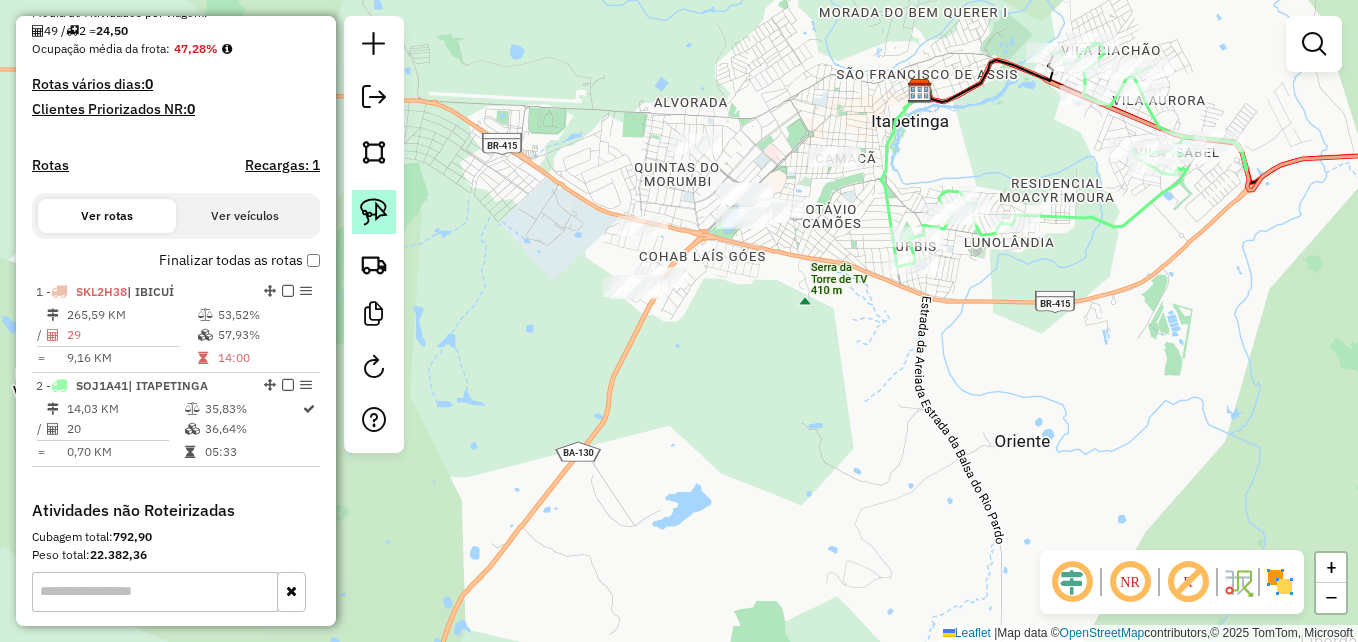 click 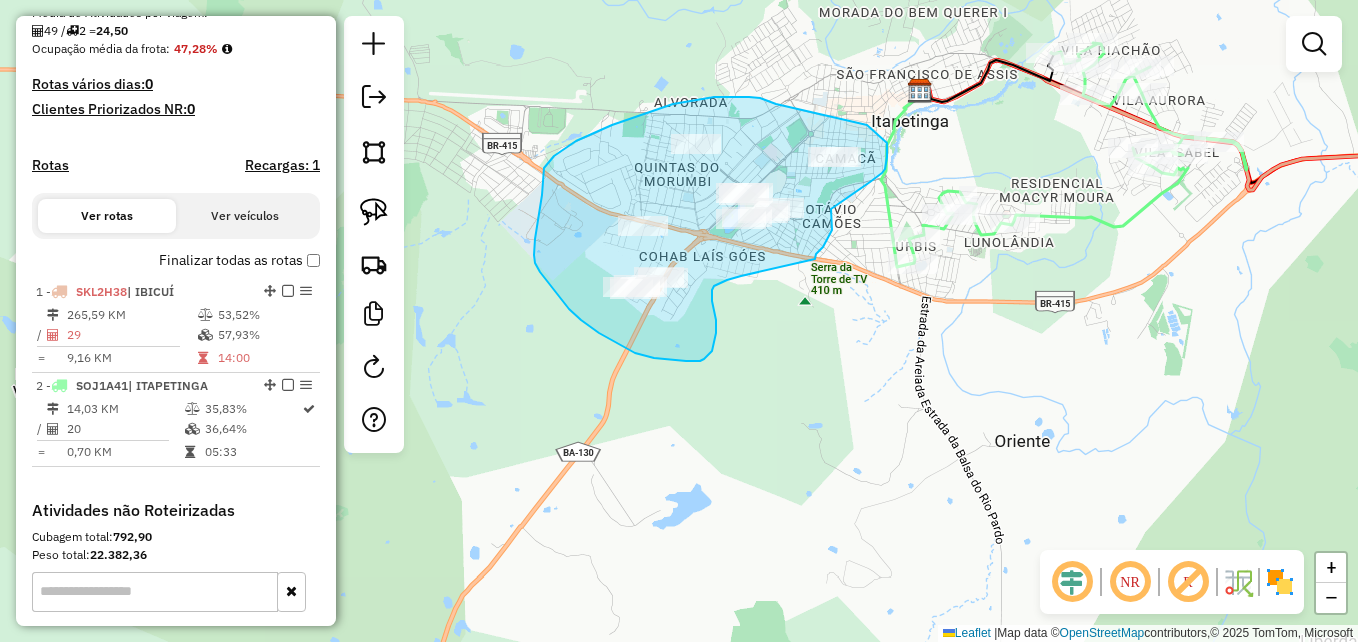 drag, startPoint x: 753, startPoint y: 98, endPoint x: 869, endPoint y: 127, distance: 119.57006 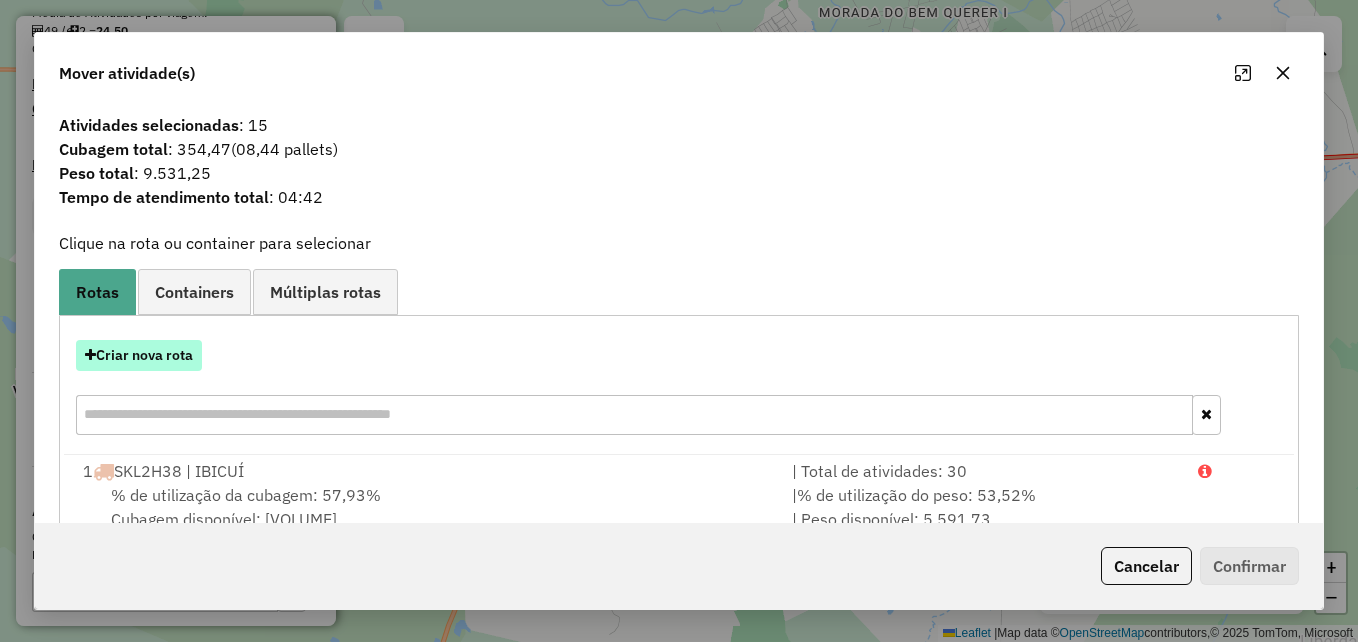 click on "Criar nova rota" at bounding box center [139, 355] 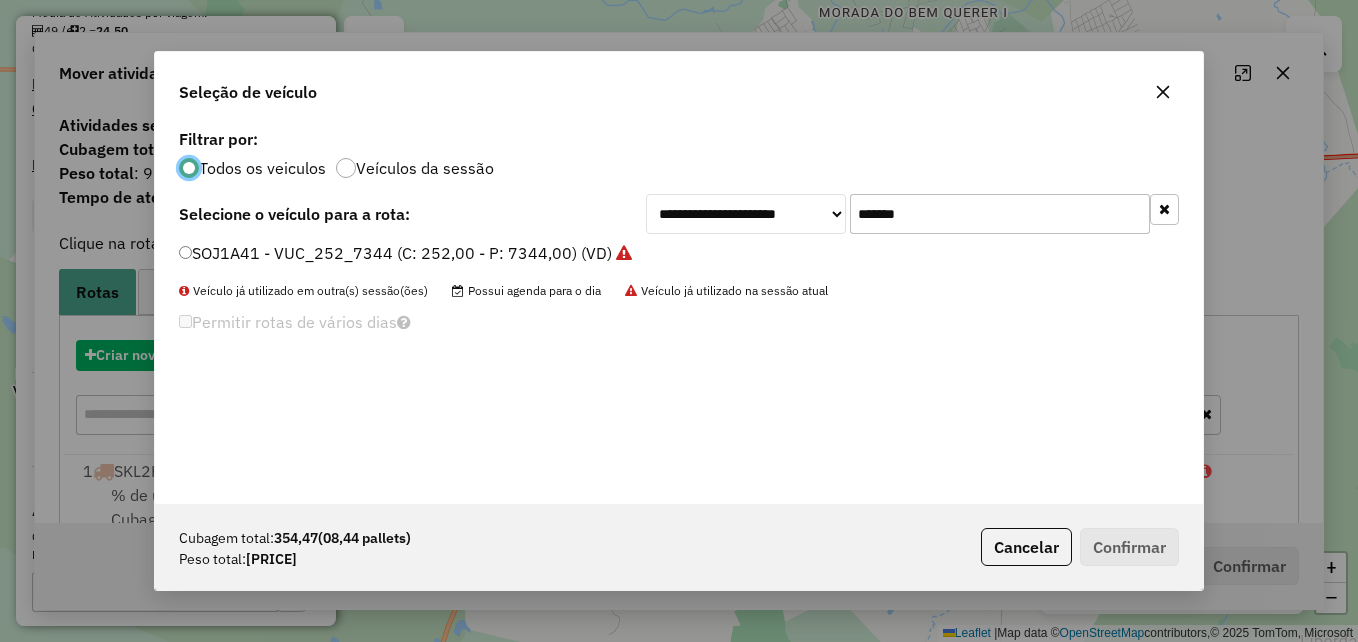 scroll, scrollTop: 11, scrollLeft: 6, axis: both 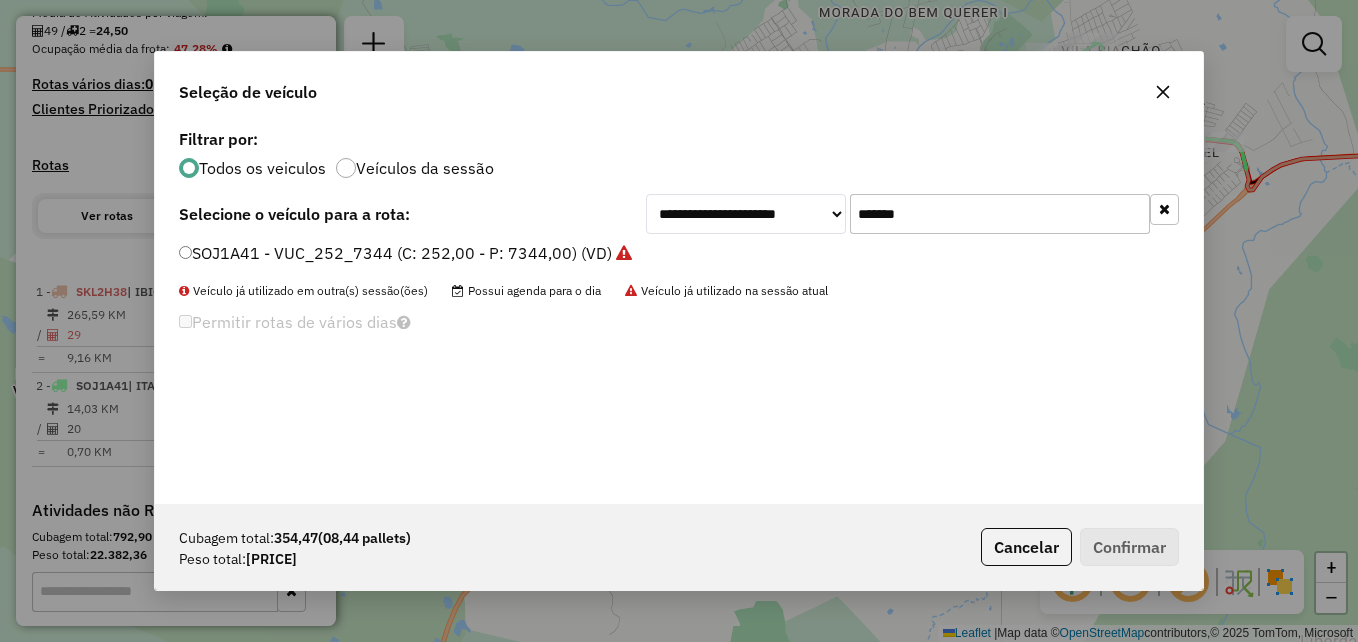 click on "*******" 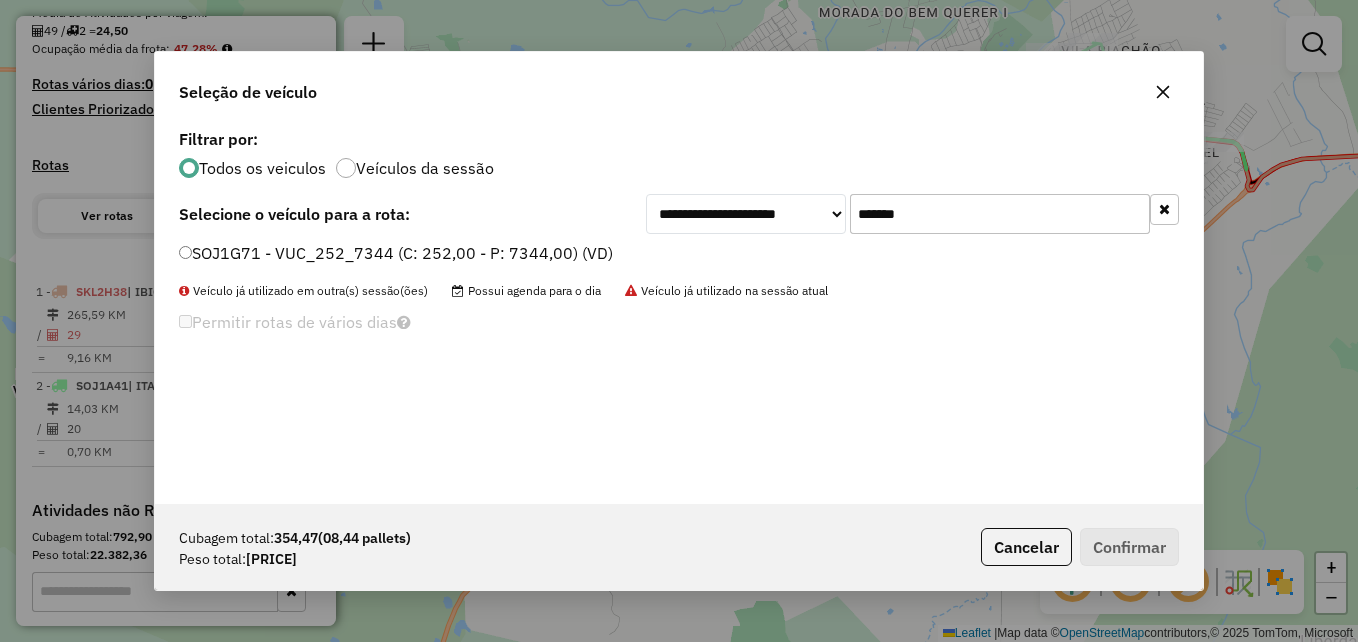 type on "*******" 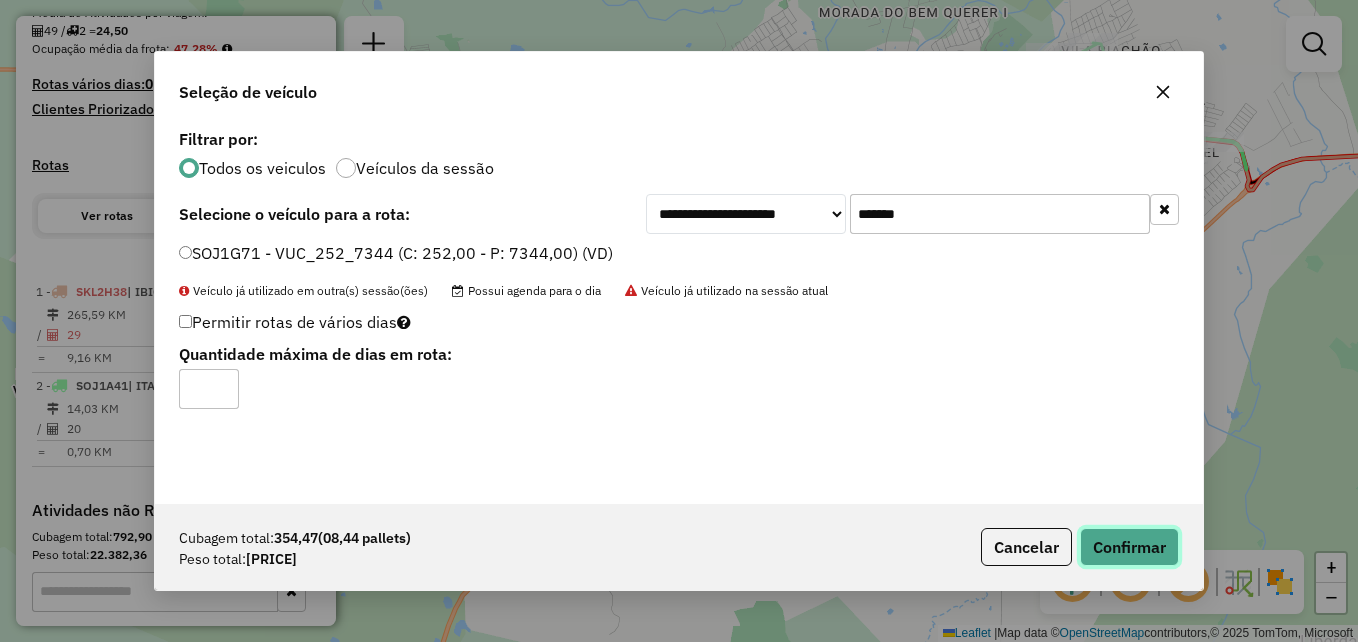 click on "Confirmar" 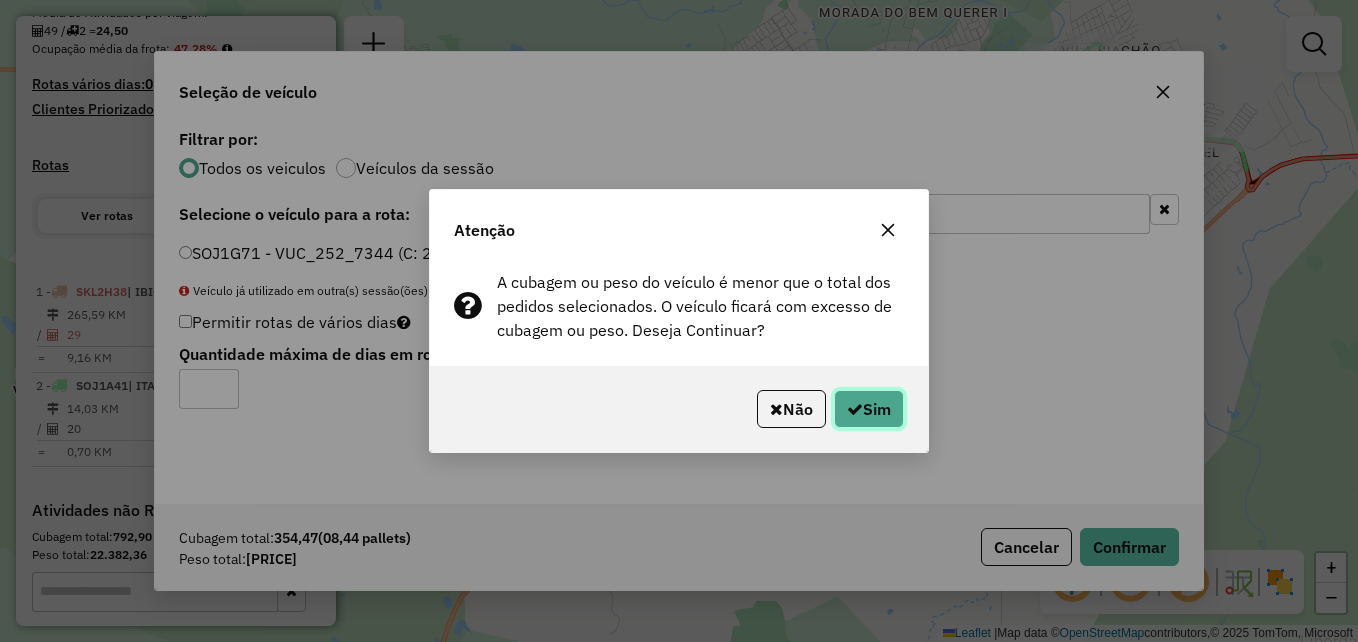 click on "Sim" 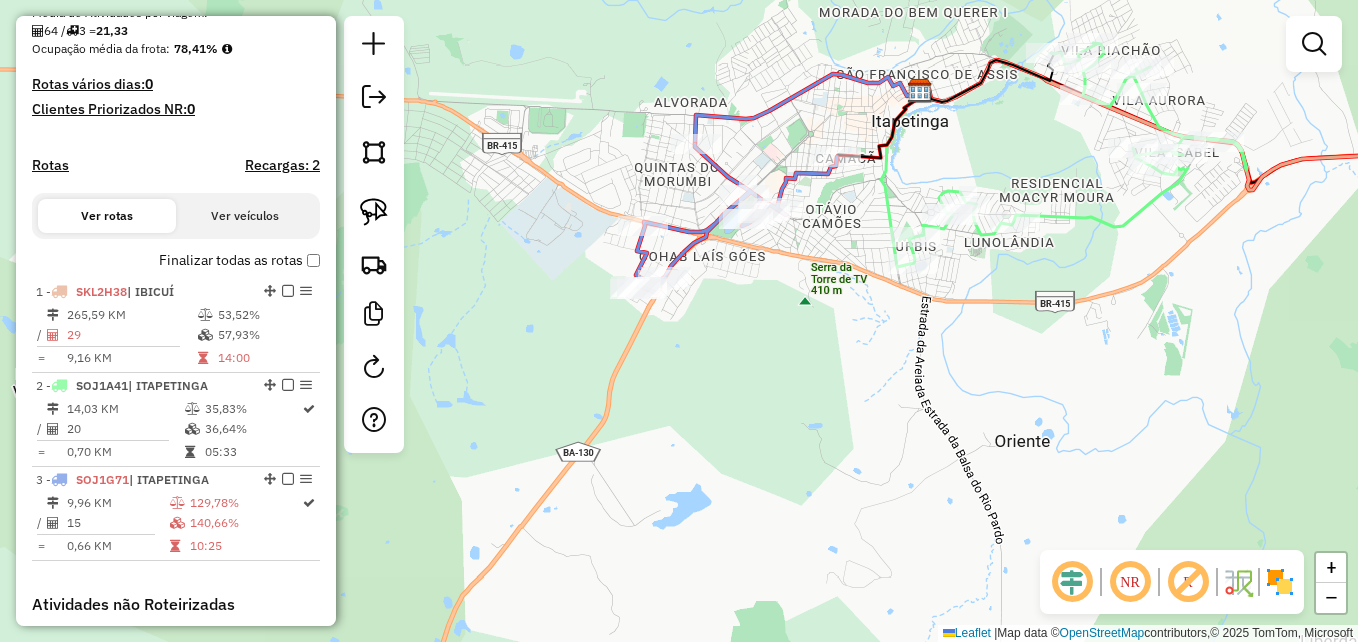 drag, startPoint x: 906, startPoint y: 342, endPoint x: 869, endPoint y: 468, distance: 131.32022 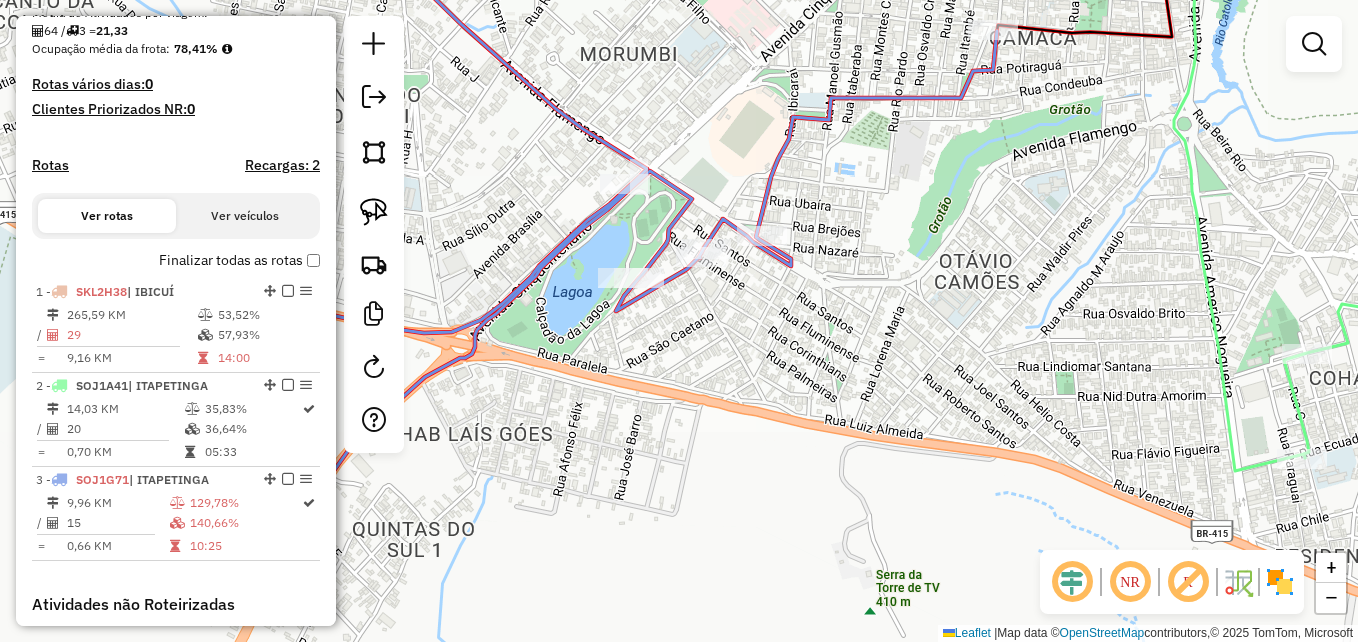 drag, startPoint x: 829, startPoint y: 306, endPoint x: 912, endPoint y: 330, distance: 86.40023 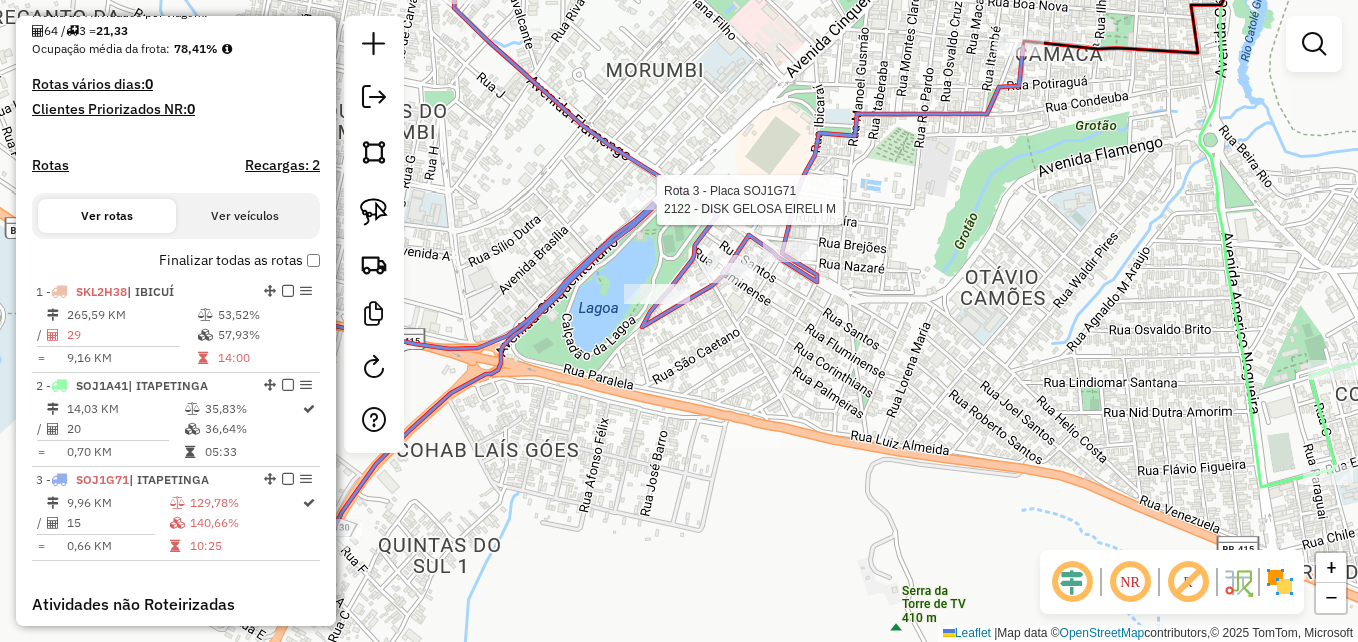 select on "**********" 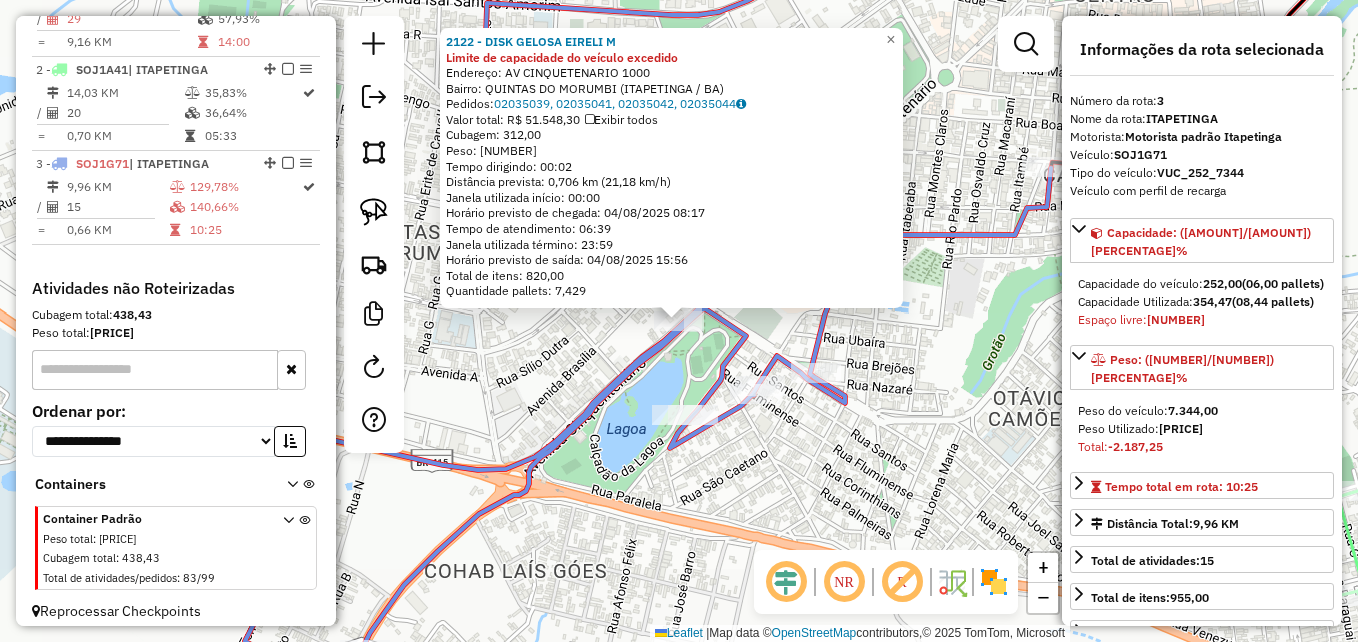 scroll, scrollTop: 815, scrollLeft: 0, axis: vertical 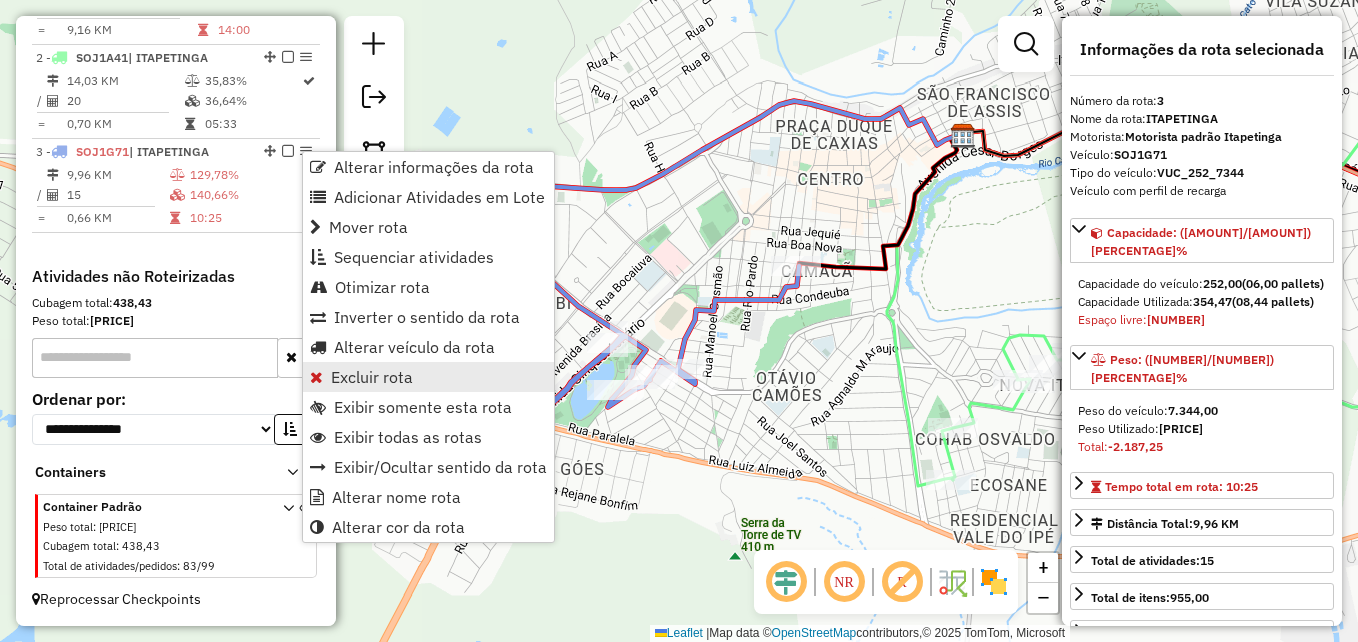 click on "Excluir rota" at bounding box center [372, 377] 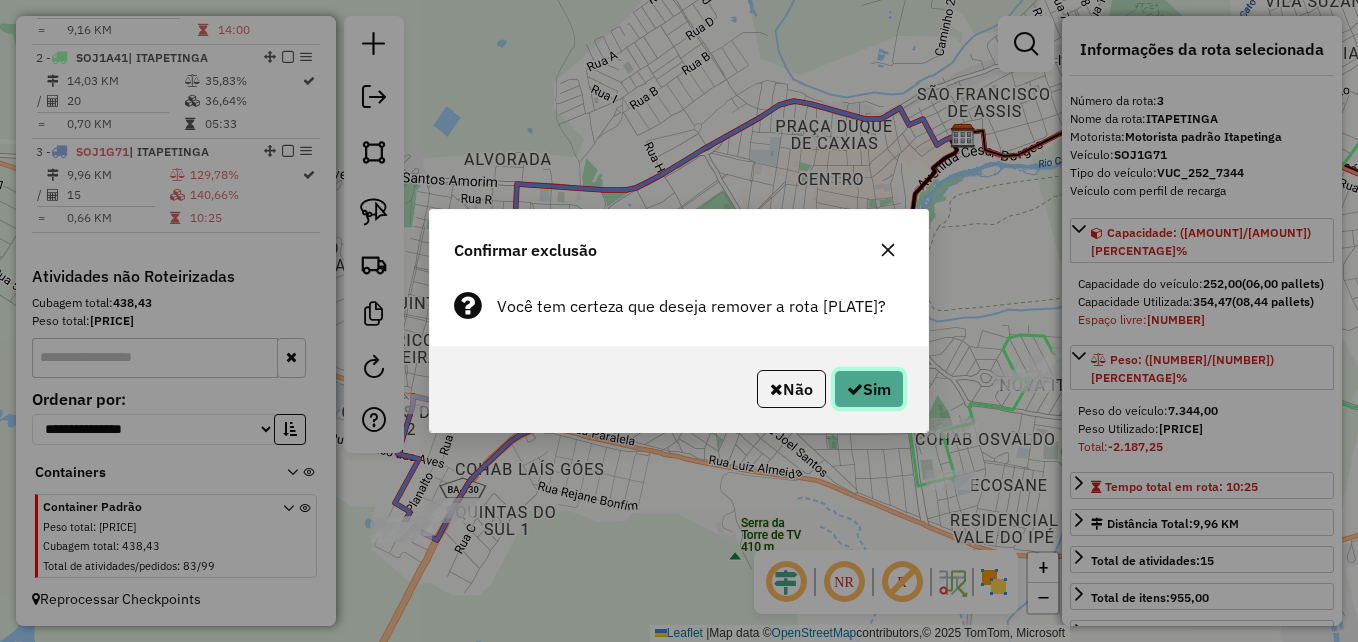 click on "Sim" 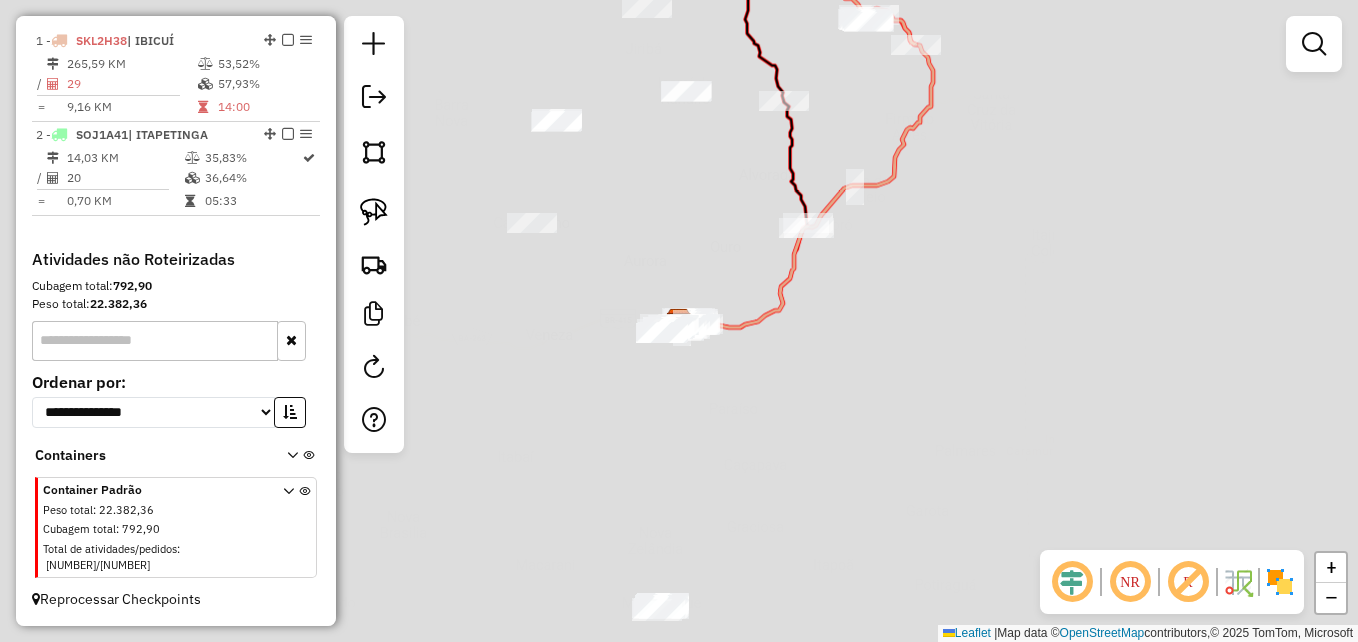 scroll, scrollTop: 721, scrollLeft: 0, axis: vertical 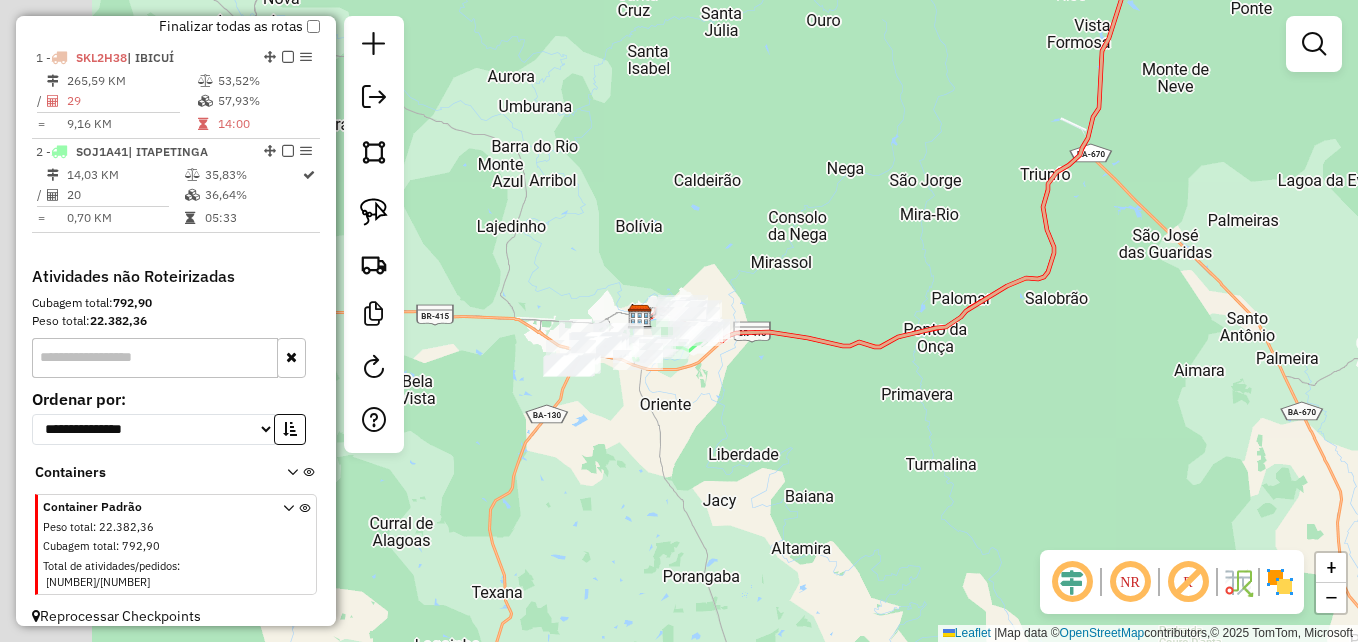drag, startPoint x: 634, startPoint y: 250, endPoint x: 1017, endPoint y: 285, distance: 384.5959 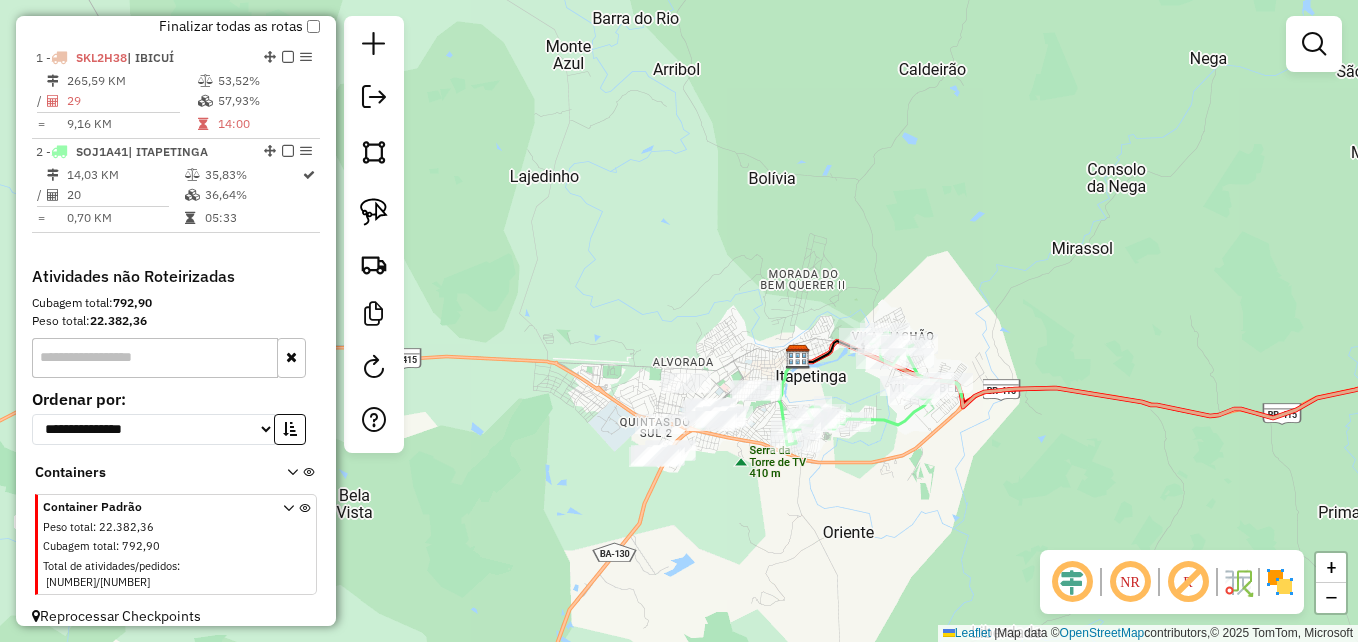 drag, startPoint x: 779, startPoint y: 259, endPoint x: 910, endPoint y: 204, distance: 142.07744 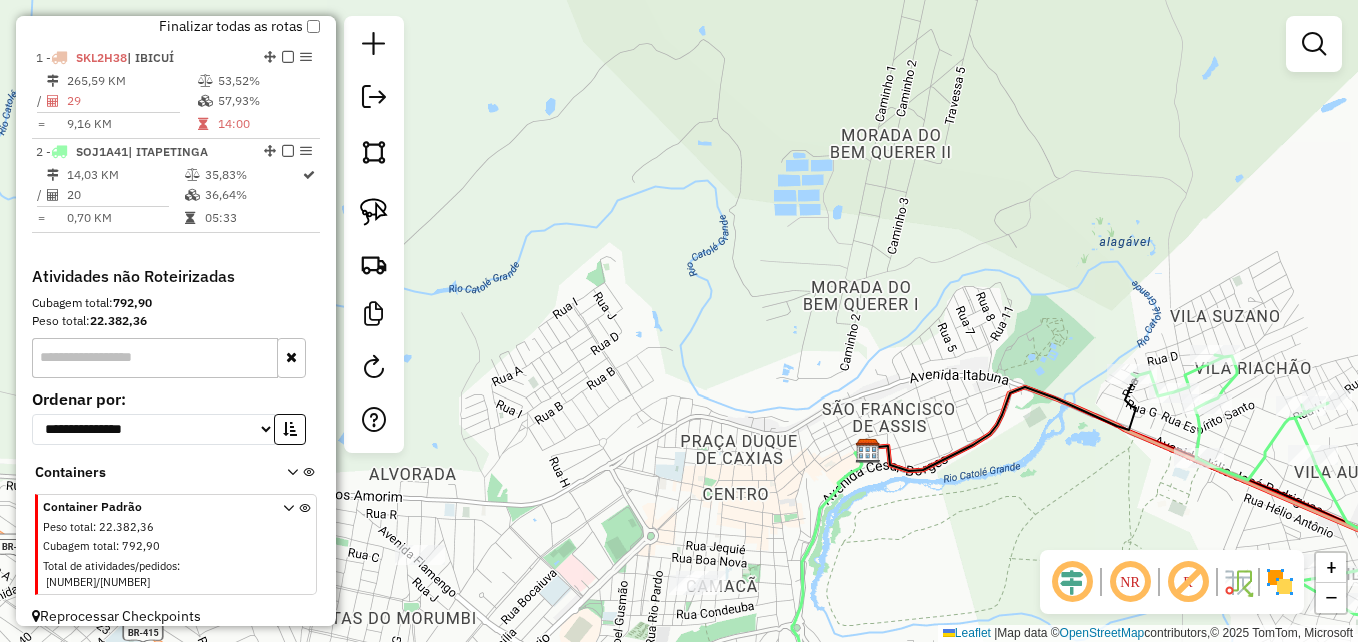 drag, startPoint x: 735, startPoint y: 281, endPoint x: 803, endPoint y: 87, distance: 205.57237 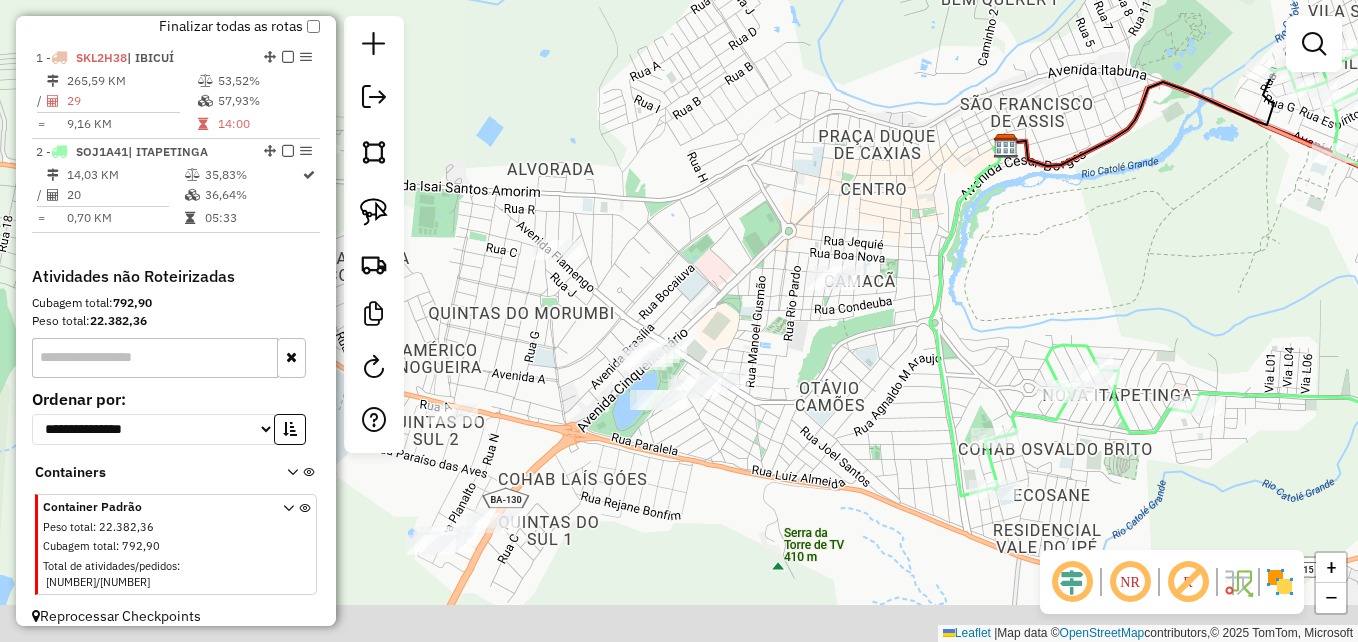 drag, startPoint x: 797, startPoint y: 185, endPoint x: 847, endPoint y: 56, distance: 138.351 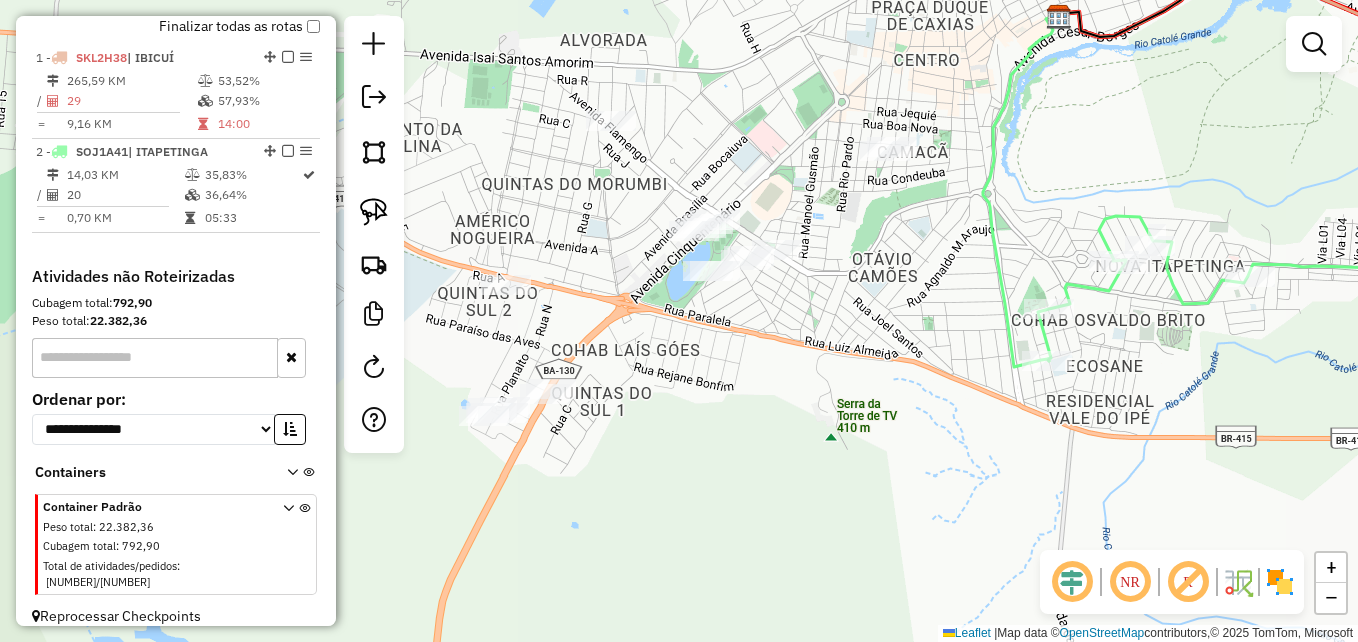 click on "Janela de atendimento Grade de atendimento Capacidade Transportadoras Veículos Cliente Pedidos  Rotas Selecione os dias de semana para filtrar as janelas de atendimento  Seg   Ter   Qua   Qui   Sex   Sáb   Dom  Informe o período da janela de atendimento: De: Até:  Filtrar exatamente a janela do cliente  Considerar janela de atendimento padrão  Selecione os dias de semana para filtrar as grades de atendimento  Seg   Ter   Qua   Qui   Sex   Sáb   Dom   Considerar clientes sem dia de atendimento cadastrado  Clientes fora do dia de atendimento selecionado Filtrar as atividades entre os valores definidos abaixo:  Peso mínimo:   Peso máximo:   Cubagem mínima:   Cubagem máxima:   De:   Até:  Filtrar as atividades entre o tempo de atendimento definido abaixo:  De:   Até:   Considerar capacidade total dos clientes não roteirizados Transportadora: Selecione um ou mais itens Tipo de veículo: Selecione um ou mais itens Veículo: Selecione um ou mais itens Motorista: Selecione um ou mais itens Nome: Rótulo:" 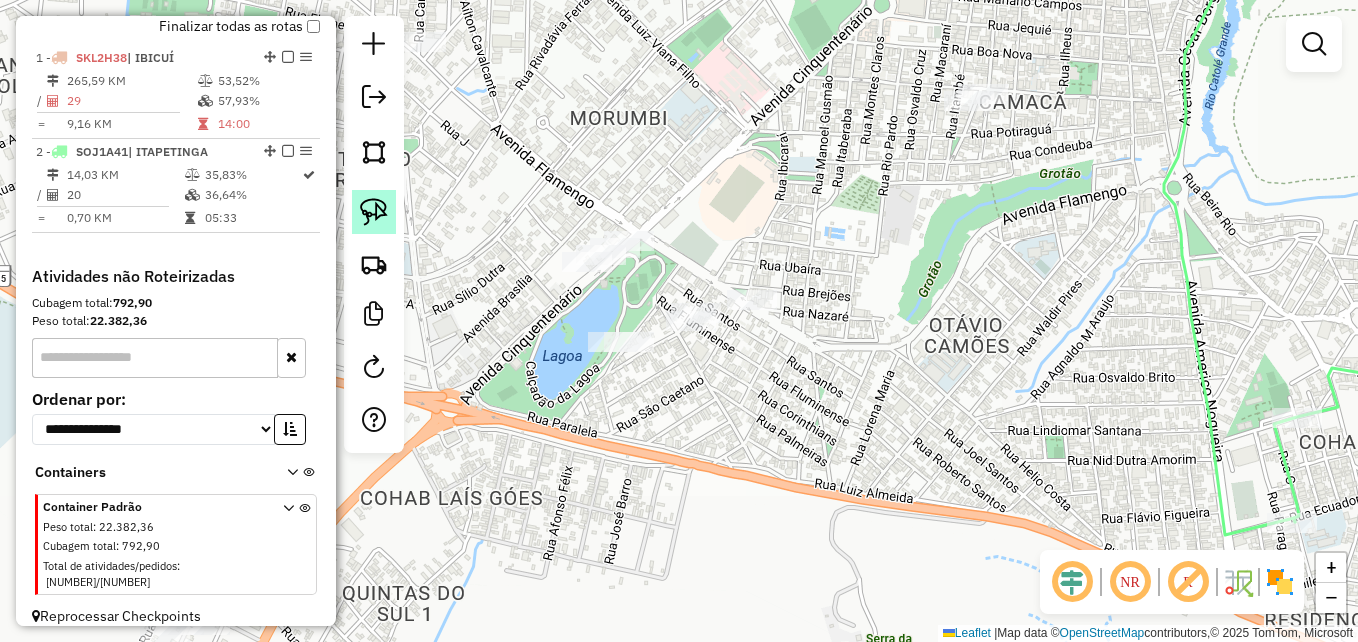 click 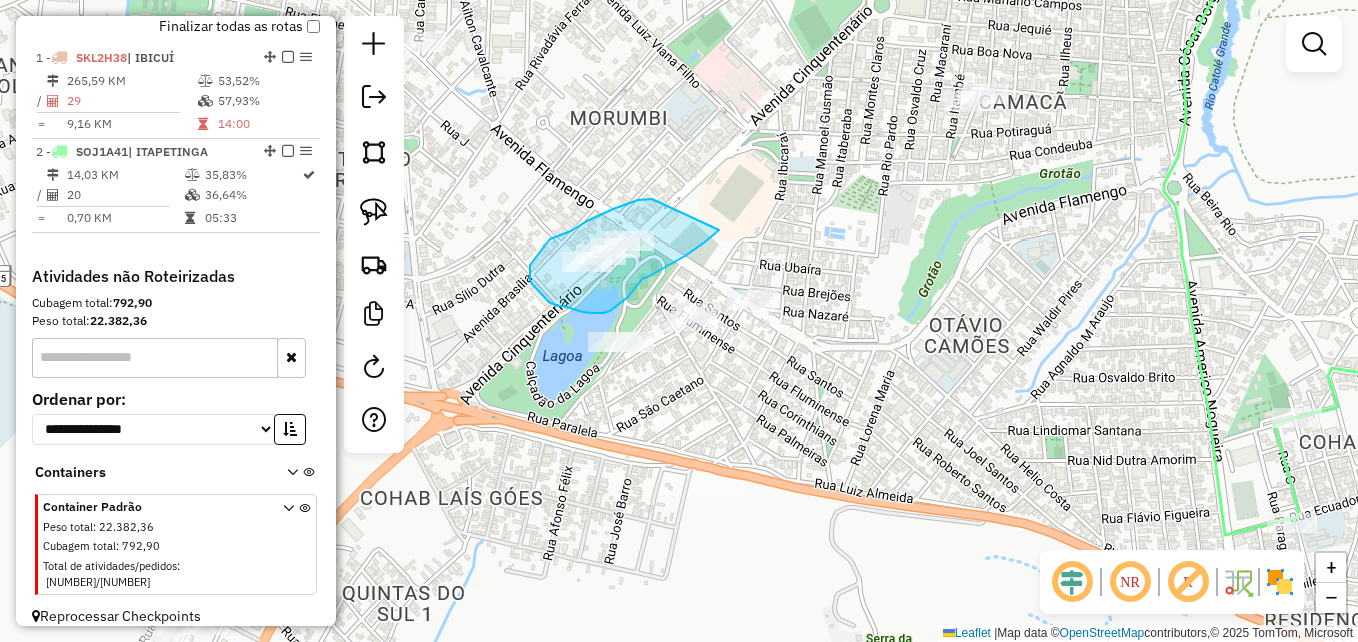 drag, startPoint x: 632, startPoint y: 203, endPoint x: 695, endPoint y: 178, distance: 67.77905 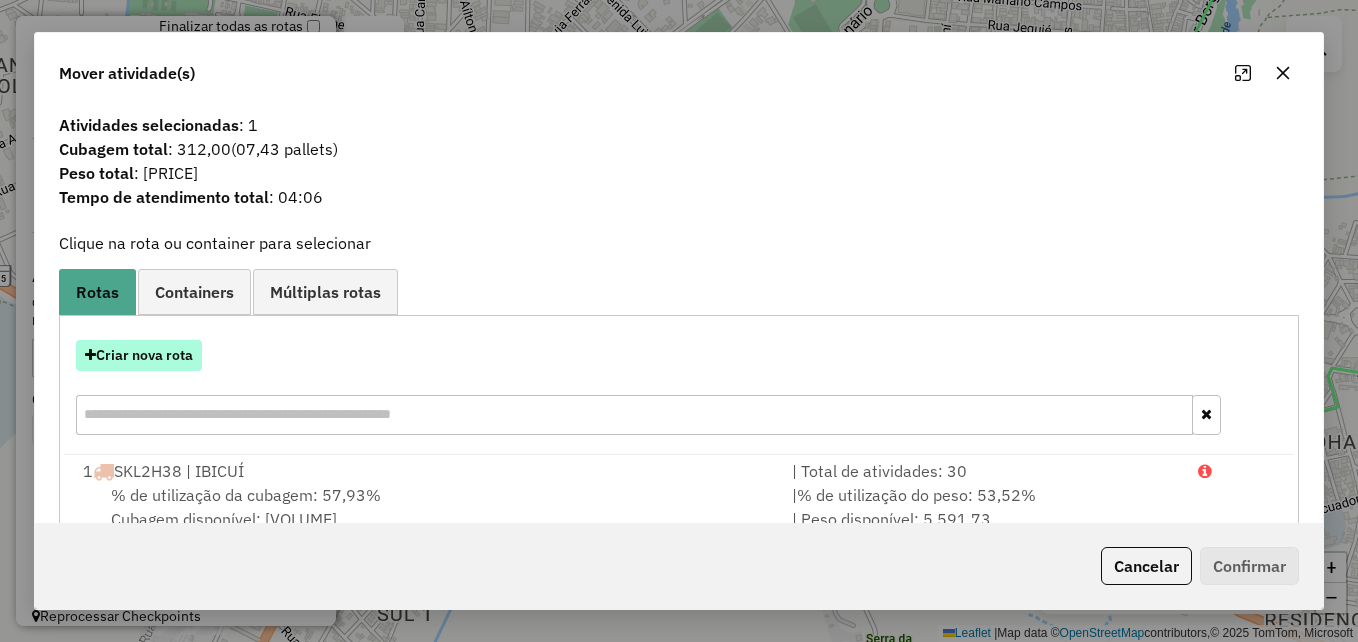 click on "Criar nova rota" at bounding box center (139, 355) 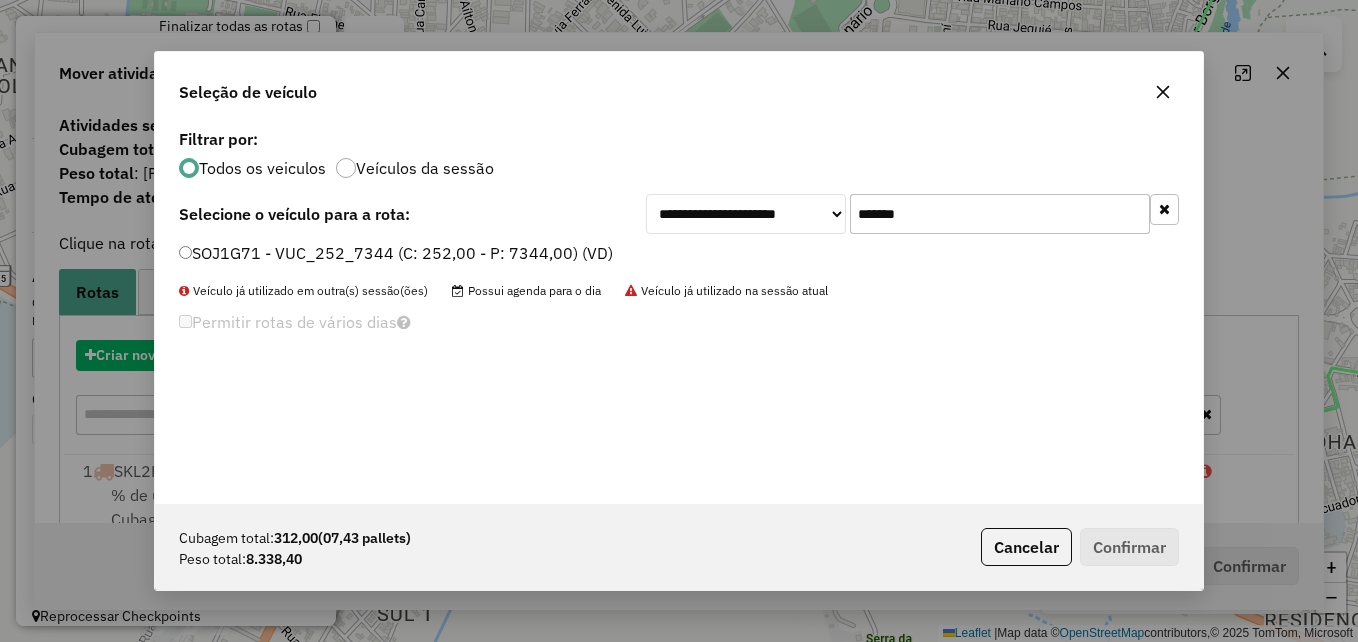 scroll, scrollTop: 11, scrollLeft: 6, axis: both 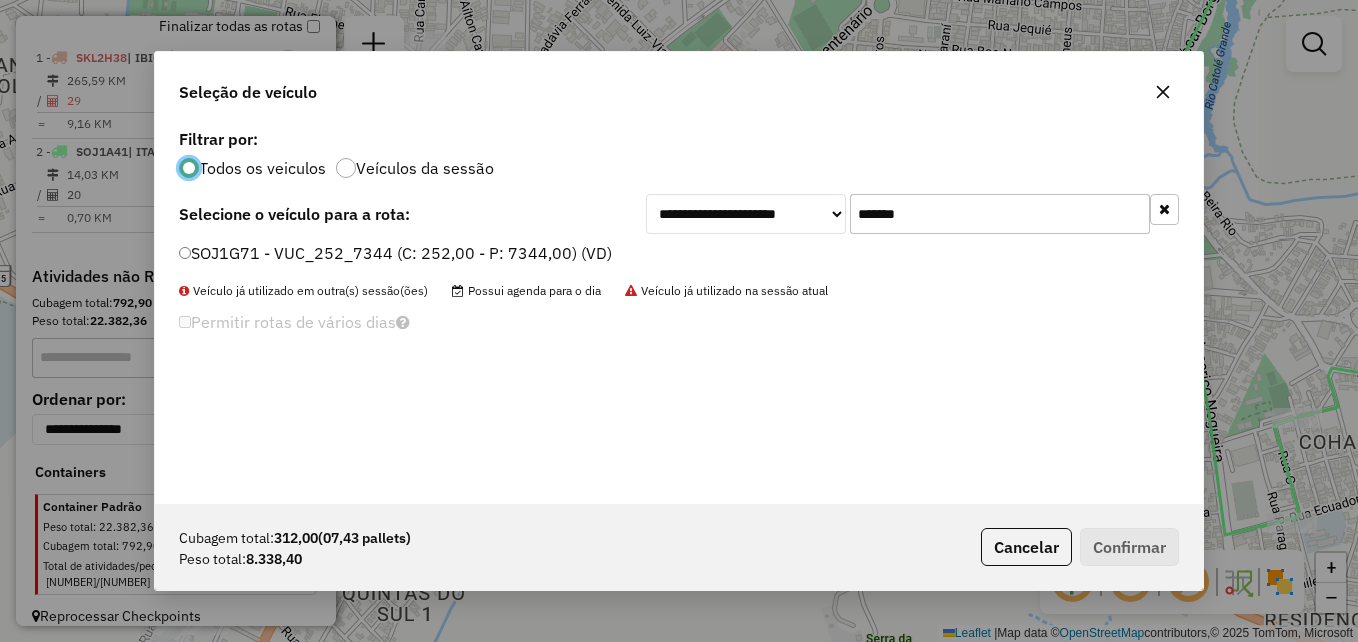 click on "*******" 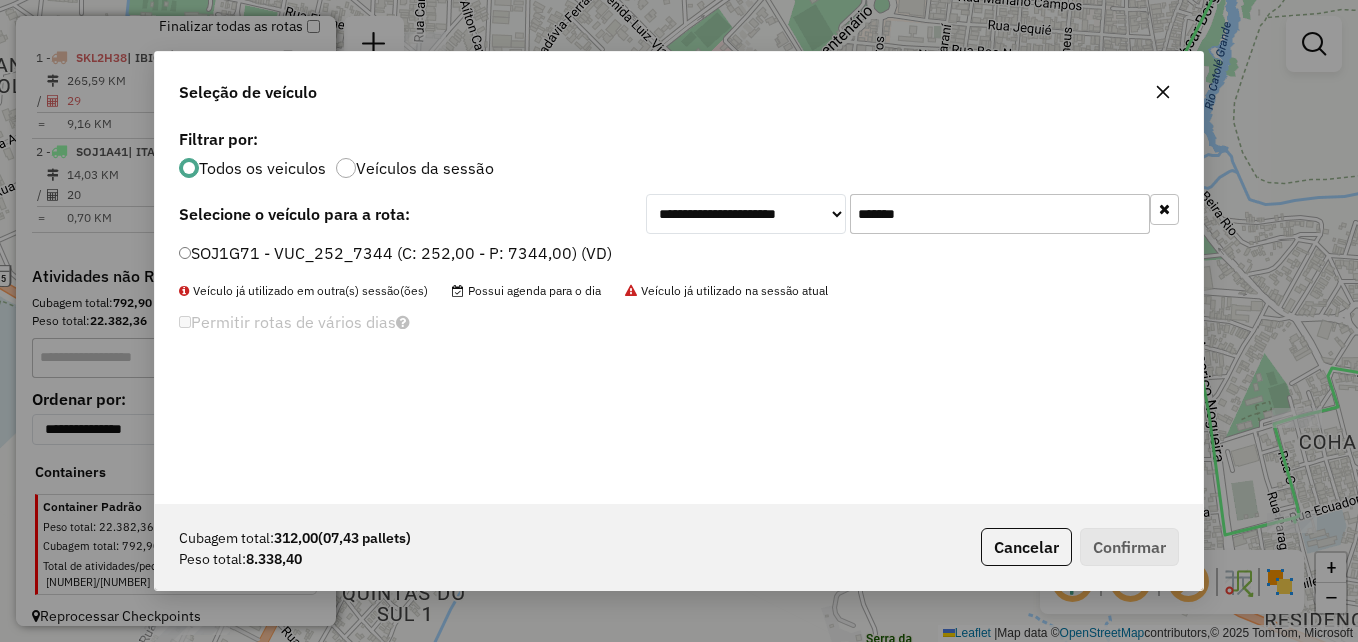 click on "*******" 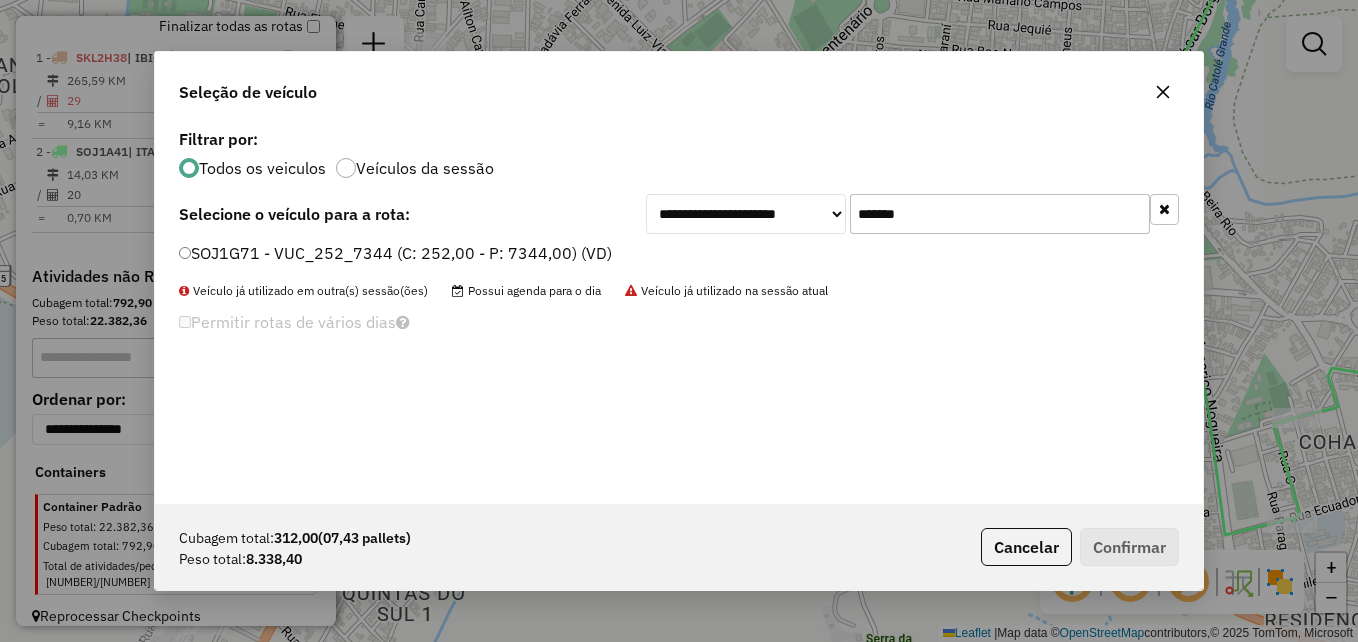 drag, startPoint x: 936, startPoint y: 212, endPoint x: 833, endPoint y: 217, distance: 103.121284 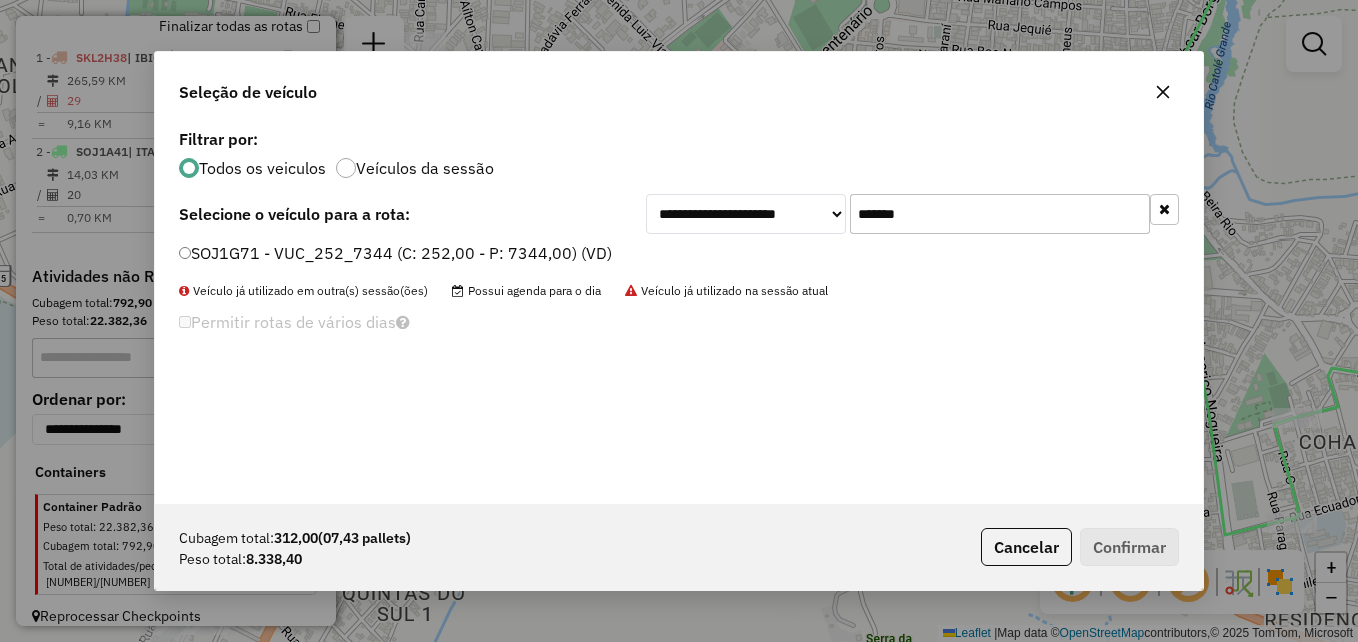 click on "SOJ1G71 - VUC_252_7344 (C: 252,00 - P: 7344,00) (VD)" 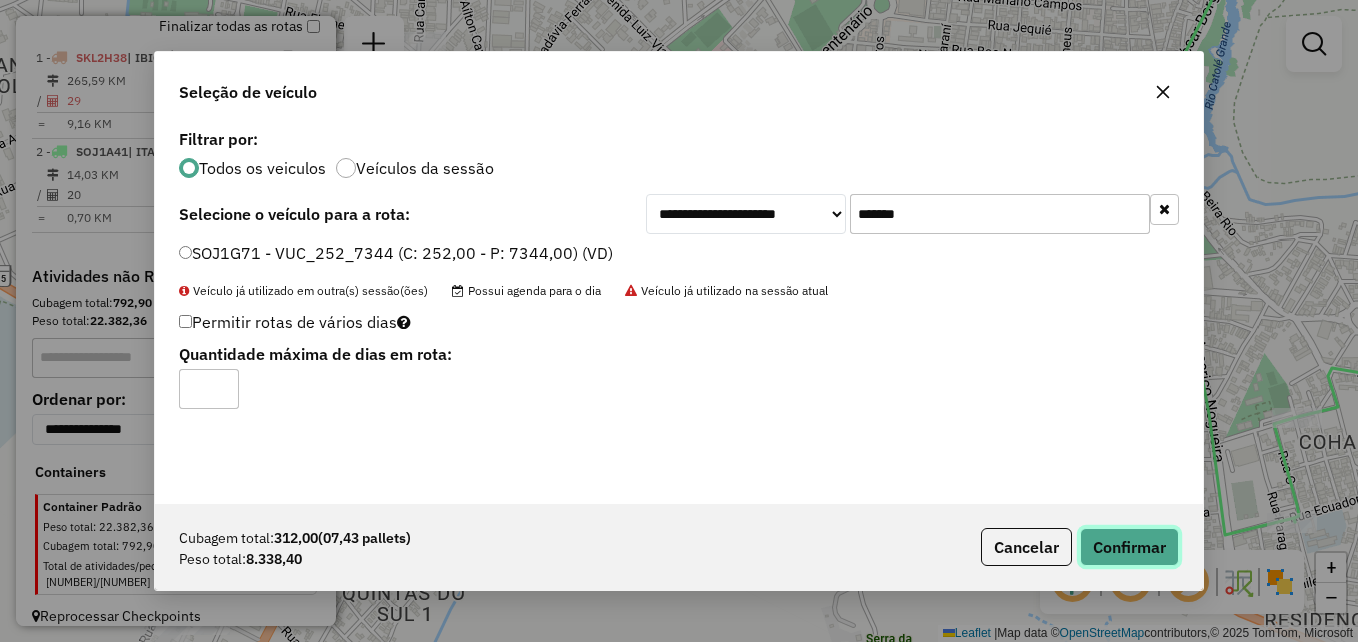 click on "Confirmar" 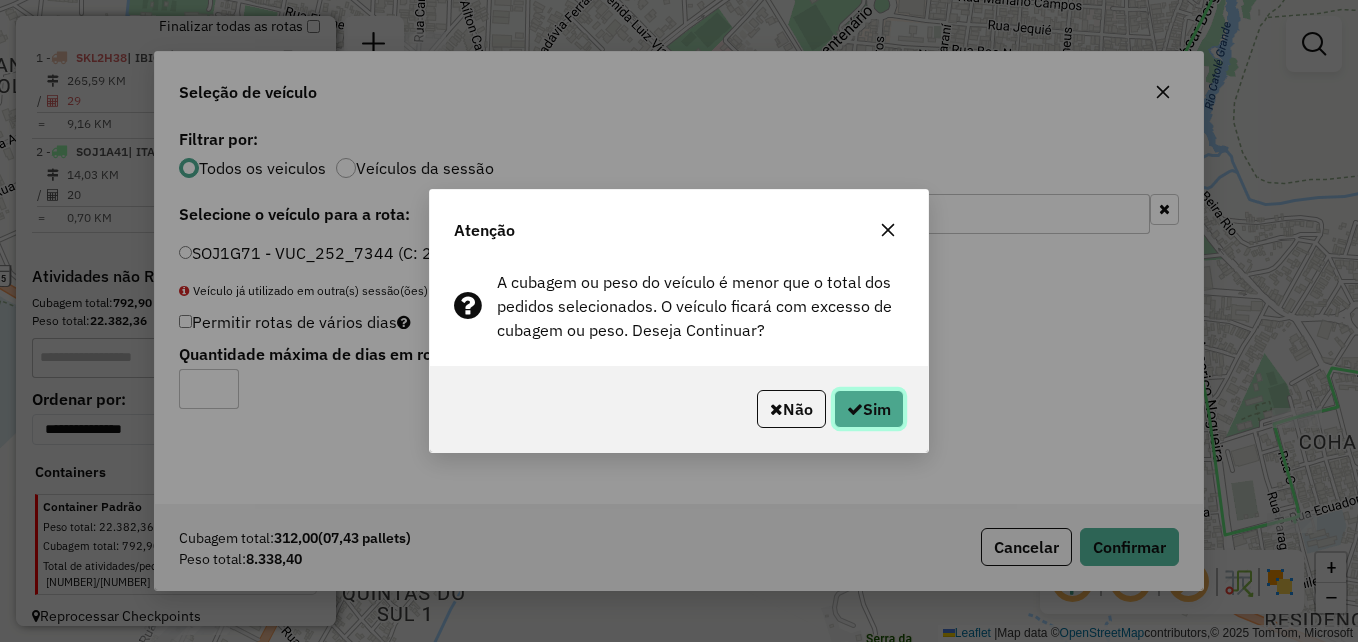 click on "Sim" 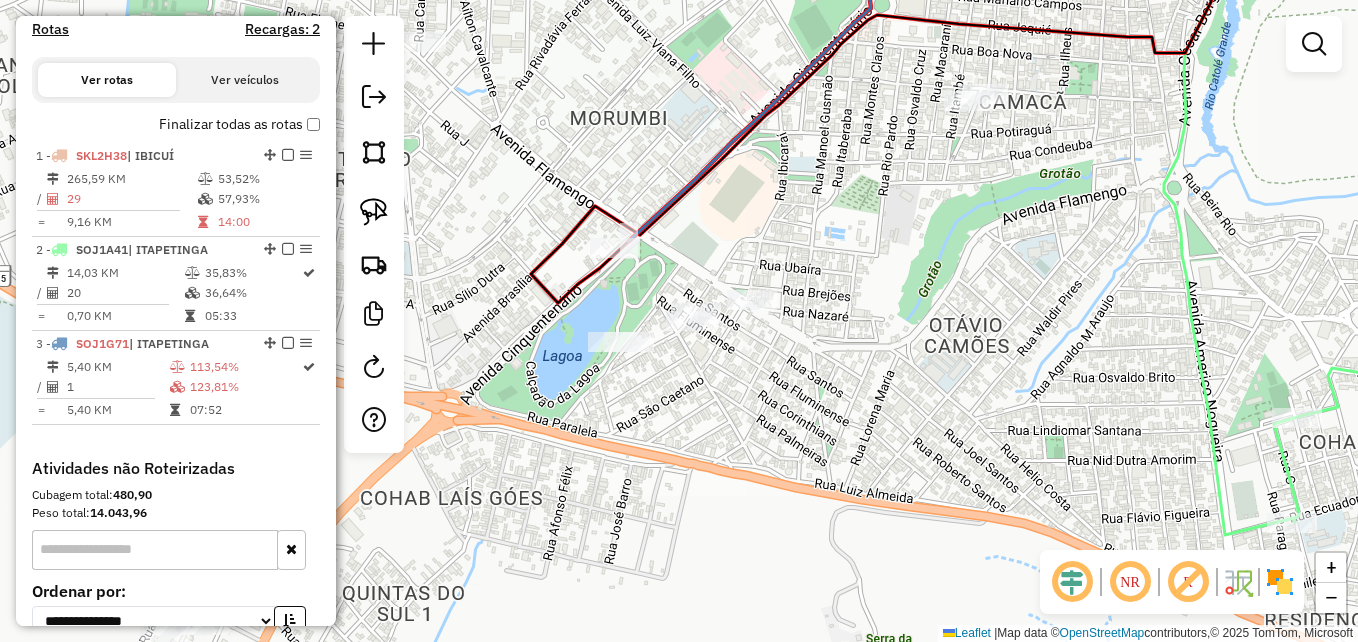 scroll, scrollTop: 615, scrollLeft: 0, axis: vertical 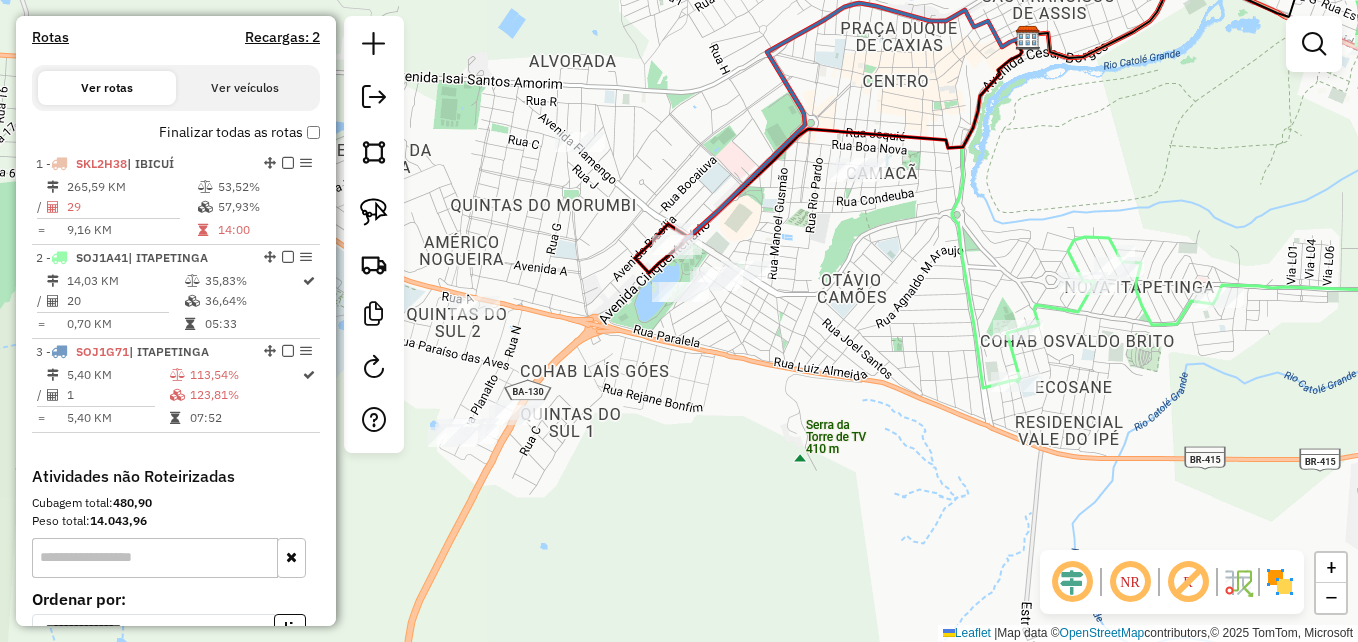 drag, startPoint x: 825, startPoint y: 266, endPoint x: 779, endPoint y: 223, distance: 62.968246 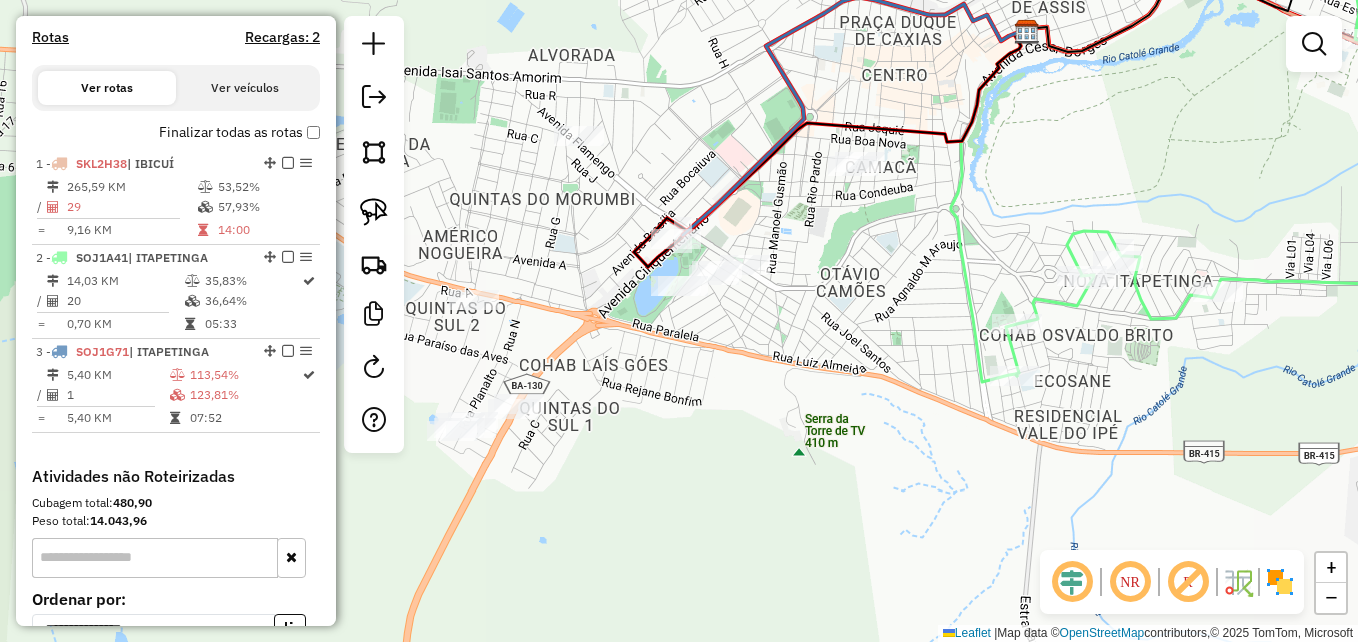 click 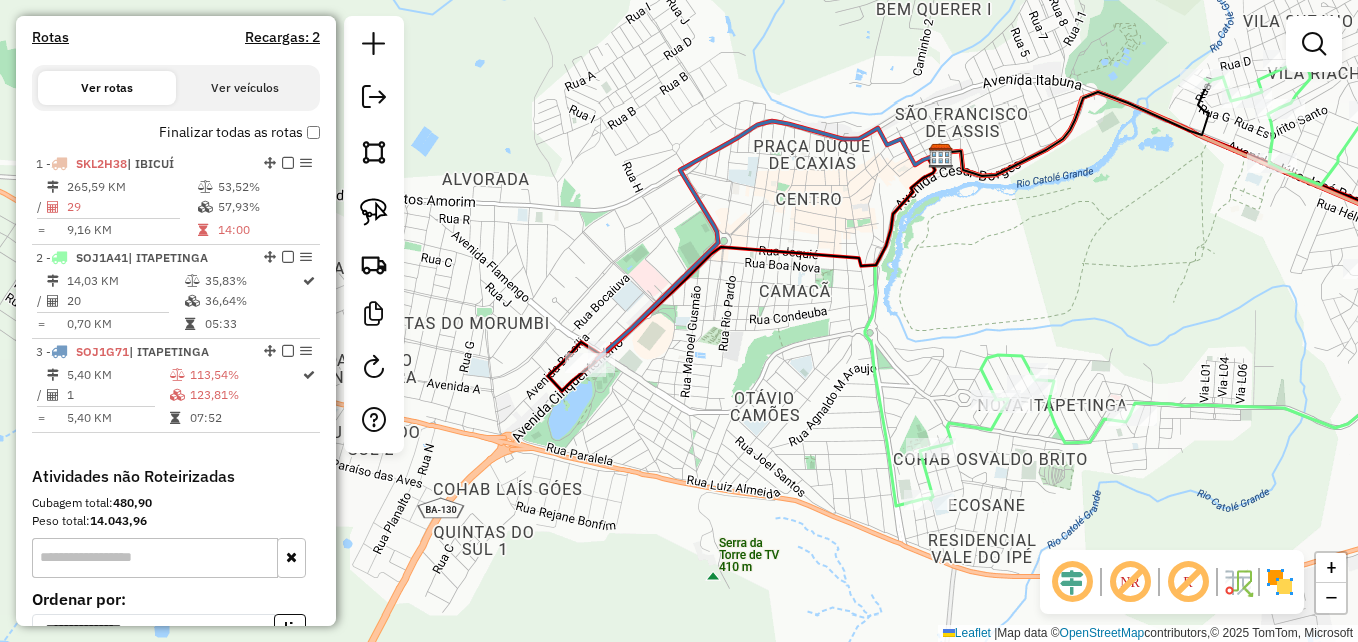 drag, startPoint x: 845, startPoint y: 185, endPoint x: 901, endPoint y: 376, distance: 199.04019 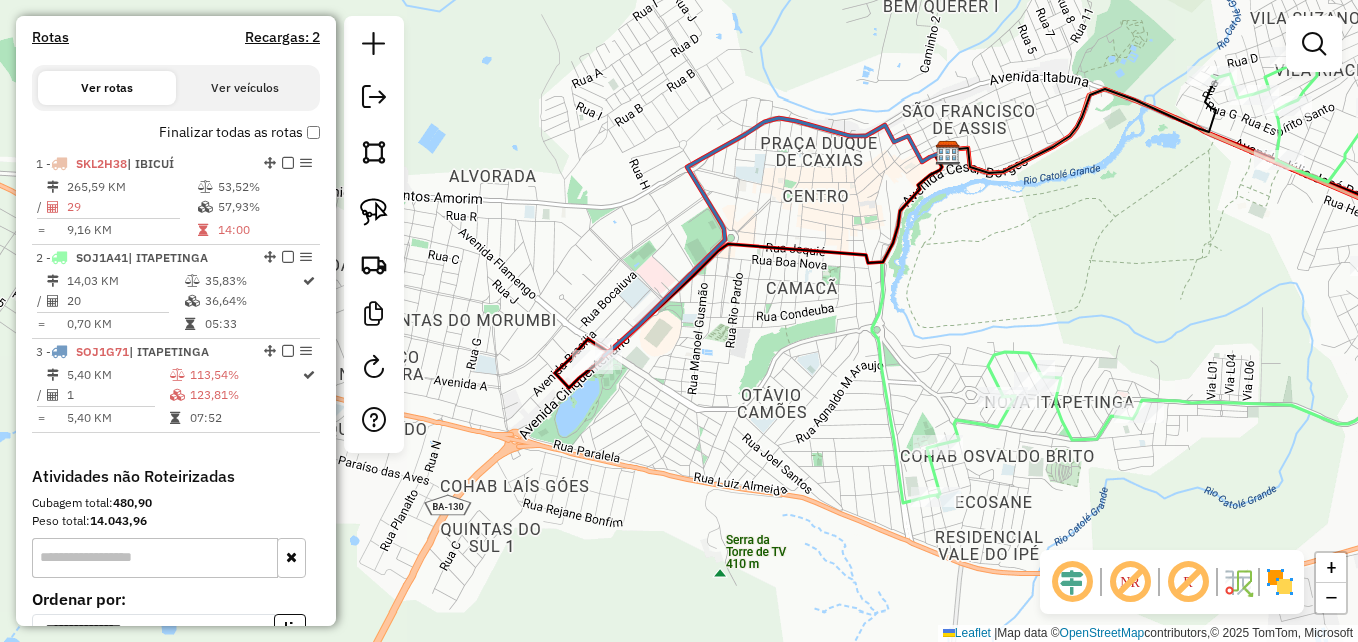 click 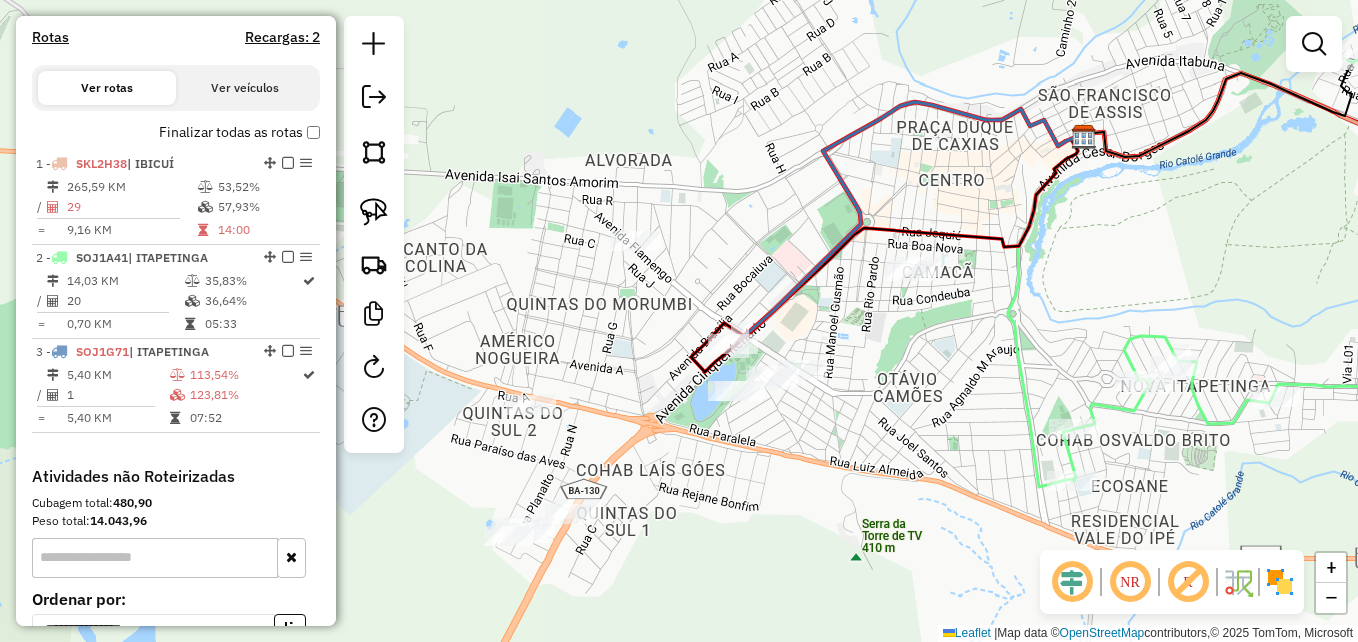 drag, startPoint x: 781, startPoint y: 367, endPoint x: 941, endPoint y: 341, distance: 162.09874 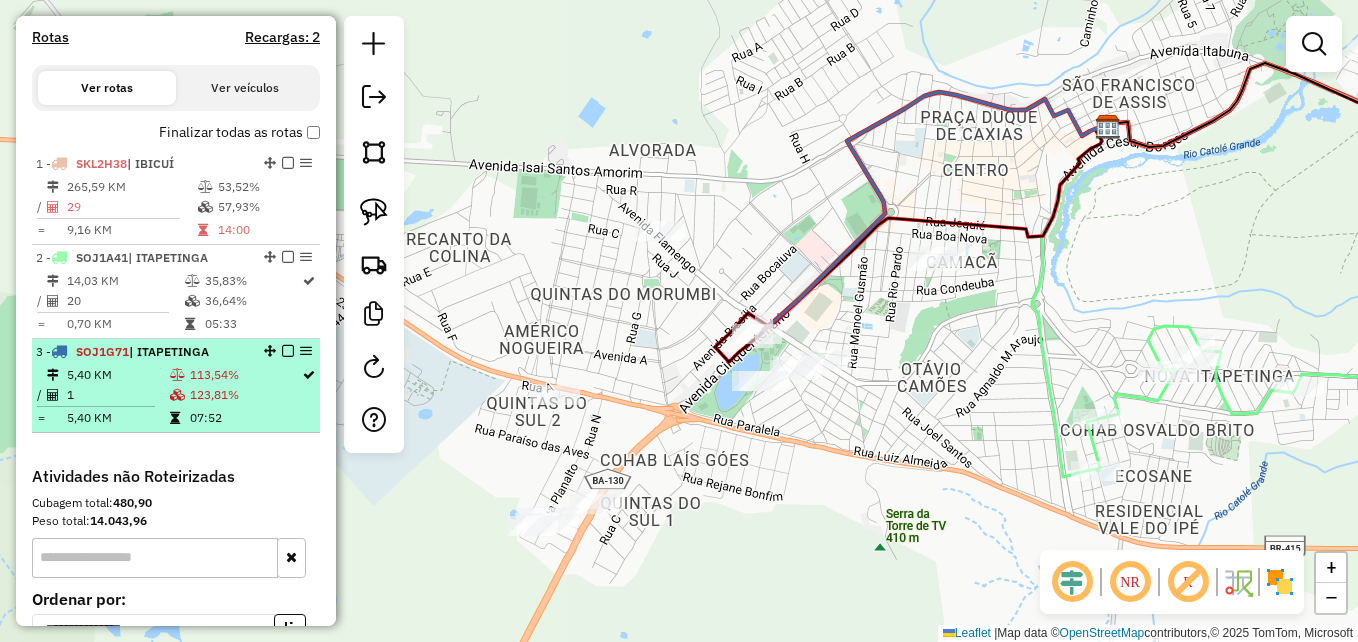 select on "**********" 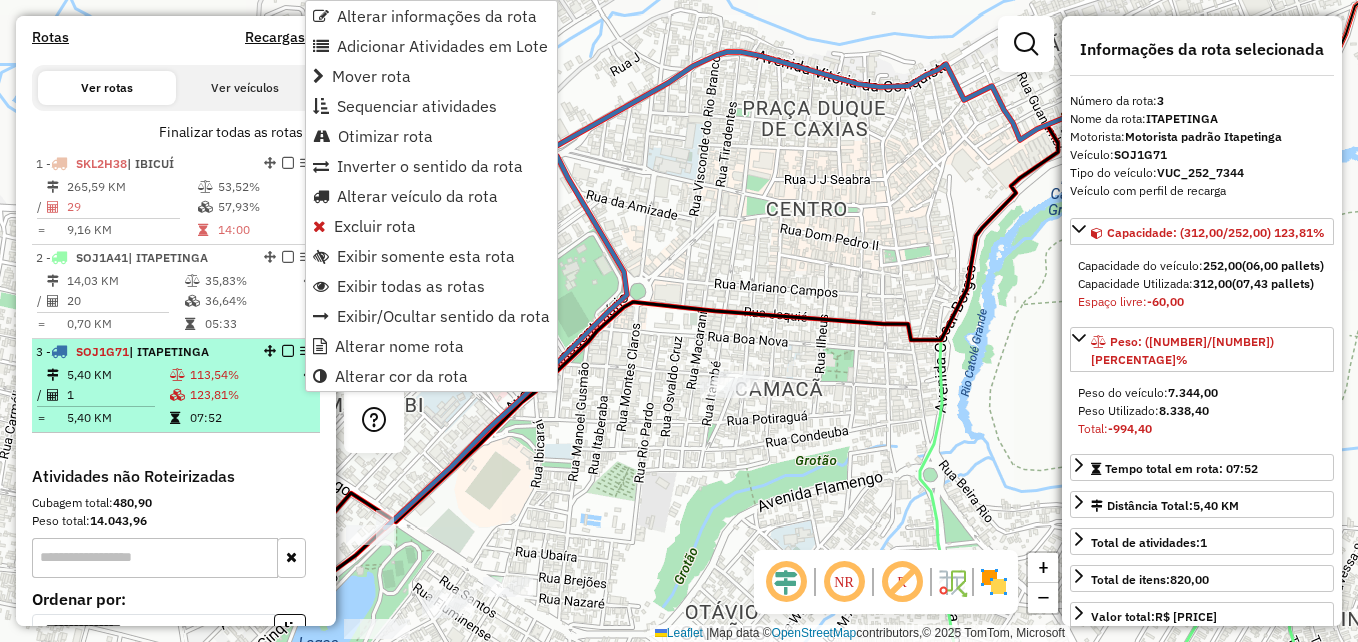 click at bounding box center (288, 351) 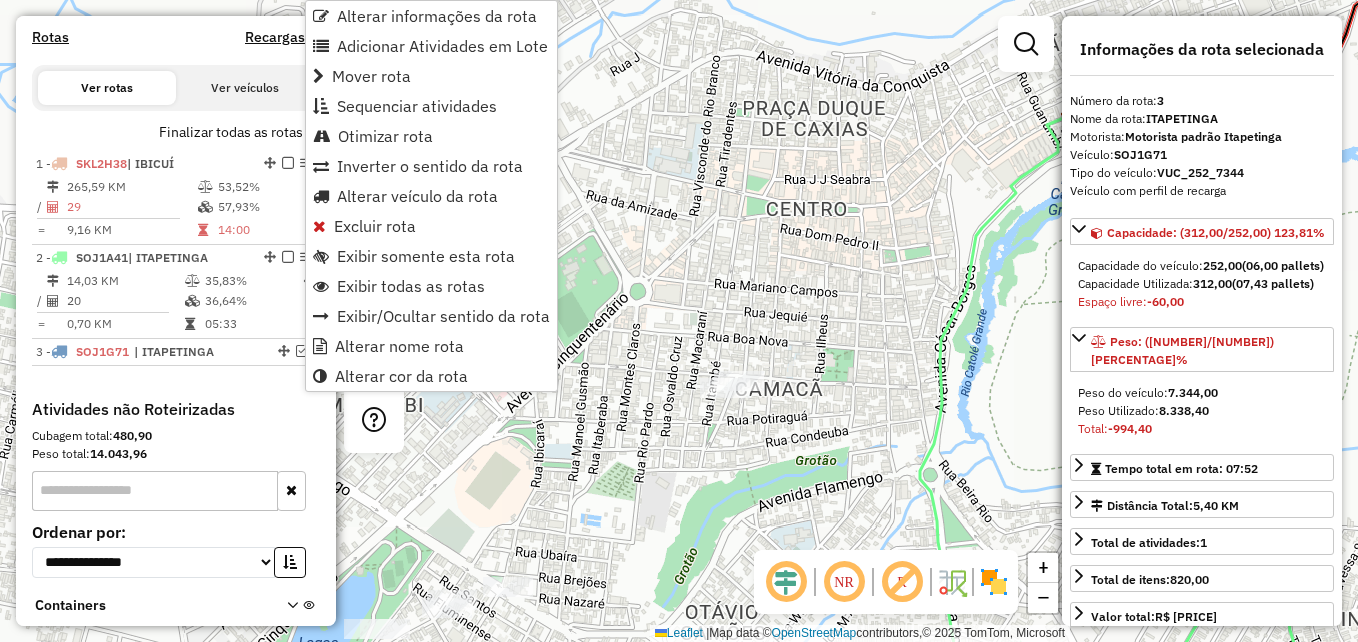 click on "Janela de atendimento Grade de atendimento Capacidade Transportadoras Veículos Cliente Pedidos  Rotas Selecione os dias de semana para filtrar as janelas de atendimento  Seg   Ter   Qua   Qui   Sex   Sáb   Dom  Informe o período da janela de atendimento: De: Até:  Filtrar exatamente a janela do cliente  Considerar janela de atendimento padrão  Selecione os dias de semana para filtrar as grades de atendimento  Seg   Ter   Qua   Qui   Sex   Sáb   Dom   Considerar clientes sem dia de atendimento cadastrado  Clientes fora do dia de atendimento selecionado Filtrar as atividades entre os valores definidos abaixo:  Peso mínimo:   Peso máximo:   Cubagem mínima:   Cubagem máxima:   De:   Até:  Filtrar as atividades entre o tempo de atendimento definido abaixo:  De:   Até:   Considerar capacidade total dos clientes não roteirizados Transportadora: Selecione um ou mais itens Tipo de veículo: Selecione um ou mais itens Veículo: Selecione um ou mais itens Motorista: Selecione um ou mais itens Nome: Rótulo:" 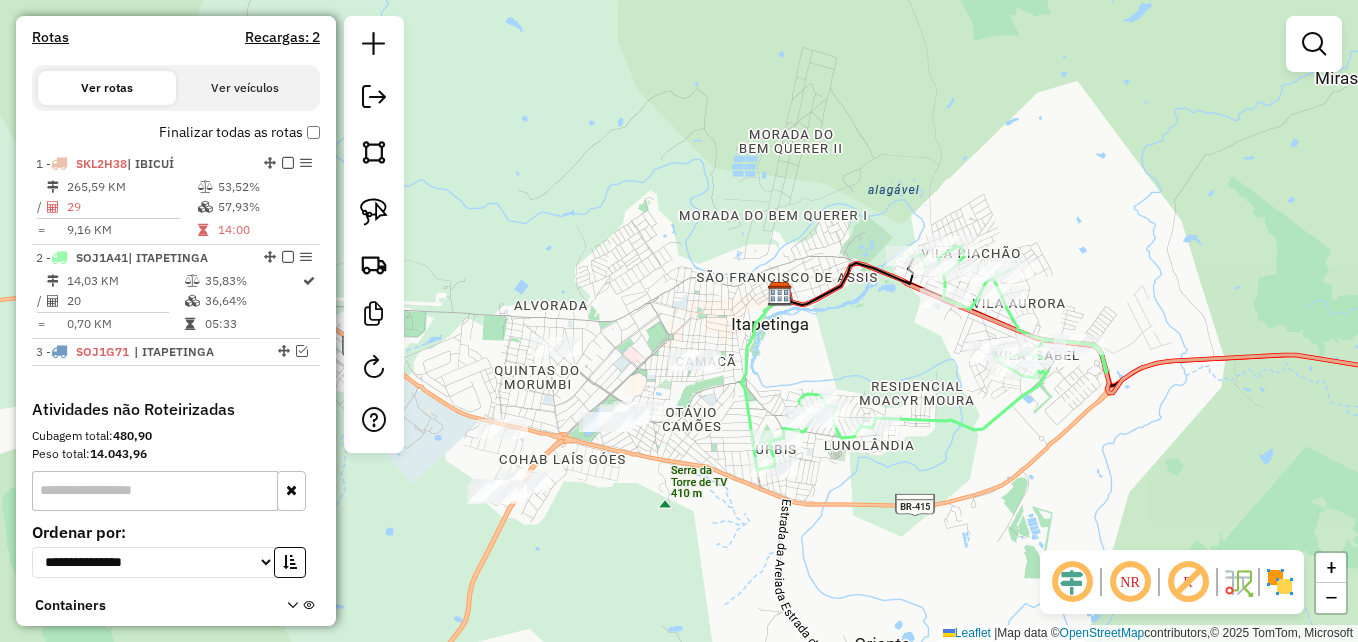 drag, startPoint x: 711, startPoint y: 275, endPoint x: 714, endPoint y: 251, distance: 24.186773 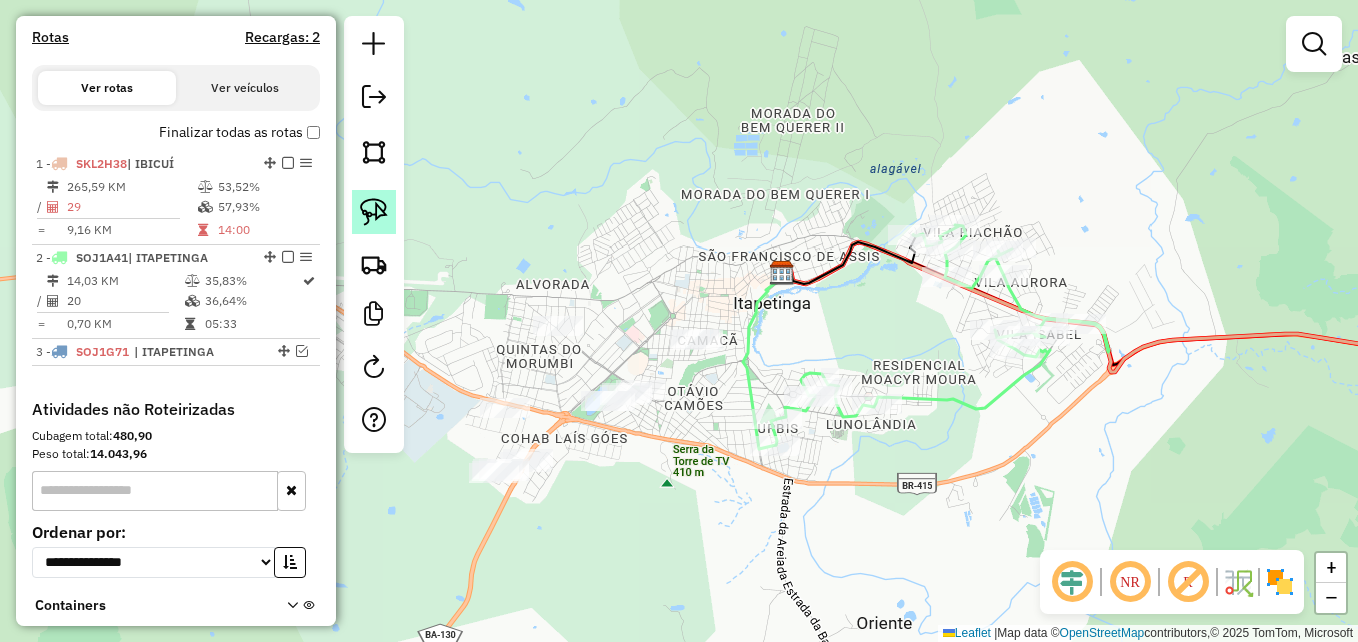 click 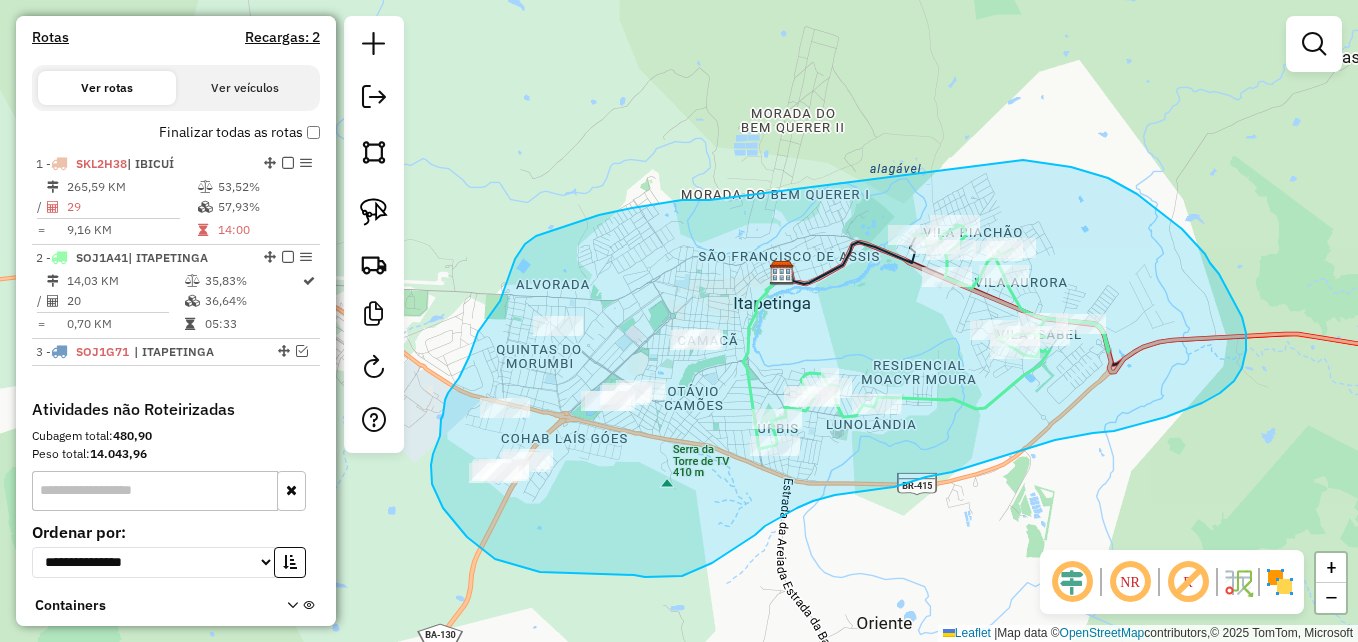 drag, startPoint x: 710, startPoint y: 200, endPoint x: 844, endPoint y: 170, distance: 137.31715 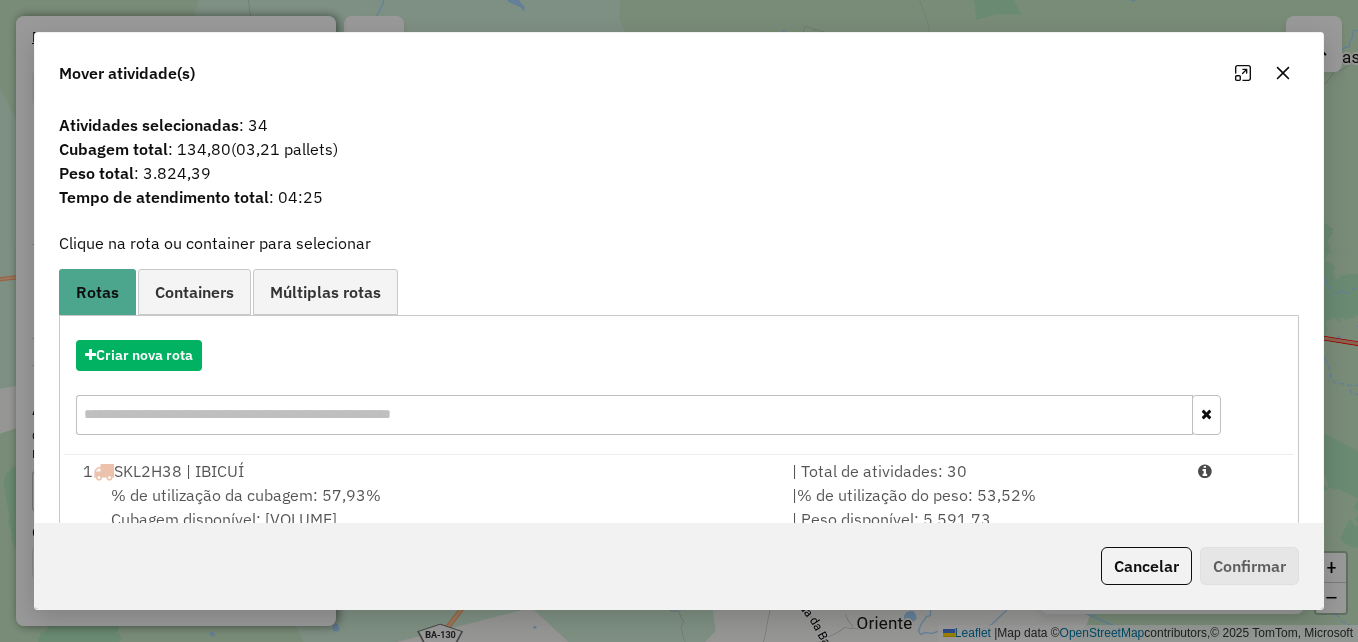 click 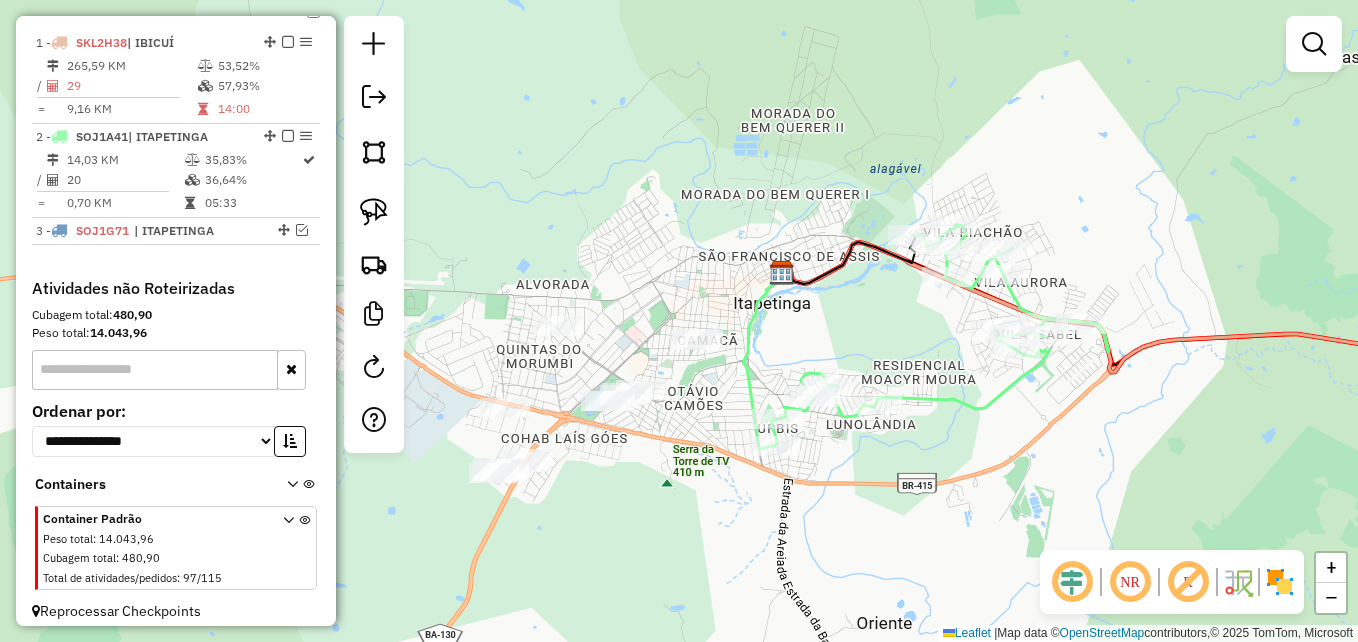 scroll, scrollTop: 748, scrollLeft: 0, axis: vertical 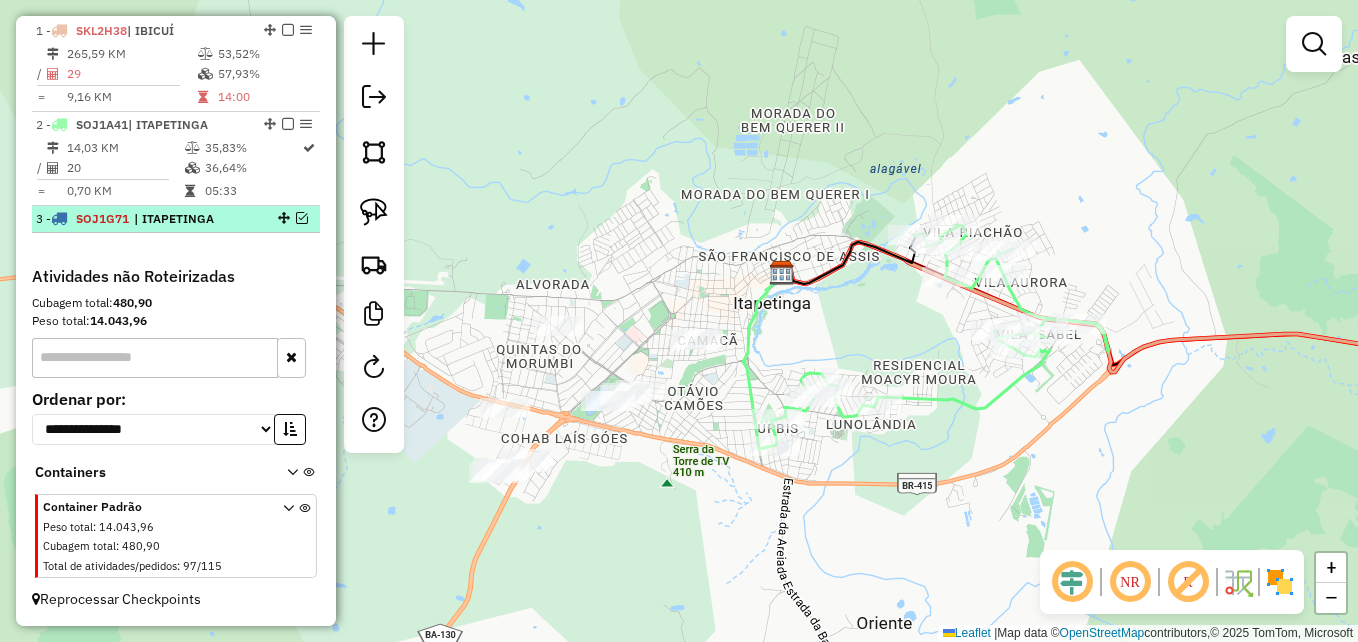 click at bounding box center (302, 218) 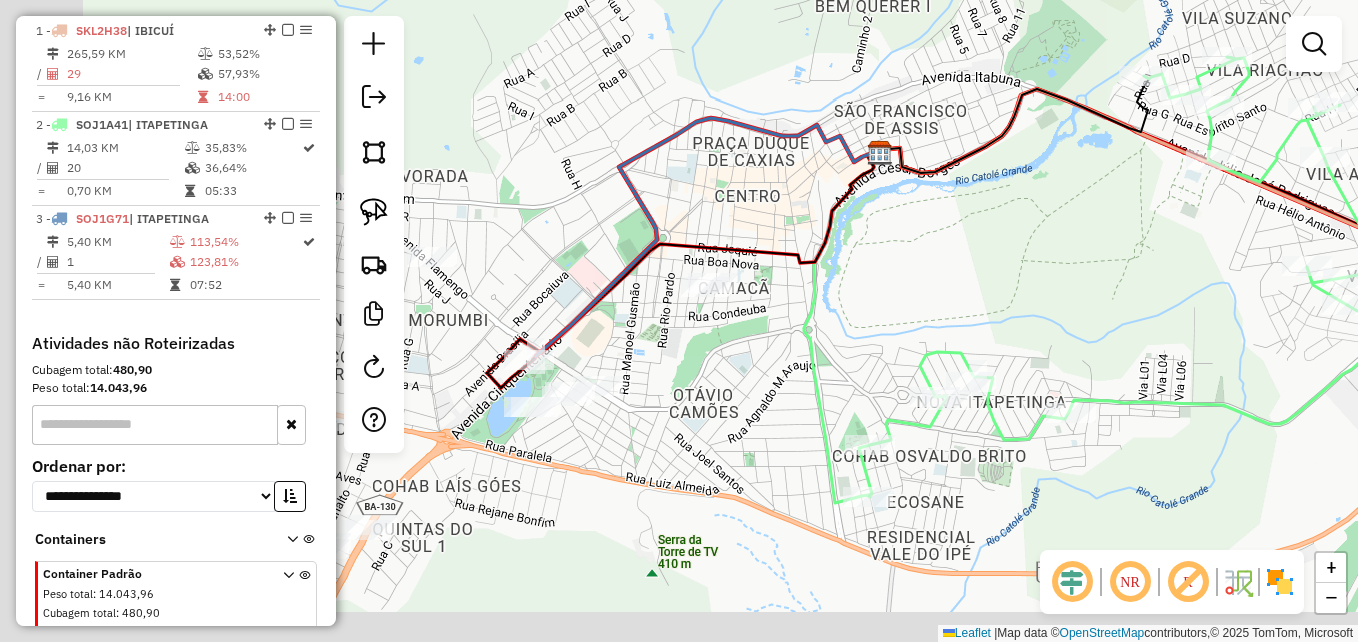 drag, startPoint x: 757, startPoint y: 361, endPoint x: 1007, endPoint y: 251, distance: 273.13 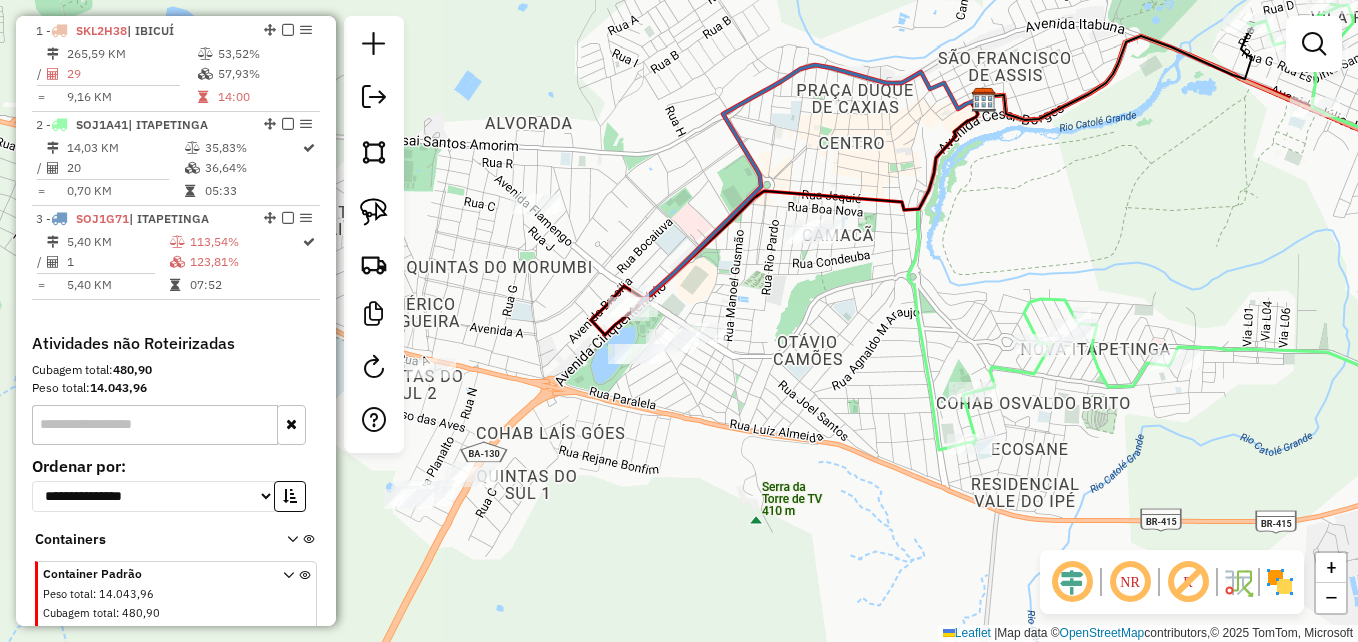 drag, startPoint x: 858, startPoint y: 343, endPoint x: 841, endPoint y: 322, distance: 27.018513 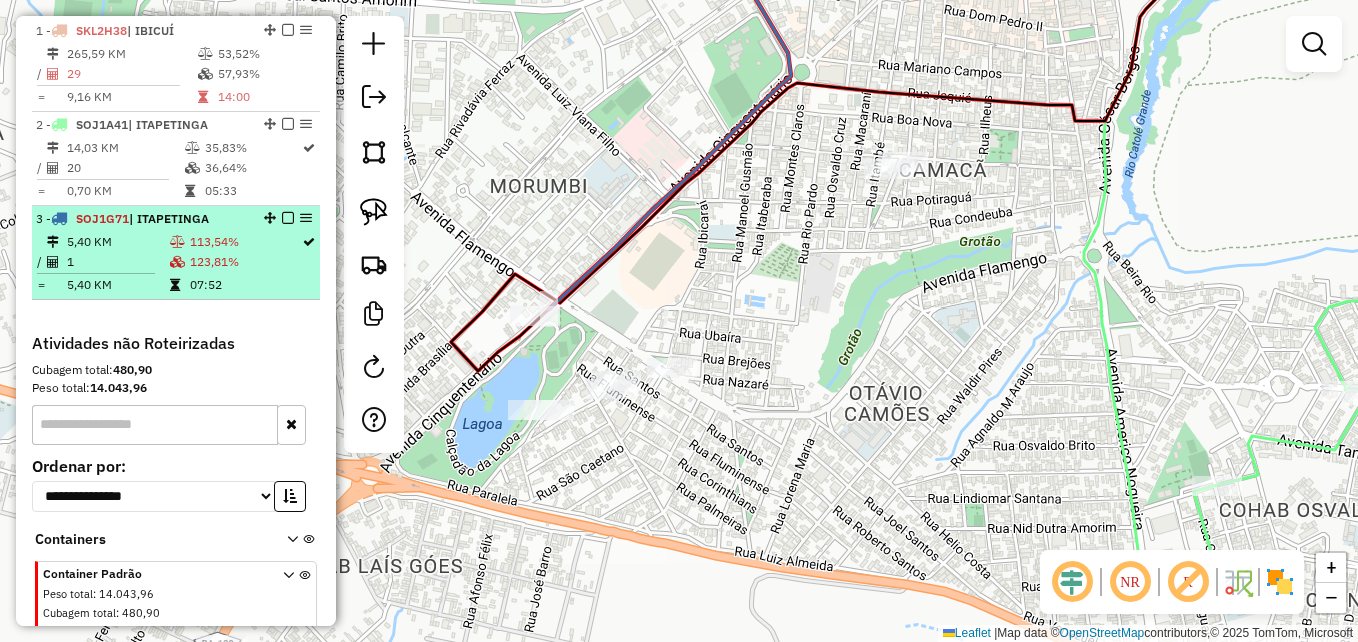 select on "**********" 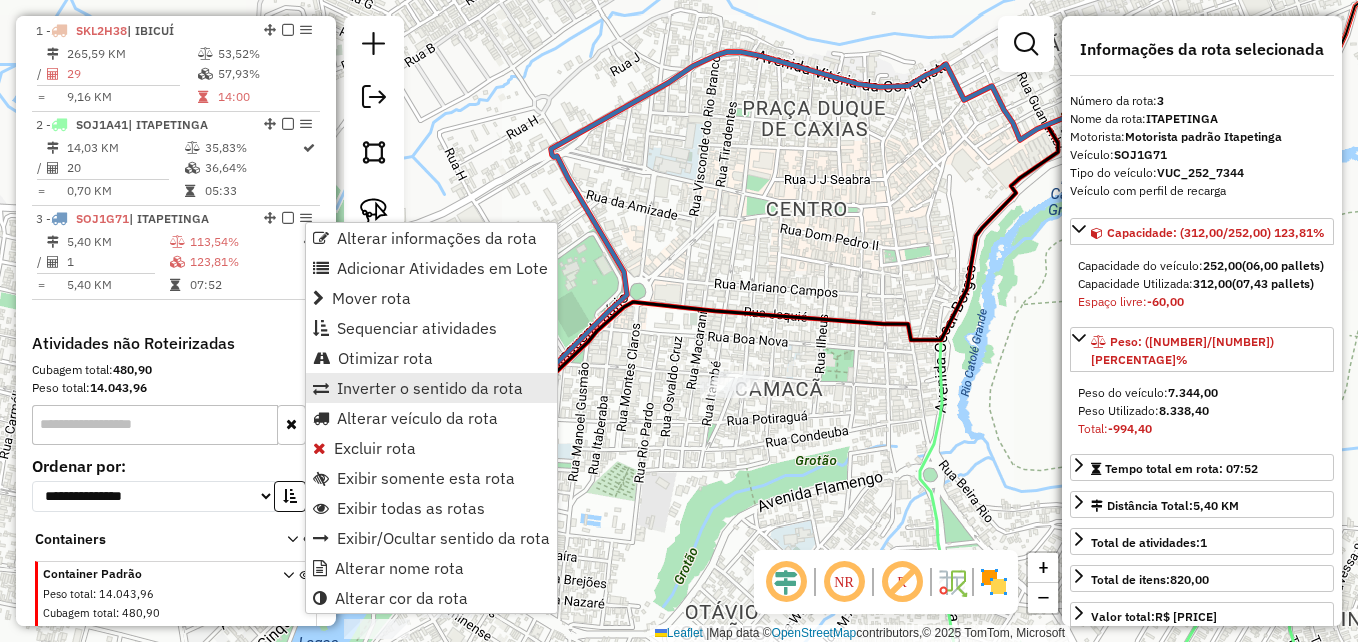 click on "Inverter o sentido da rota" at bounding box center (430, 388) 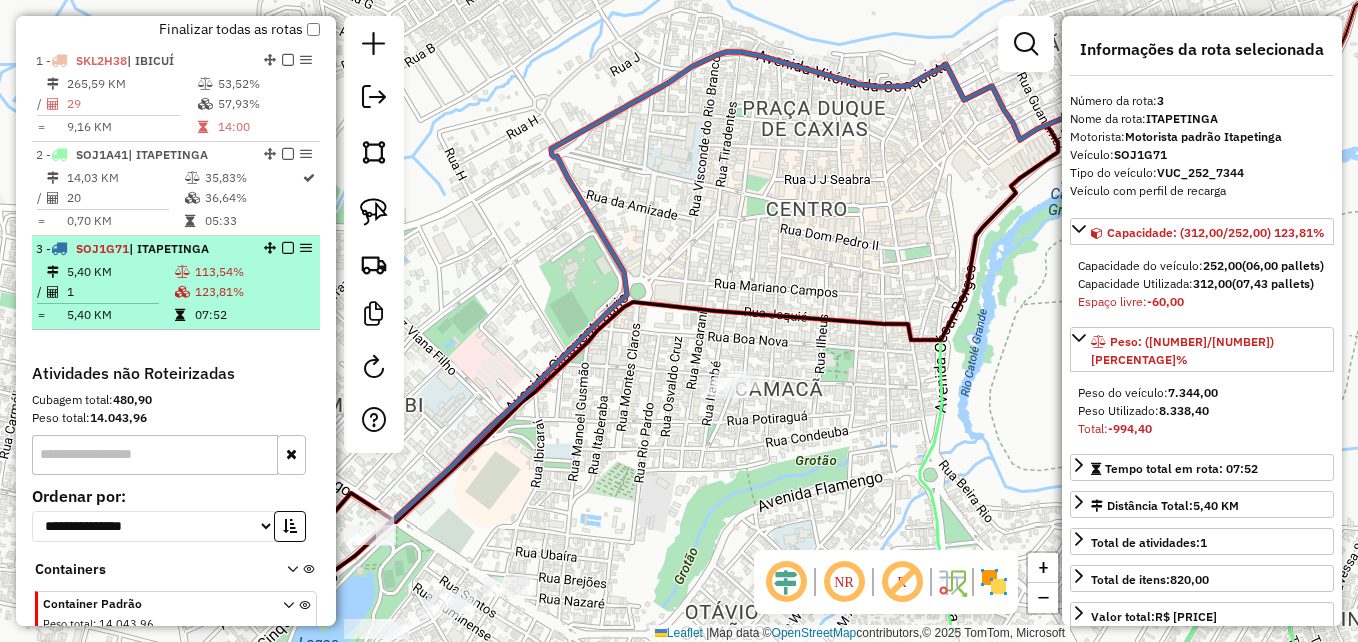 scroll, scrollTop: 615, scrollLeft: 0, axis: vertical 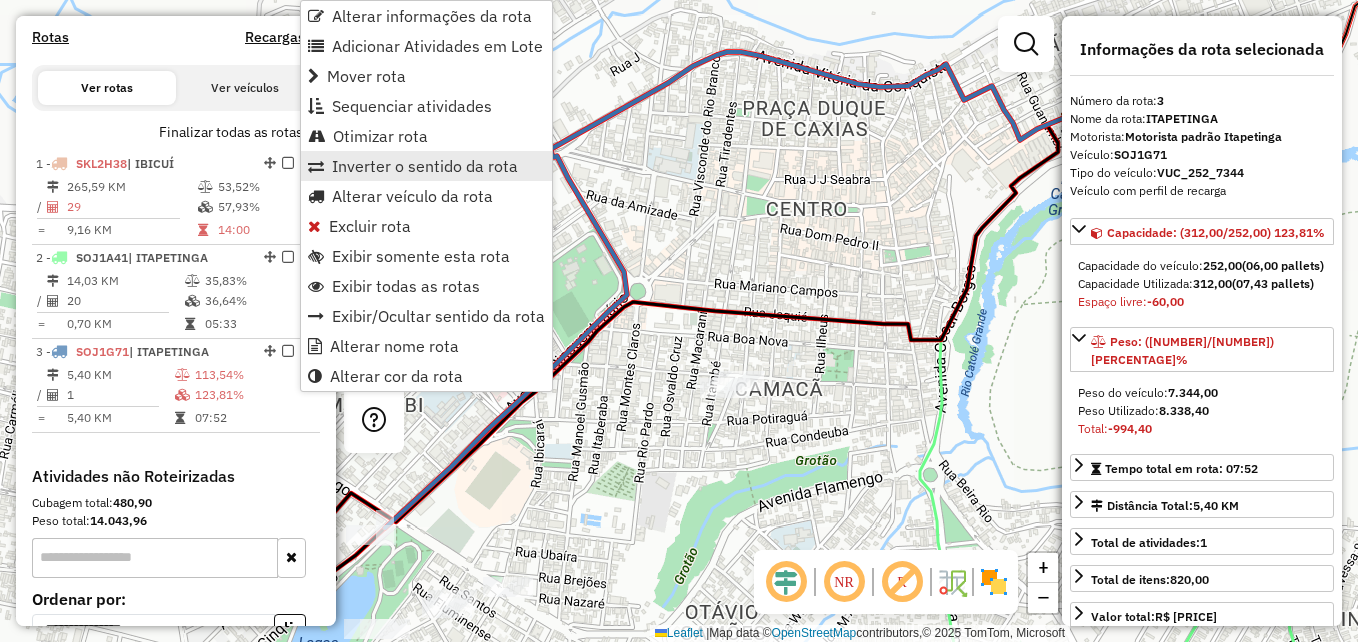 click on "Inverter o sentido da rota" at bounding box center (425, 166) 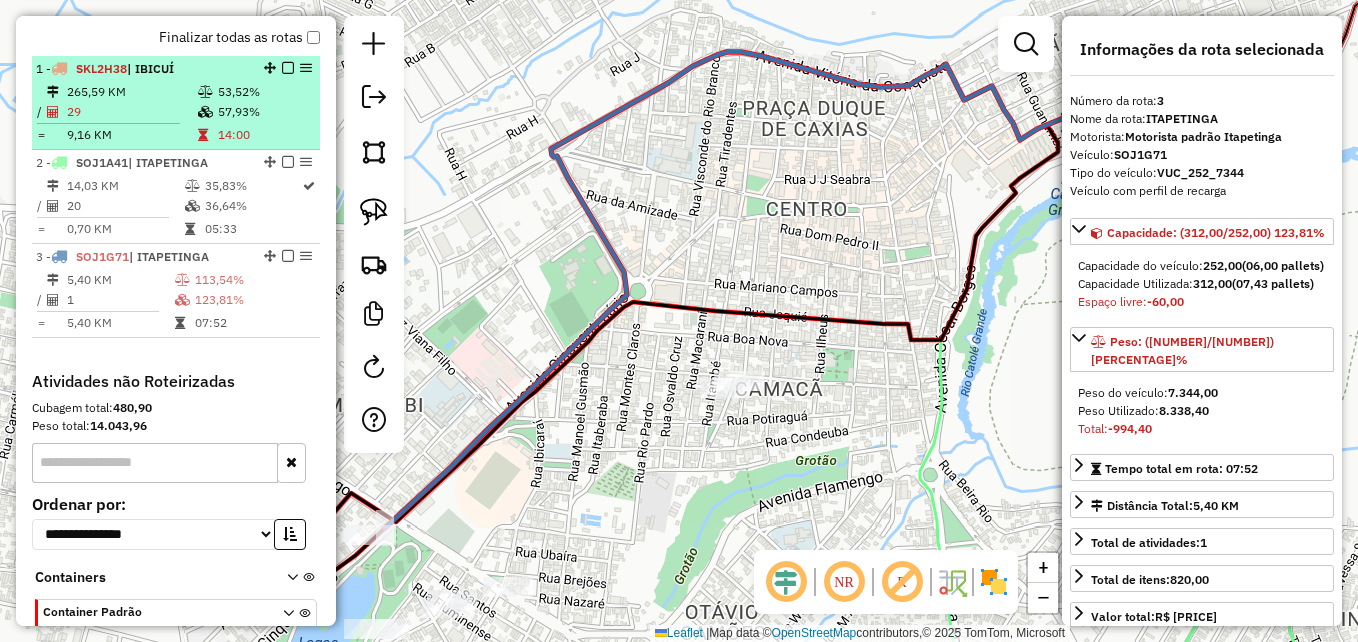 scroll, scrollTop: 615, scrollLeft: 0, axis: vertical 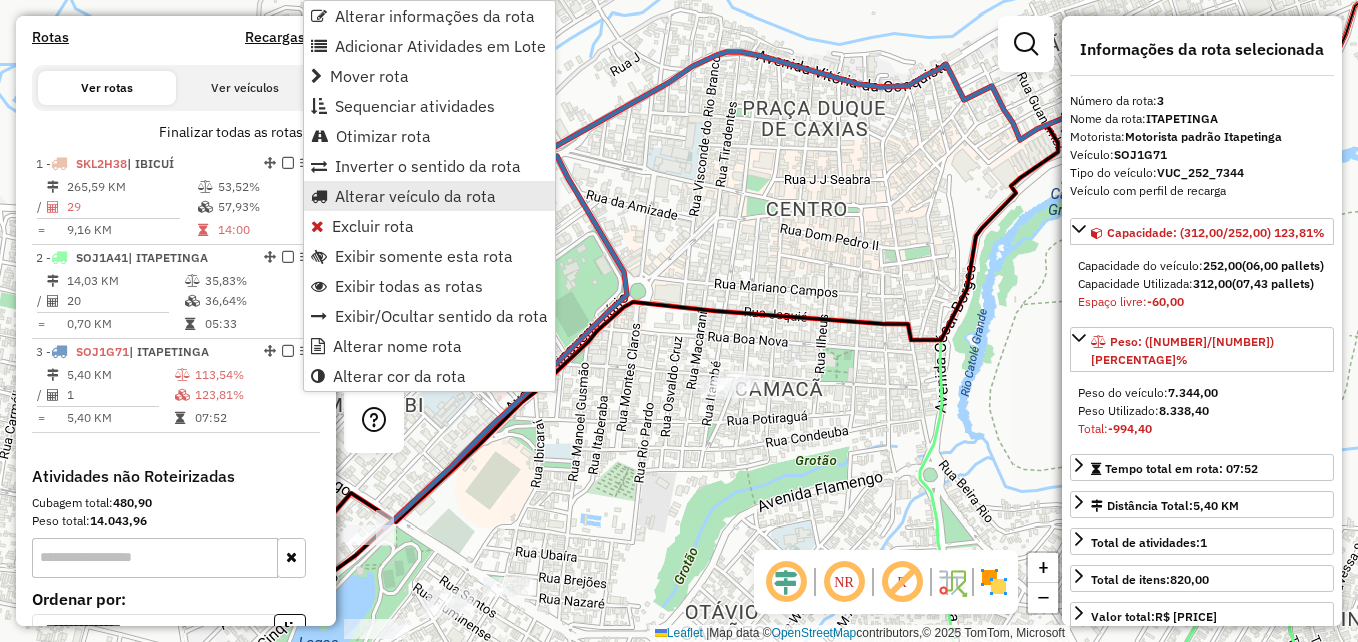 click on "Alterar veículo da rota" at bounding box center (415, 196) 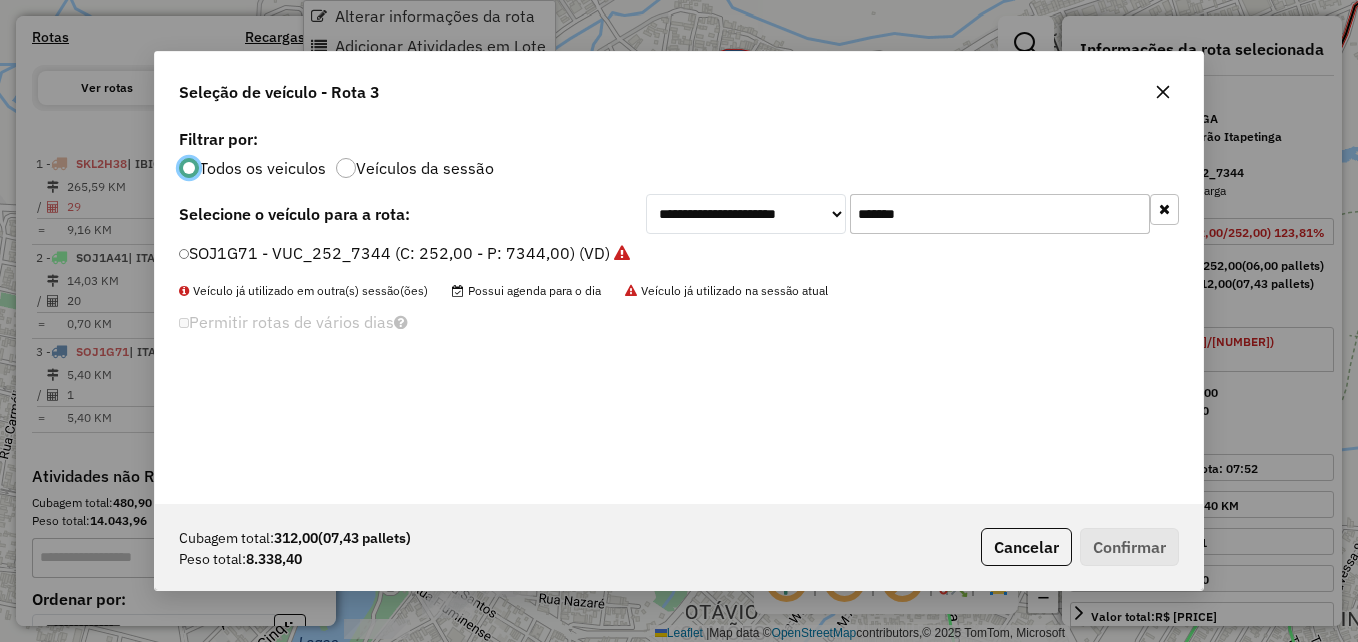 scroll, scrollTop: 11, scrollLeft: 6, axis: both 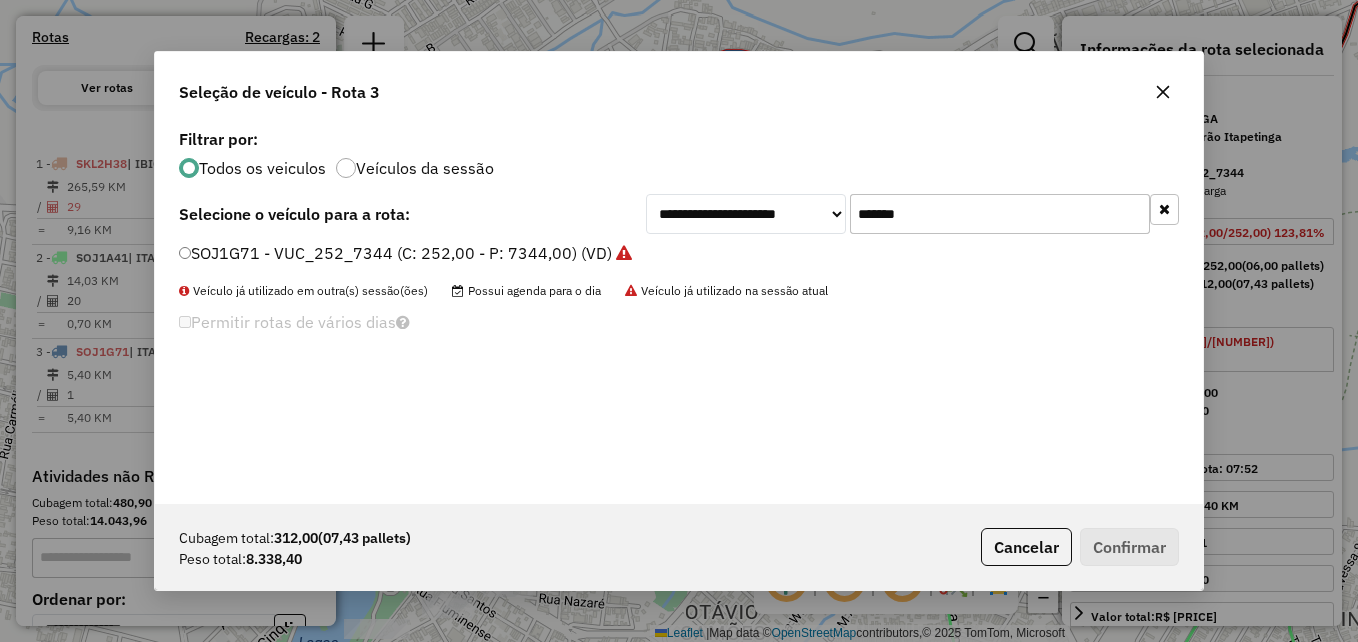 drag, startPoint x: 956, startPoint y: 214, endPoint x: 781, endPoint y: 205, distance: 175.23128 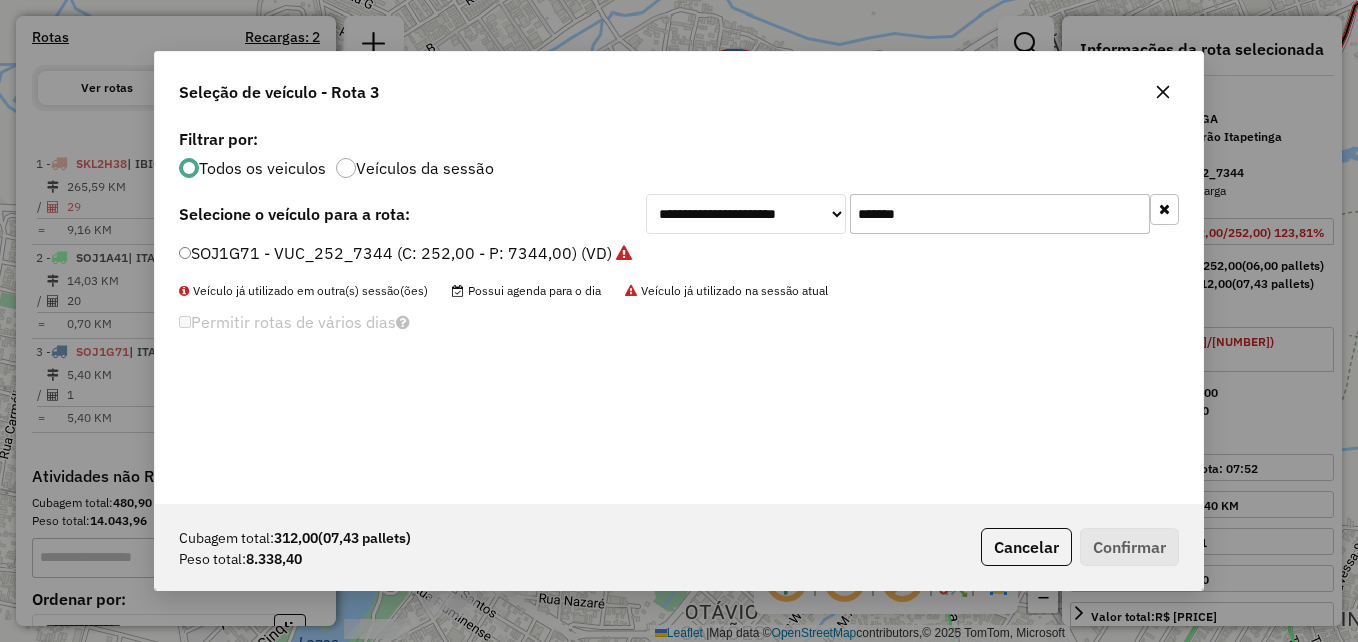 paste 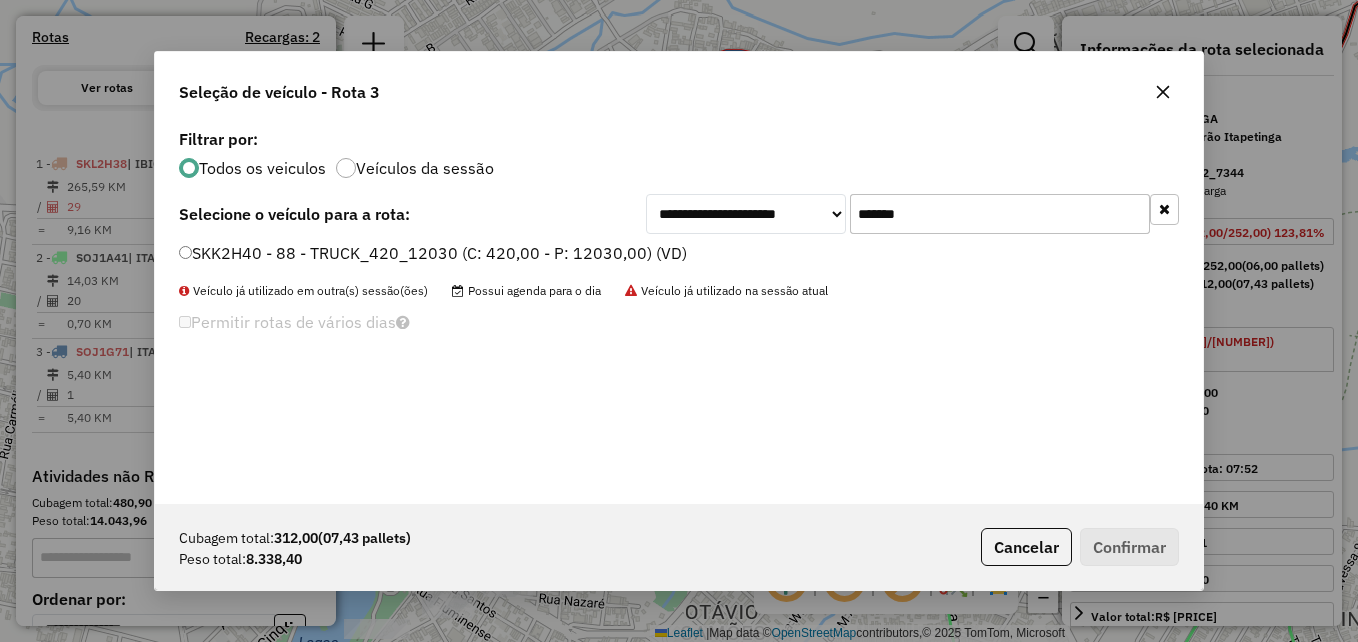 type on "*******" 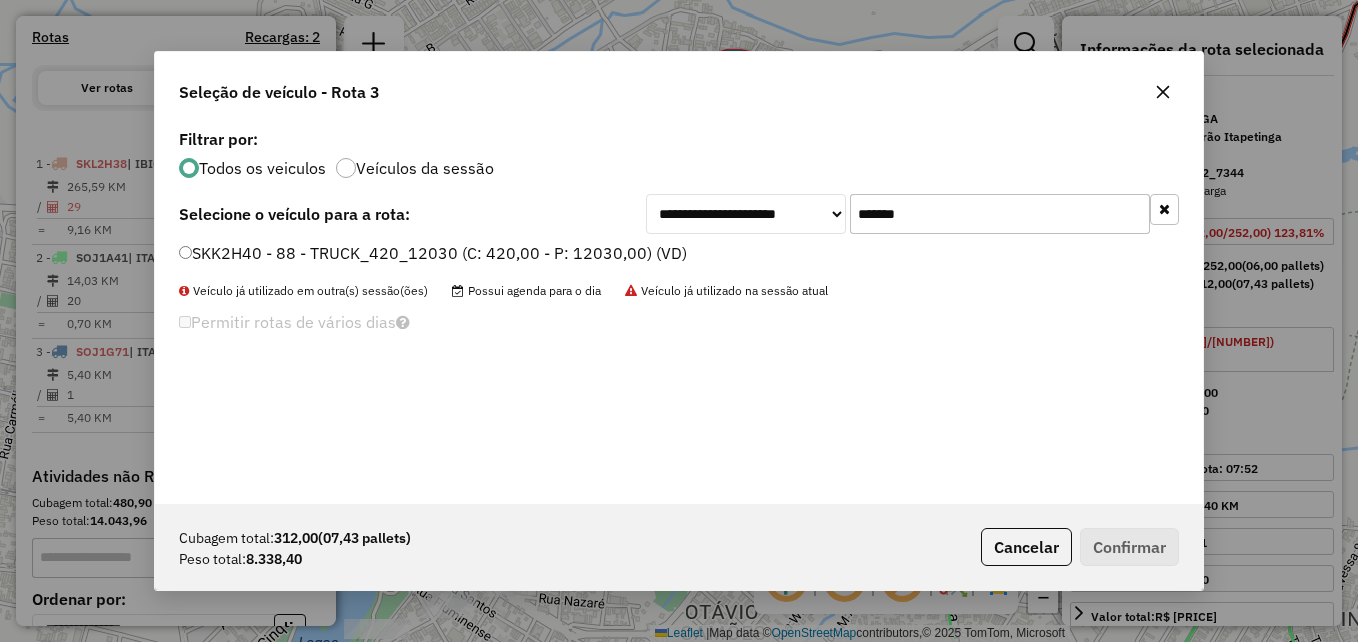 drag, startPoint x: 939, startPoint y: 210, endPoint x: 838, endPoint y: 209, distance: 101.00495 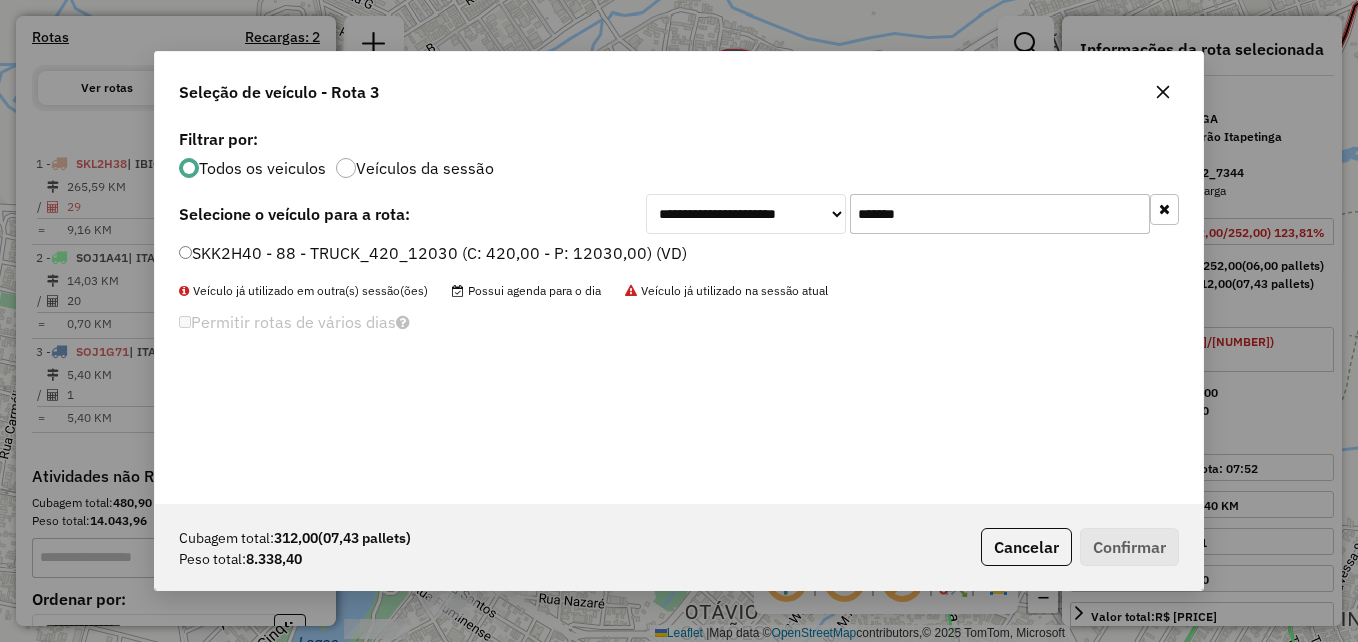 click on "SKK2H40 - 88 - TRUCK_420_12030 (C: 420,00 - P: 12030,00) (VD)" 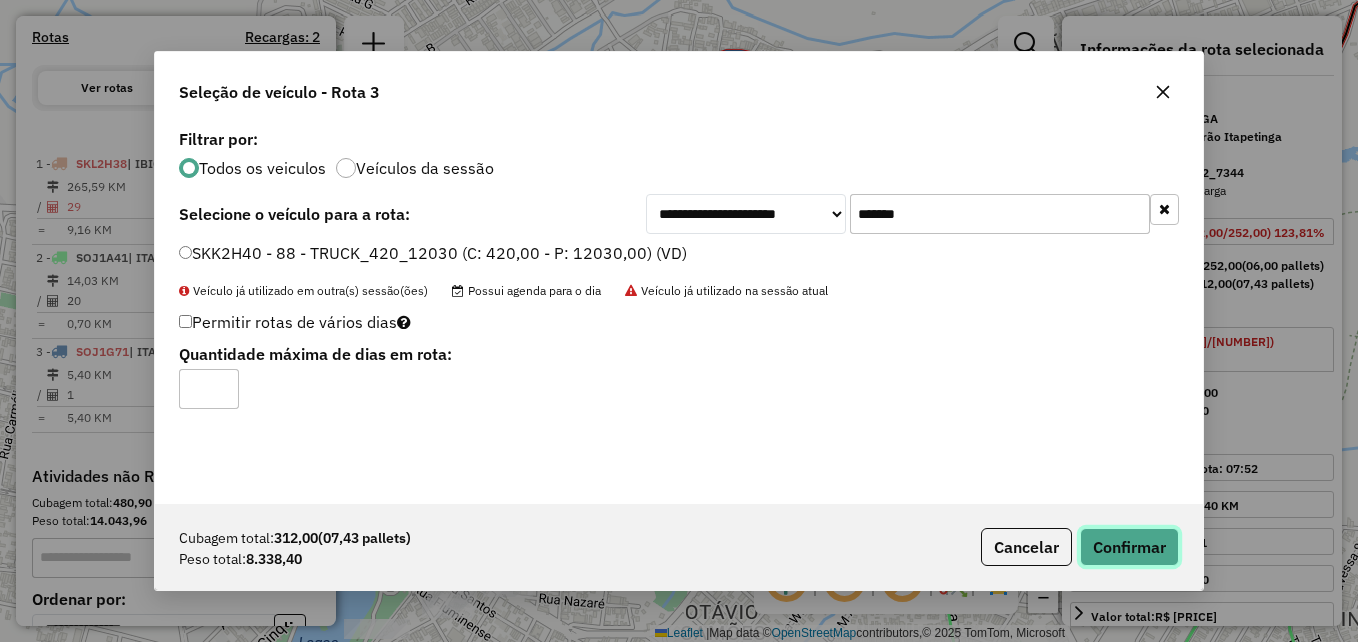 click on "Confirmar" 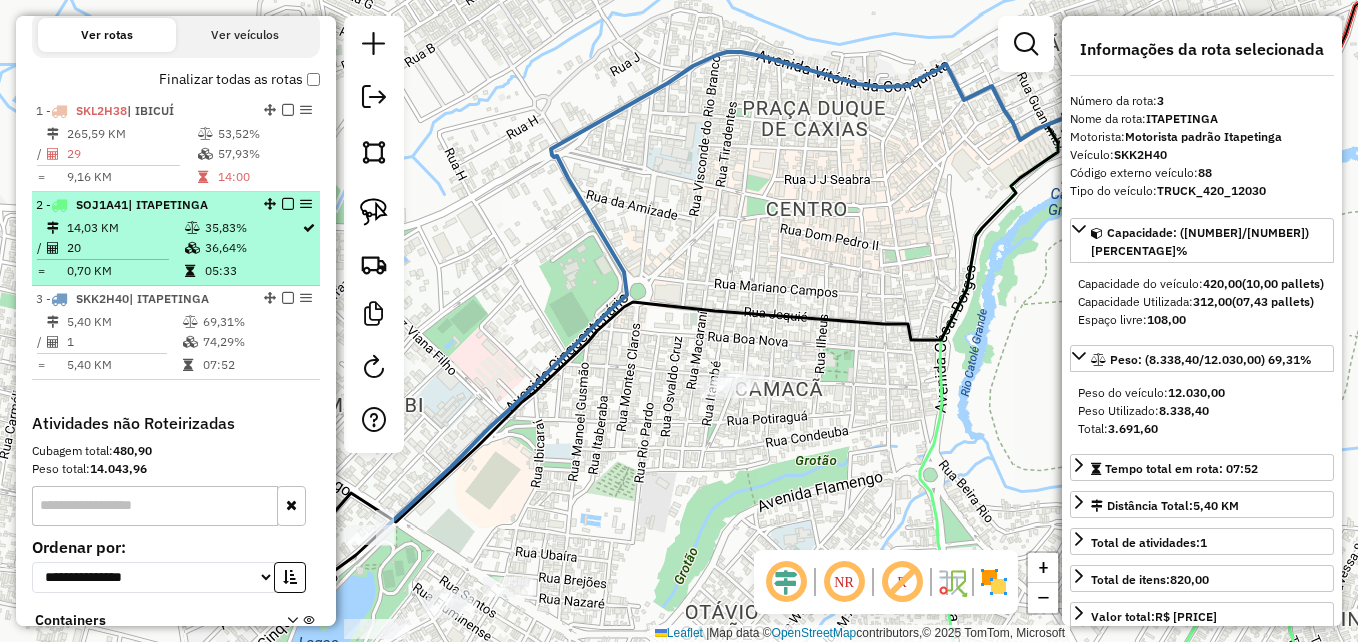 scroll, scrollTop: 640, scrollLeft: 0, axis: vertical 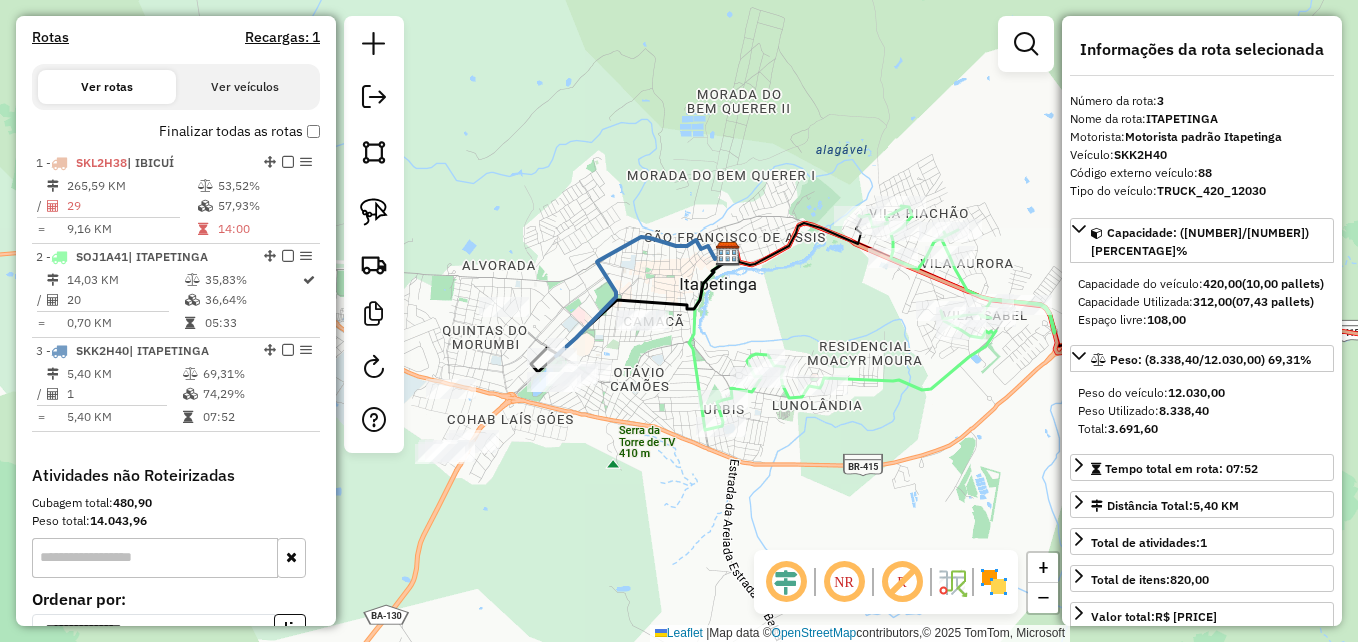 drag, startPoint x: 686, startPoint y: 386, endPoint x: 691, endPoint y: 371, distance: 15.811388 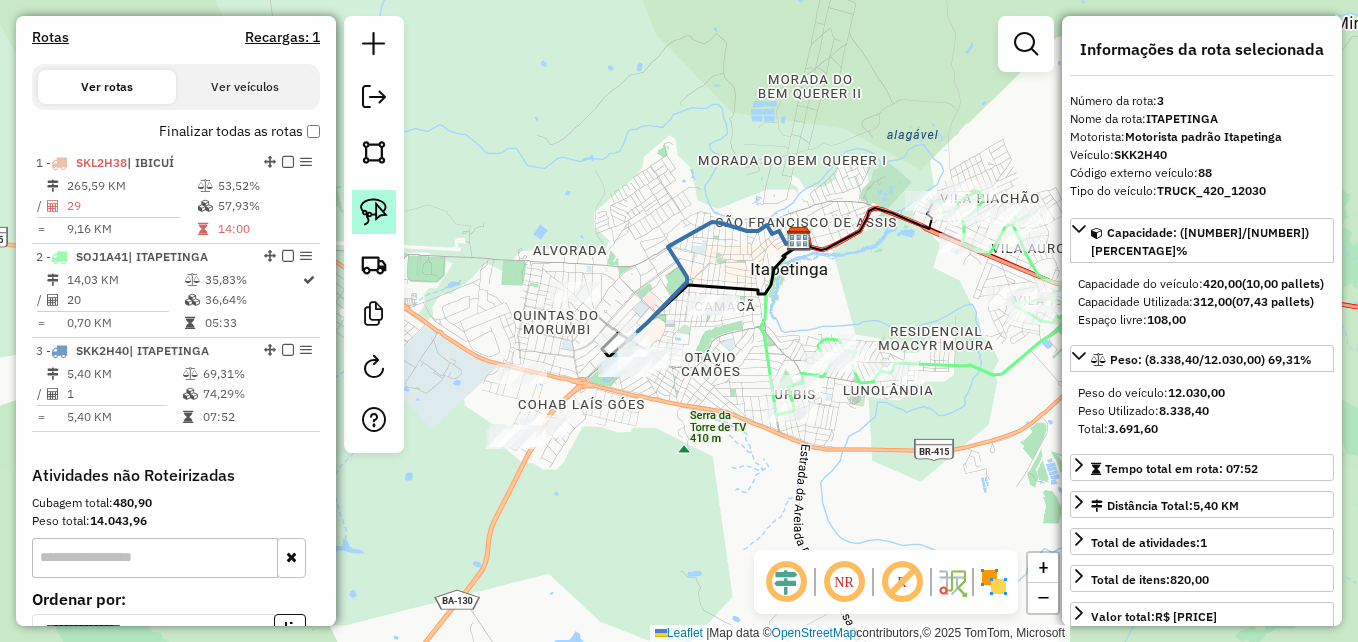 drag, startPoint x: 677, startPoint y: 352, endPoint x: 390, endPoint y: 229, distance: 312.2467 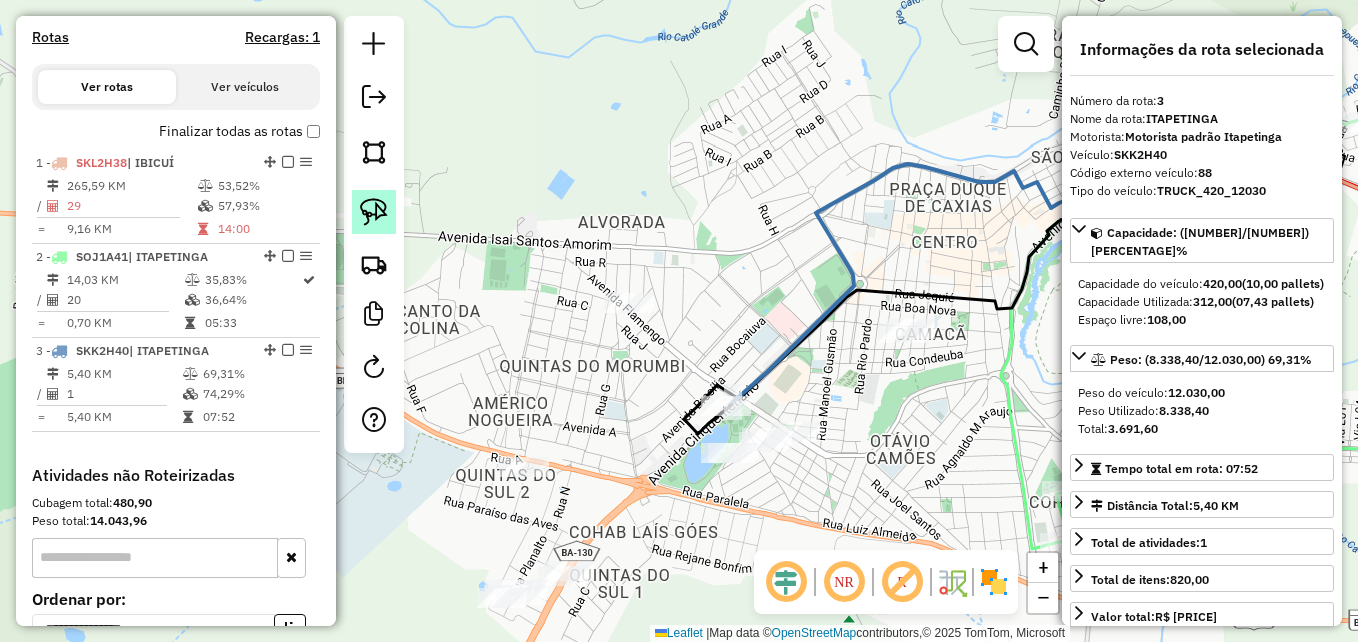 click 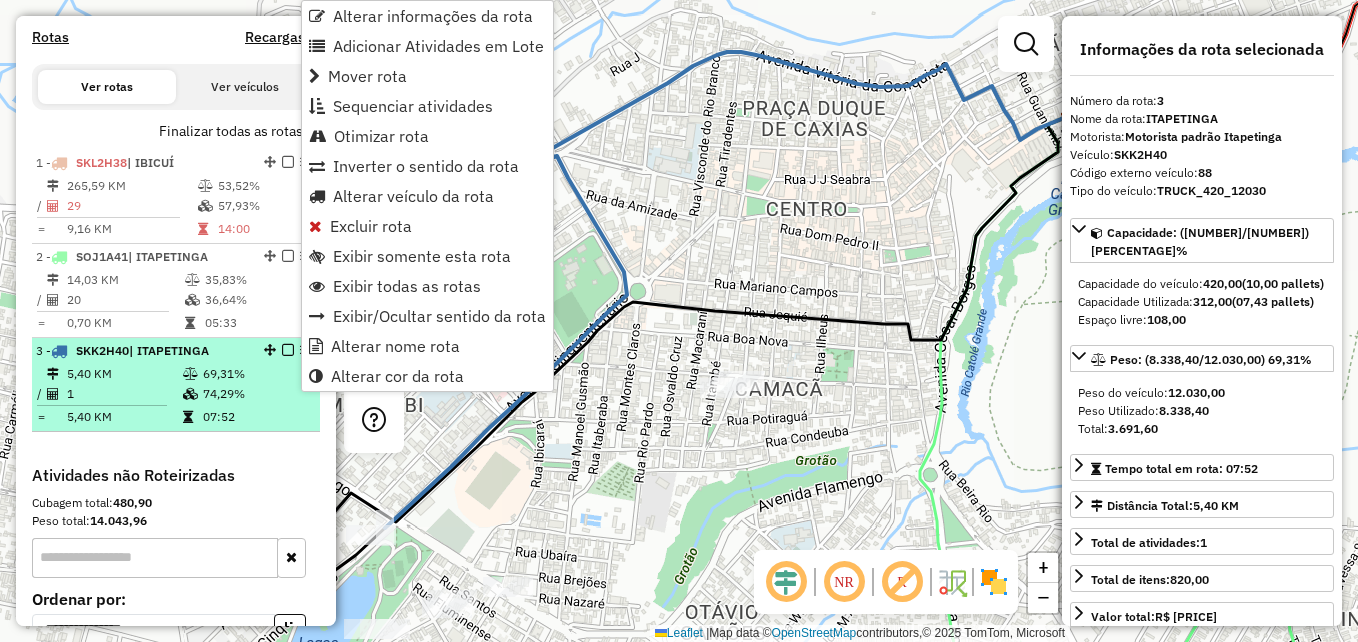 click at bounding box center (288, 350) 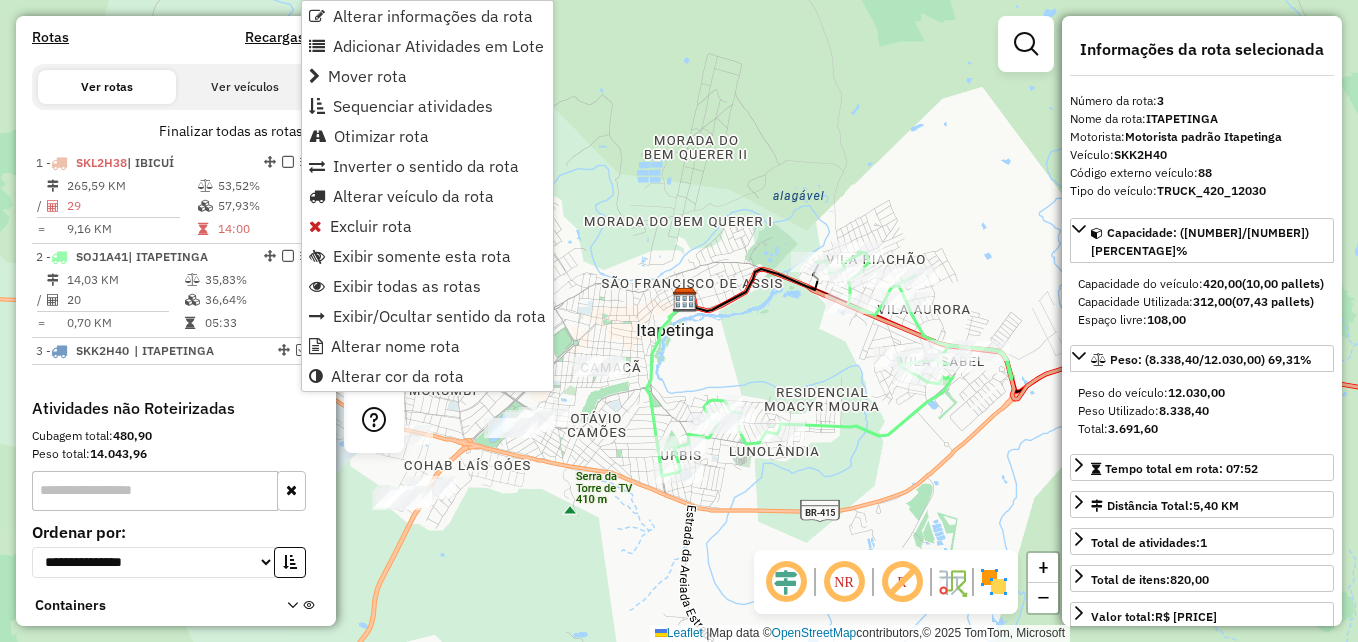 click on "Janela de atendimento Grade de atendimento Capacidade Transportadoras Veículos Cliente Pedidos  Rotas Selecione os dias de semana para filtrar as janelas de atendimento  Seg   Ter   Qua   Qui   Sex   Sáb   Dom  Informe o período da janela de atendimento: De: Até:  Filtrar exatamente a janela do cliente  Considerar janela de atendimento padrão  Selecione os dias de semana para filtrar as grades de atendimento  Seg   Ter   Qua   Qui   Sex   Sáb   Dom   Considerar clientes sem dia de atendimento cadastrado  Clientes fora do dia de atendimento selecionado Filtrar as atividades entre os valores definidos abaixo:  Peso mínimo:   Peso máximo:   Cubagem mínima:   Cubagem máxima:   De:   Até:  Filtrar as atividades entre o tempo de atendimento definido abaixo:  De:   Até:   Considerar capacidade total dos clientes não roteirizados Transportadora: Selecione um ou mais itens Tipo de veículo: Selecione um ou mais itens Veículo: Selecione um ou mais itens Motorista: Selecione um ou mais itens Nome: Rótulo:" 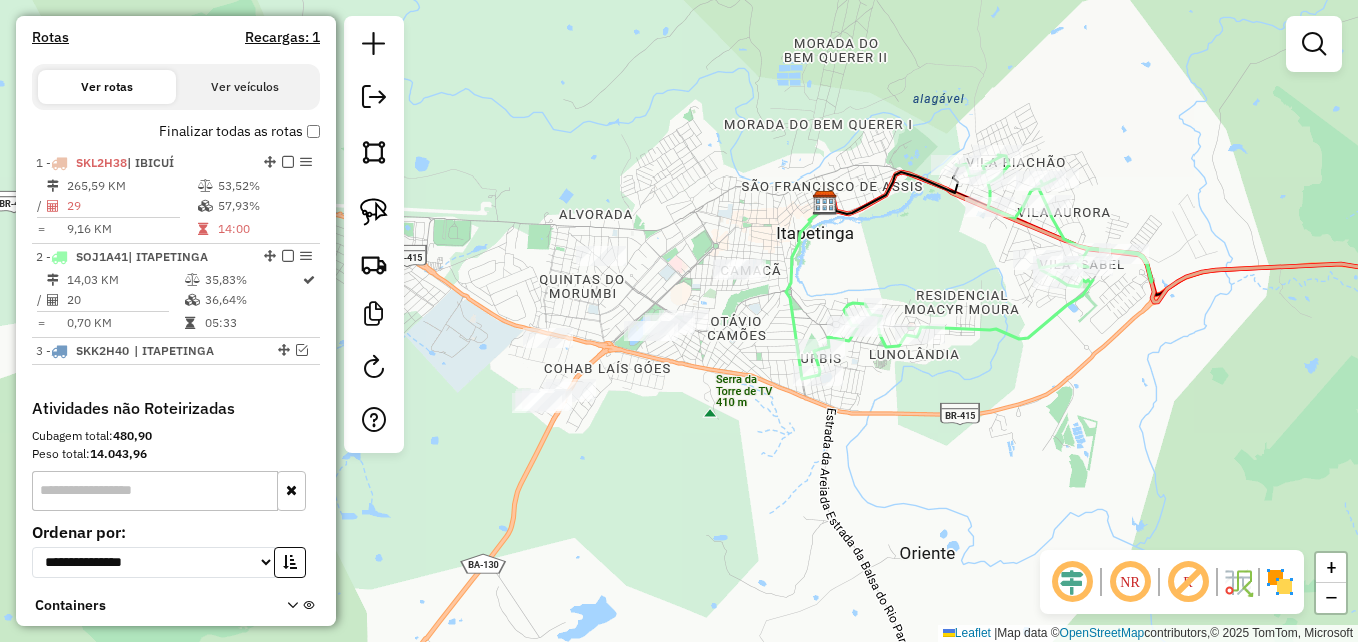 drag, startPoint x: 577, startPoint y: 295, endPoint x: 717, endPoint y: 198, distance: 170.32028 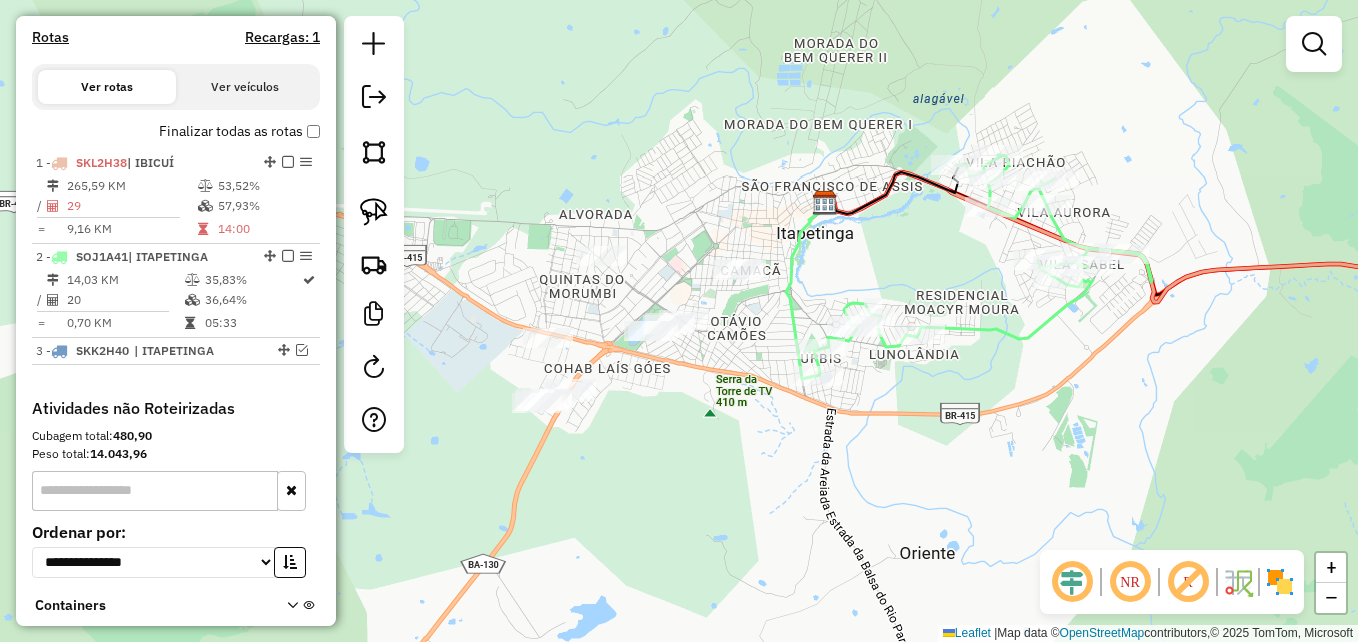 drag, startPoint x: 372, startPoint y: 208, endPoint x: 529, endPoint y: 246, distance: 161.53328 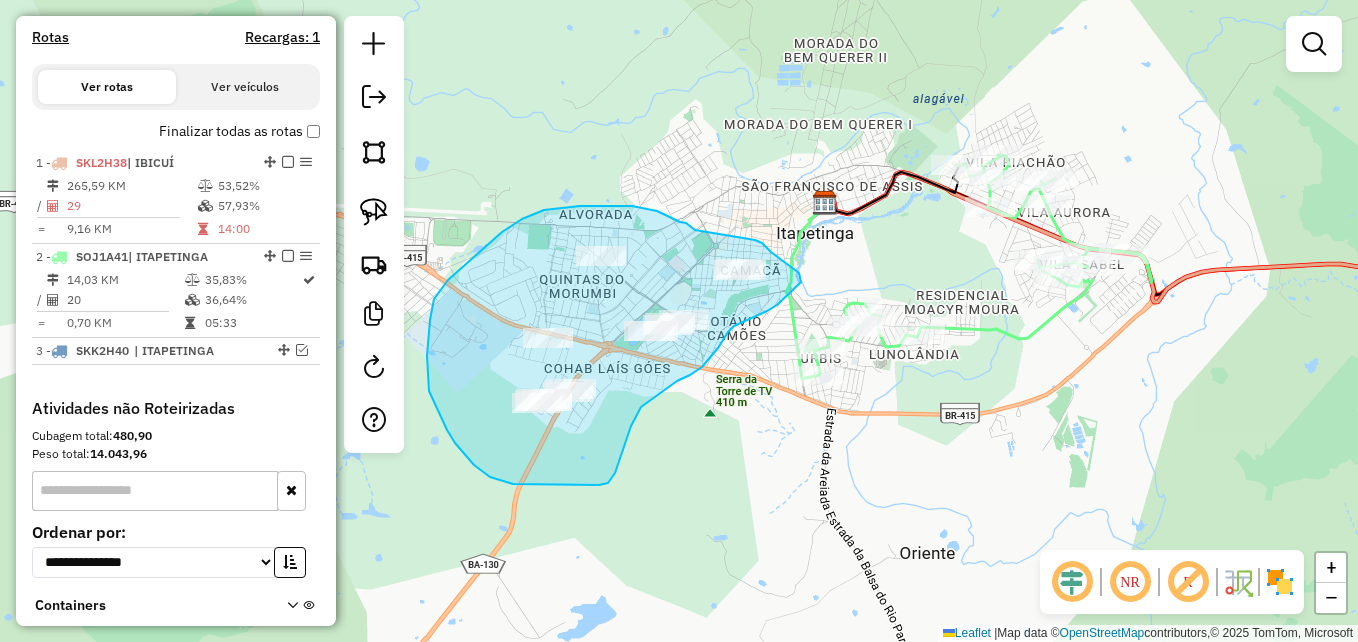 drag, startPoint x: 690, startPoint y: 227, endPoint x: 755, endPoint y: 240, distance: 66.287254 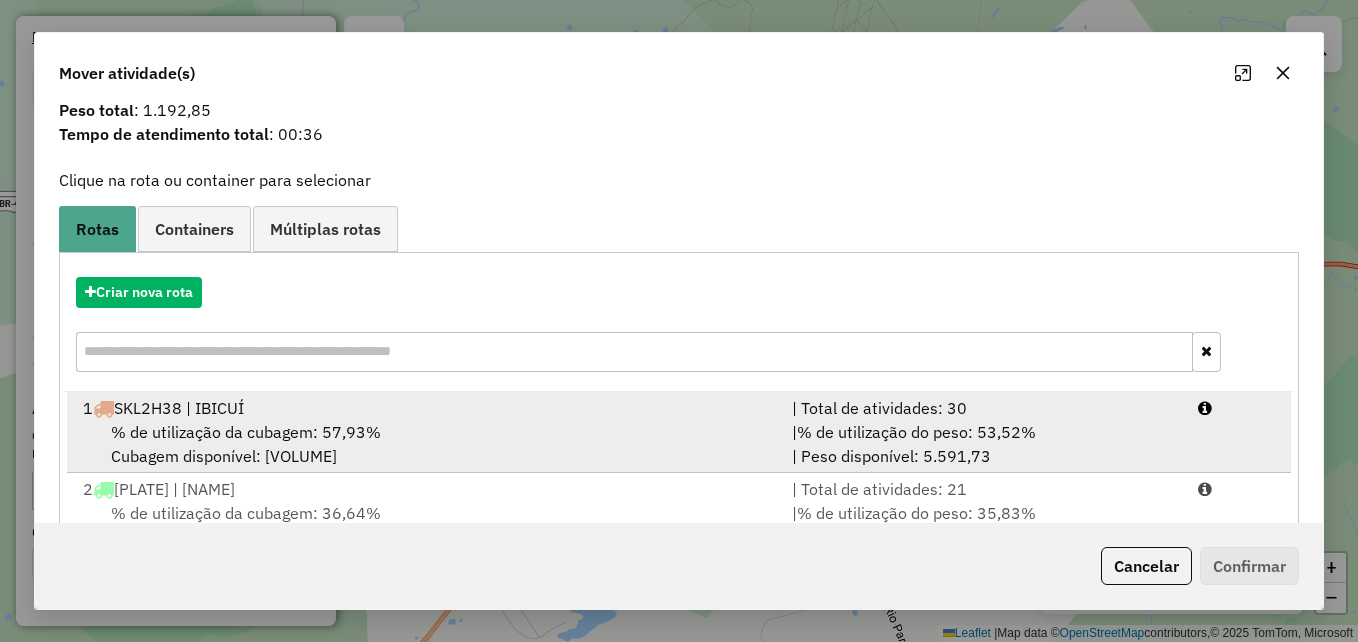 scroll, scrollTop: 128, scrollLeft: 0, axis: vertical 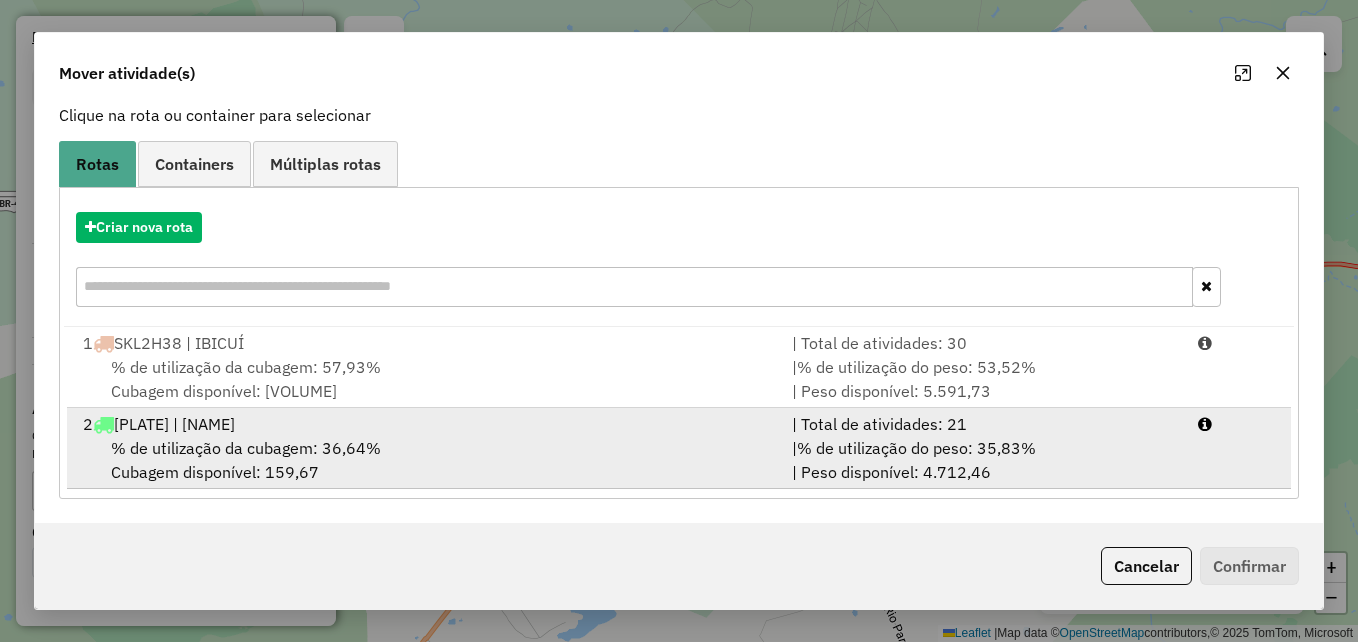 click on "2  SOJ1A41 | ITAPETINGA" at bounding box center (425, 424) 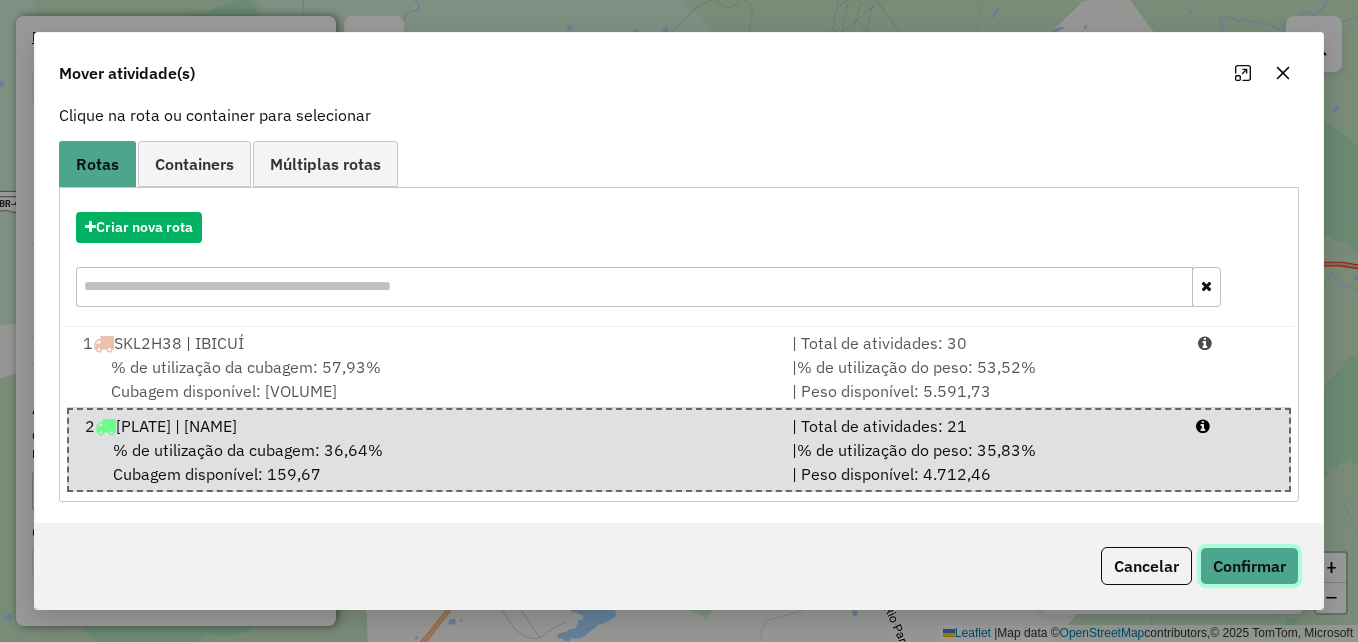 click on "Confirmar" 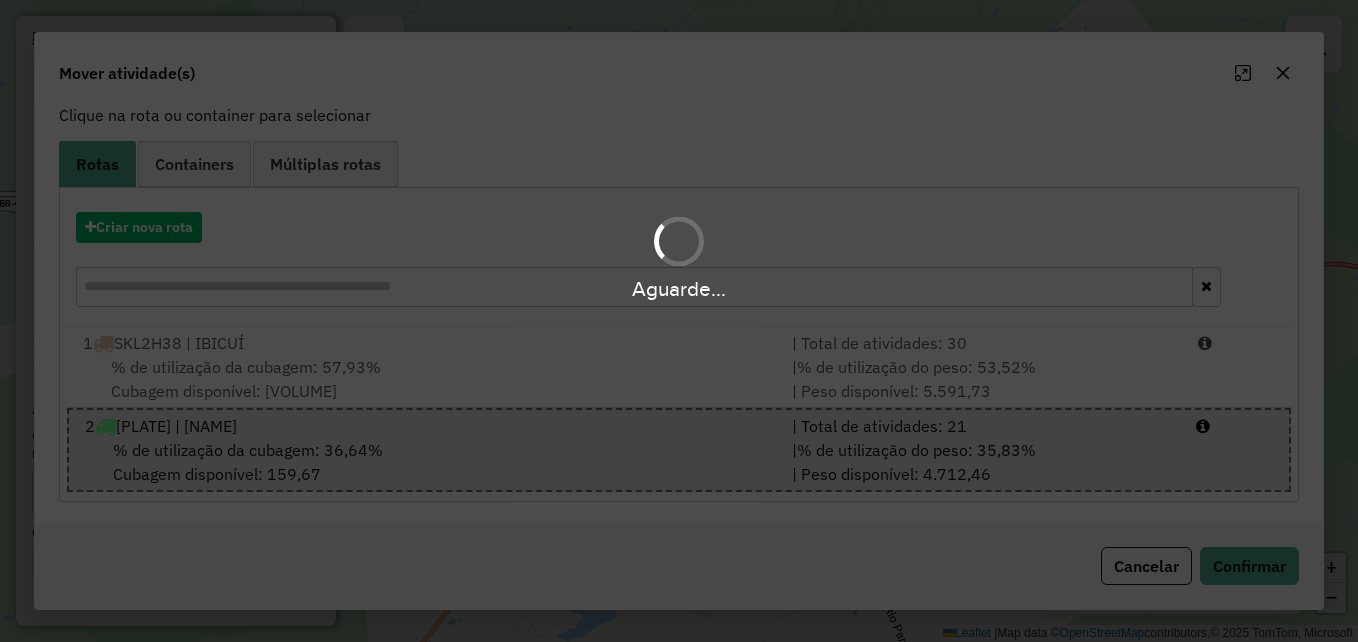 scroll, scrollTop: 0, scrollLeft: 0, axis: both 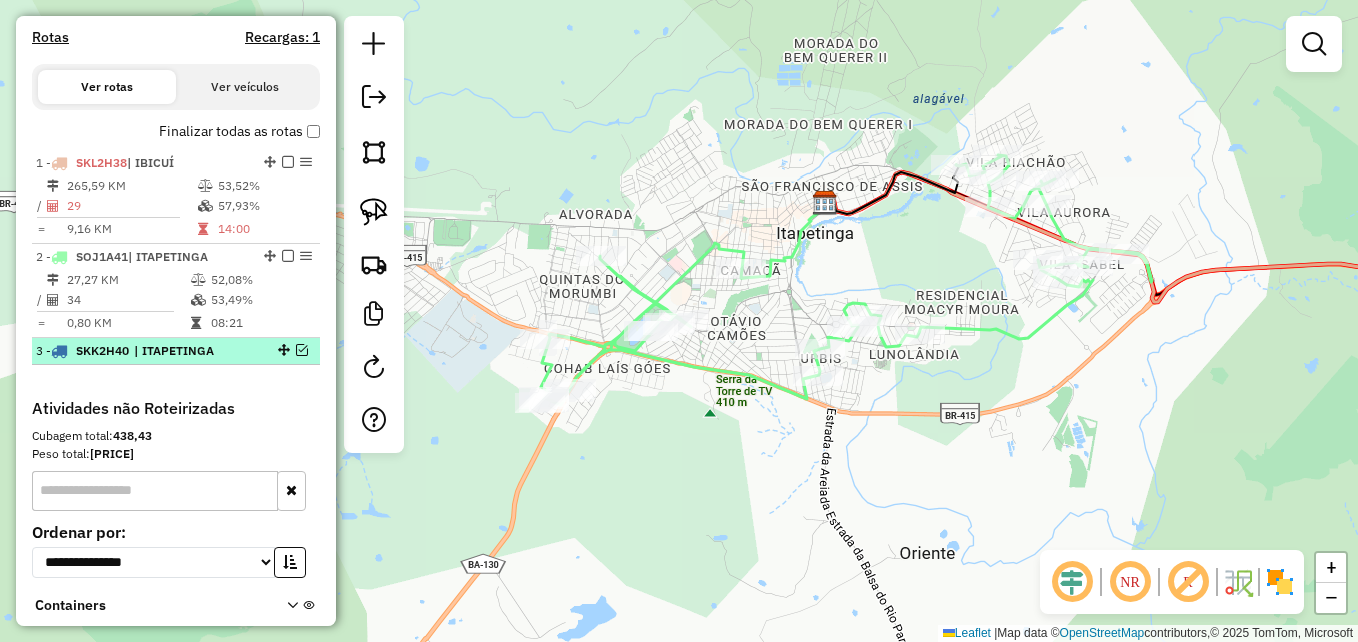 click at bounding box center (302, 350) 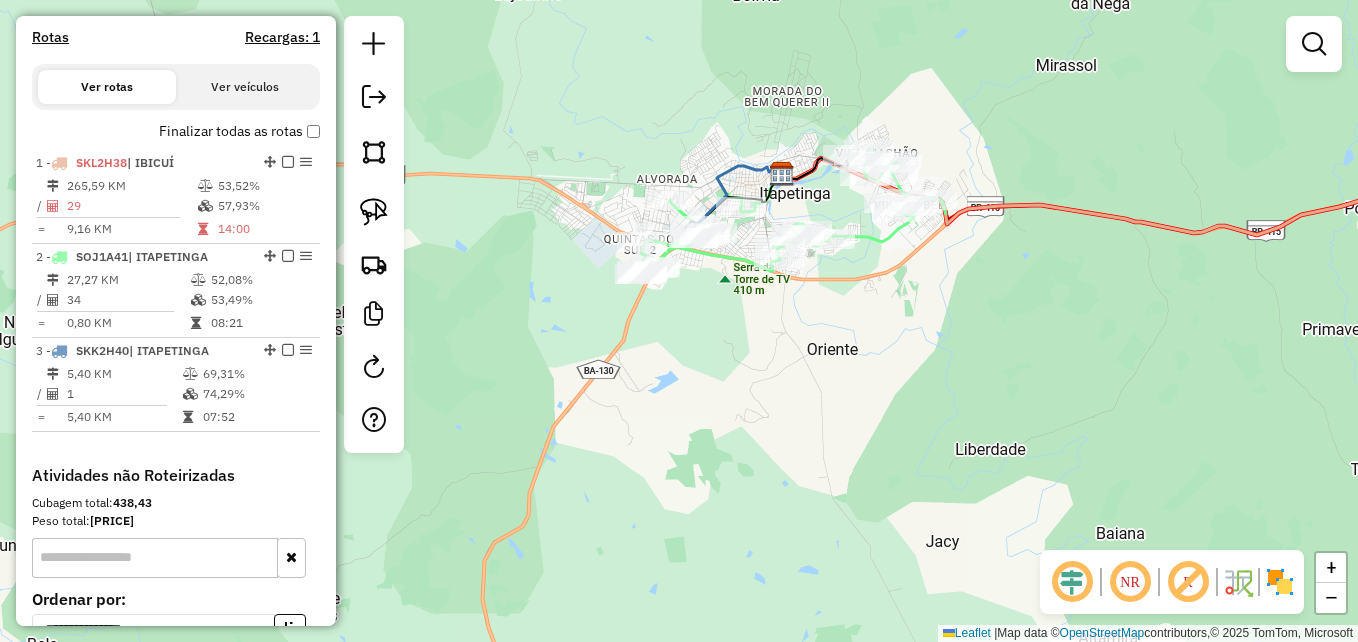 drag, startPoint x: 927, startPoint y: 410, endPoint x: 835, endPoint y: 263, distance: 173.41568 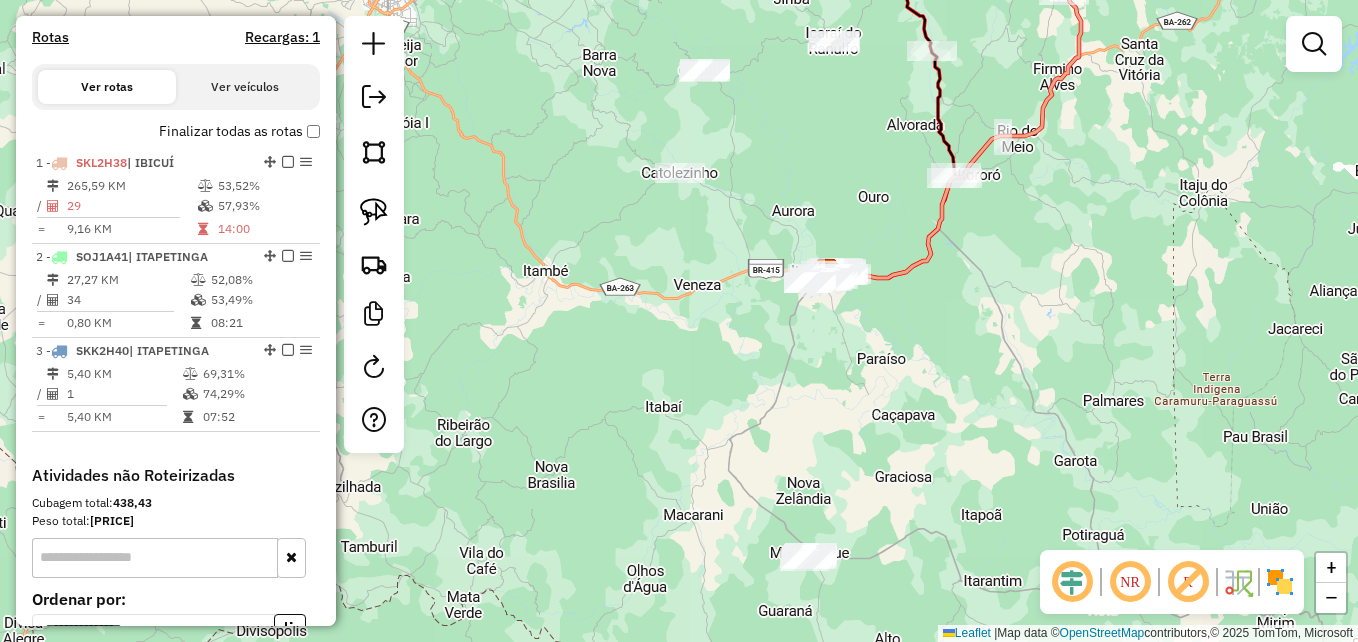 drag, startPoint x: 1086, startPoint y: 325, endPoint x: 921, endPoint y: 254, distance: 179.6274 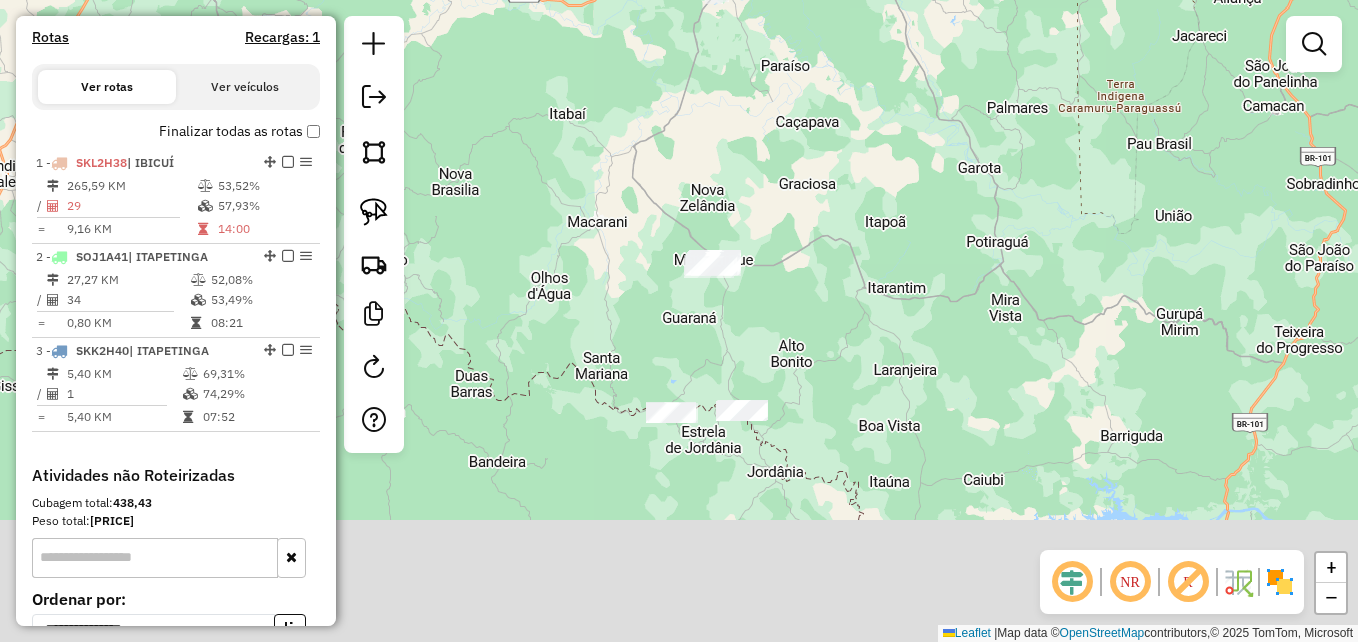drag, startPoint x: 881, startPoint y: 298, endPoint x: 929, endPoint y: 174, distance: 132.96616 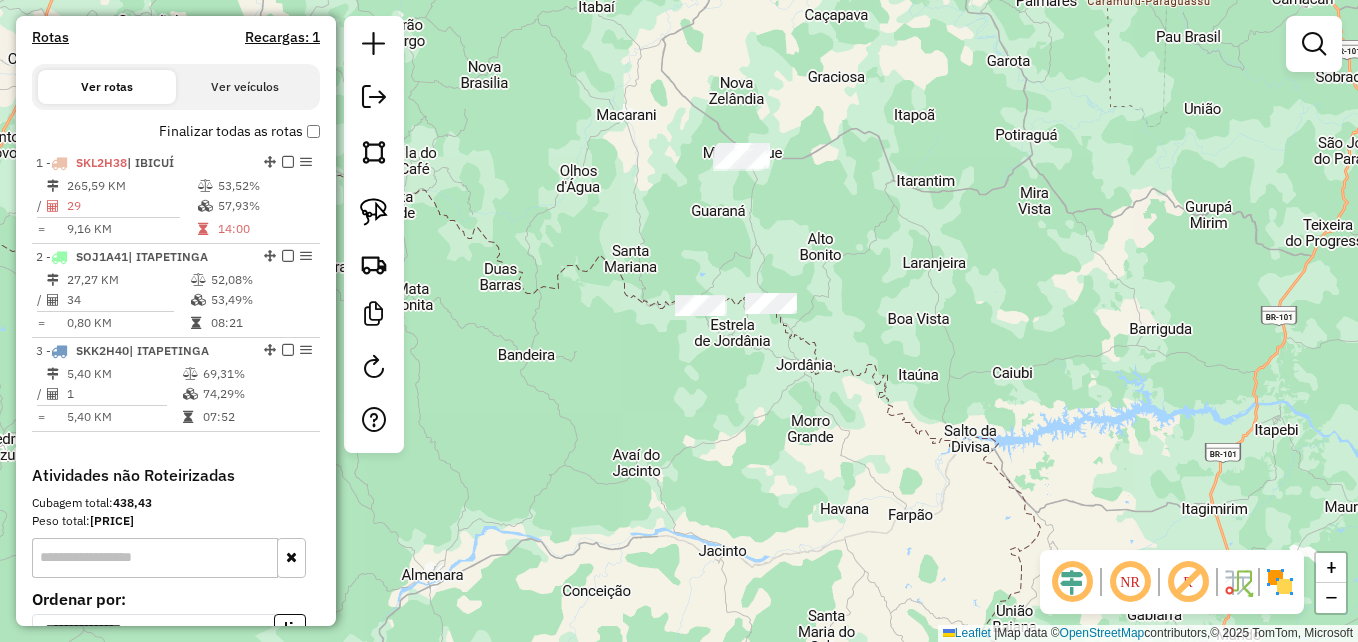 drag, startPoint x: 906, startPoint y: 309, endPoint x: 902, endPoint y: 199, distance: 110.0727 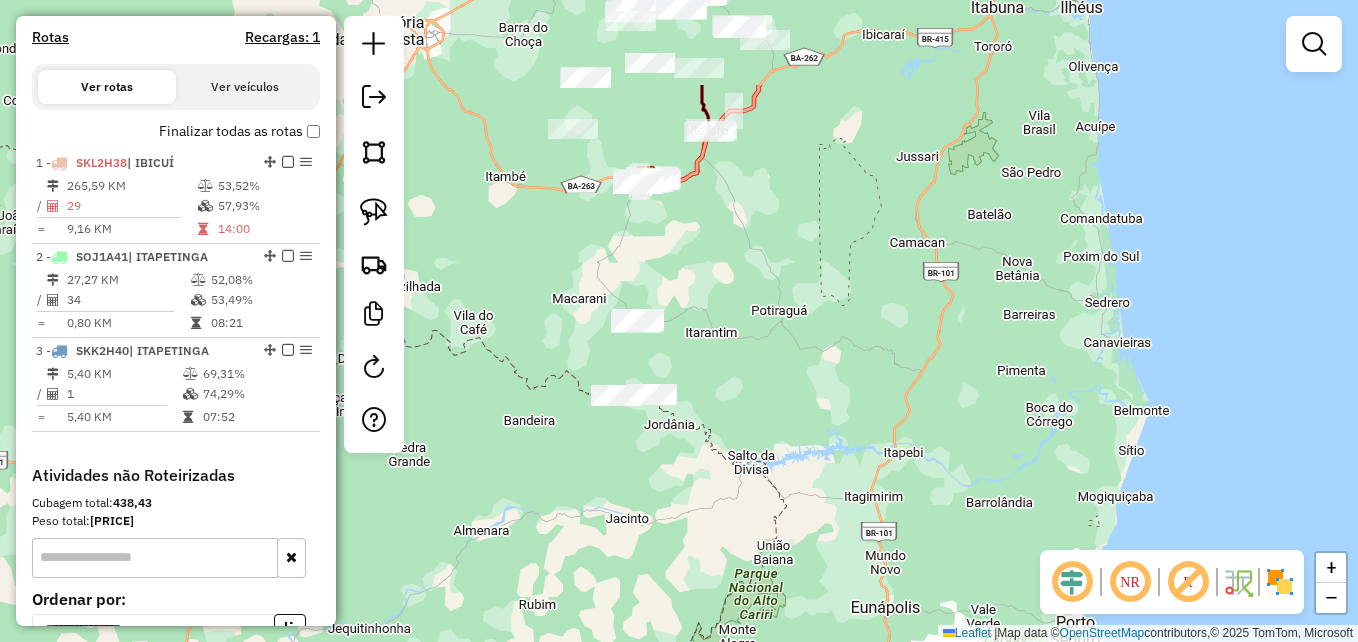 drag, startPoint x: 969, startPoint y: 267, endPoint x: 782, endPoint y: 416, distance: 239.1025 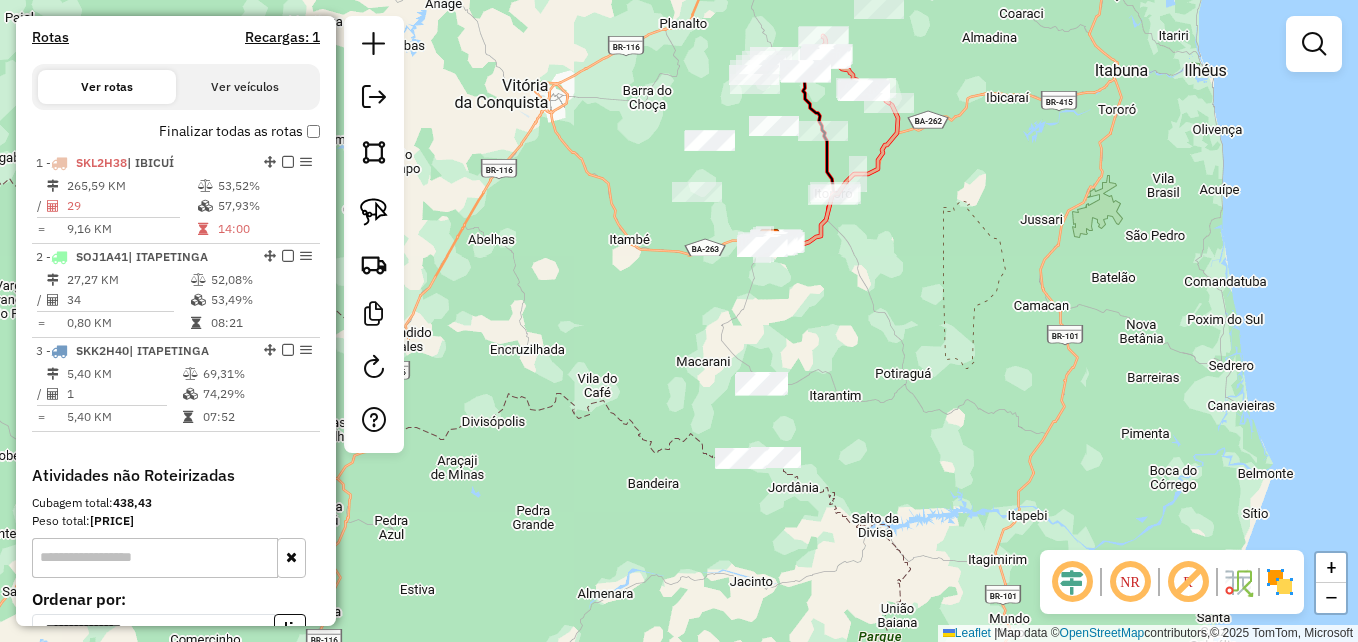 drag, startPoint x: 800, startPoint y: 226, endPoint x: 916, endPoint y: 283, distance: 129.24782 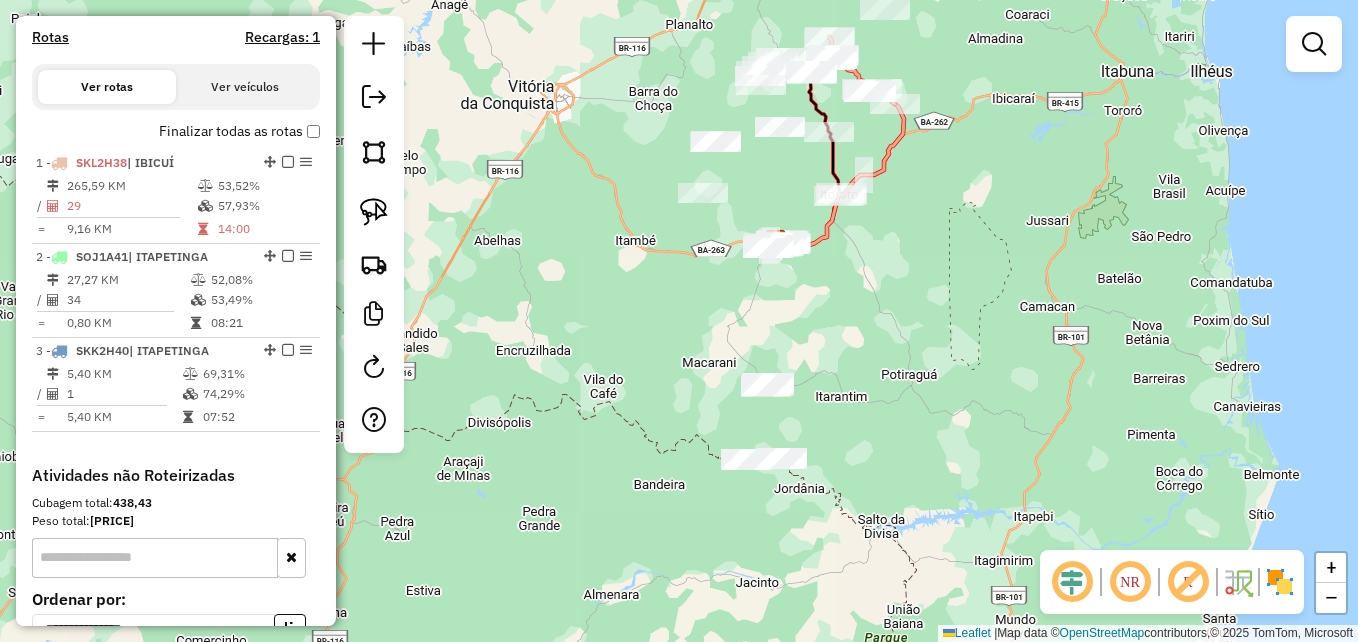 click 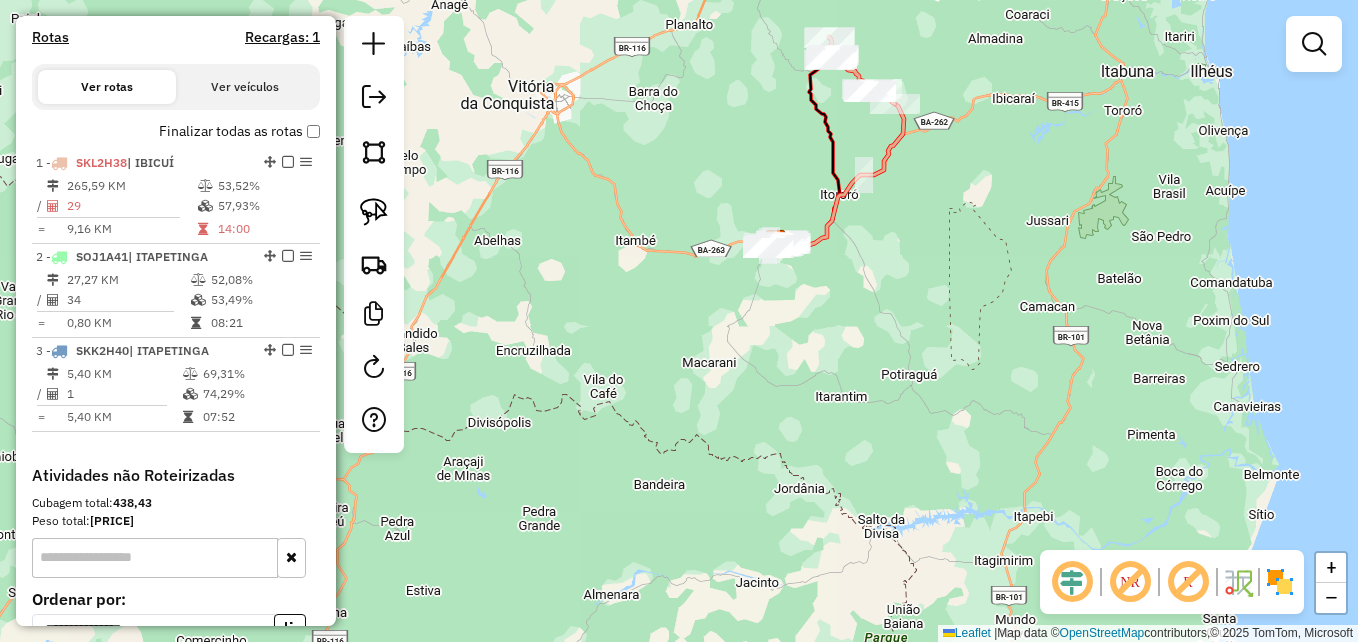 click 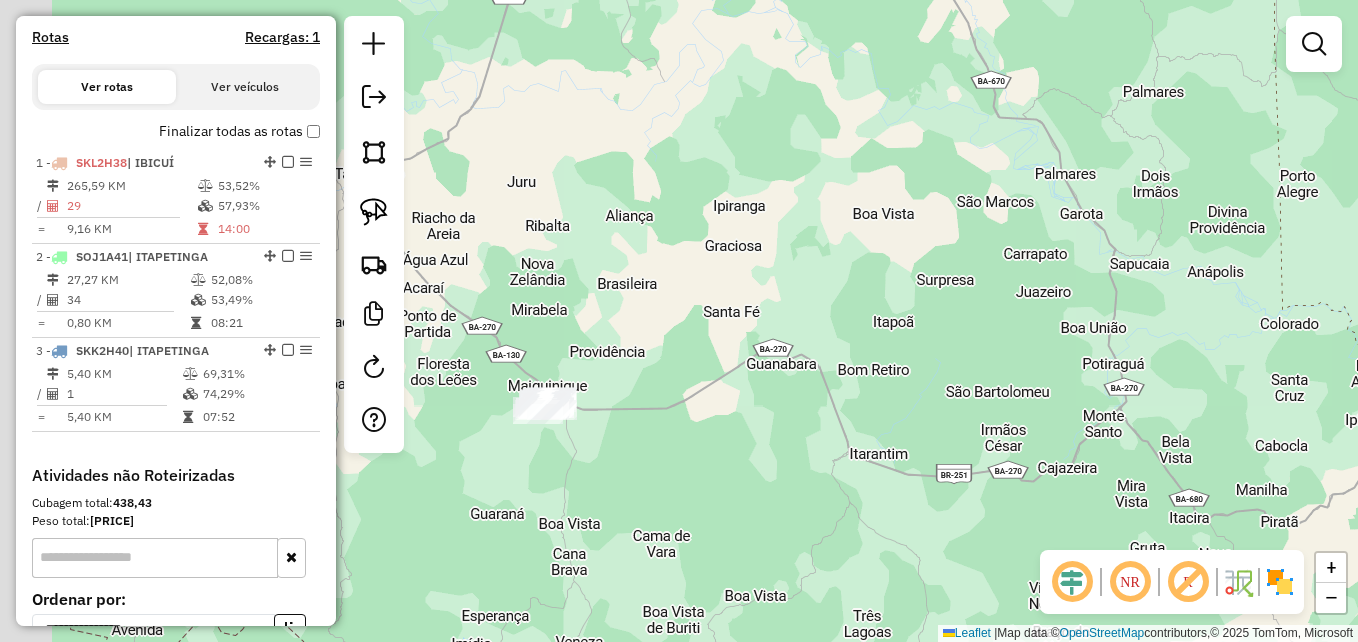 drag, startPoint x: 849, startPoint y: 375, endPoint x: 1142, endPoint y: 180, distance: 351.9574 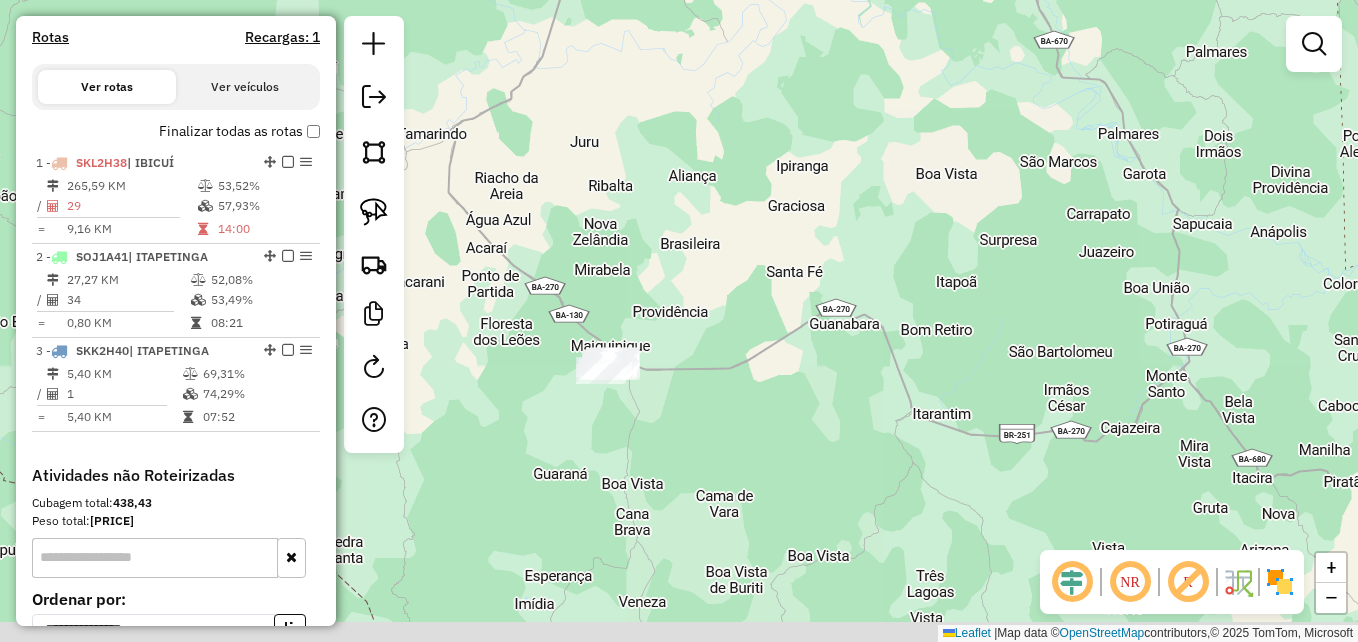 drag, startPoint x: 737, startPoint y: 327, endPoint x: 882, endPoint y: 246, distance: 166.09033 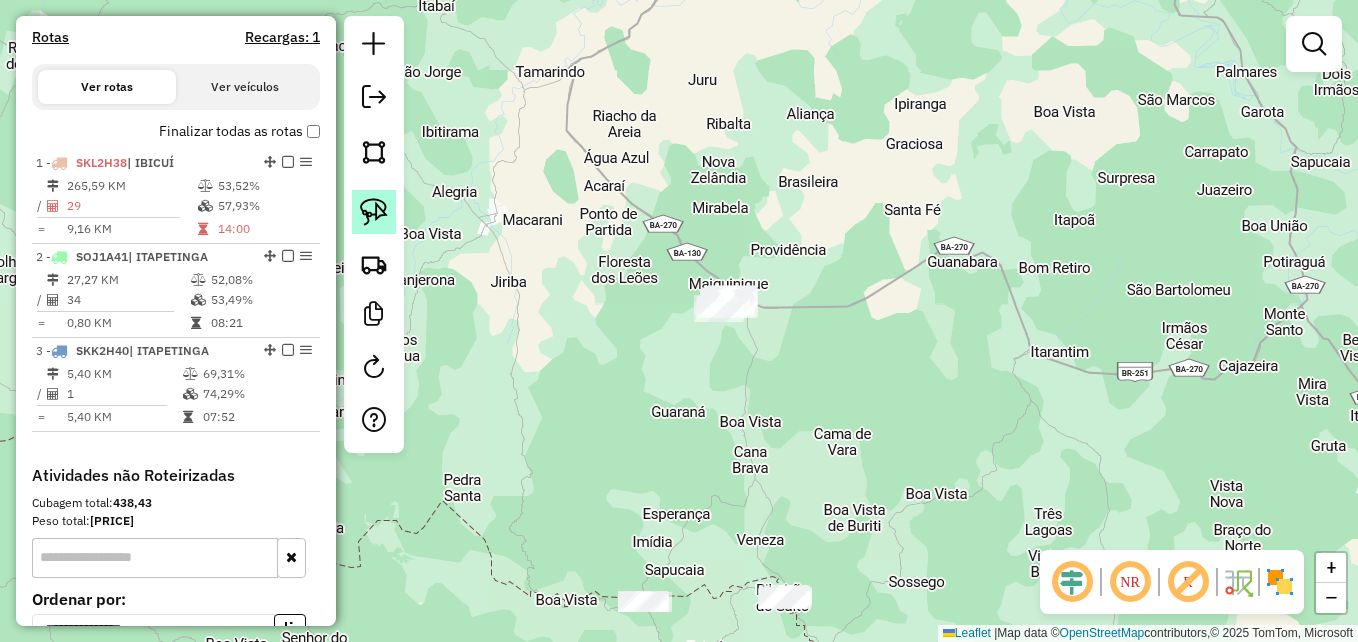 click 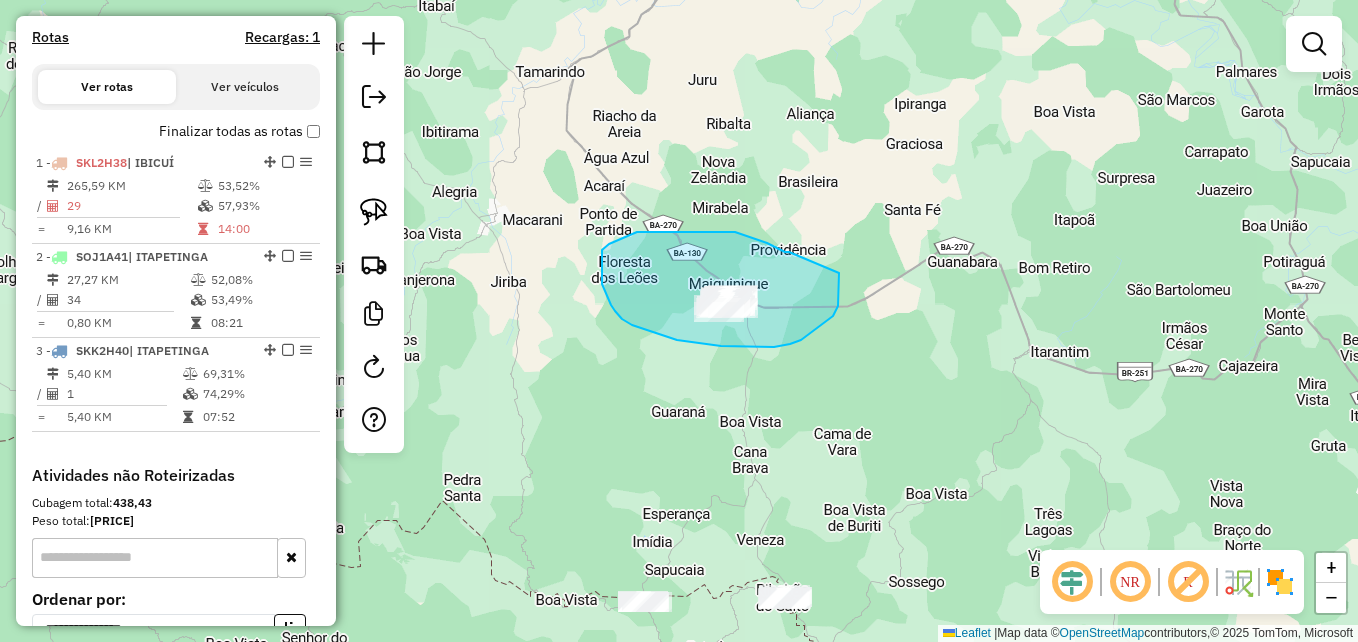 drag, startPoint x: 789, startPoint y: 252, endPoint x: 833, endPoint y: 258, distance: 44.407207 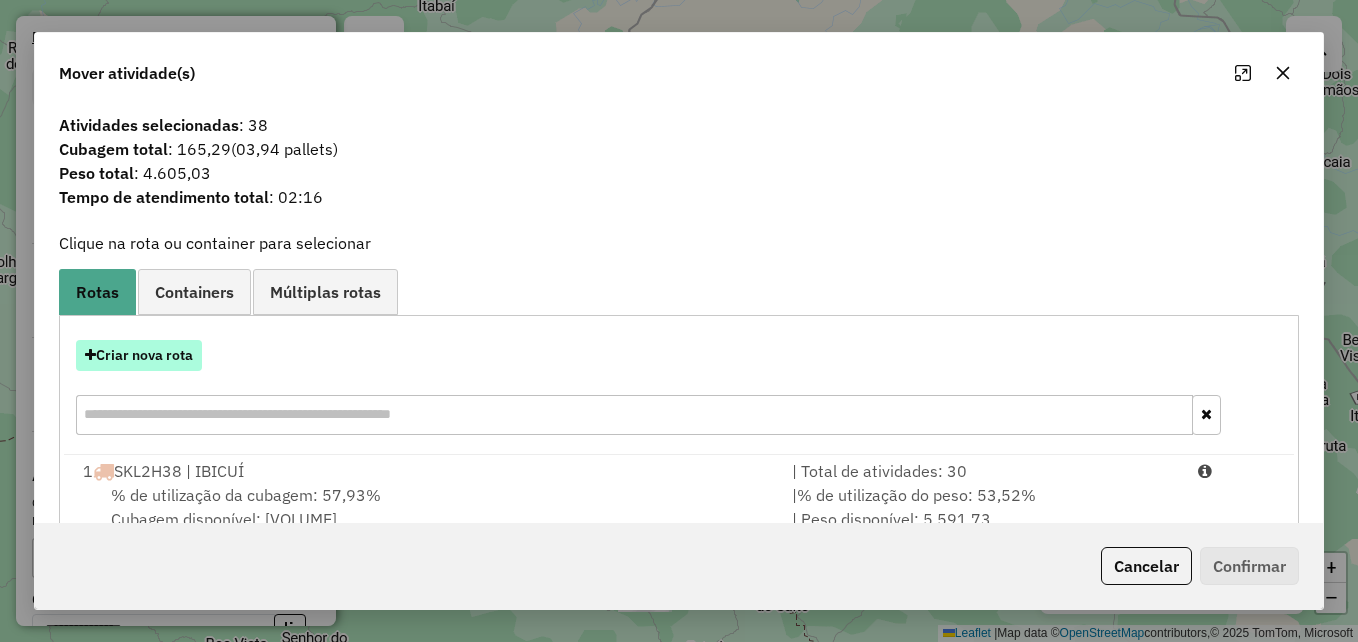 click on "Criar nova rota" at bounding box center (139, 355) 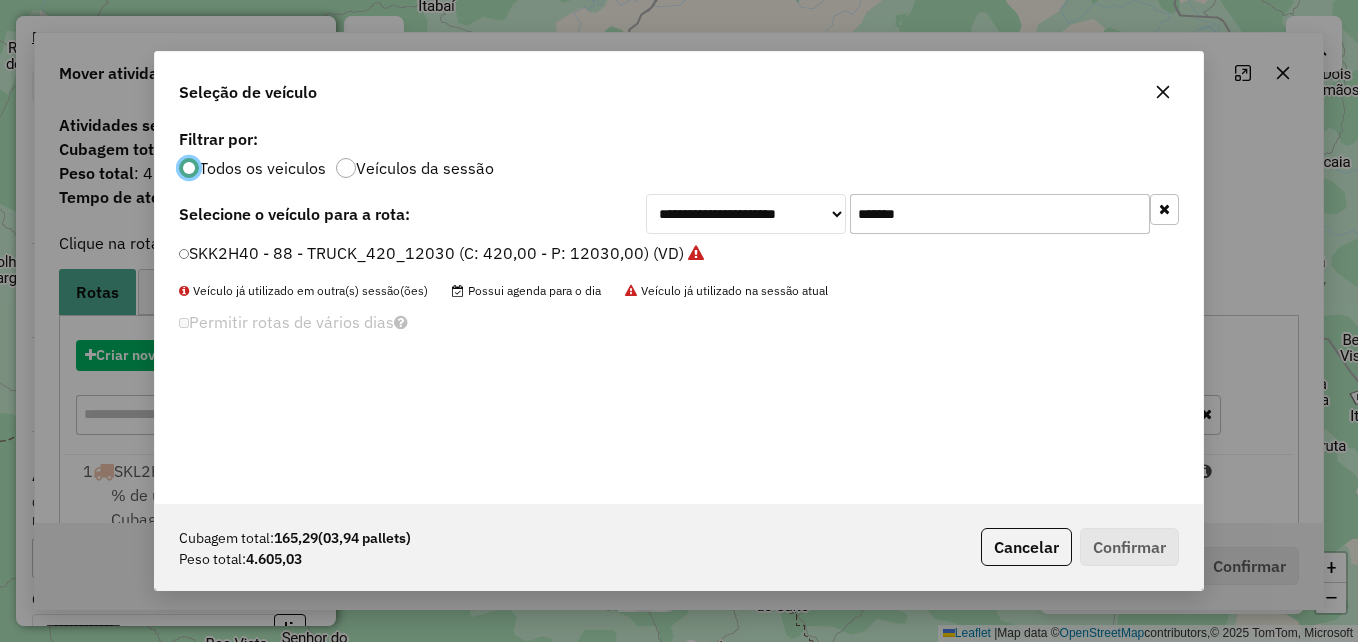 scroll, scrollTop: 11, scrollLeft: 6, axis: both 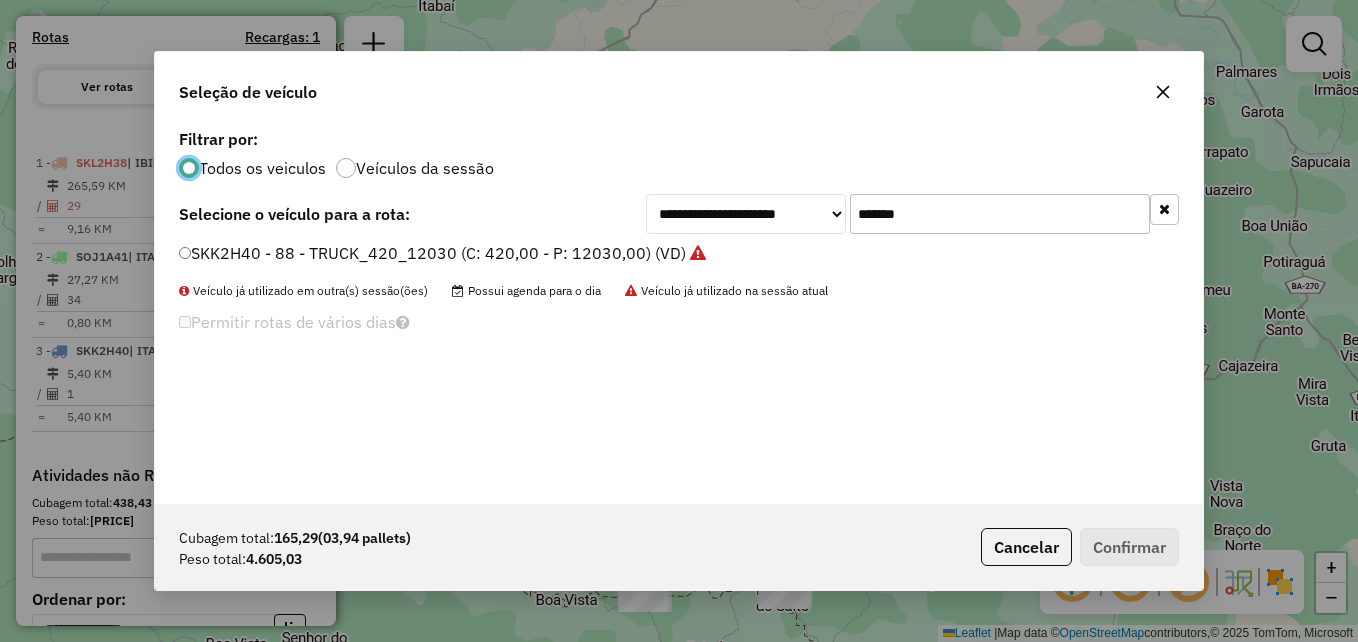 click on "*******" 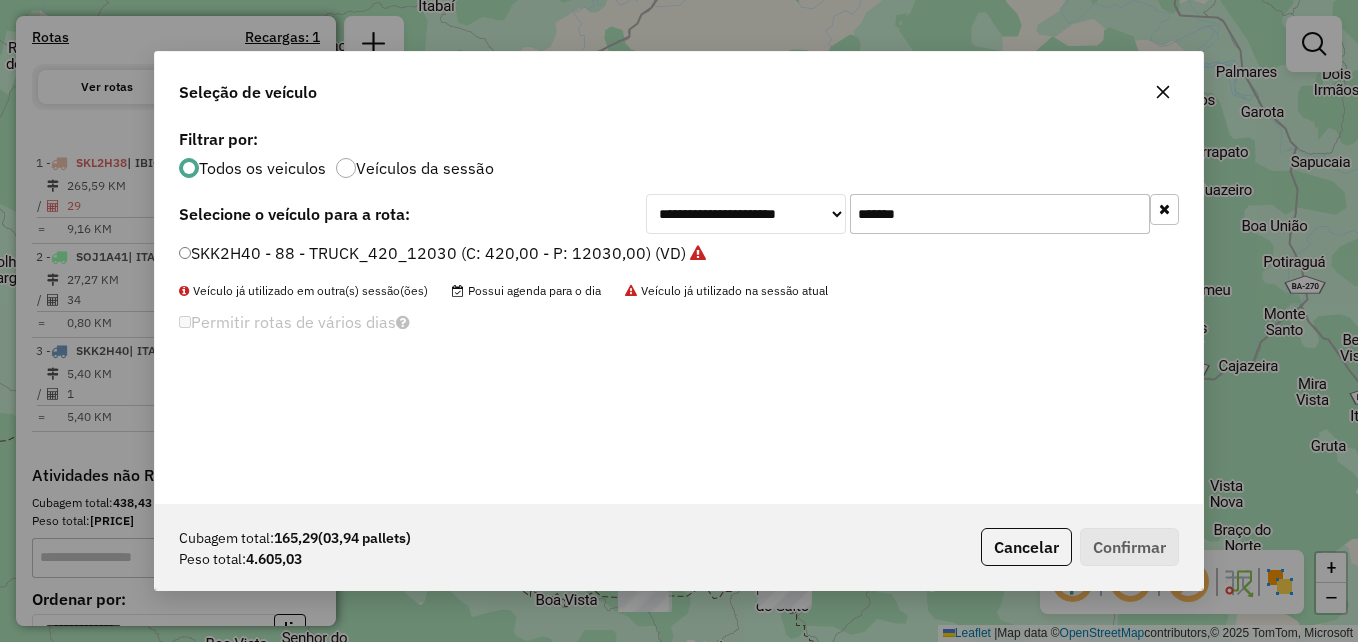 click on "*******" 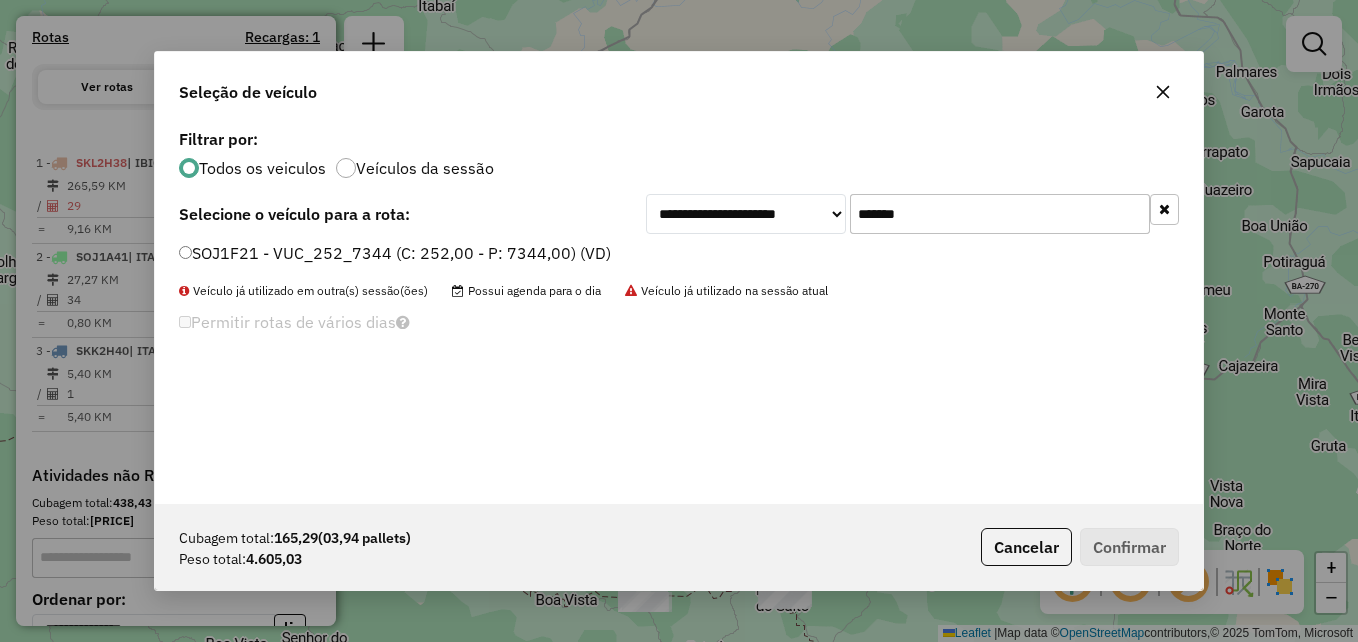 type on "*******" 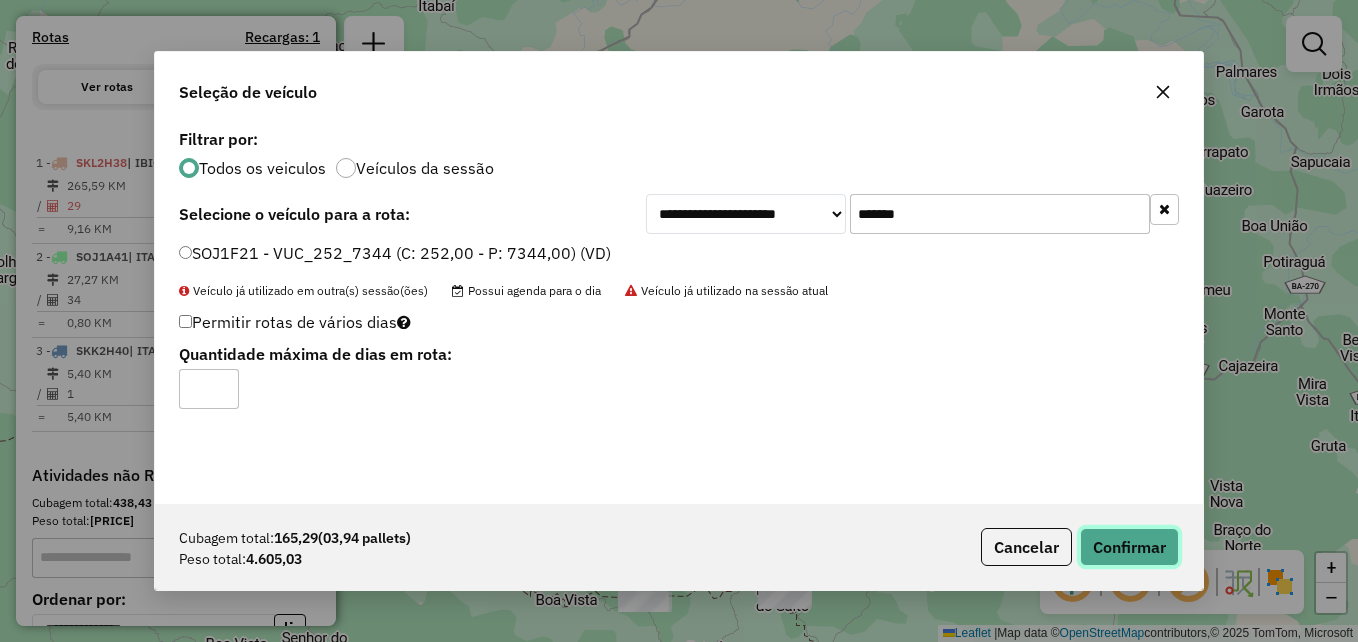 click on "Confirmar" 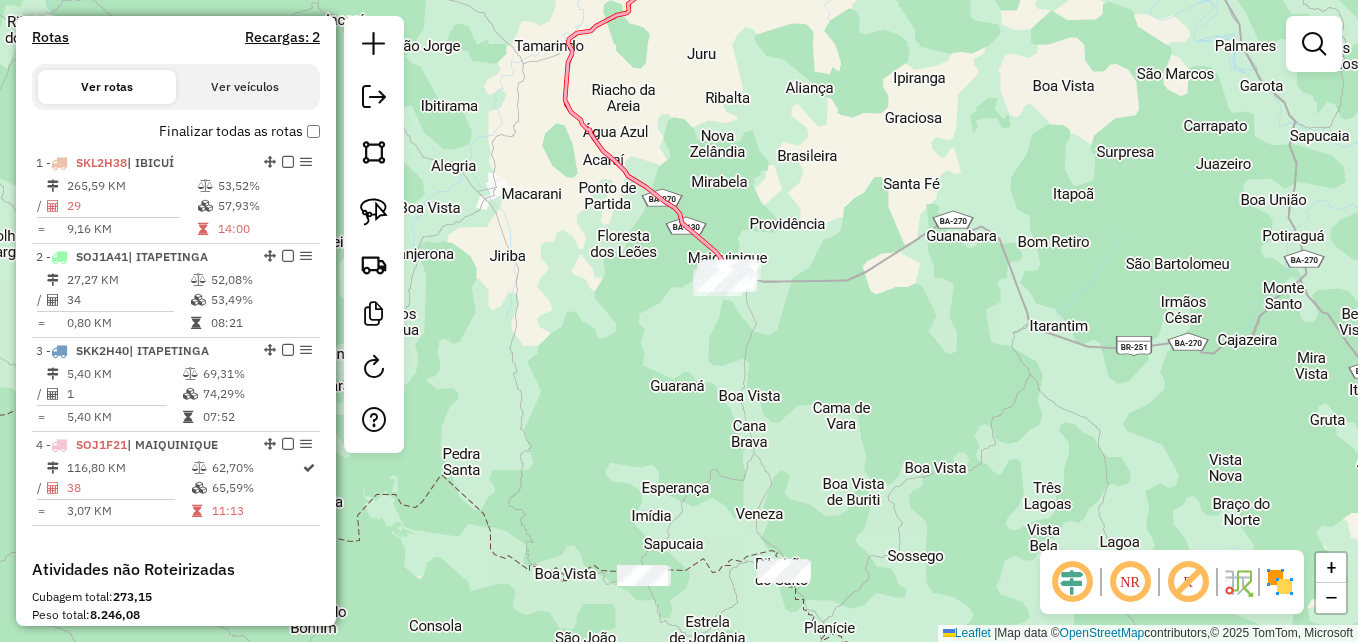 drag, startPoint x: 847, startPoint y: 409, endPoint x: 846, endPoint y: 238, distance: 171.00293 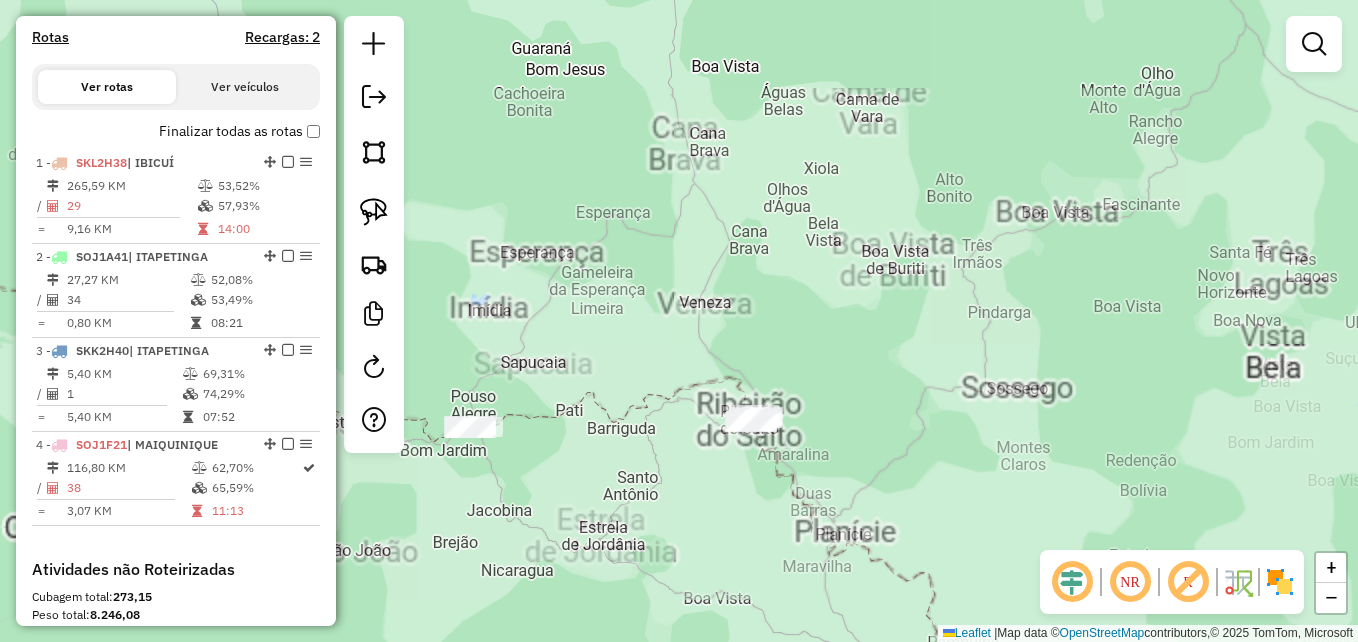drag, startPoint x: 897, startPoint y: 309, endPoint x: 964, endPoint y: 240, distance: 96.17692 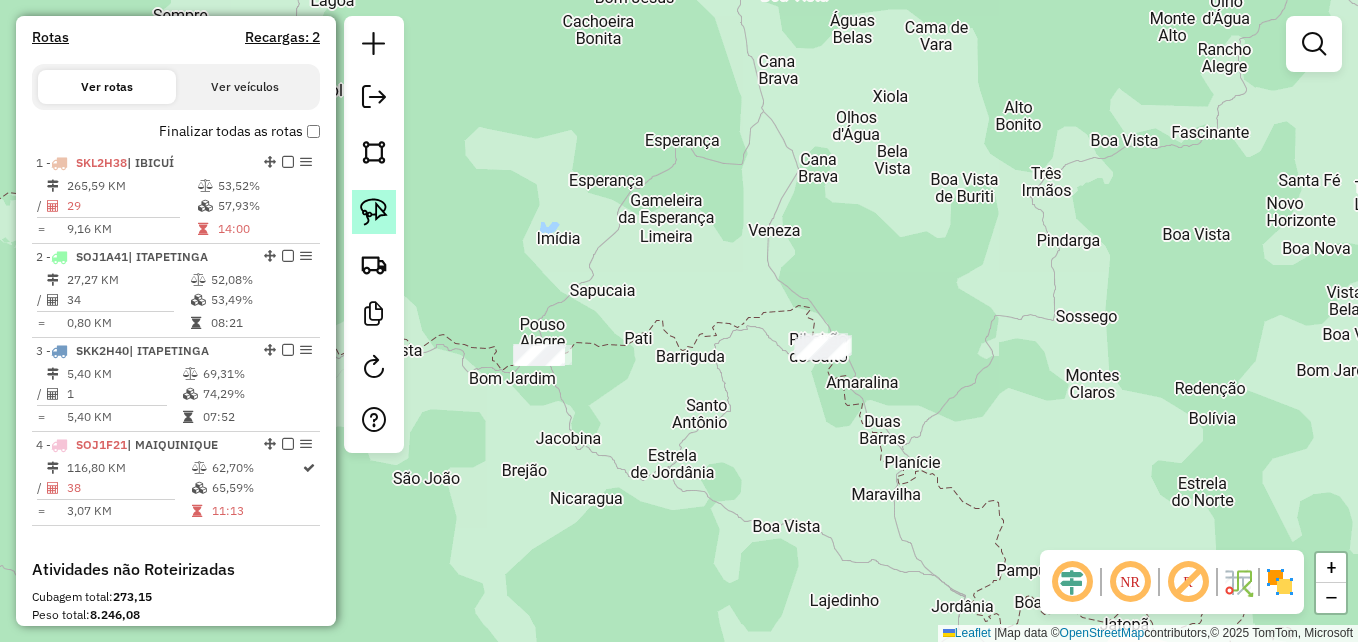 click 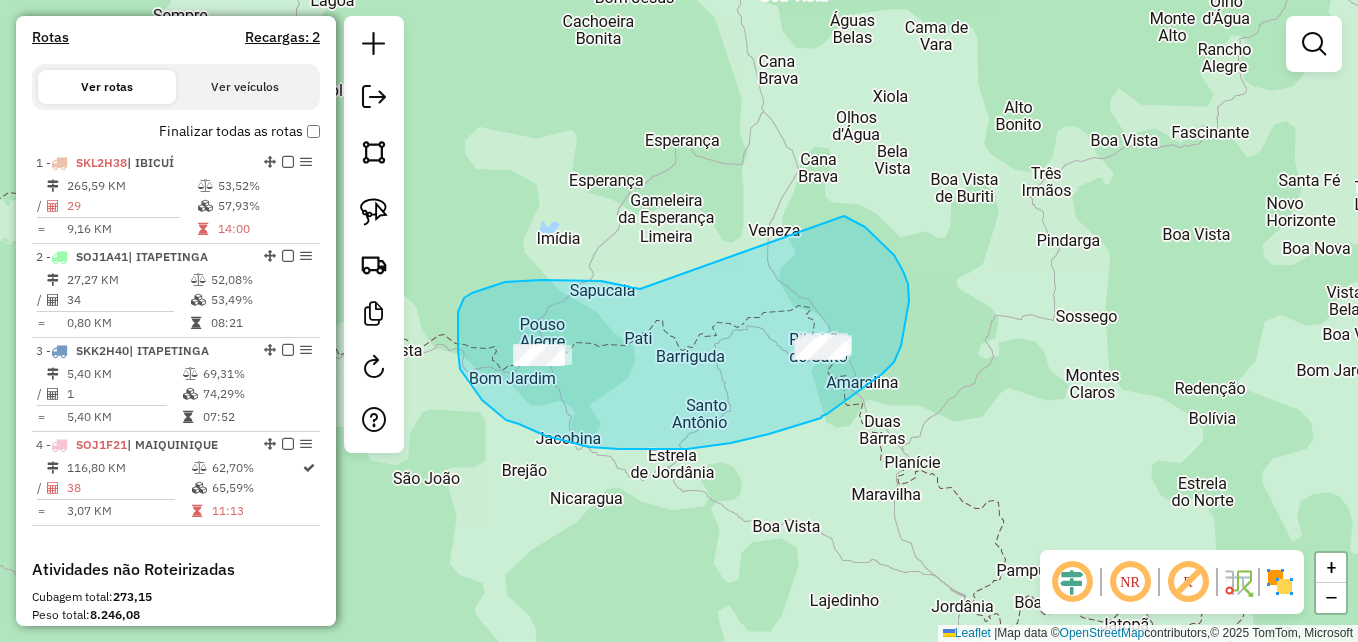 drag, startPoint x: 640, startPoint y: 289, endPoint x: 558, endPoint y: 256, distance: 88.391174 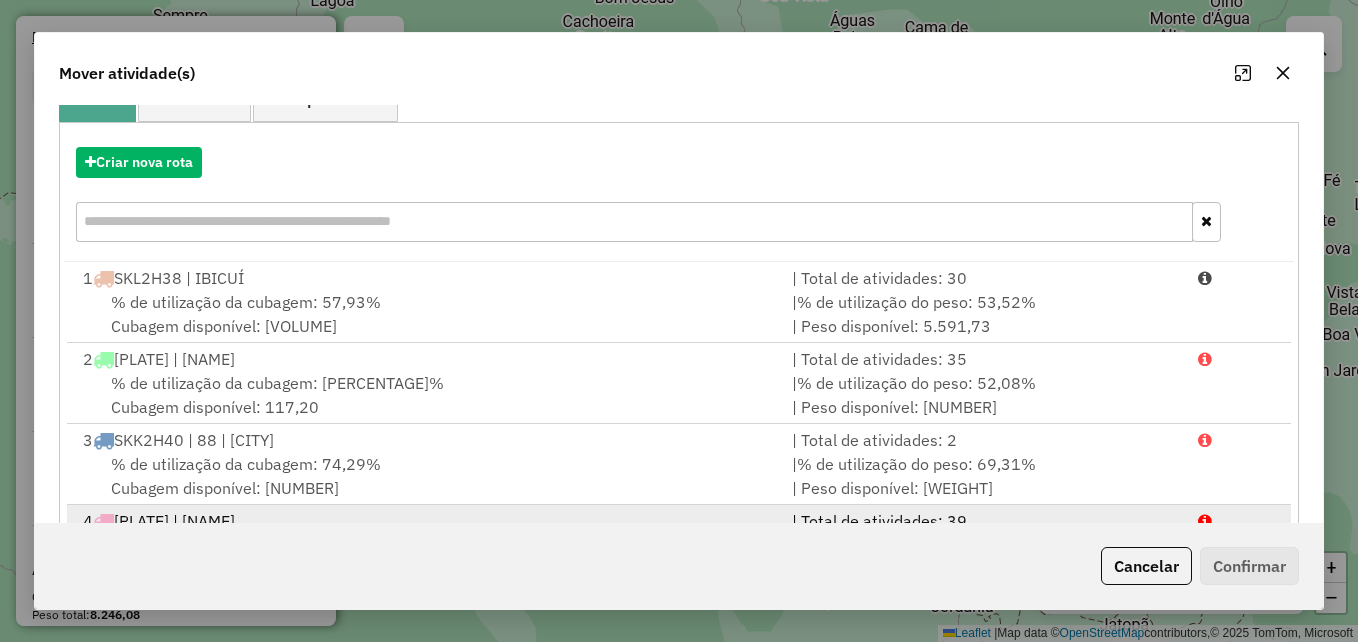scroll, scrollTop: 290, scrollLeft: 0, axis: vertical 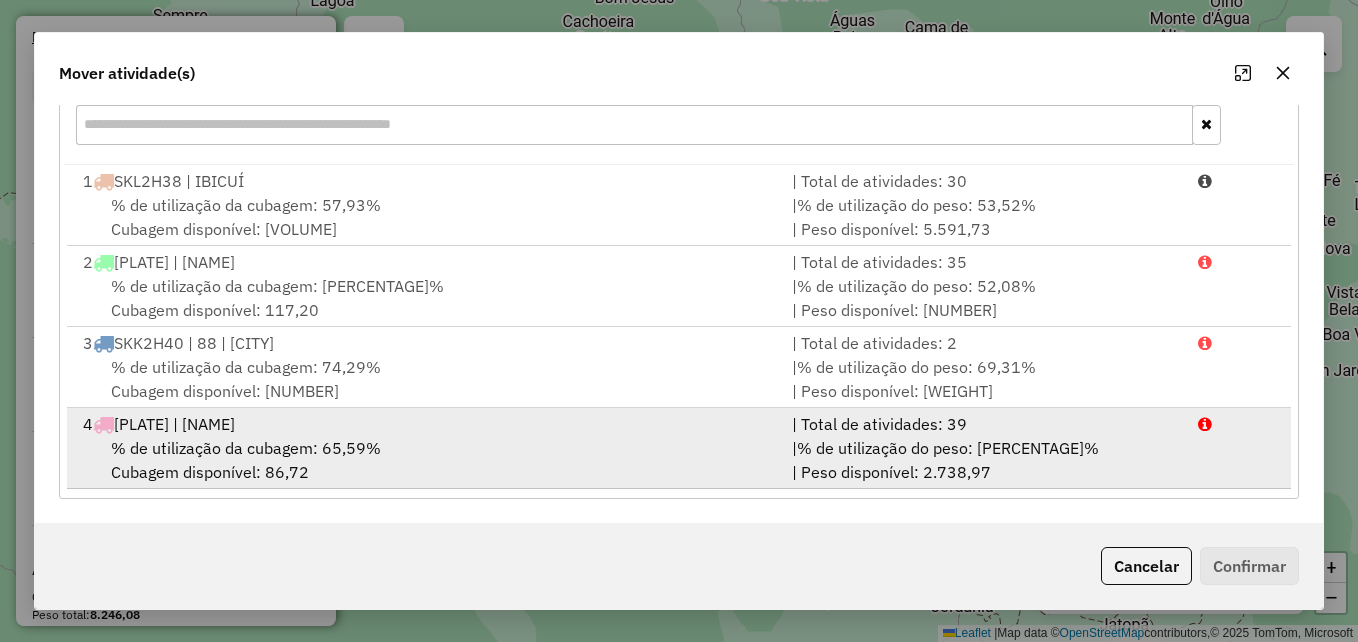 click on "% de utilização da cubagem: [PERCENTAGE]%  Cubagem disponível: [NUMBER]" at bounding box center (425, 460) 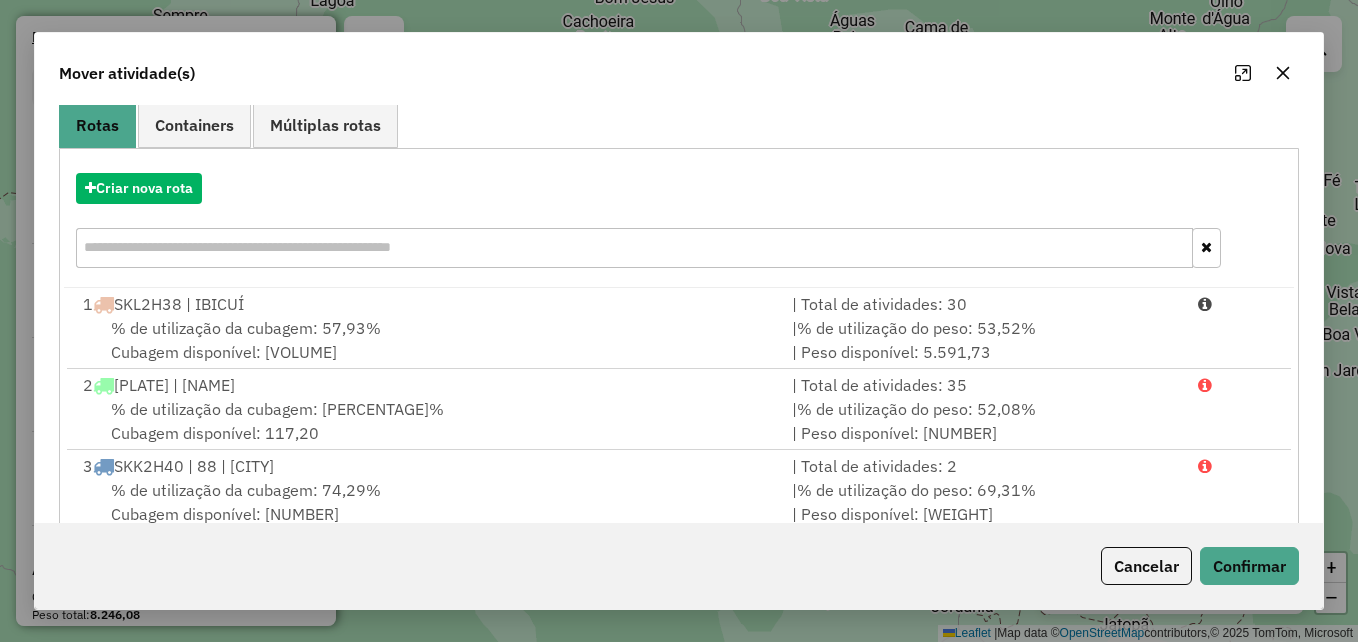 scroll, scrollTop: 293, scrollLeft: 0, axis: vertical 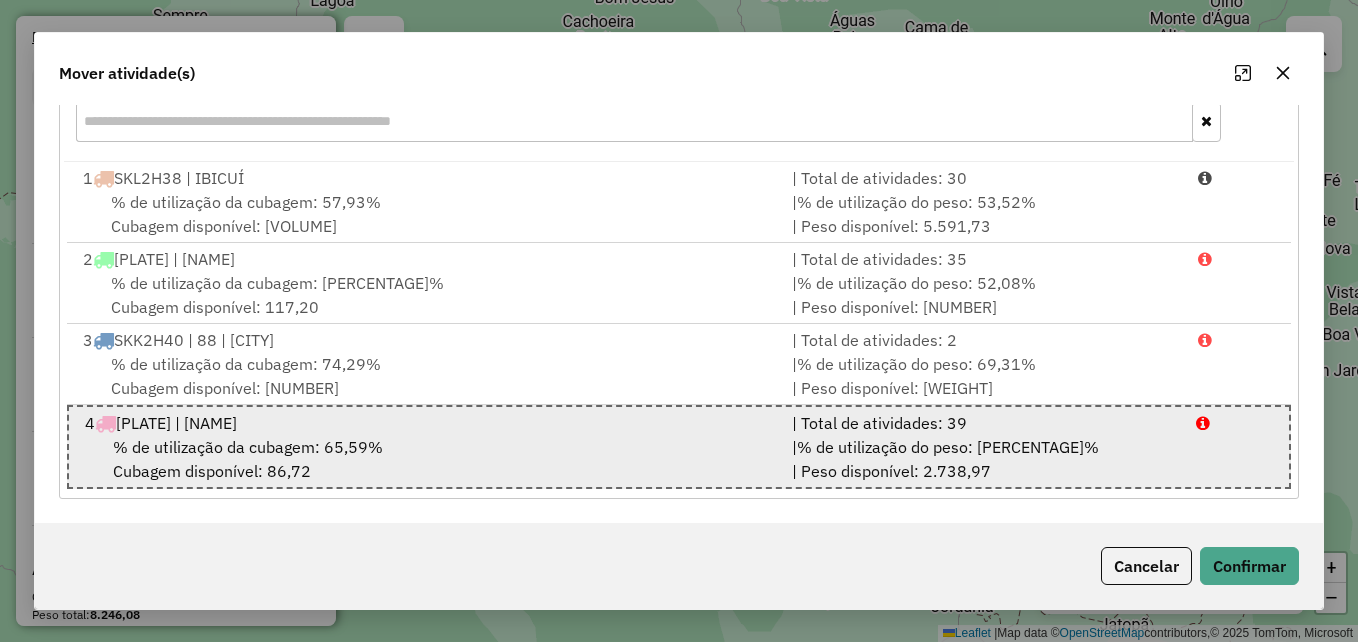click on "% de utilização da cubagem: [PERCENTAGE]%  Cubagem disponível: [NUMBER]" at bounding box center (426, 459) 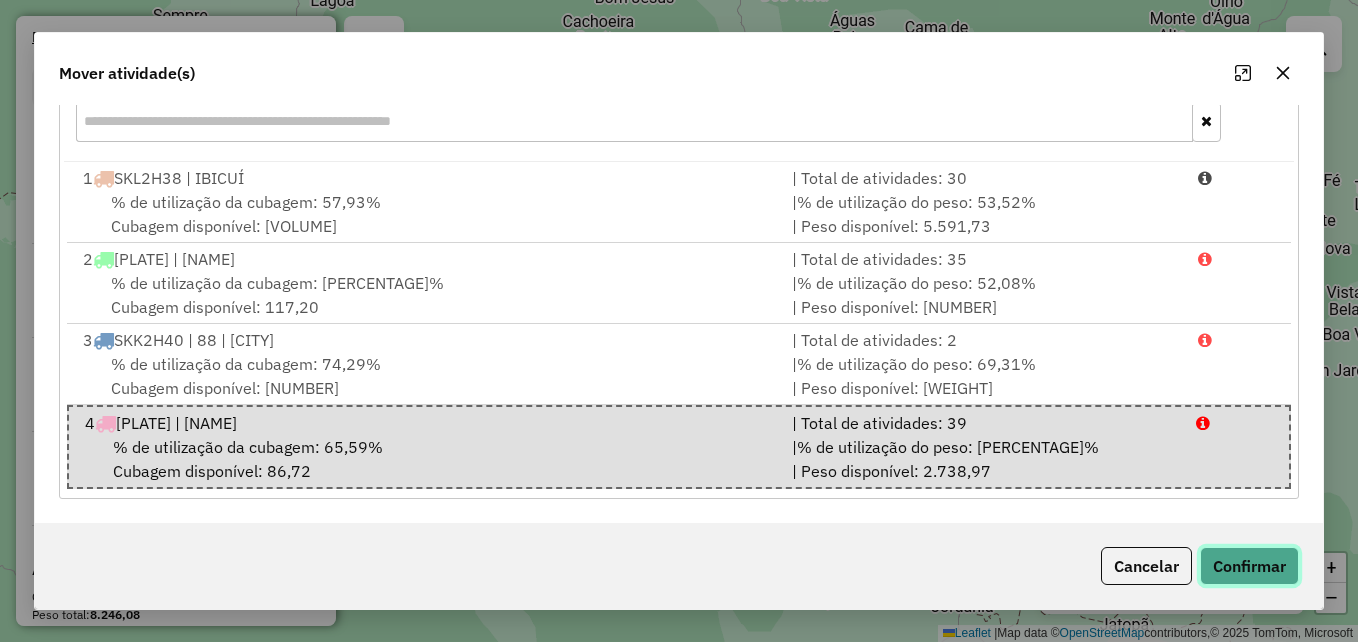 click on "Confirmar" 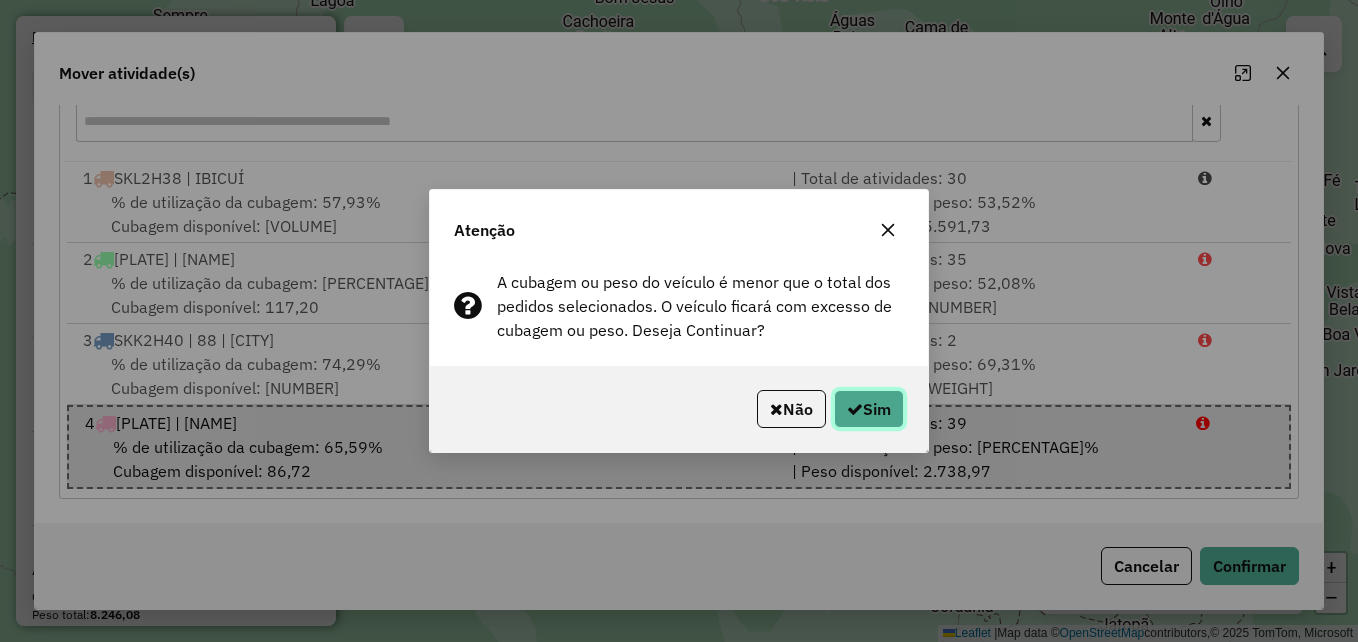 click on "Sim" 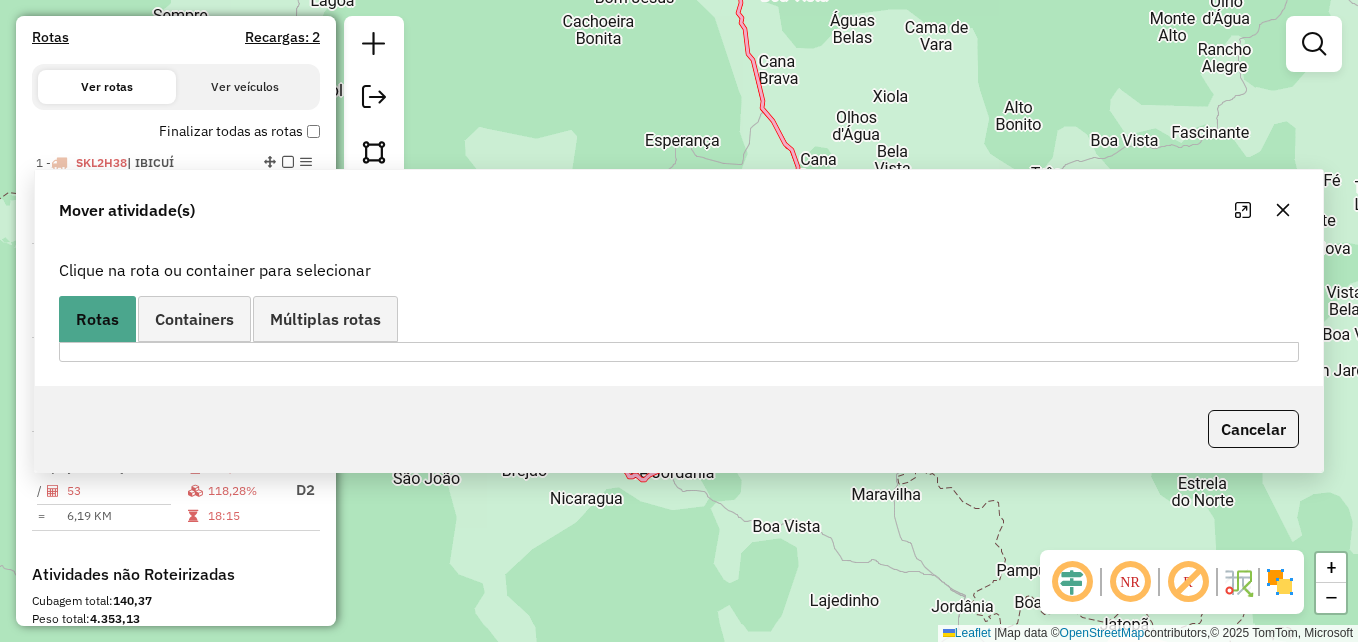scroll, scrollTop: 0, scrollLeft: 0, axis: both 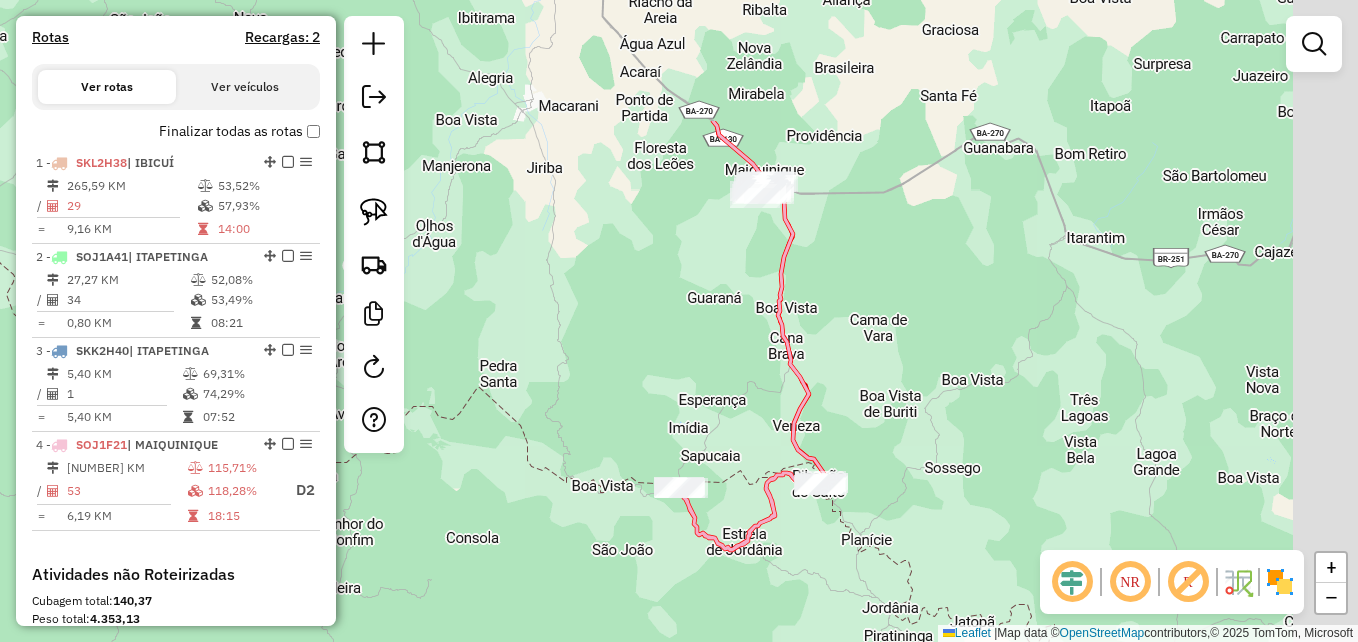 drag, startPoint x: 895, startPoint y: 199, endPoint x: 793, endPoint y: 354, distance: 185.55054 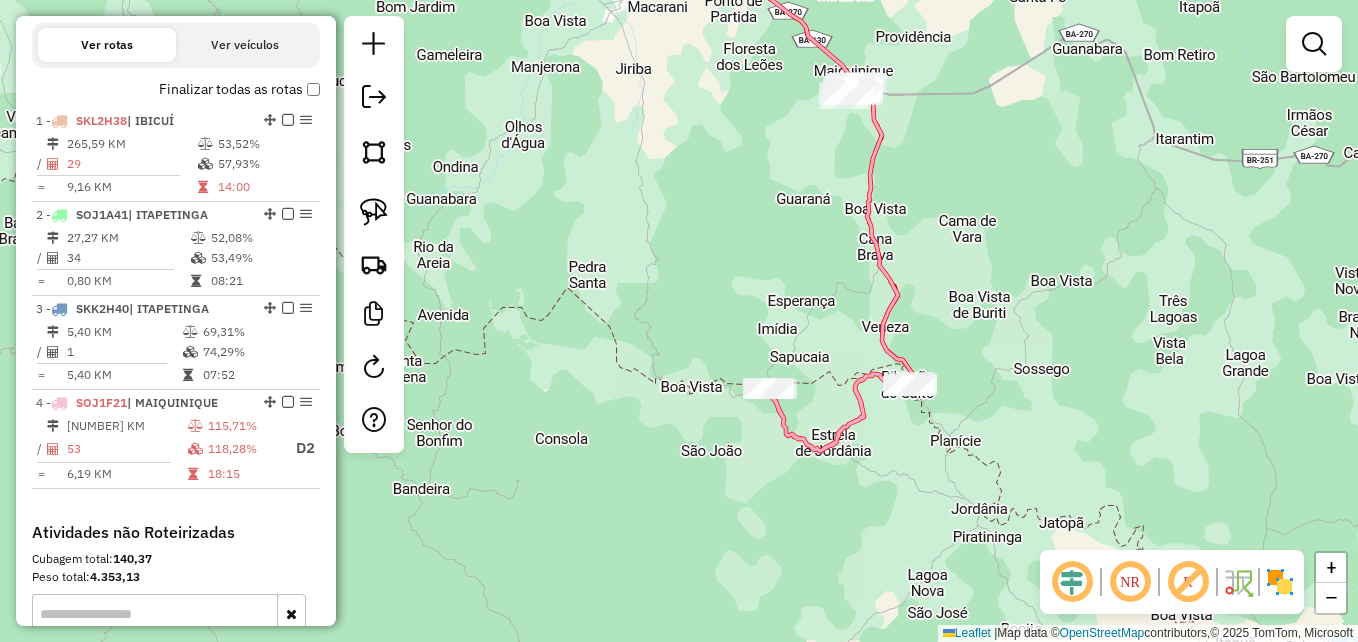 scroll, scrollTop: 639, scrollLeft: 0, axis: vertical 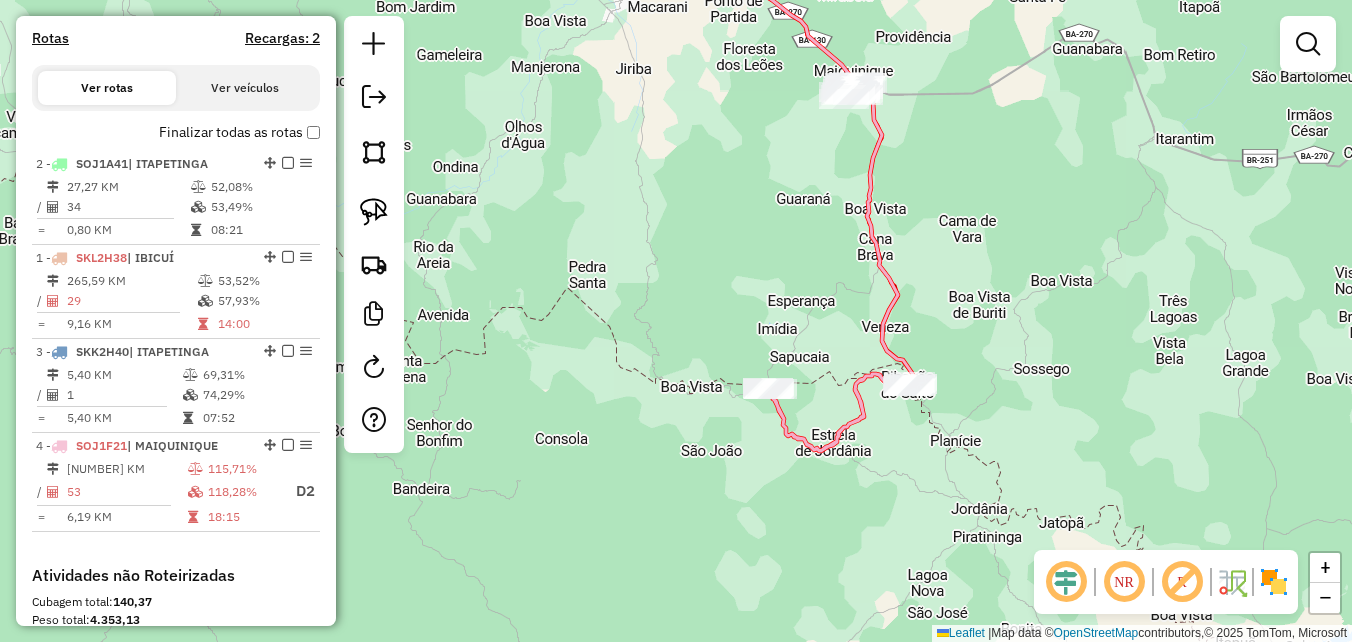 drag, startPoint x: 266, startPoint y: 165, endPoint x: 259, endPoint y: 301, distance: 136.18002 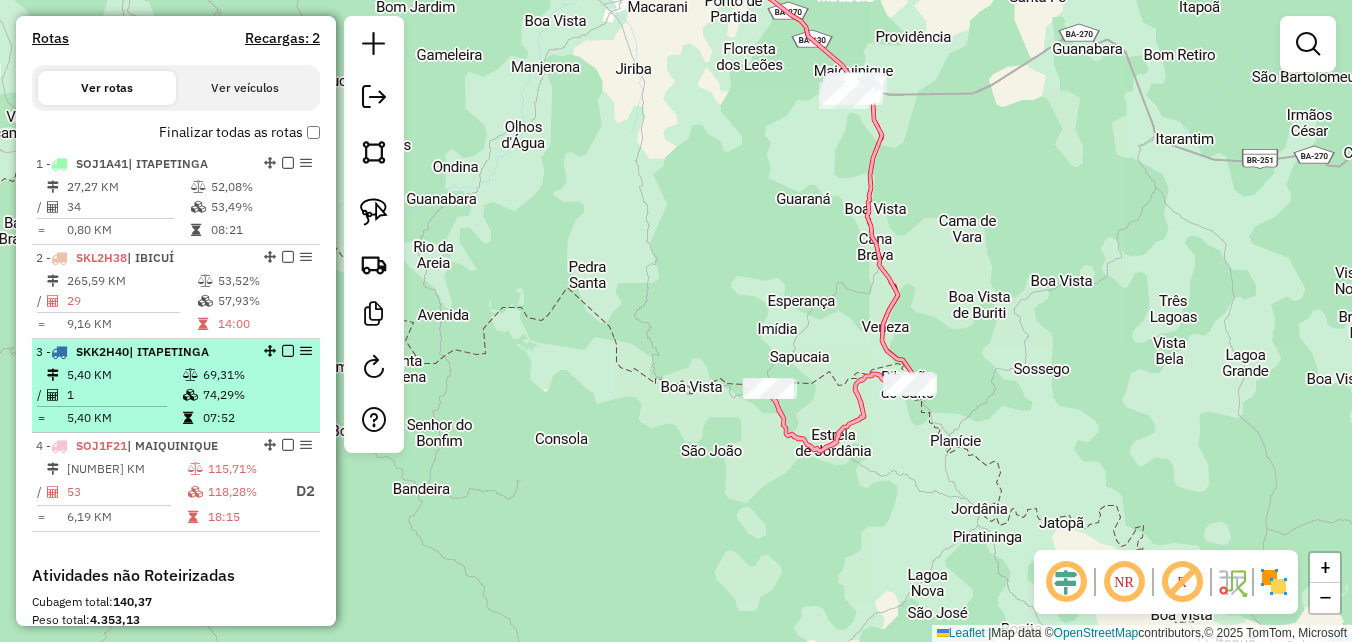 drag, startPoint x: 262, startPoint y: 254, endPoint x: 261, endPoint y: 351, distance: 97.00516 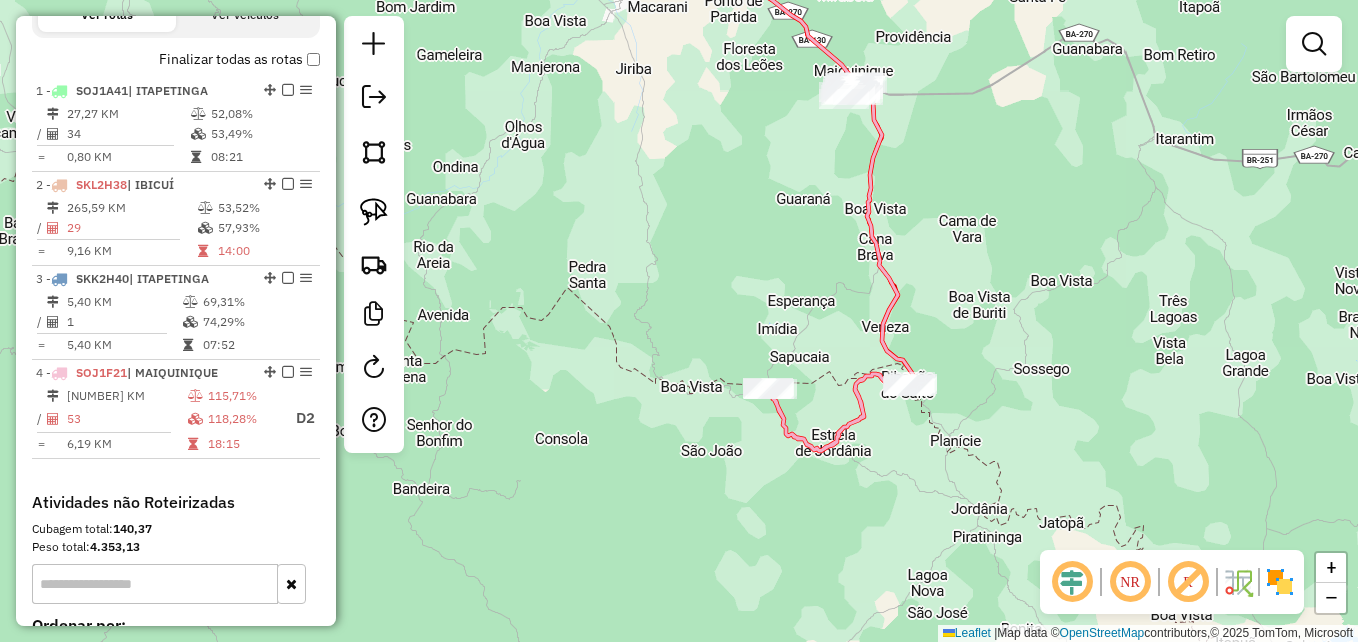scroll, scrollTop: 739, scrollLeft: 0, axis: vertical 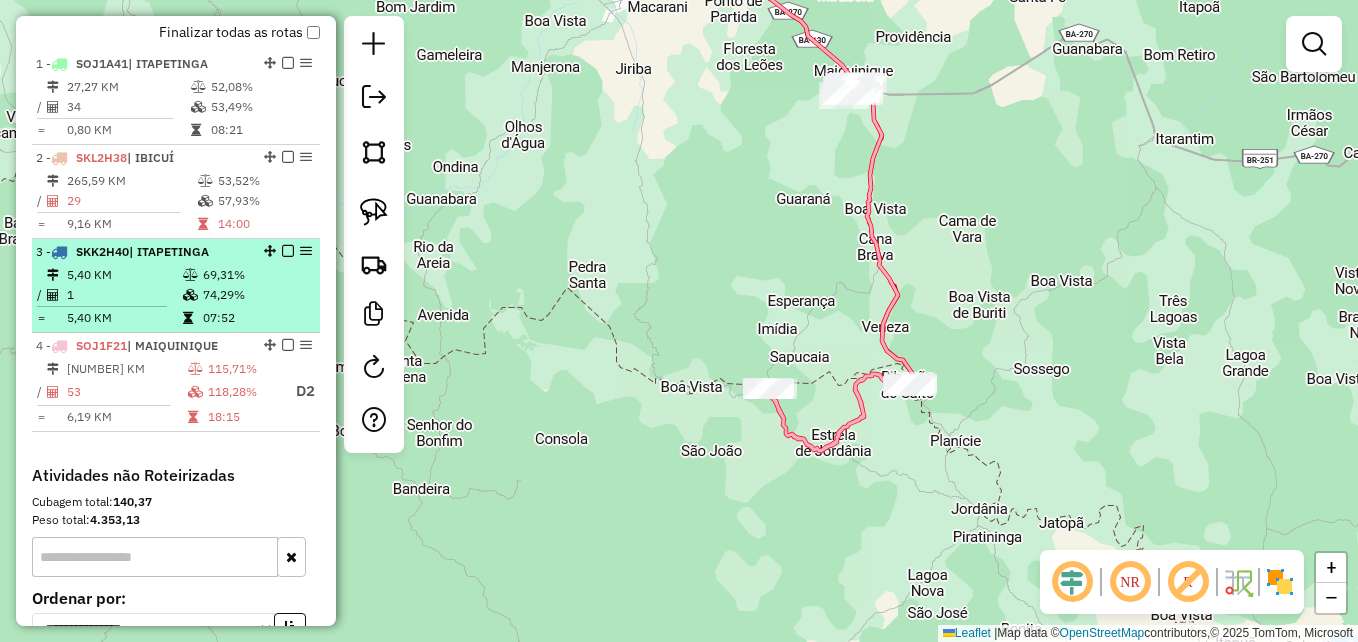 select on "**********" 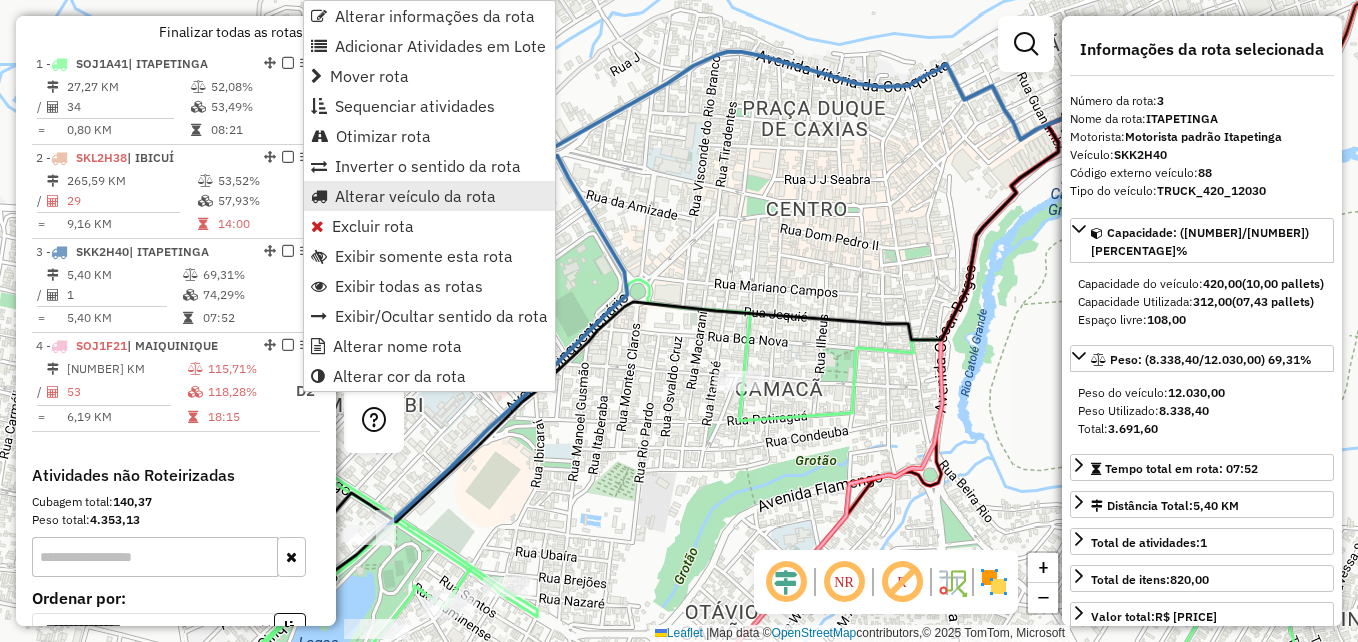 click on "Alterar veículo da rota" at bounding box center (415, 196) 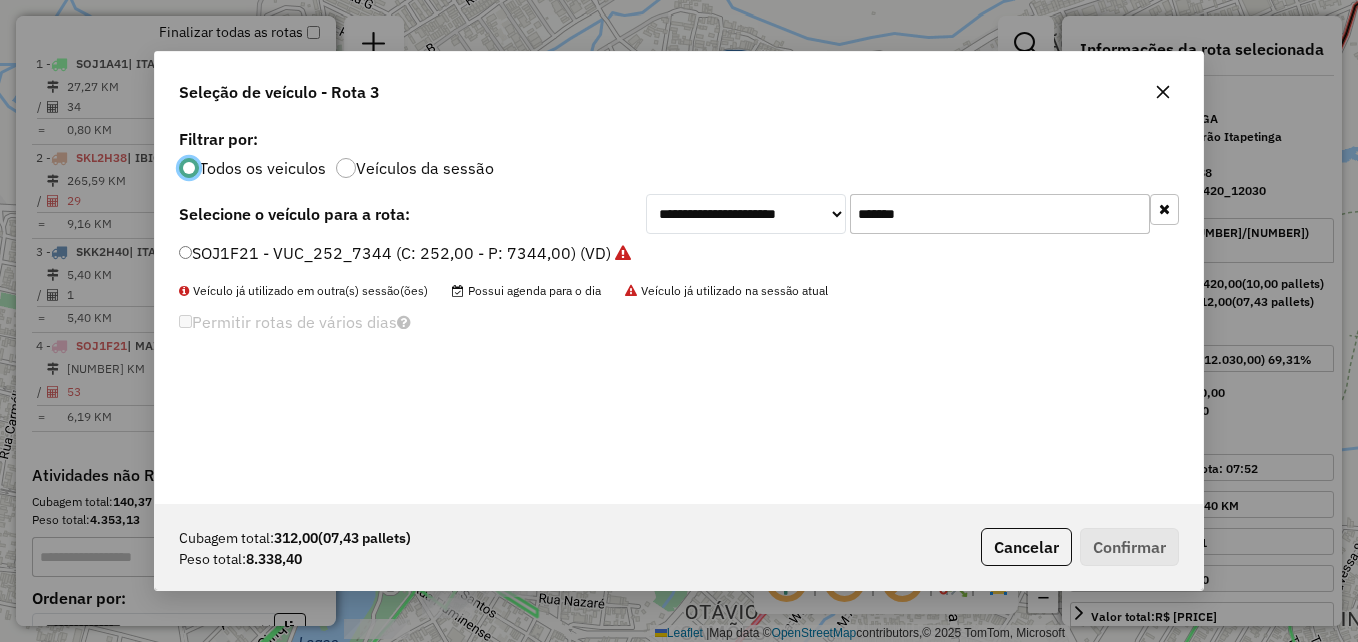 scroll, scrollTop: 11, scrollLeft: 6, axis: both 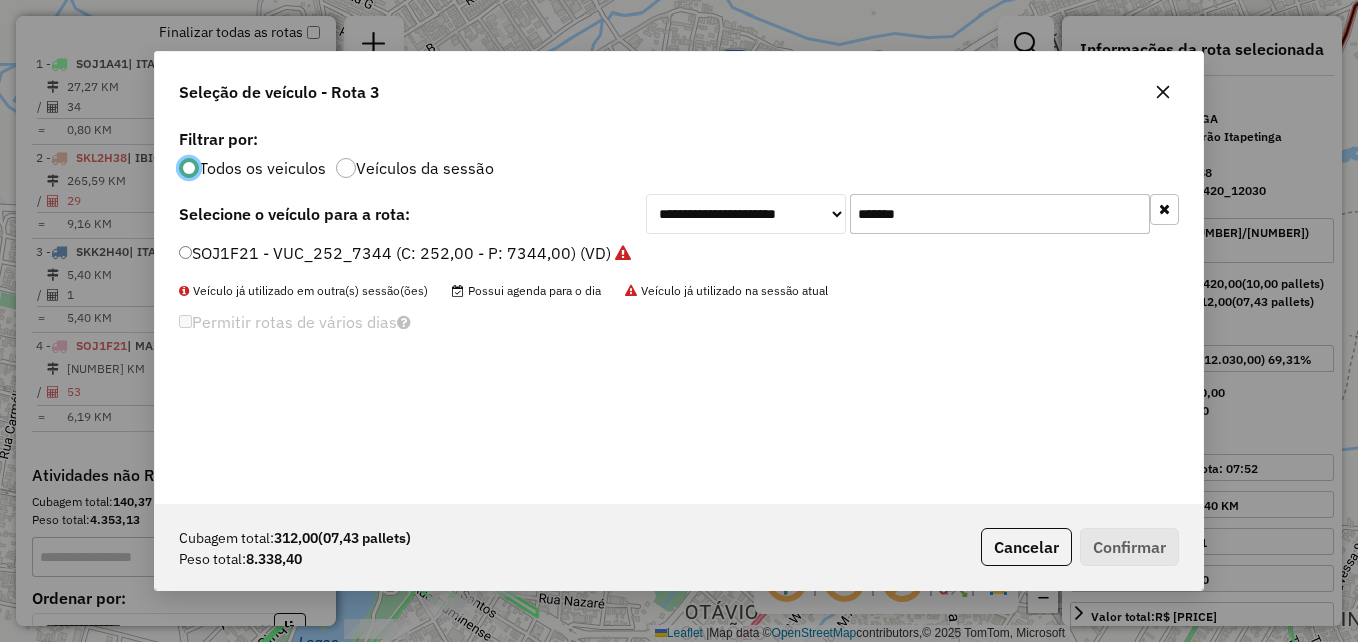 click on "*******" 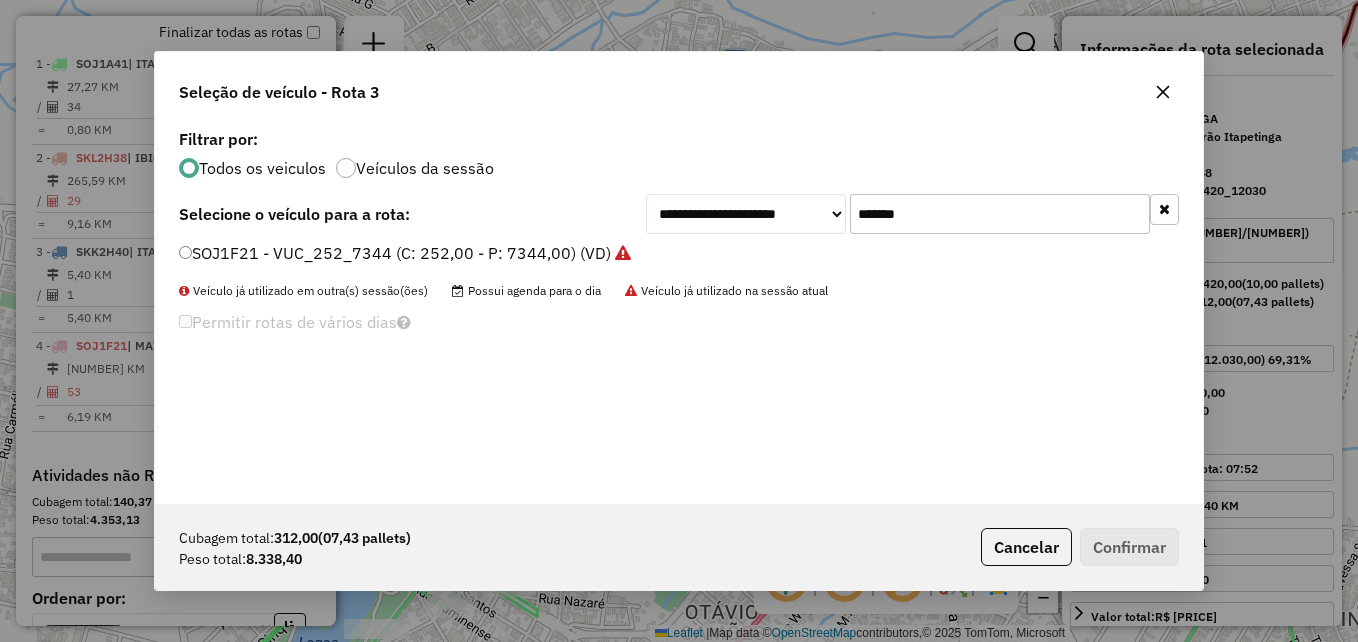 click on "*******" 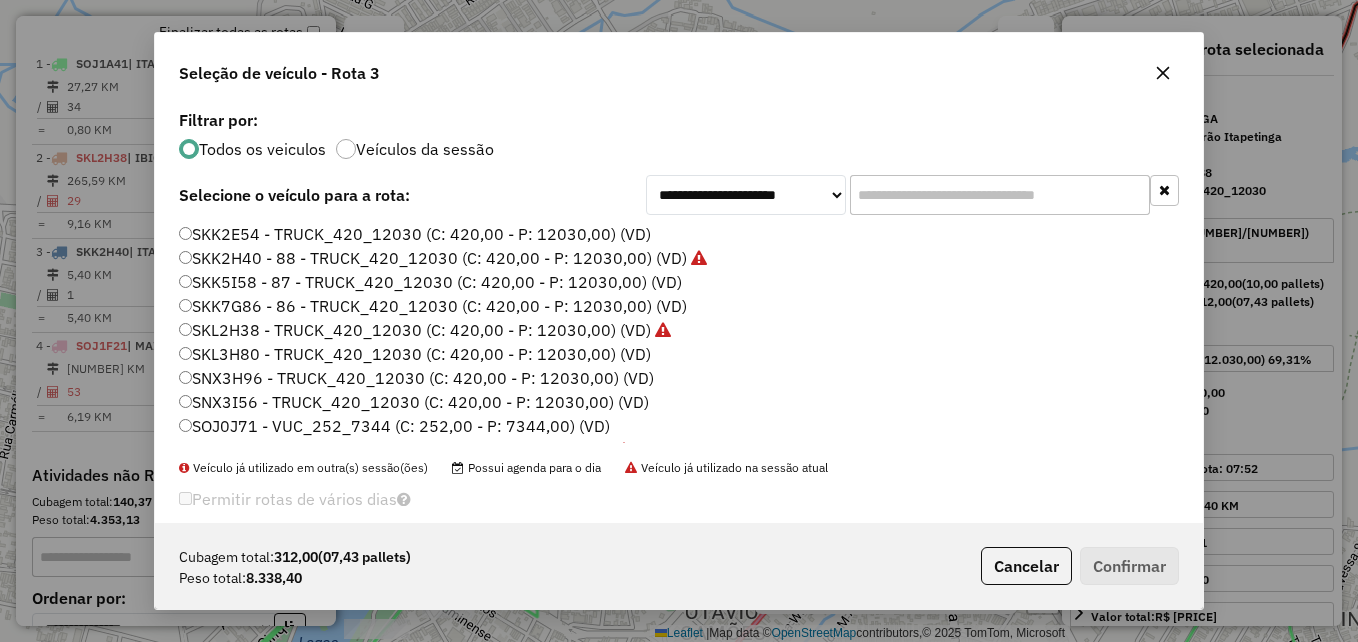 paste on "*******" 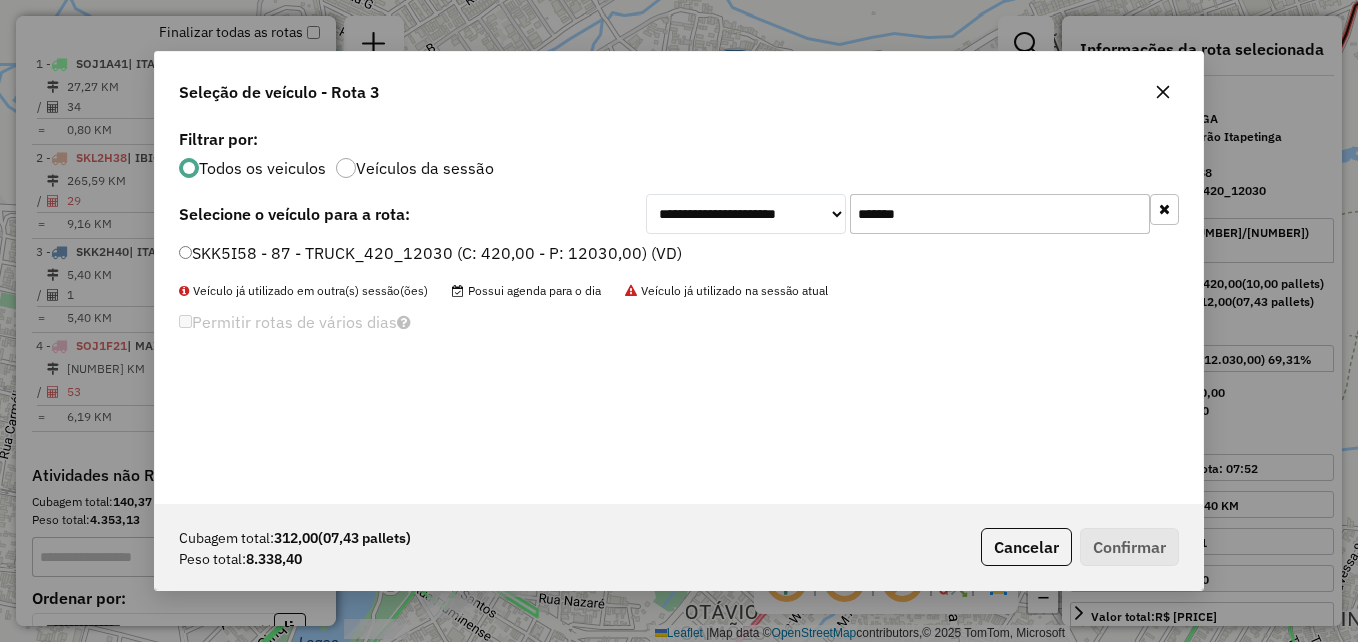 type on "*******" 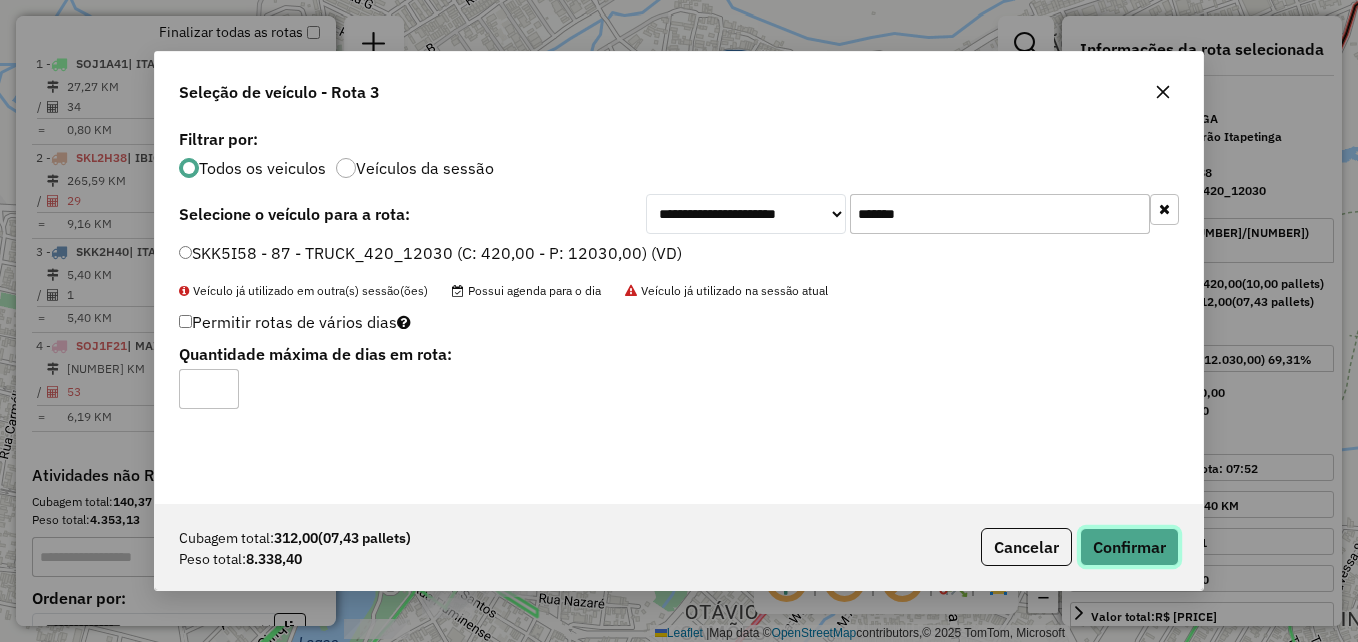 click on "Confirmar" 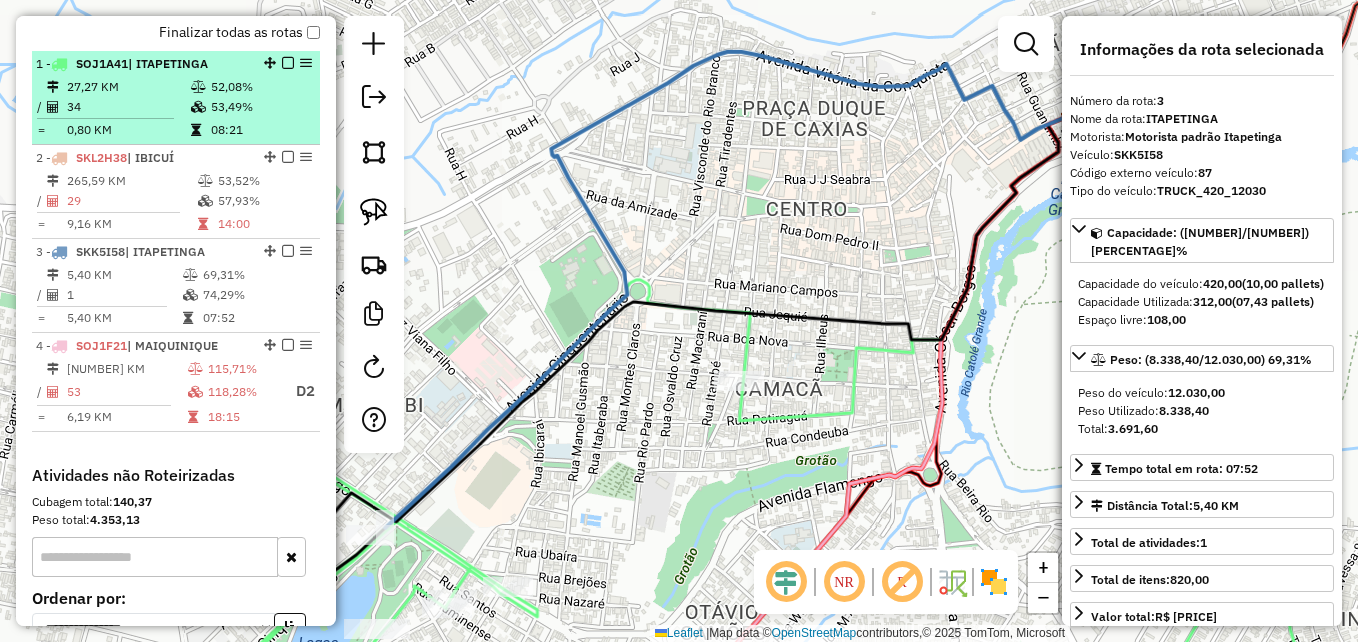 scroll, scrollTop: 839, scrollLeft: 0, axis: vertical 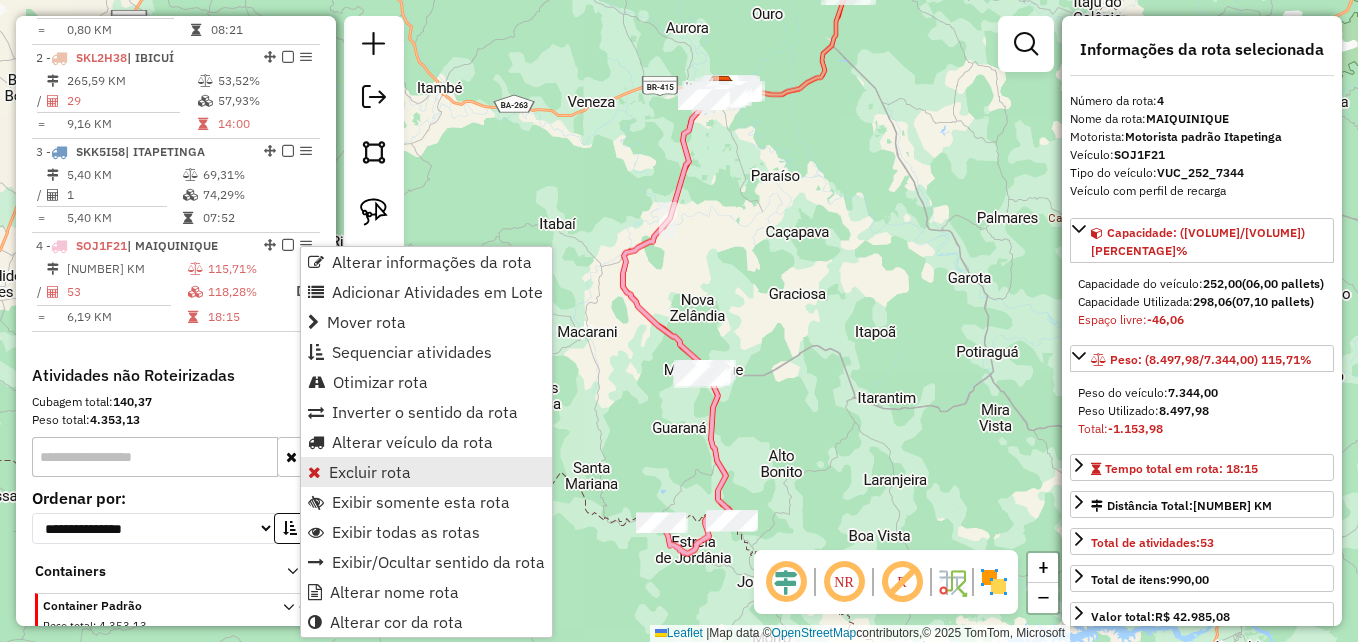 click on "Excluir rota" at bounding box center (370, 472) 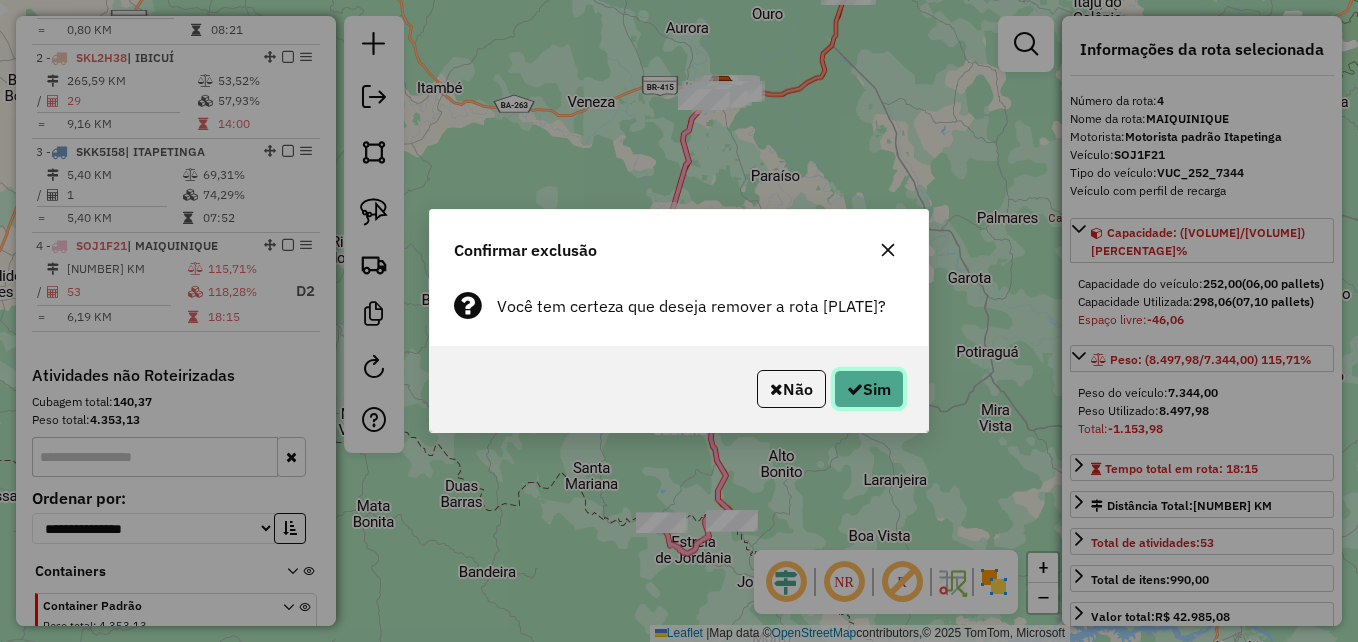 click on "Sim" 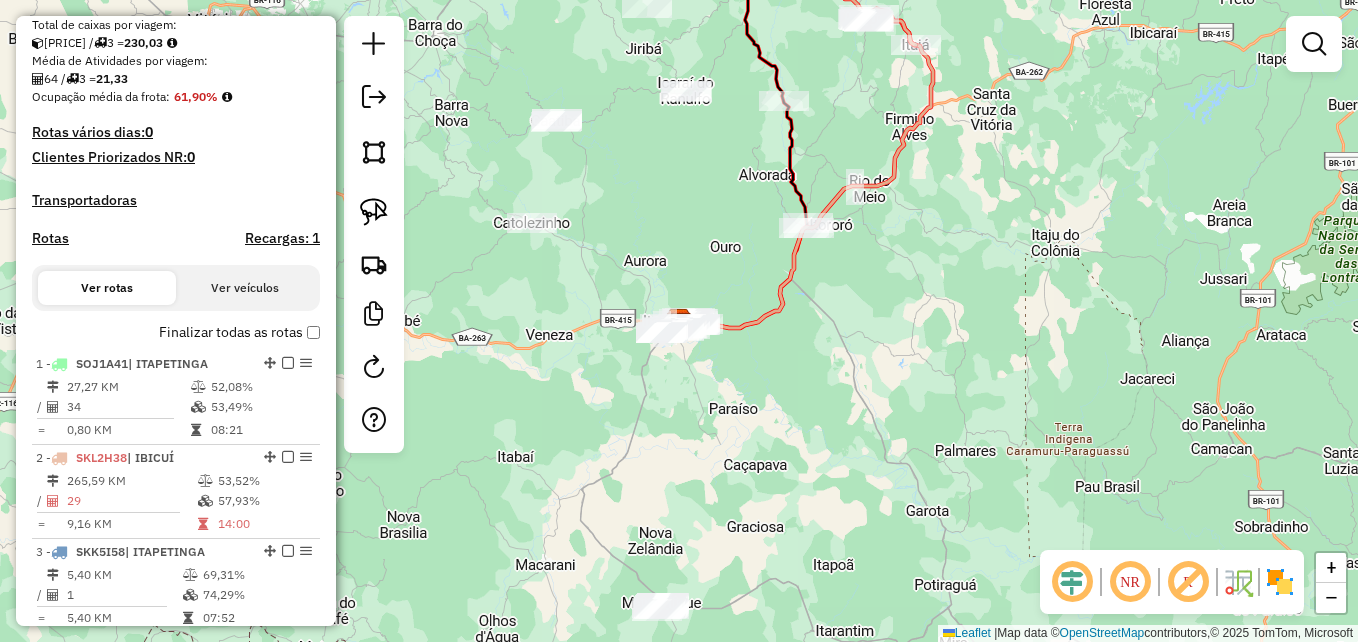 scroll, scrollTop: 639, scrollLeft: 0, axis: vertical 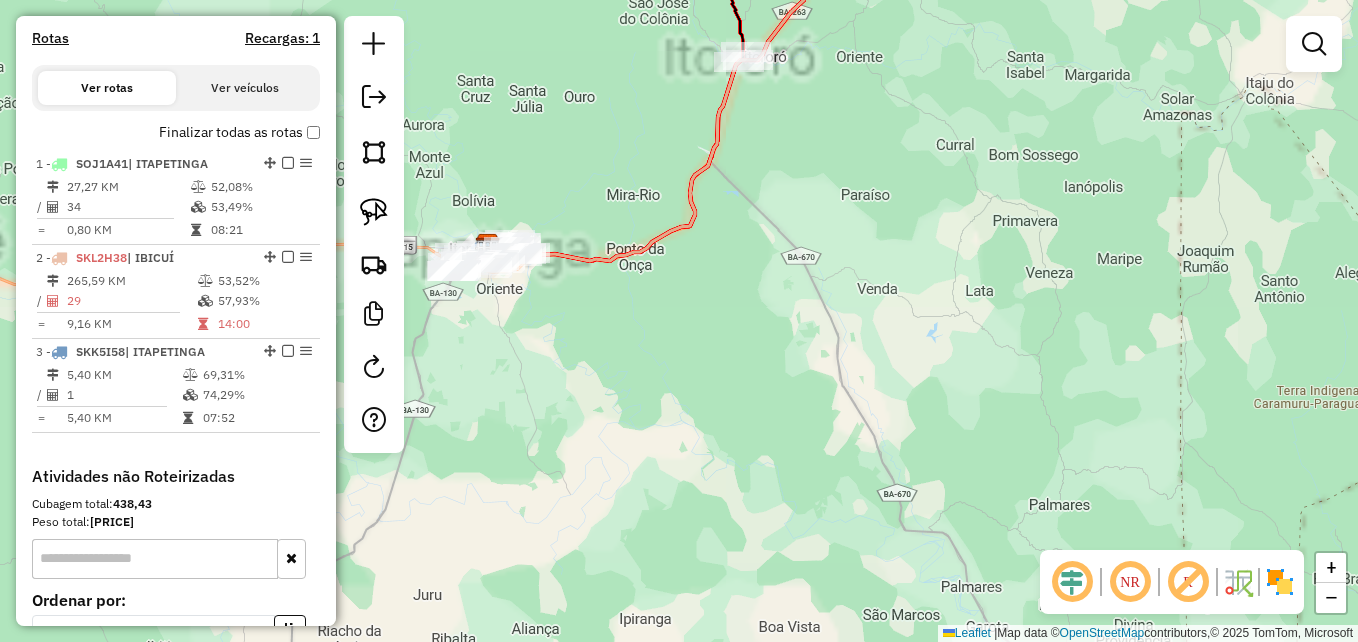 drag, startPoint x: 862, startPoint y: 466, endPoint x: 892, endPoint y: 208, distance: 259.73834 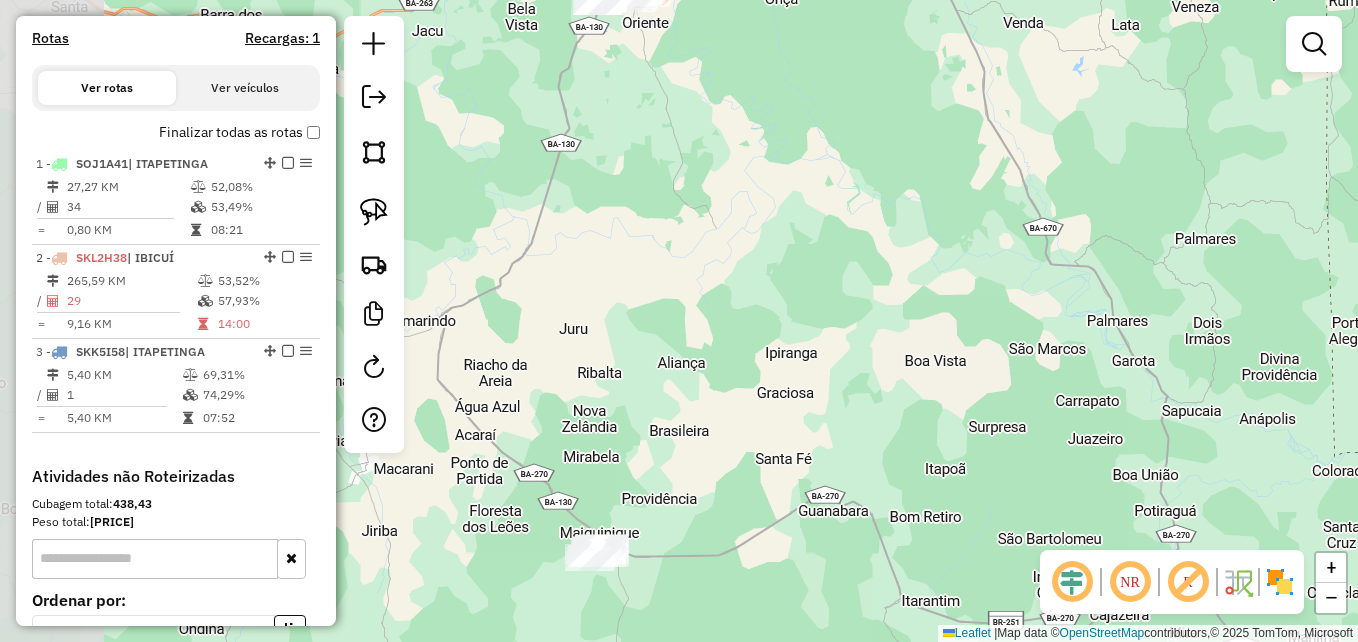 drag, startPoint x: 663, startPoint y: 320, endPoint x: 878, endPoint y: 270, distance: 220.7374 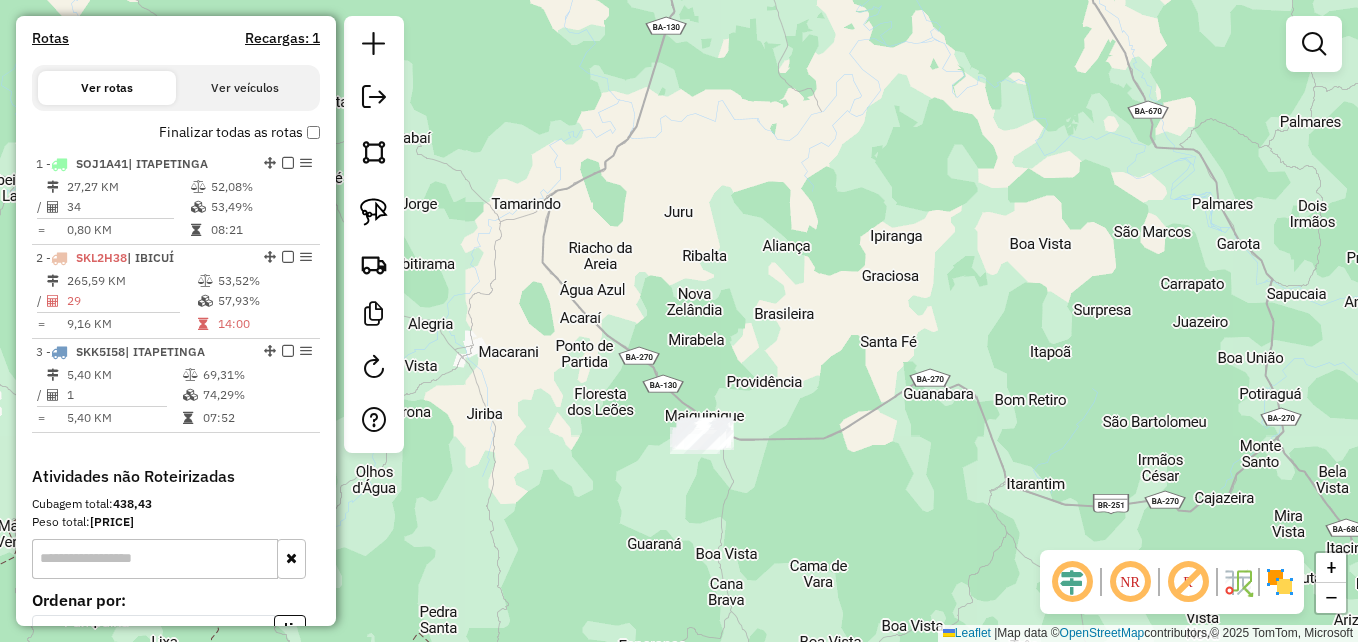 drag, startPoint x: 836, startPoint y: 353, endPoint x: 824, endPoint y: 235, distance: 118.6086 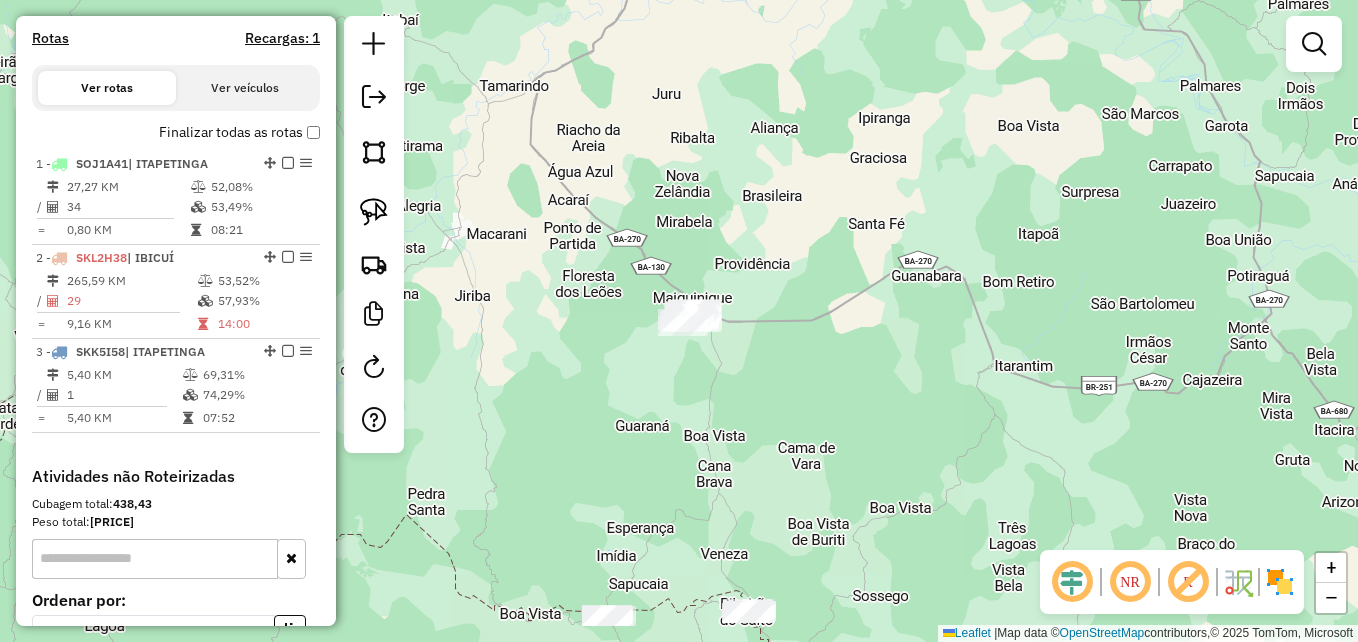 drag, startPoint x: 872, startPoint y: 405, endPoint x: 905, endPoint y: 330, distance: 81.939 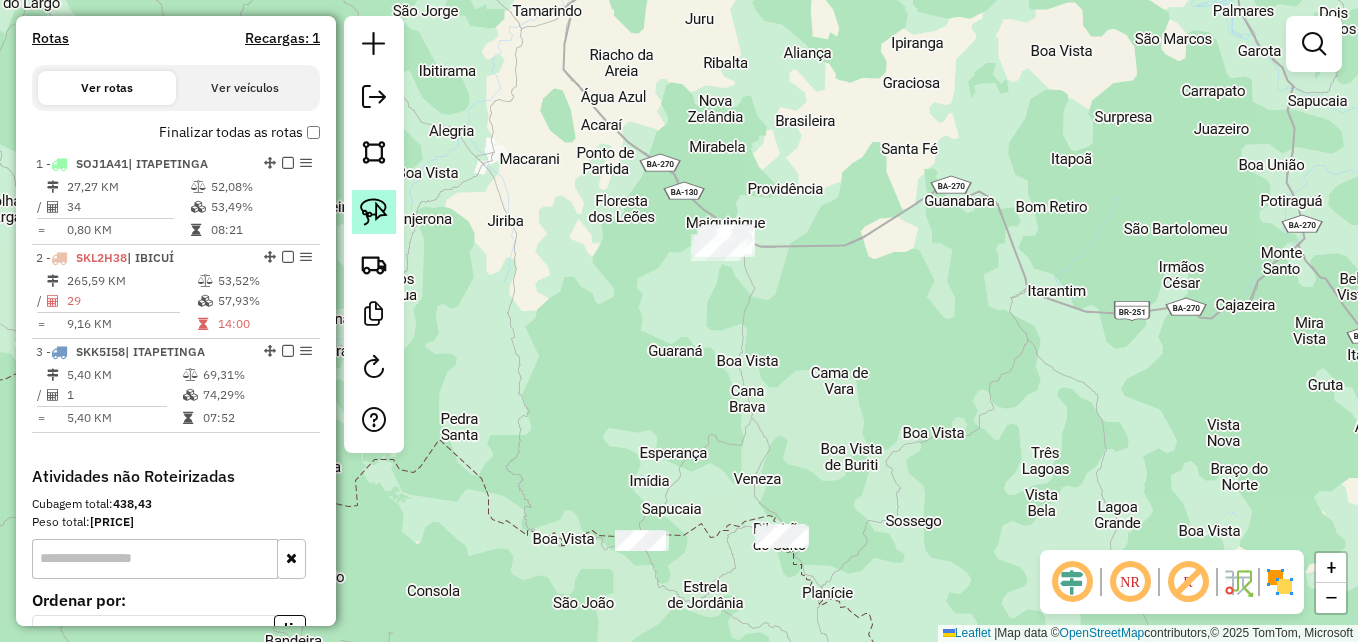 click 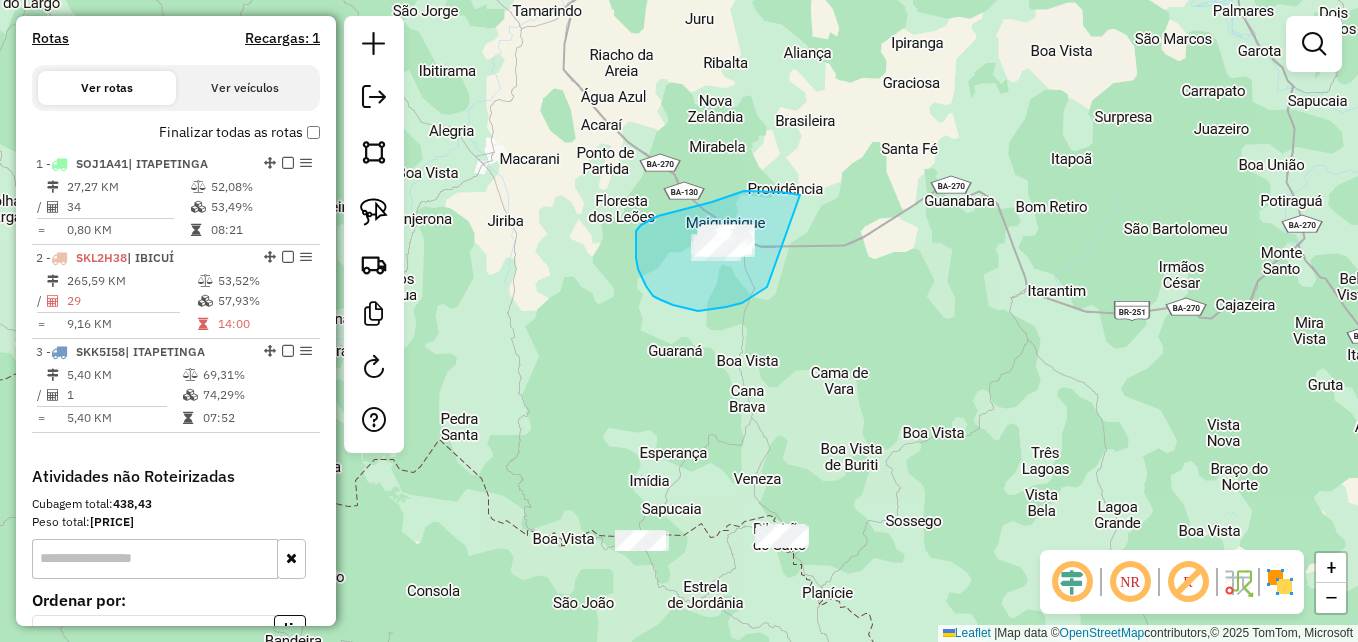 drag, startPoint x: 800, startPoint y: 195, endPoint x: 781, endPoint y: 203, distance: 20.615528 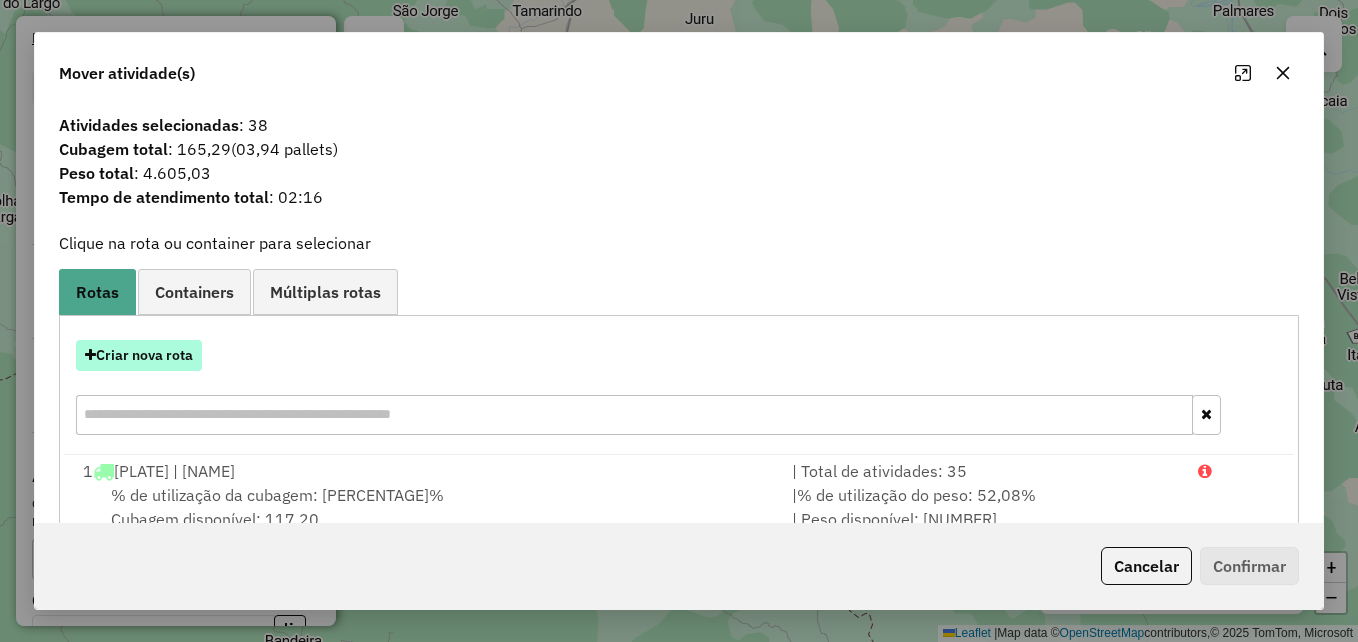 click on "Criar nova rota" at bounding box center [139, 355] 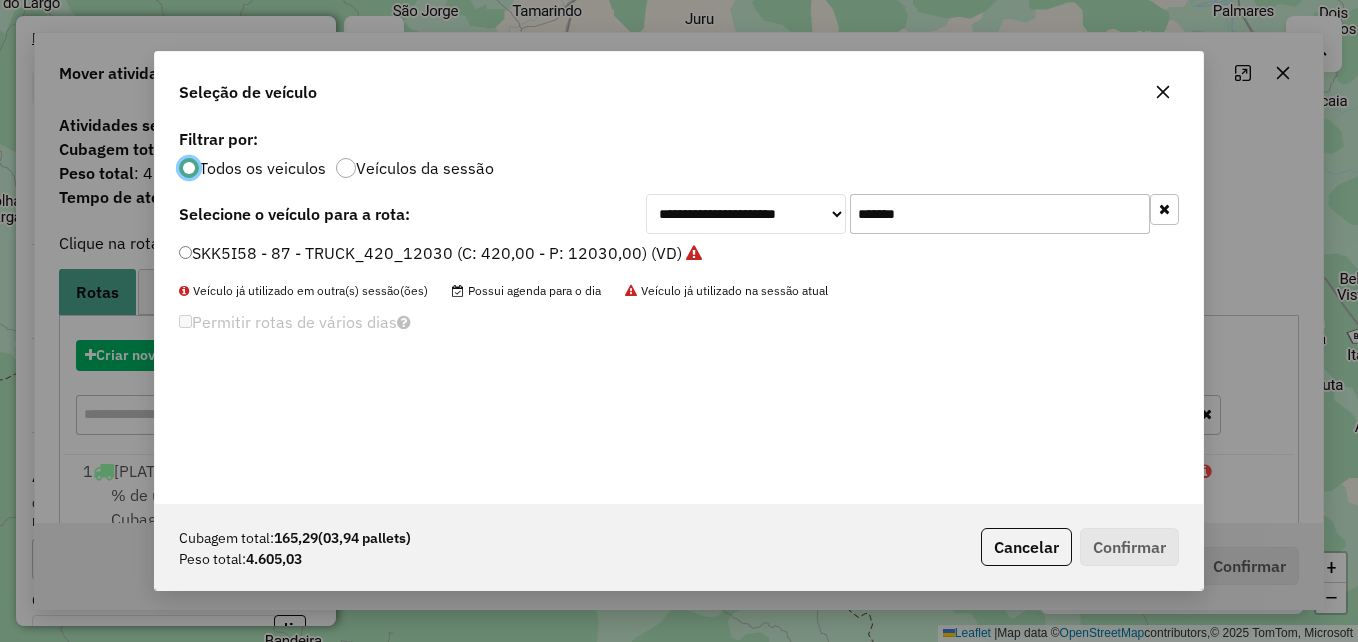scroll, scrollTop: 11, scrollLeft: 6, axis: both 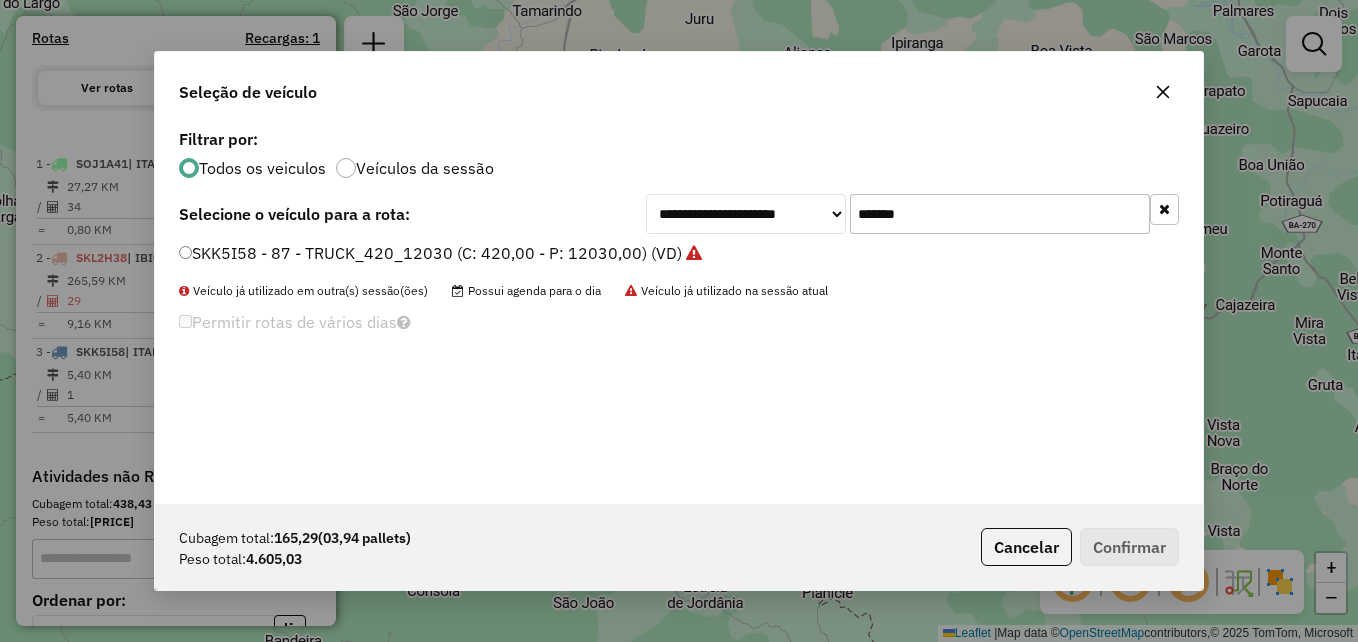 drag, startPoint x: 945, startPoint y: 216, endPoint x: 853, endPoint y: 214, distance: 92.021736 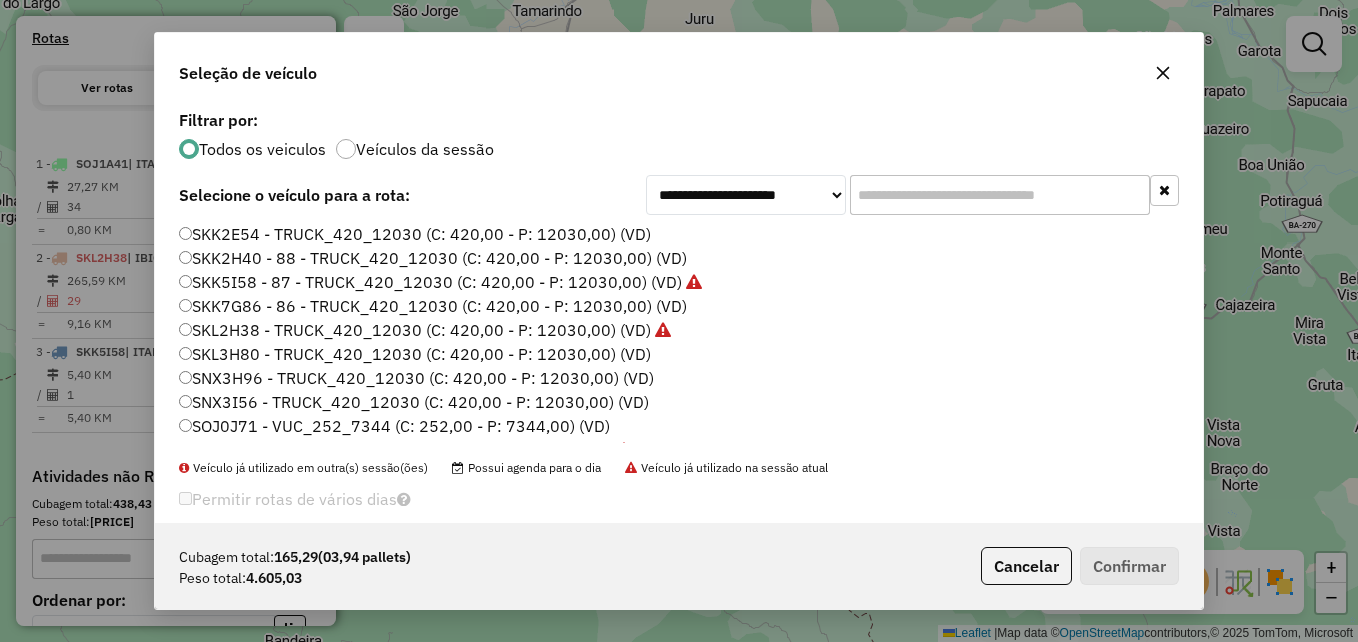 paste on "*******" 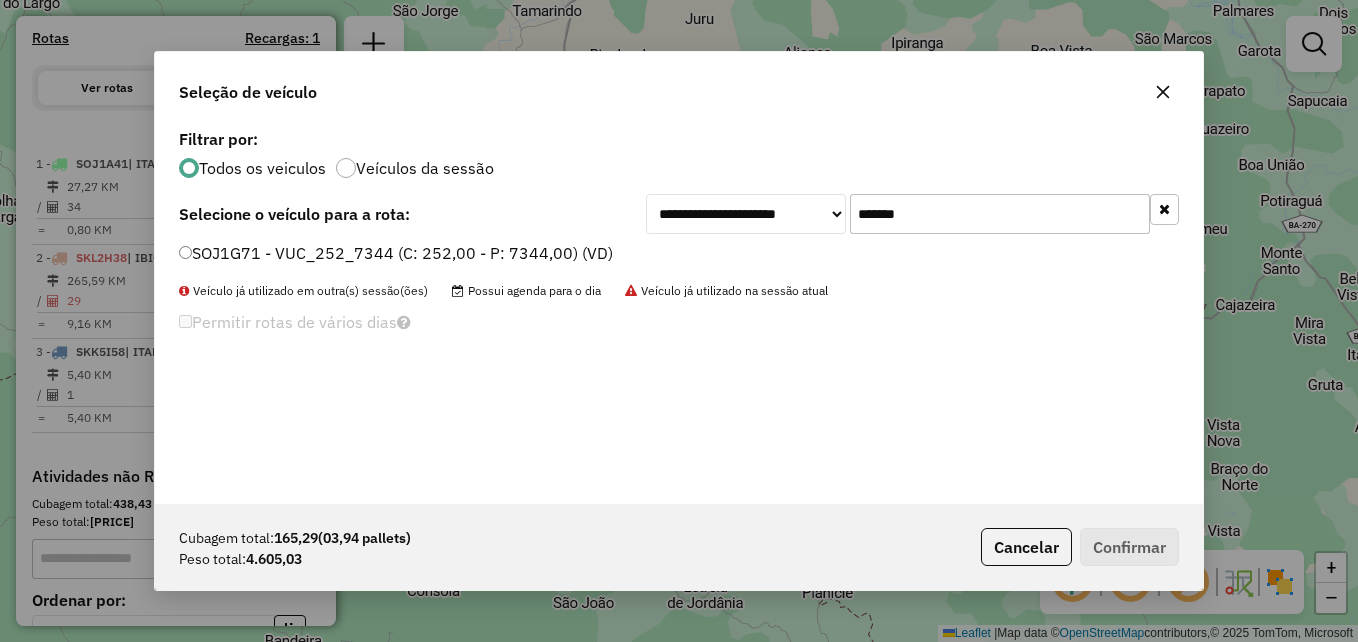 type on "*******" 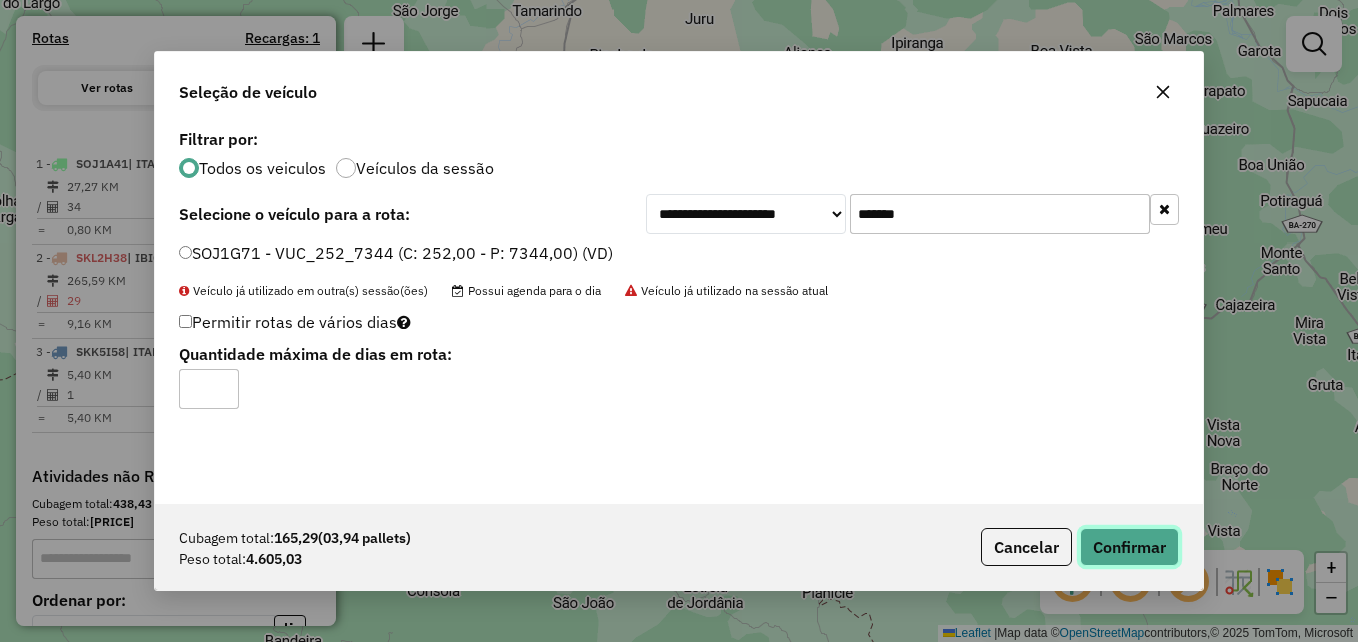 click on "Confirmar" 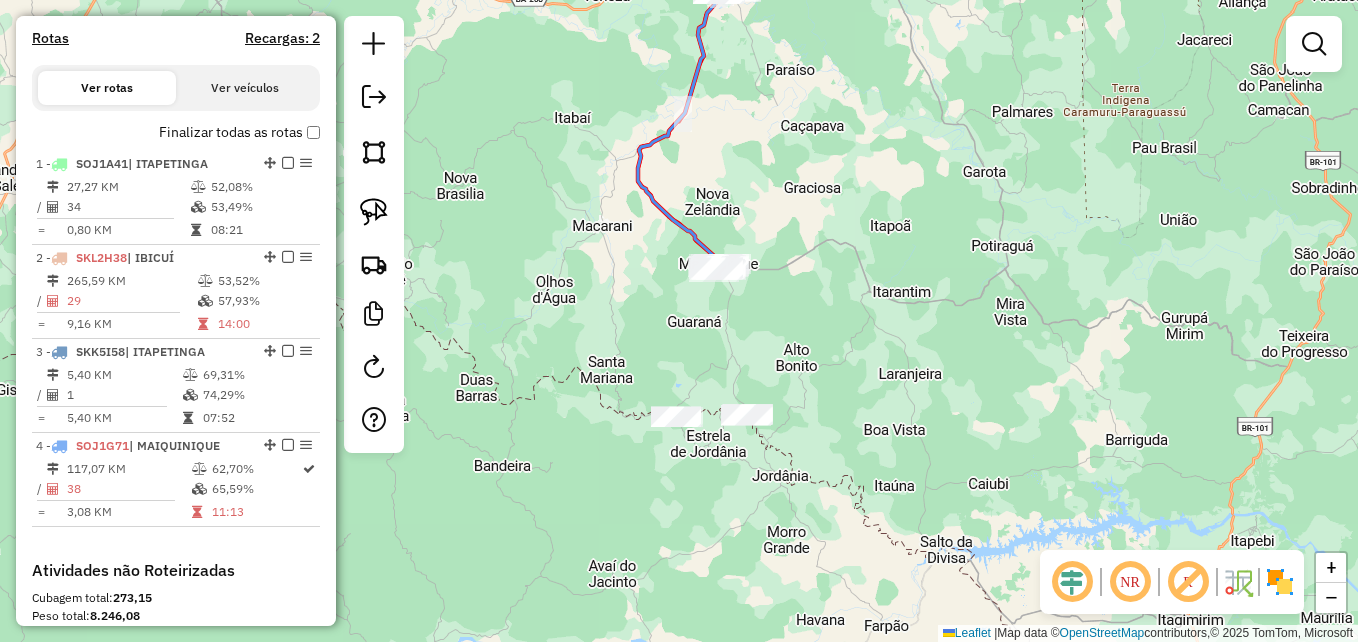 drag, startPoint x: 710, startPoint y: 412, endPoint x: 725, endPoint y: 326, distance: 87.29834 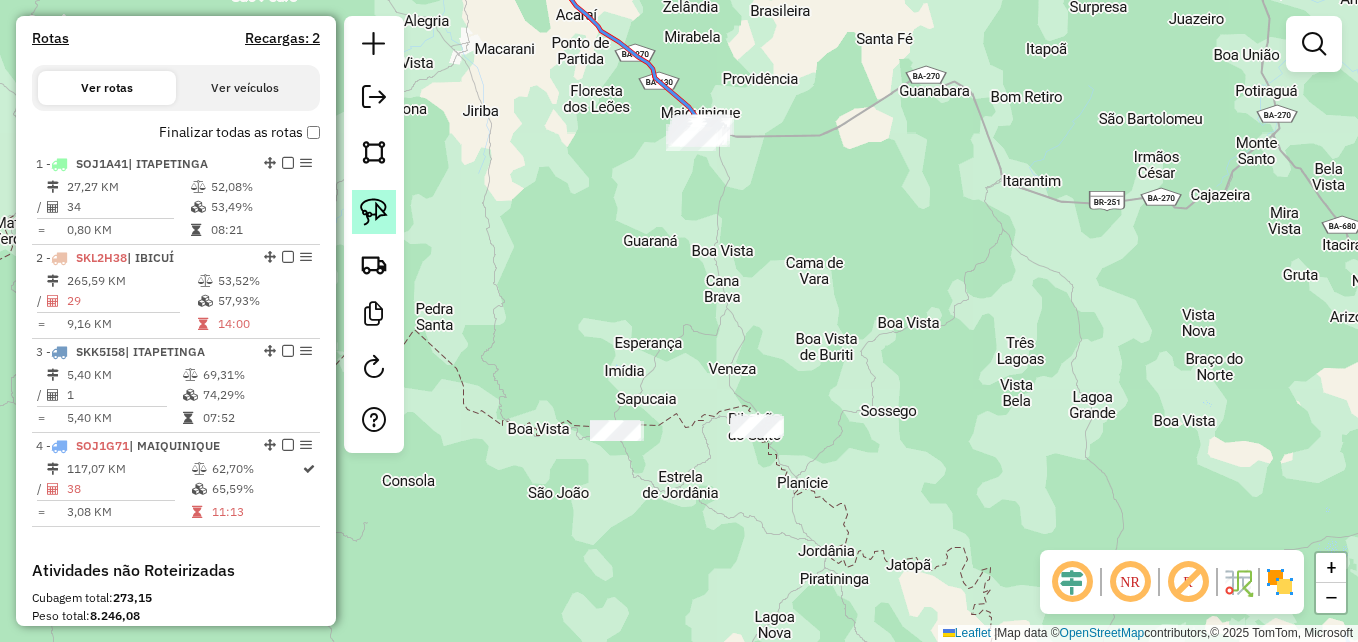 click 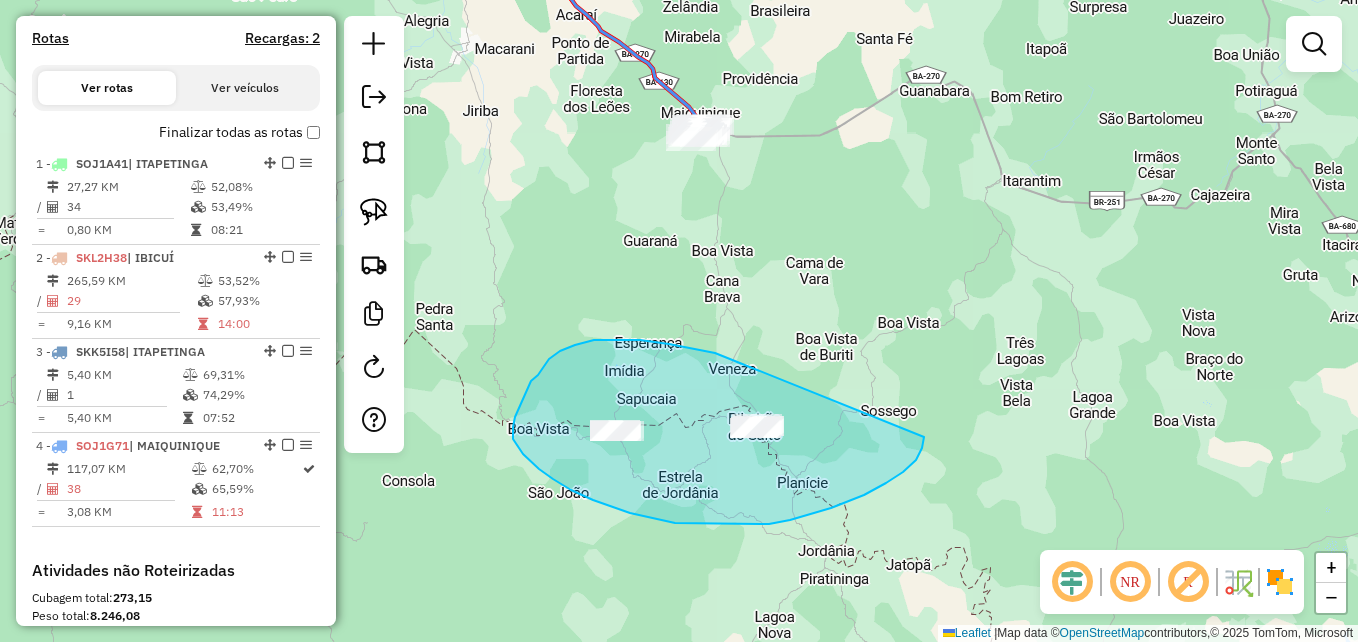 drag, startPoint x: 715, startPoint y: 353, endPoint x: 705, endPoint y: 318, distance: 36.40055 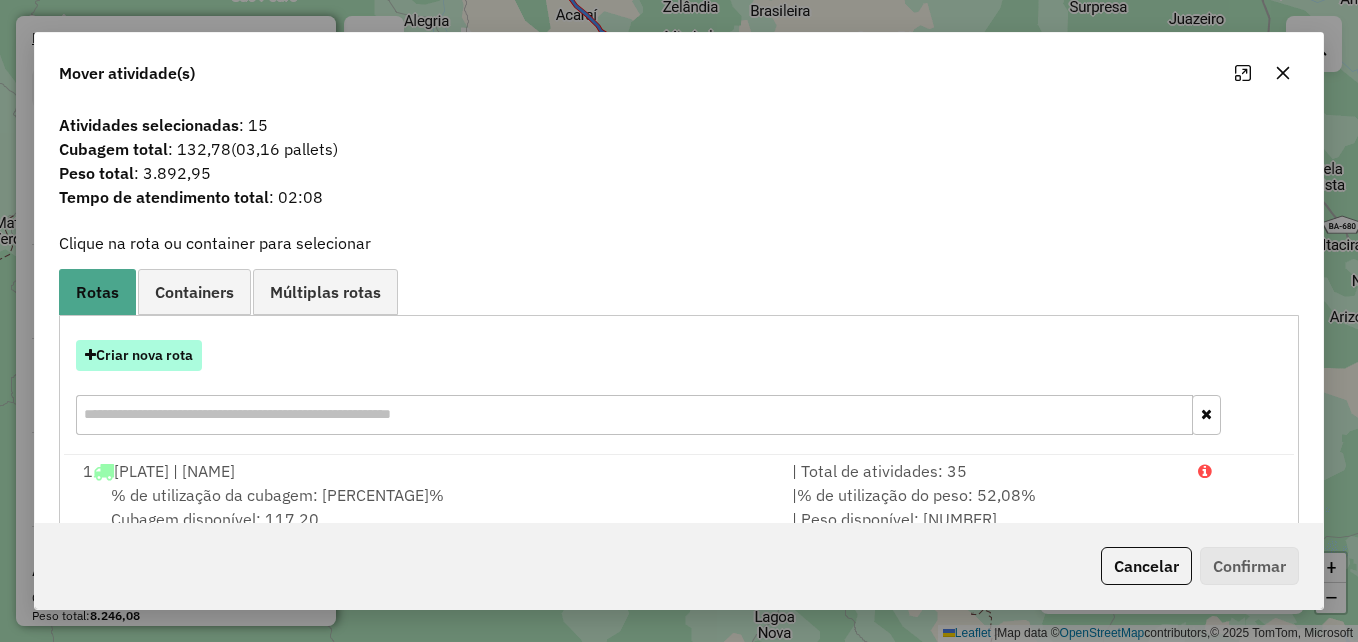 click on "Criar nova rota" at bounding box center (139, 355) 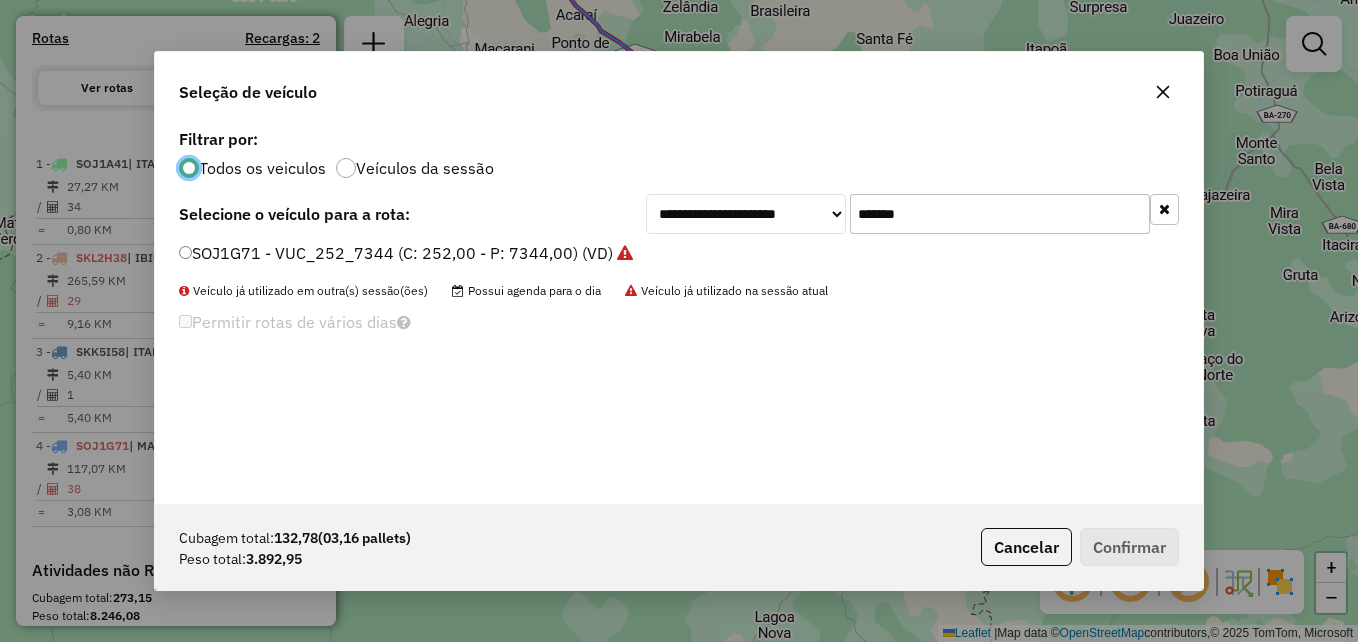 scroll, scrollTop: 11, scrollLeft: 6, axis: both 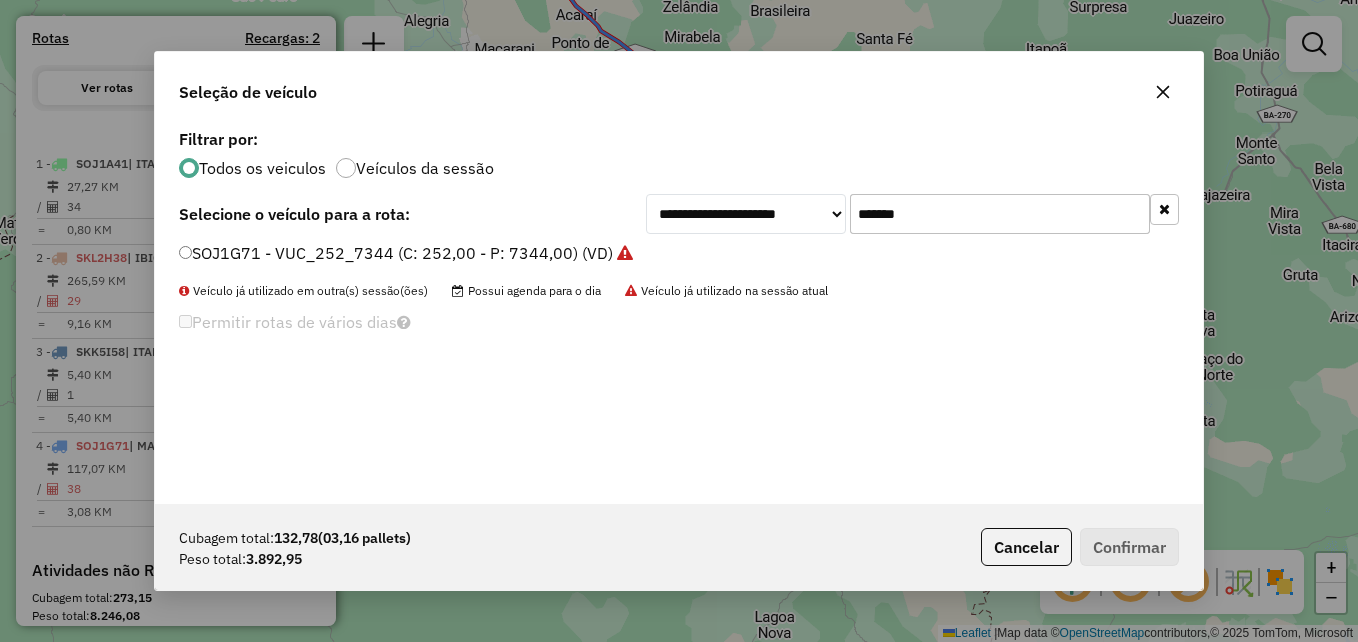 drag, startPoint x: 961, startPoint y: 218, endPoint x: 825, endPoint y: 226, distance: 136.23509 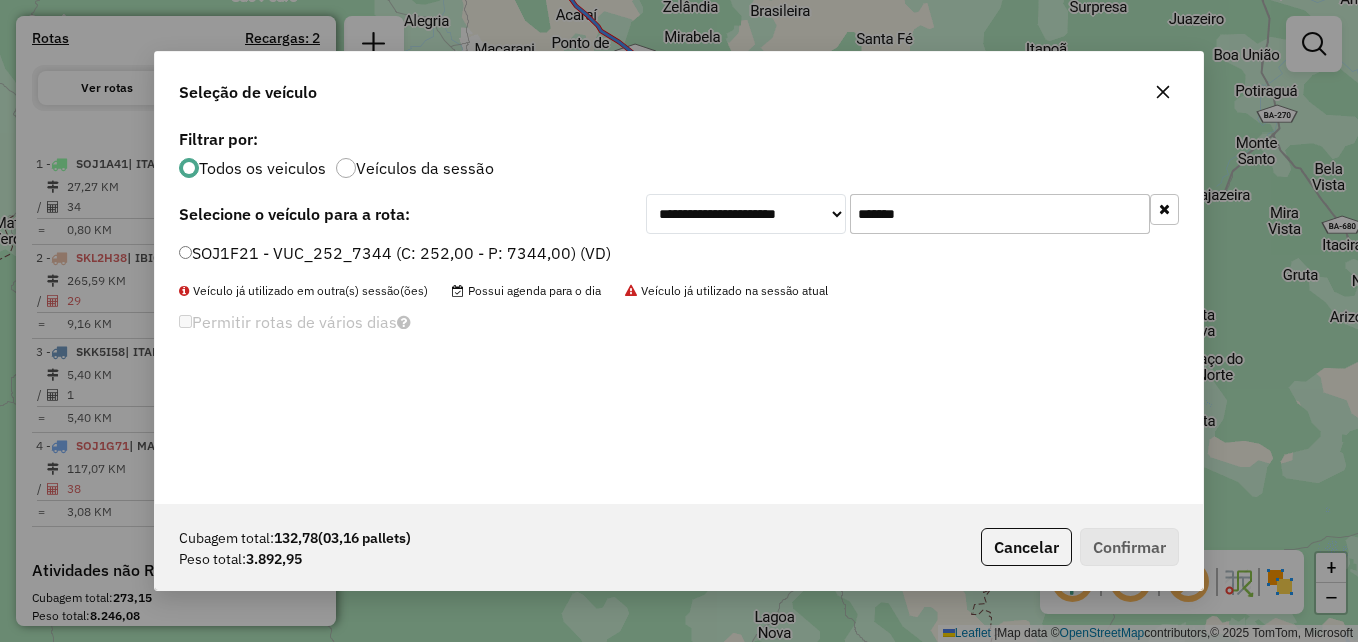 type on "*******" 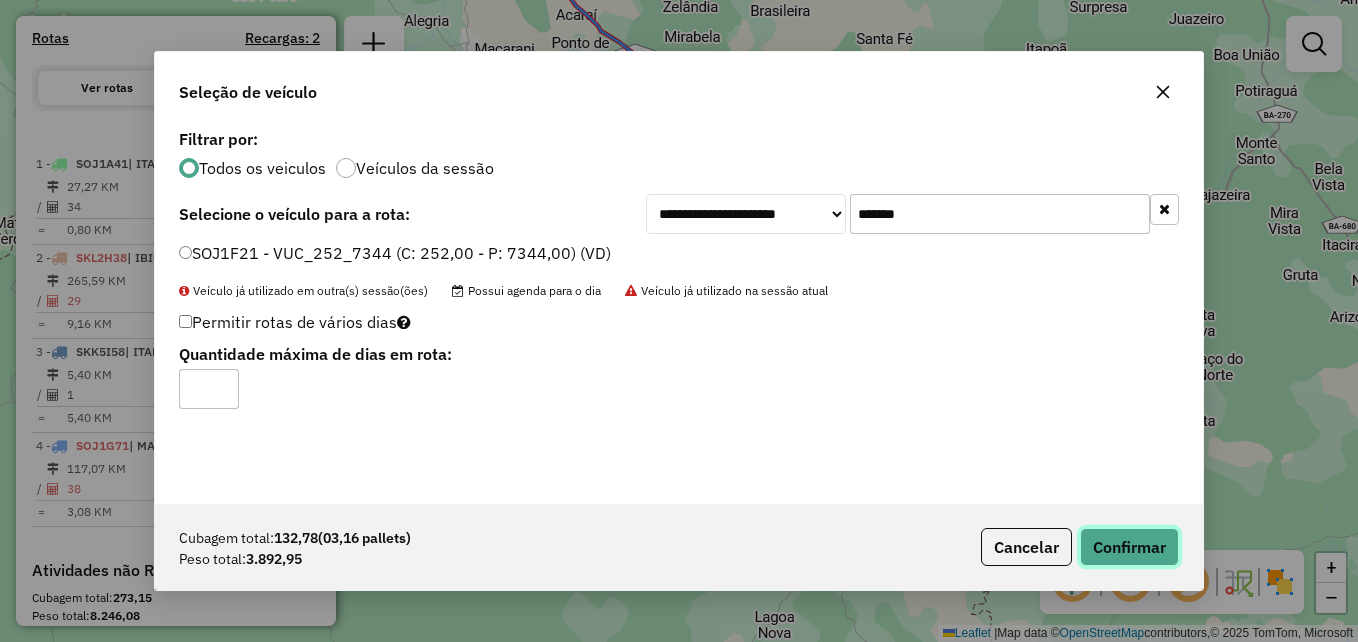 click on "Confirmar" 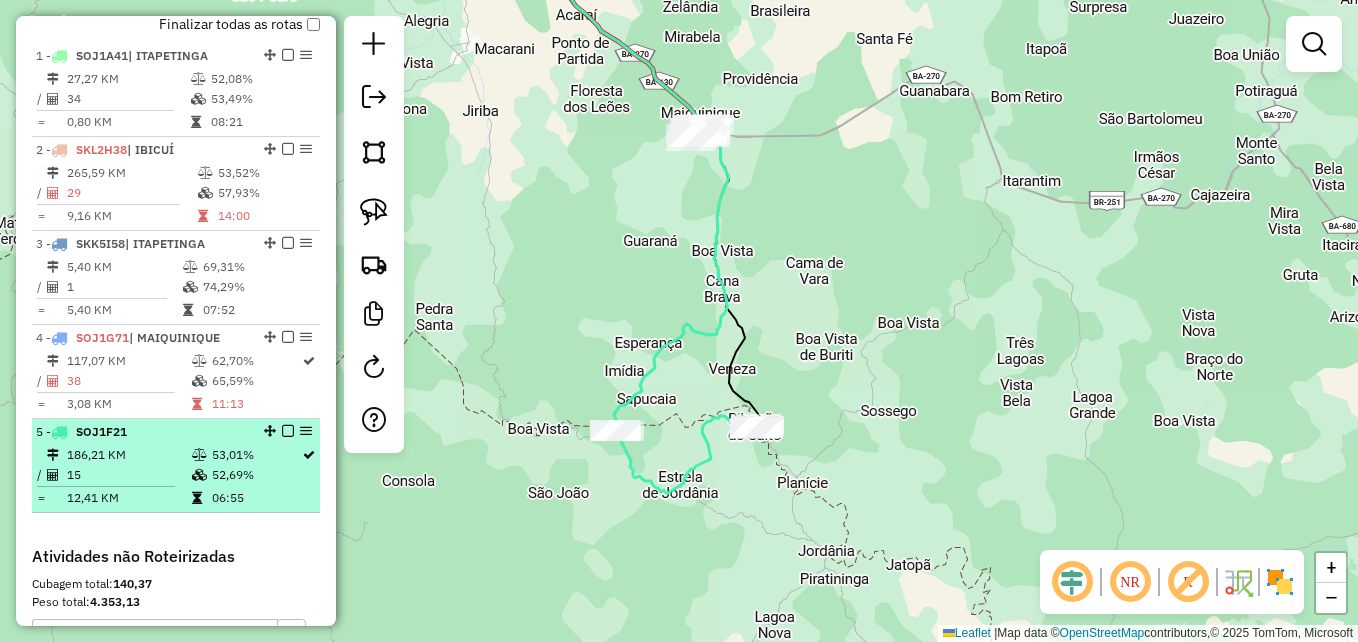 scroll, scrollTop: 839, scrollLeft: 0, axis: vertical 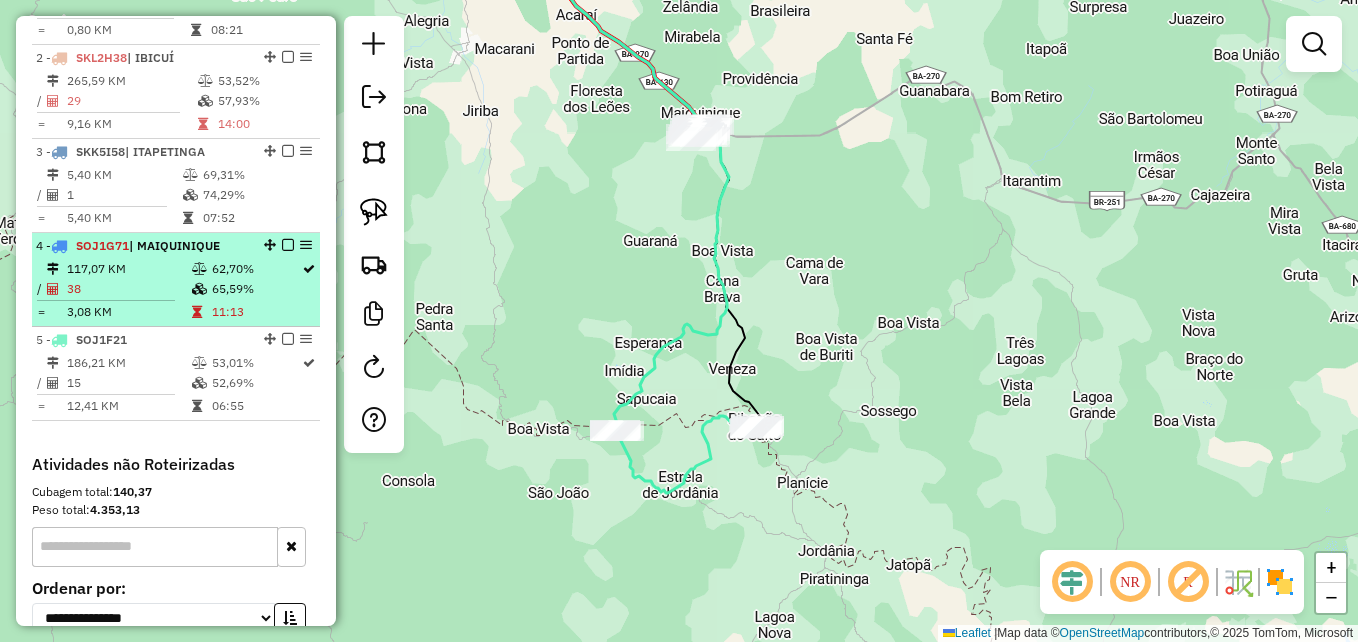 select on "**********" 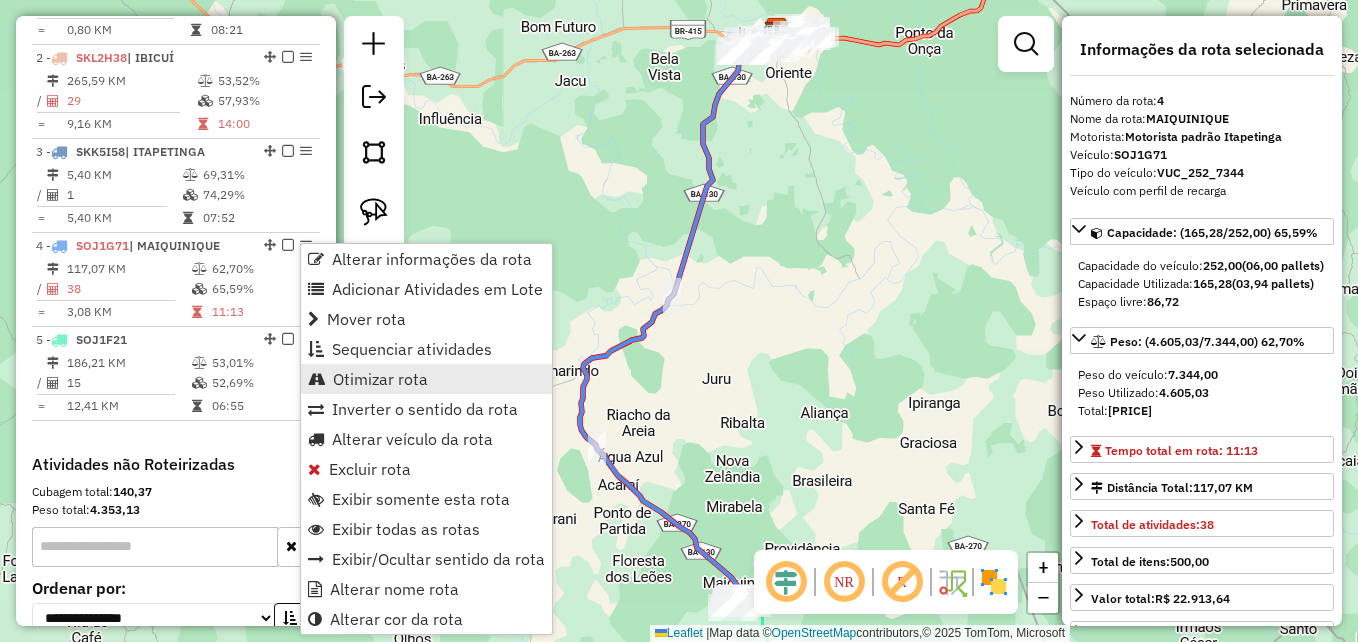 click on "Otimizar rota" at bounding box center [380, 379] 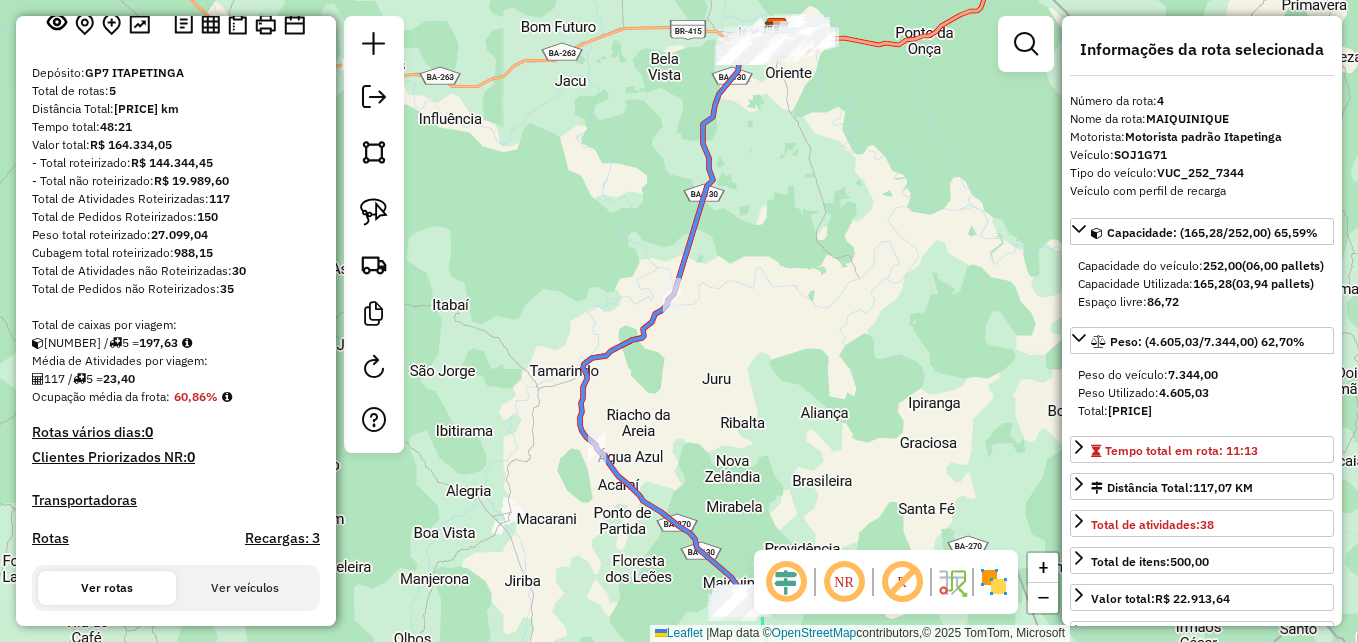 scroll, scrollTop: 28, scrollLeft: 0, axis: vertical 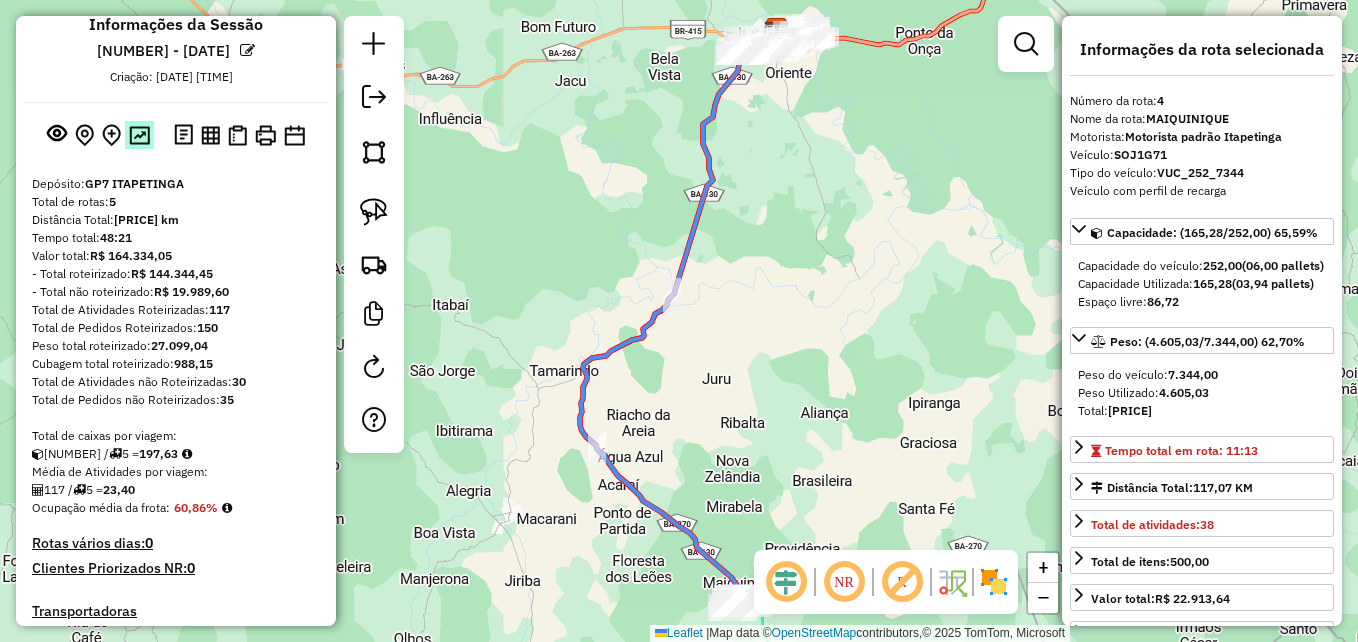 click at bounding box center (139, 135) 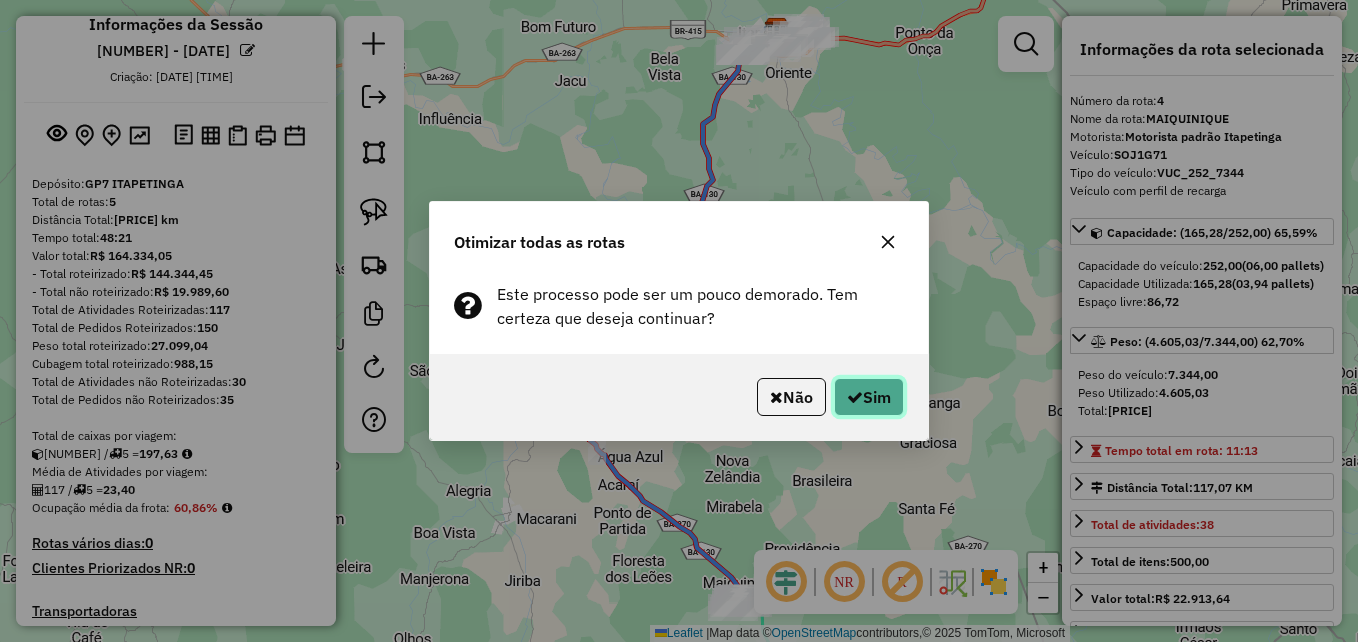 click 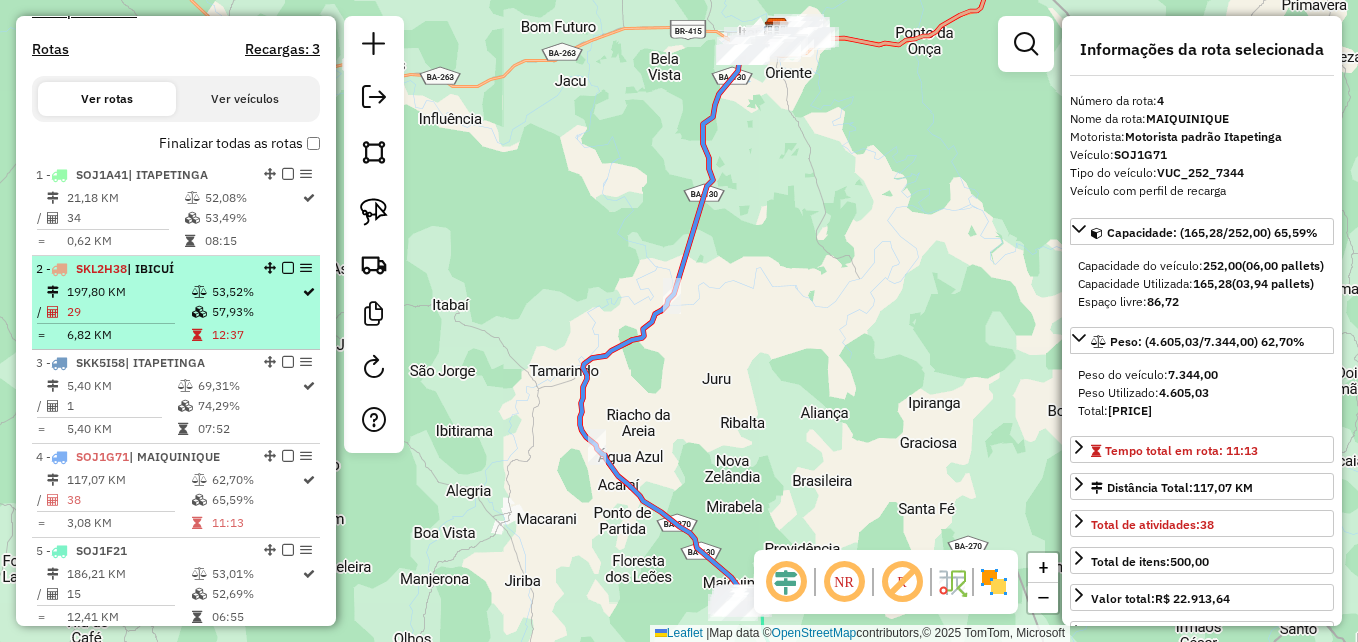 scroll, scrollTop: 728, scrollLeft: 0, axis: vertical 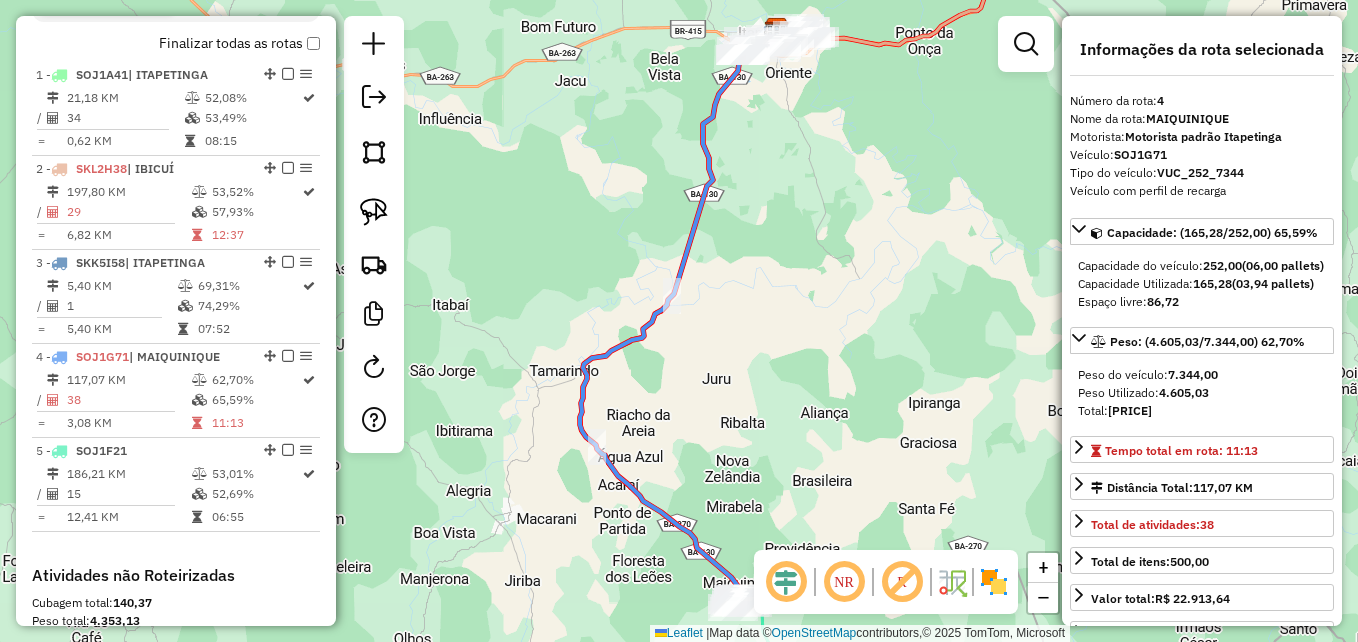 click on "Aguarde...  Pop-up bloqueado!  Seu navegador bloqueou automáticamente a abertura de uma nova janela.   Acesse as configurações e adicione o endereço do sistema a lista de permissão.   Fechar  Informações da Sessão [NUMBER] - [DATE]     Criação: [DATE] [TIME]   Depósito:  [NAME] [NAME]  Total de rotas:  [NUMBER]  Distância Total:  [NUMBER] km  Tempo total:  [TIME]  Valor total:  R$ [AMOUNT]  - Total roteirizado:  R$ [AMOUNT]  - Total não roteirizado:  R$ [AMOUNT]  Total de Atividades Roteirizadas:  [NUMBER]  Total de Pedidos Roteirizados:  [NUMBER]  Peso total roteirizado:  [NUMBER]  Cubagem total roteirizado:  [NUMBER]  Total de Atividades não Roteirizadas:  [NUMBER]  Total de Pedidos não Roteirizados:  [NUMBER] Total de caixas por viagem:  [NUMBER] /   [NUMBER] =  [NUMBER] Média de Atividades por viagem:  [NUMBER] /   [NUMBER] =  [NUMBER] Ocupação média da frota:  [PERCENTAGE]%   Rotas vários dias:  [NUMBER]  Clientes Priorizados NR:  [NUMBER]  Transportadoras  Rotas  Recargas: [NUMBER]   Ver rotas   Ver veículos  Finalizar todas as rotas   [NUMBER] -" at bounding box center (679, 321) 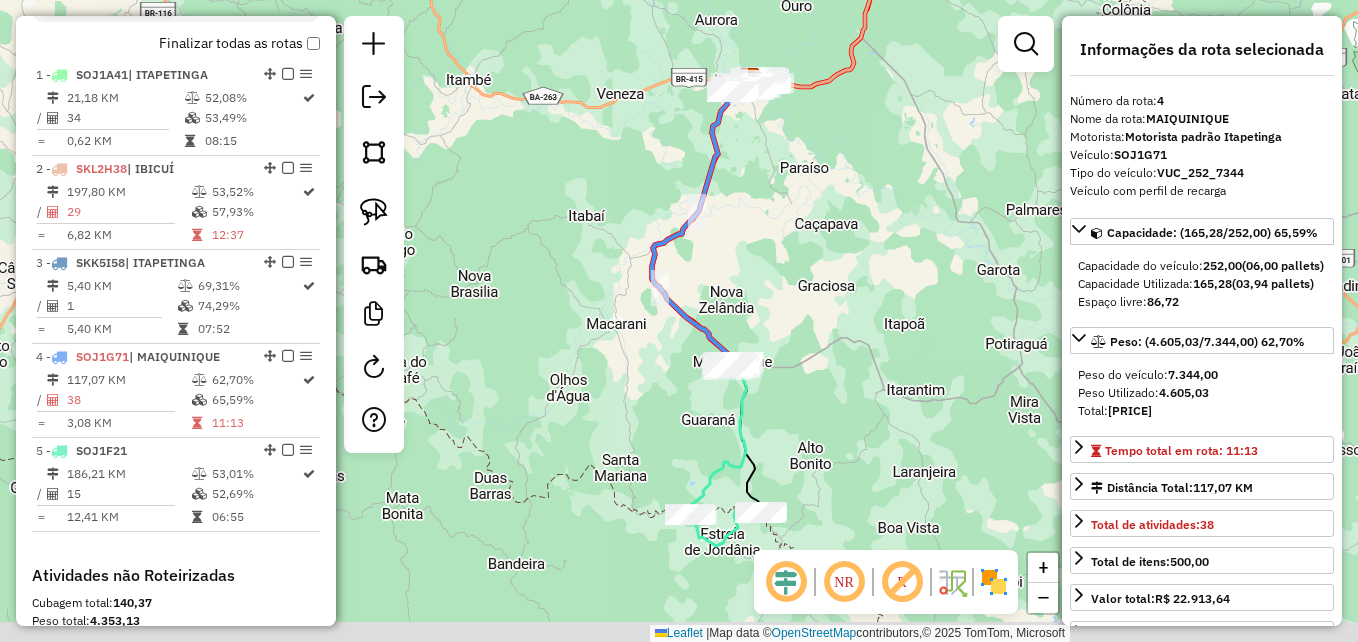 drag, startPoint x: 870, startPoint y: 300, endPoint x: 810, endPoint y: 219, distance: 100.80179 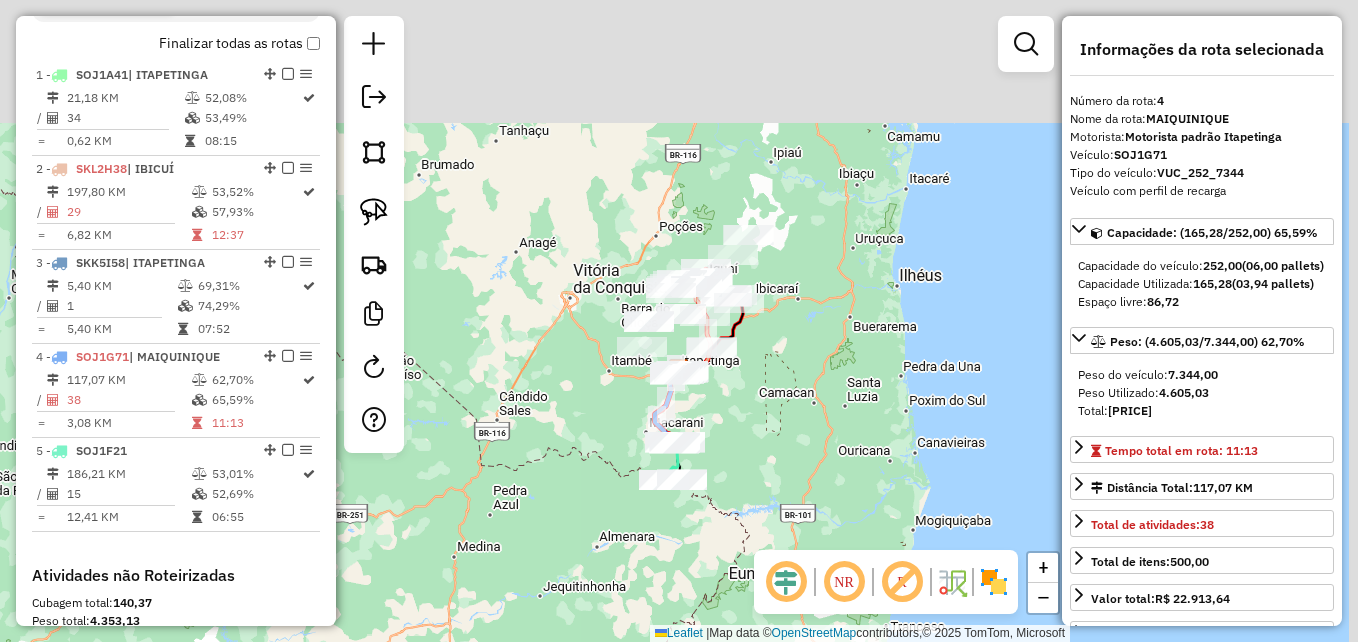 drag, startPoint x: 937, startPoint y: 222, endPoint x: 800, endPoint y: 391, distance: 217.5546 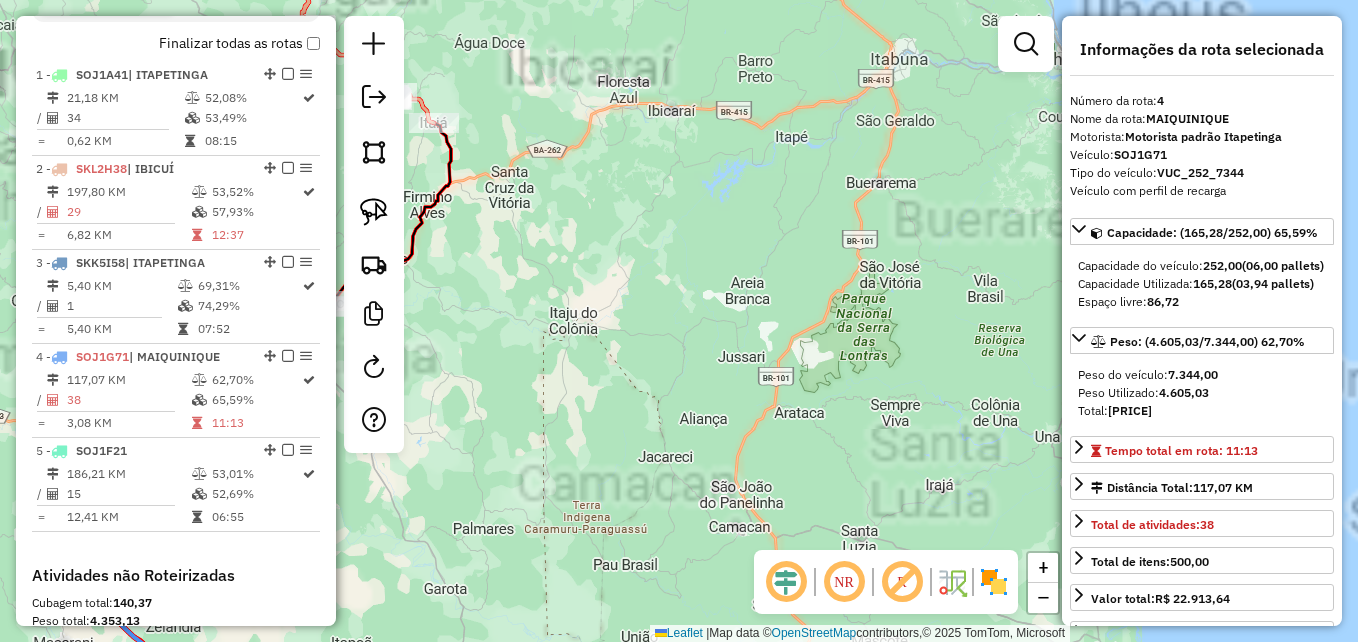 drag, startPoint x: 752, startPoint y: 161, endPoint x: 1098, endPoint y: 410, distance: 426.28278 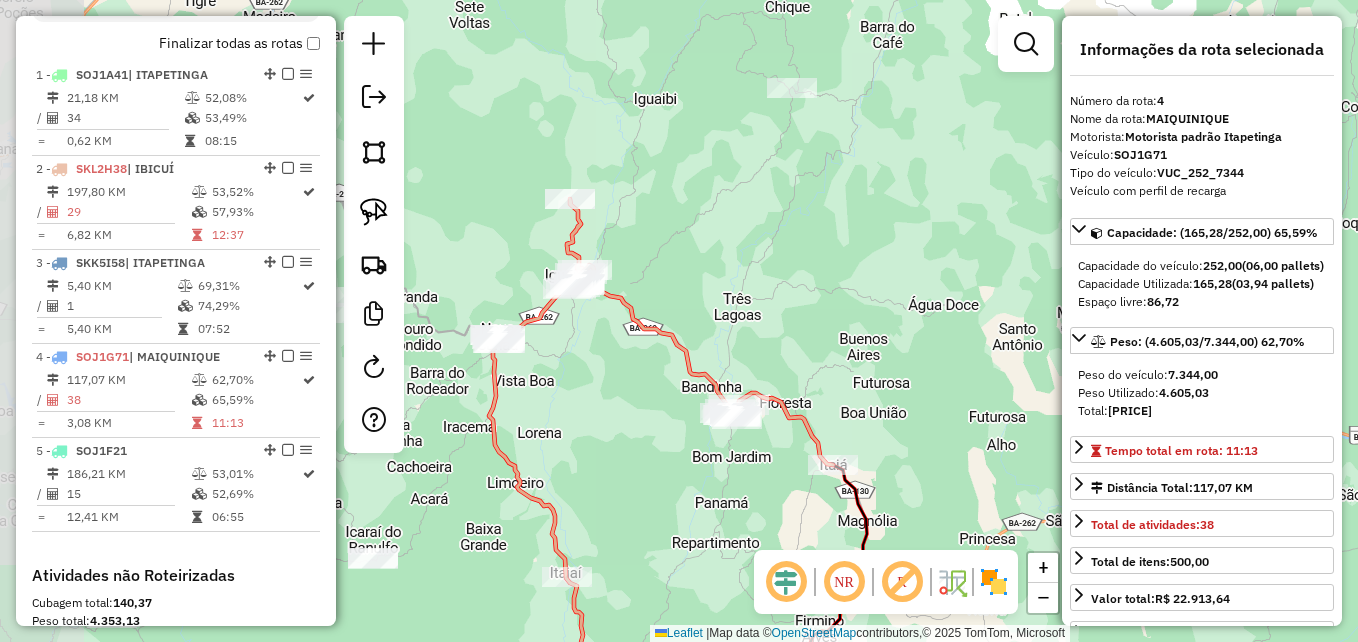 click on "Janela de atendimento Grade de atendimento Capacidade Transportadoras Veículos Cliente Pedidos  Rotas Selecione os dias de semana para filtrar as janelas de atendimento  Seg   Ter   Qua   Qui   Sex   Sáb   Dom  Informe o período da janela de atendimento: De: Até:  Filtrar exatamente a janela do cliente  Considerar janela de atendimento padrão  Selecione os dias de semana para filtrar as grades de atendimento  Seg   Ter   Qua   Qui   Sex   Sáb   Dom   Considerar clientes sem dia de atendimento cadastrado  Clientes fora do dia de atendimento selecionado Filtrar as atividades entre os valores definidos abaixo:  Peso mínimo:   Peso máximo:   Cubagem mínima:   Cubagem máxima:   De:   Até:  Filtrar as atividades entre o tempo de atendimento definido abaixo:  De:   Até:   Considerar capacidade total dos clientes não roteirizados Transportadora: Selecione um ou mais itens Tipo de veículo: Selecione um ou mais itens Veículo: Selecione um ou mais itens Motorista: Selecione um ou mais itens Nome: Rótulo:" 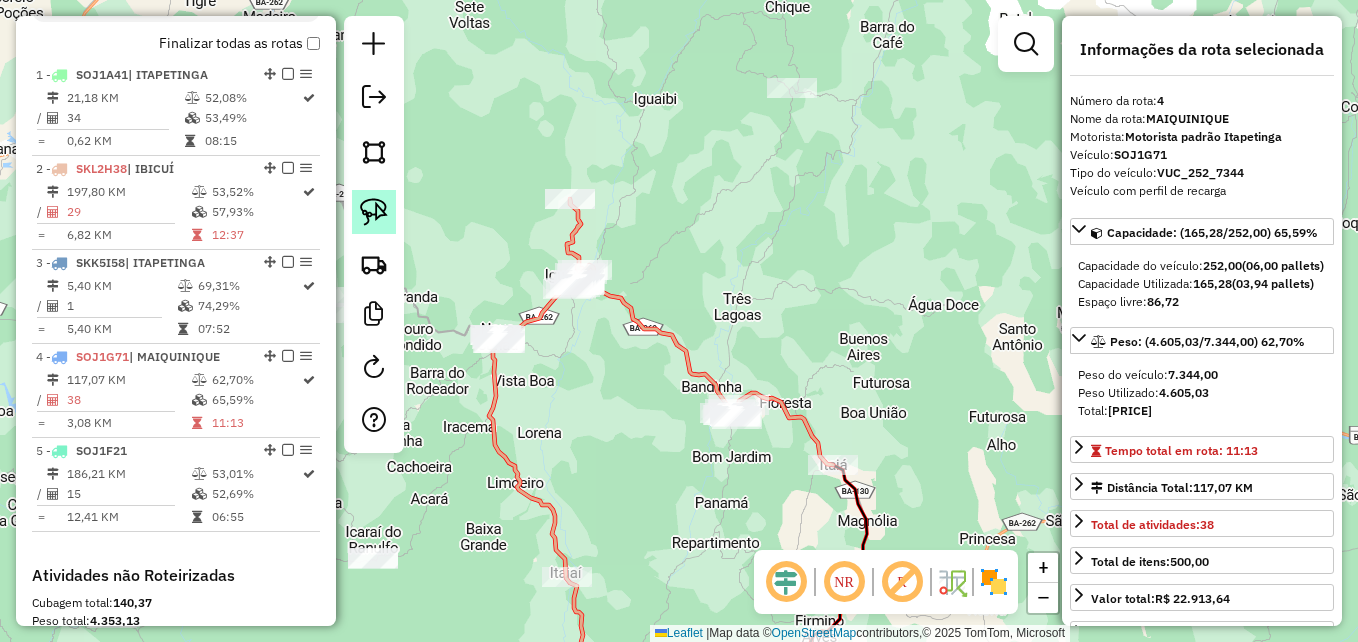 click 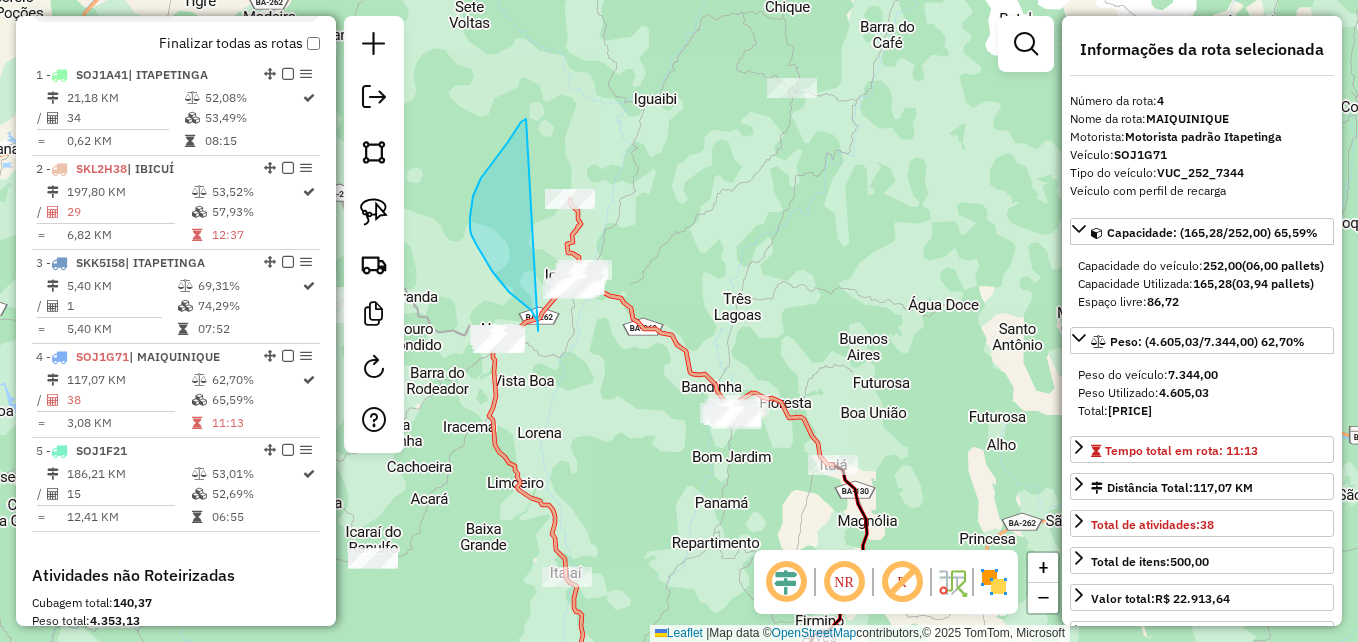 drag, startPoint x: 526, startPoint y: 119, endPoint x: 538, endPoint y: 331, distance: 212.33936 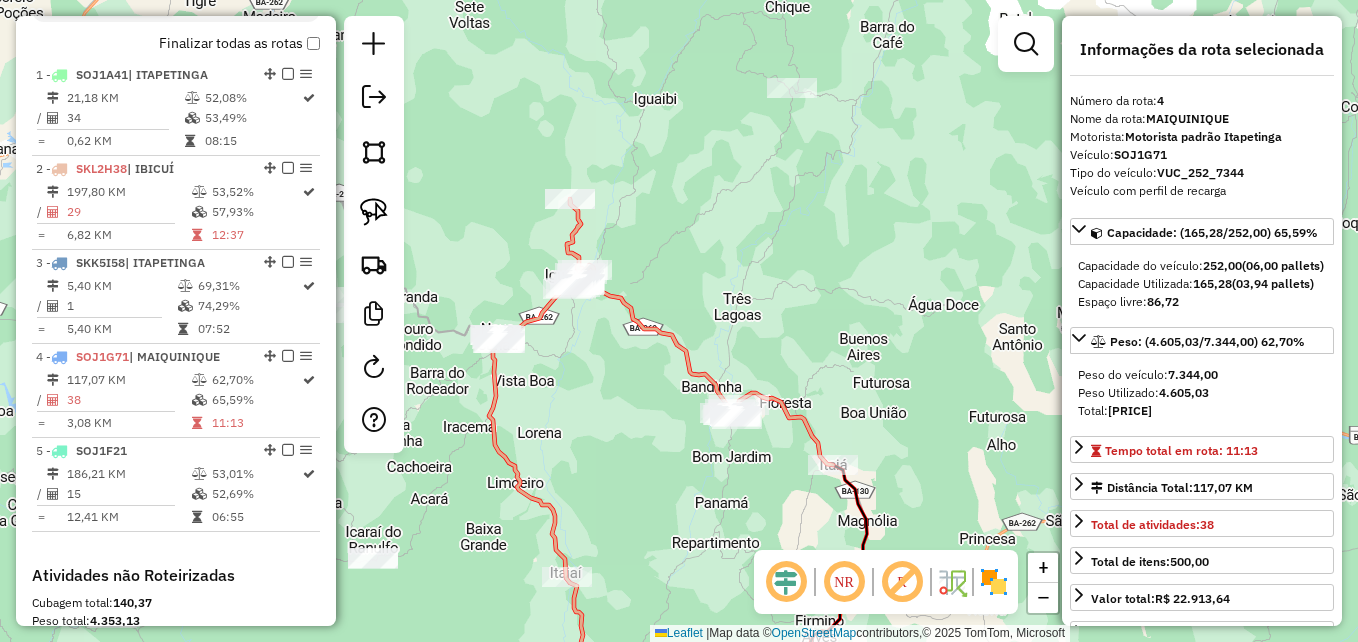 click on "Janela de atendimento Grade de atendimento Capacidade Transportadoras Veículos Cliente Pedidos  Rotas Selecione os dias de semana para filtrar as janelas de atendimento  Seg   Ter   Qua   Qui   Sex   Sáb   Dom  Informe o período da janela de atendimento: De: Até:  Filtrar exatamente a janela do cliente  Considerar janela de atendimento padrão  Selecione os dias de semana para filtrar as grades de atendimento  Seg   Ter   Qua   Qui   Sex   Sáb   Dom   Considerar clientes sem dia de atendimento cadastrado  Clientes fora do dia de atendimento selecionado Filtrar as atividades entre os valores definidos abaixo:  Peso mínimo:   Peso máximo:   Cubagem mínima:   Cubagem máxima:   De:   Até:  Filtrar as atividades entre o tempo de atendimento definido abaixo:  De:   Até:   Considerar capacidade total dos clientes não roteirizados Transportadora: Selecione um ou mais itens Tipo de veículo: Selecione um ou mais itens Veículo: Selecione um ou mais itens Motorista: Selecione um ou mais itens Nome: Rótulo:" 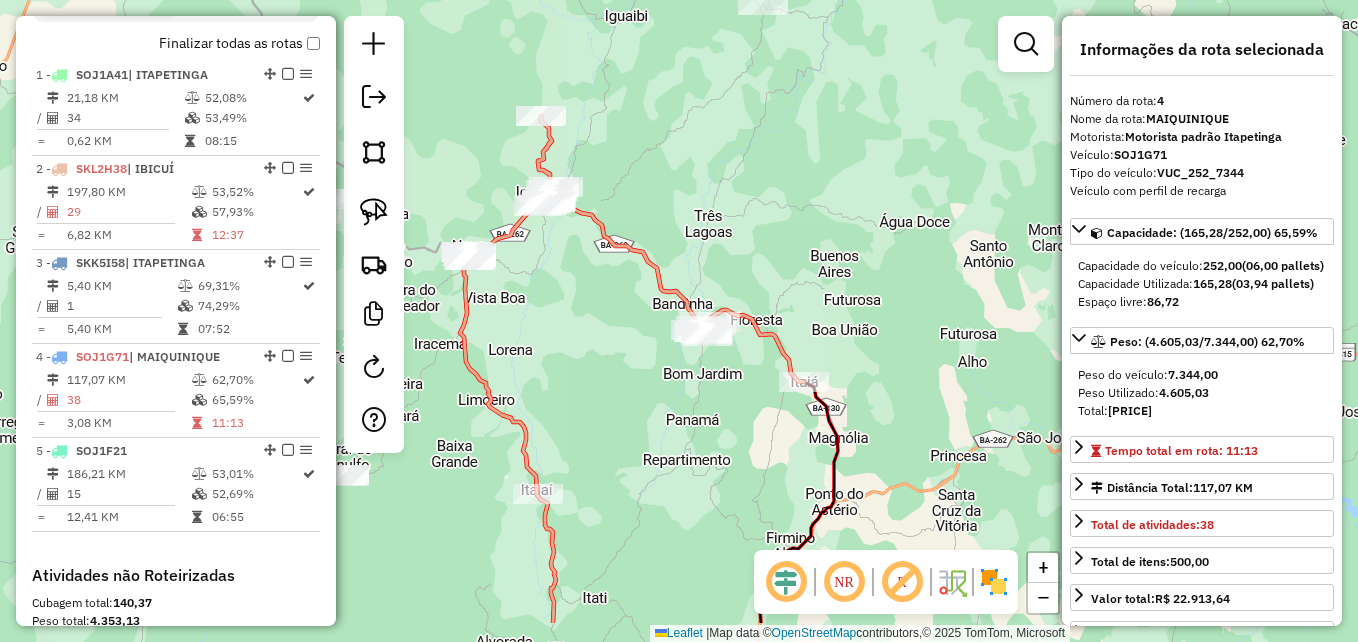 drag, startPoint x: 847, startPoint y: 392, endPoint x: 838, endPoint y: 257, distance: 135.29967 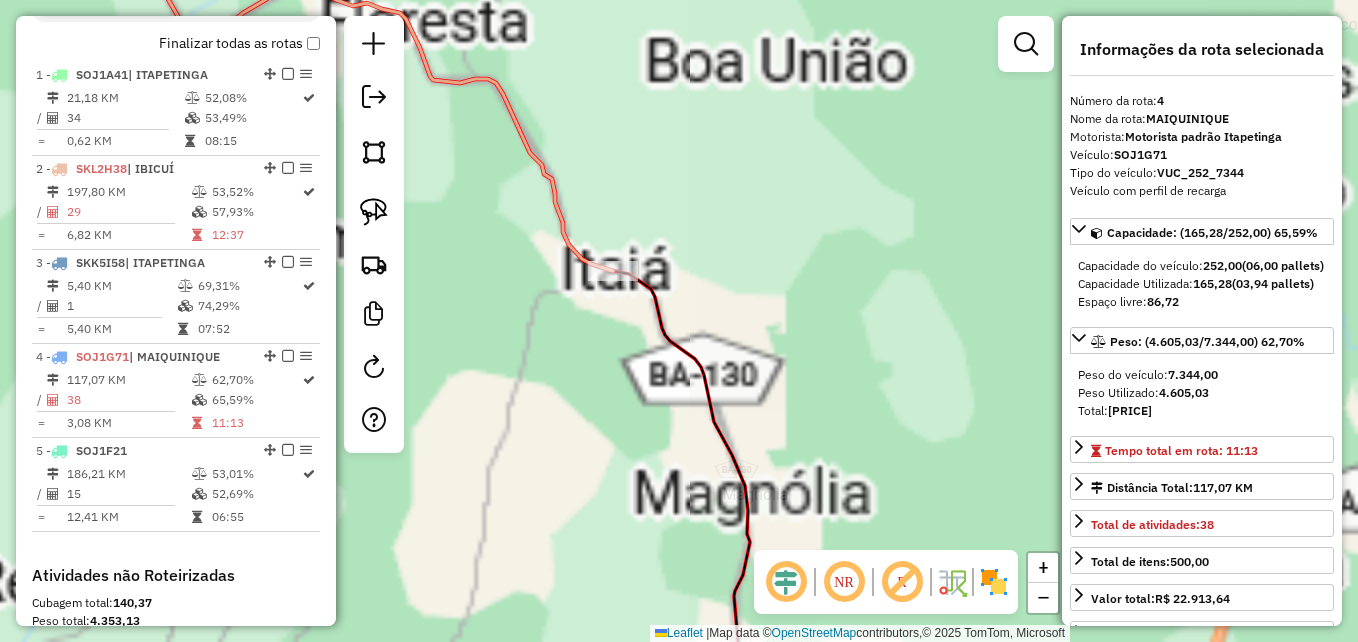 drag, startPoint x: 813, startPoint y: 255, endPoint x: 894, endPoint y: 264, distance: 81.49847 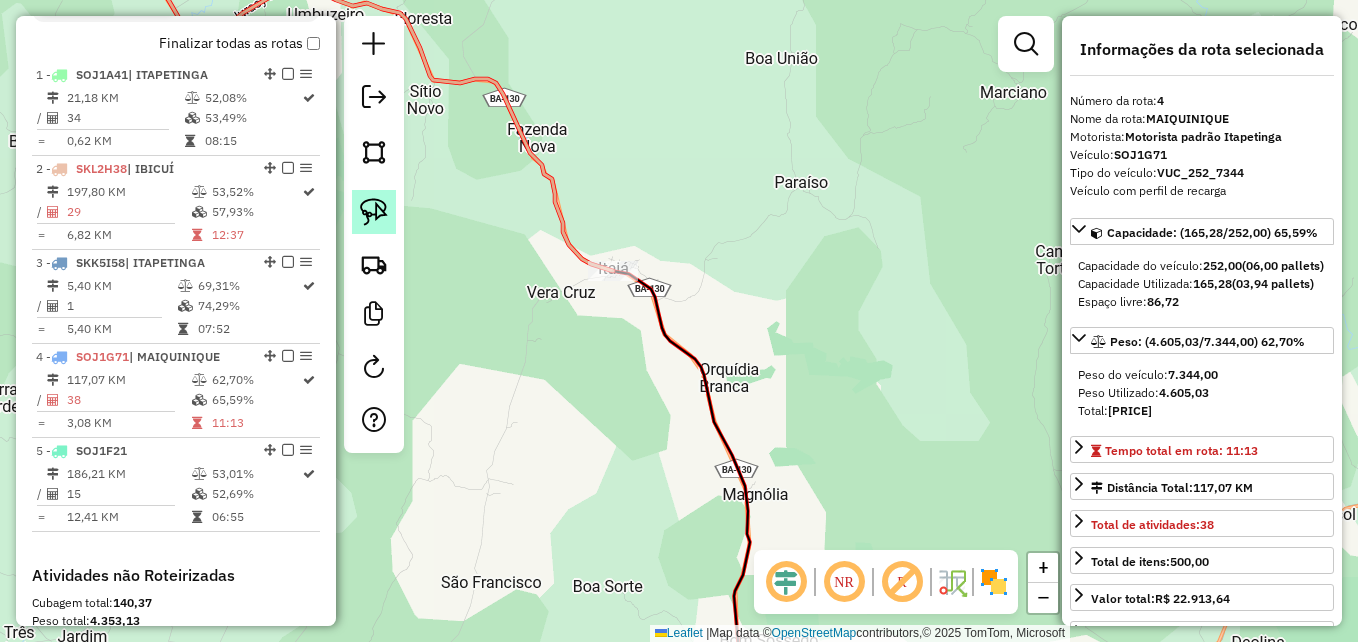 click 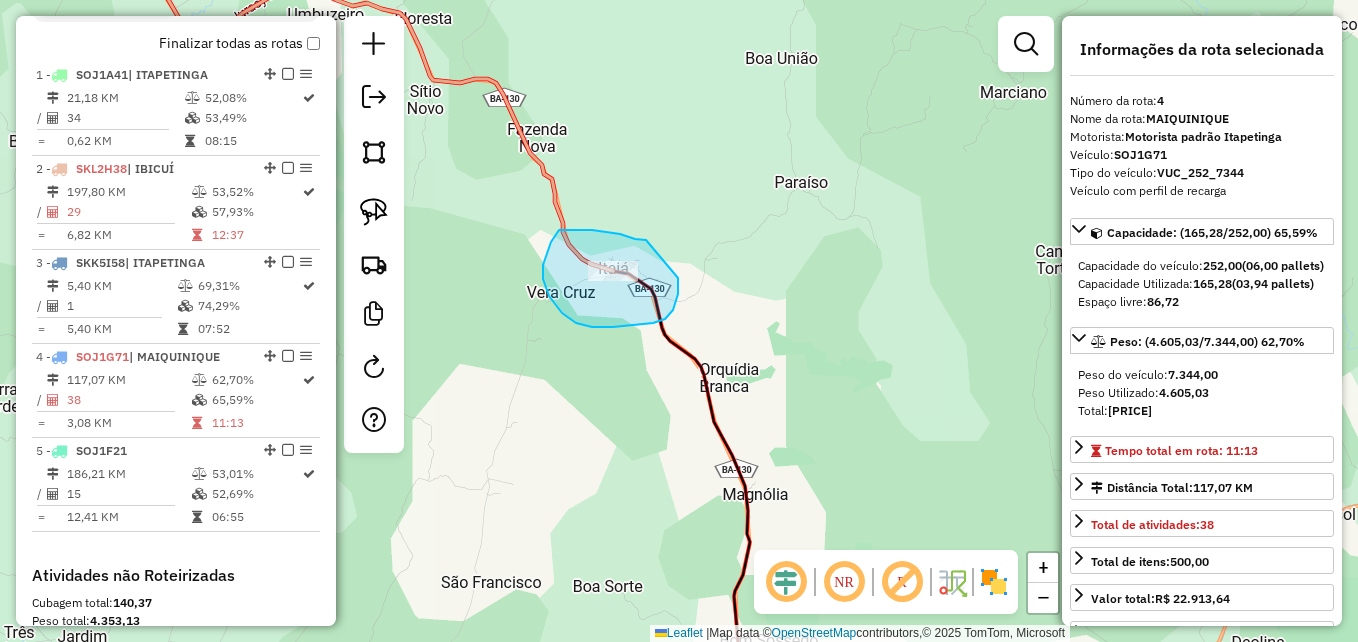 drag, startPoint x: 646, startPoint y: 240, endPoint x: 676, endPoint y: 259, distance: 35.510563 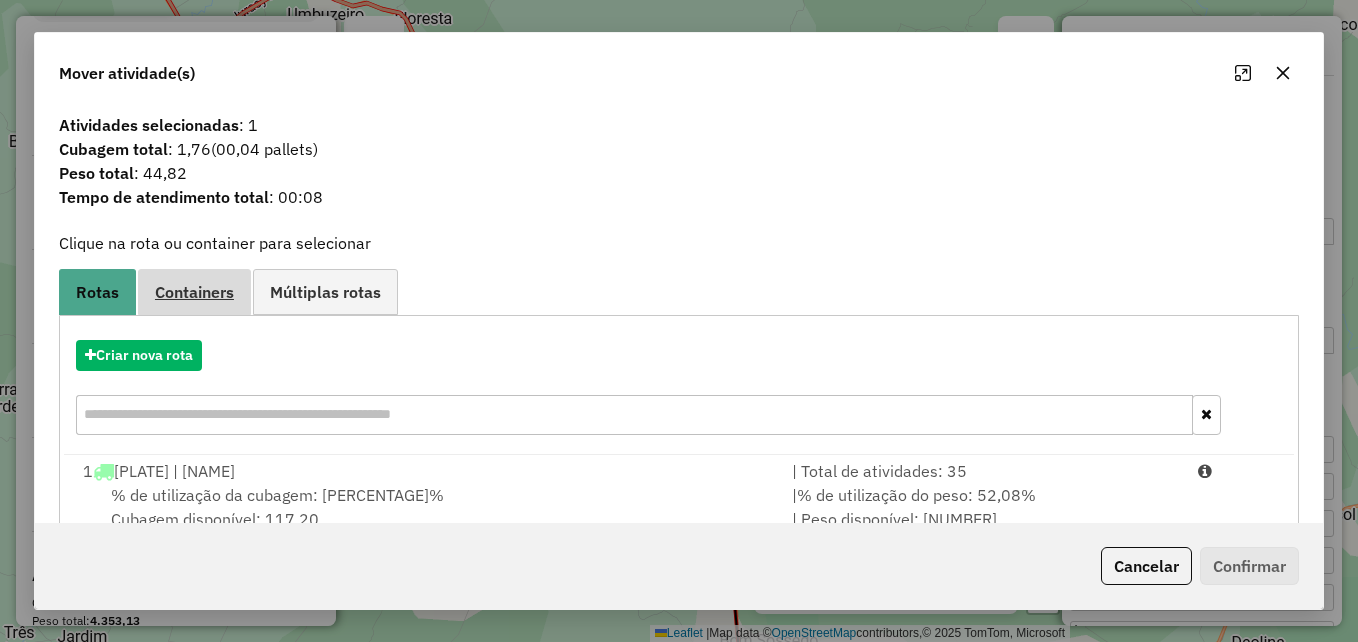 click on "Containers" at bounding box center [194, 292] 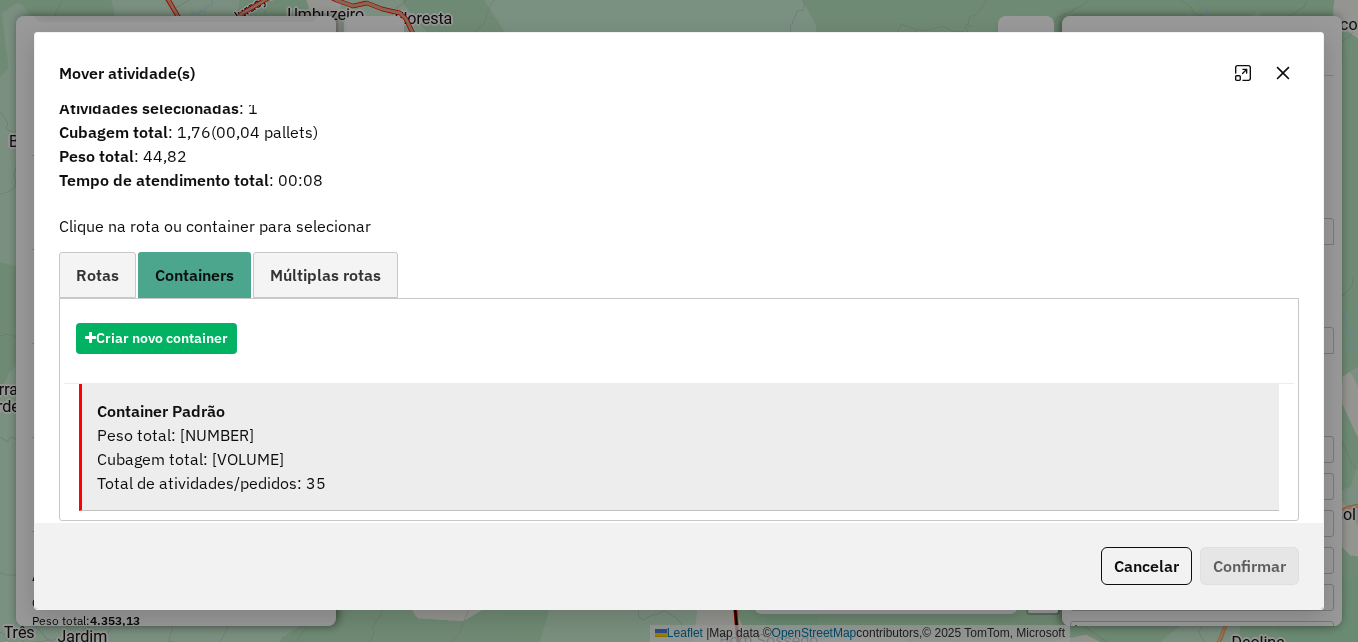 scroll, scrollTop: 39, scrollLeft: 0, axis: vertical 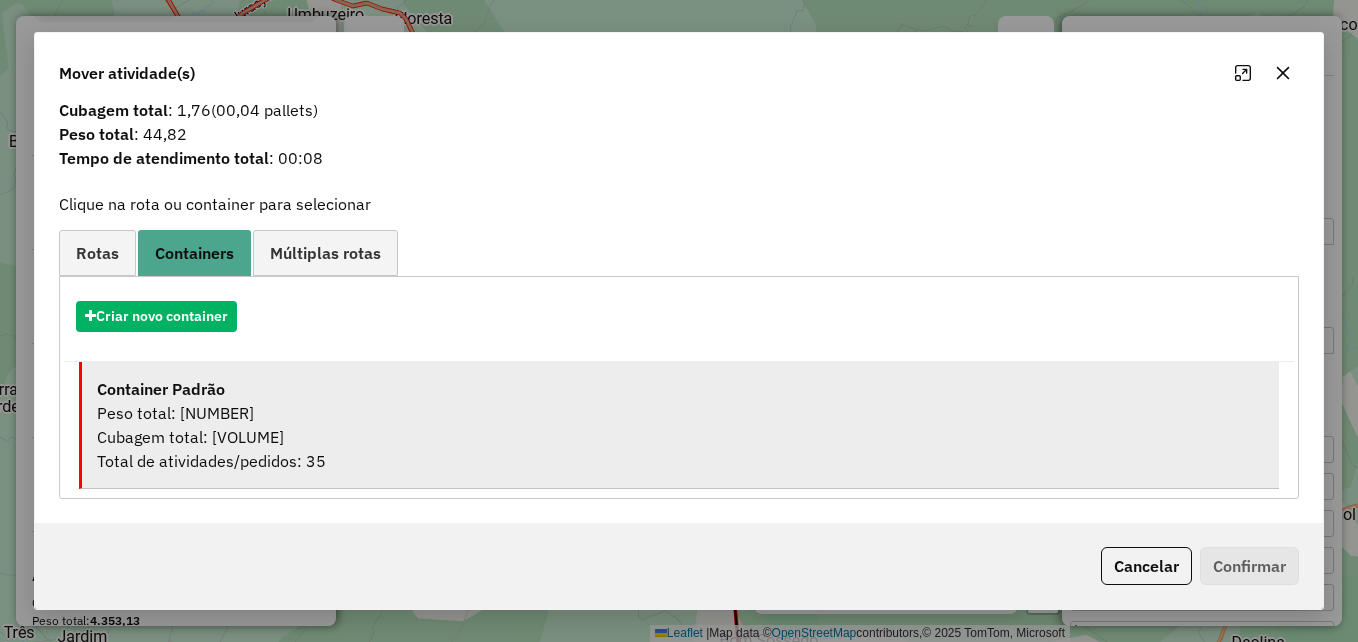 click on "Container Padrão" at bounding box center (680, 389) 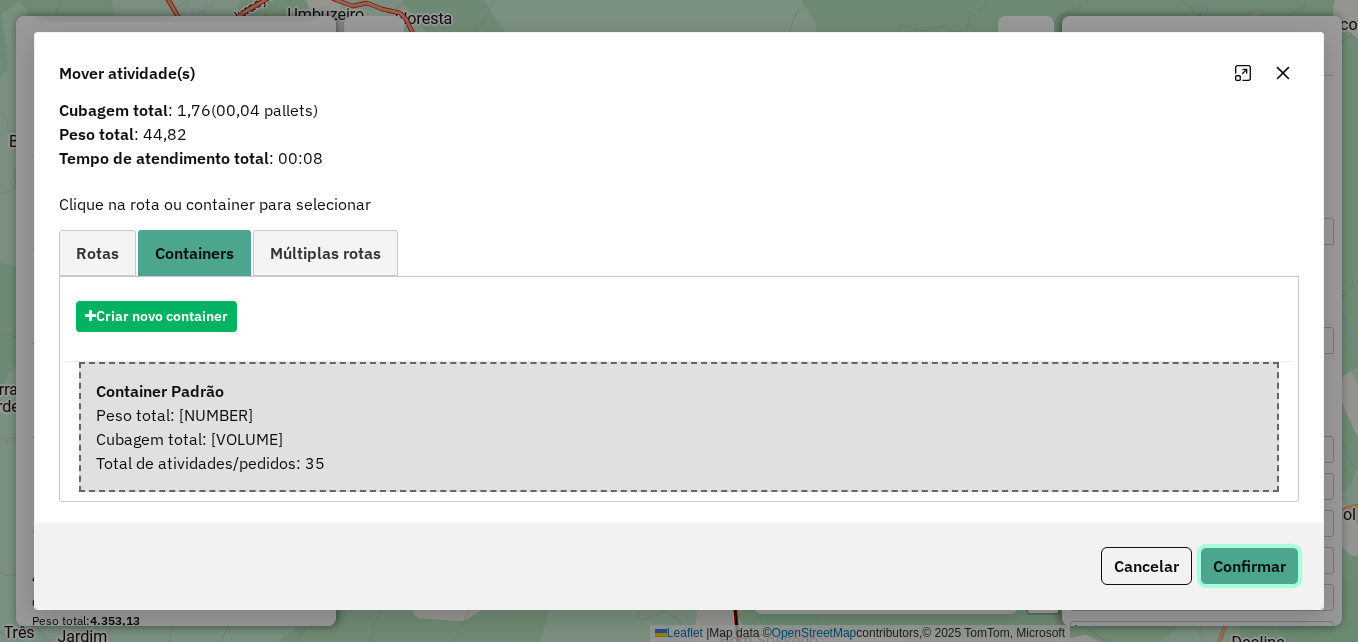 click on "Confirmar" 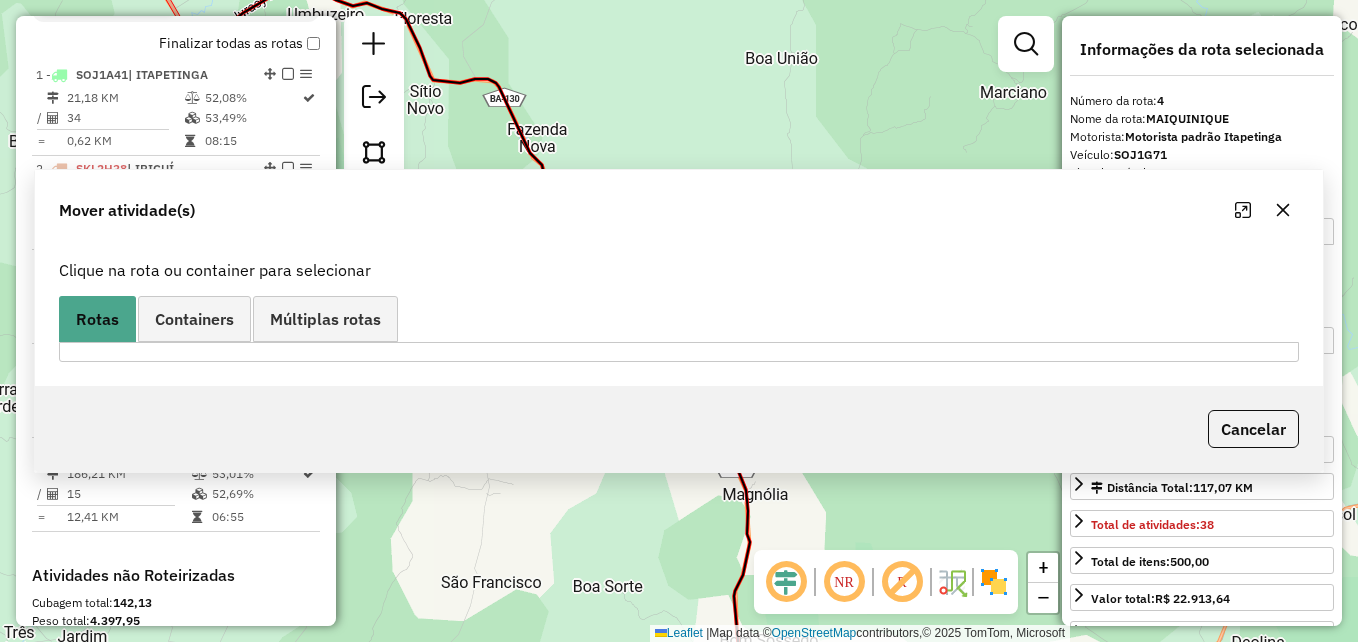 scroll, scrollTop: 0, scrollLeft: 0, axis: both 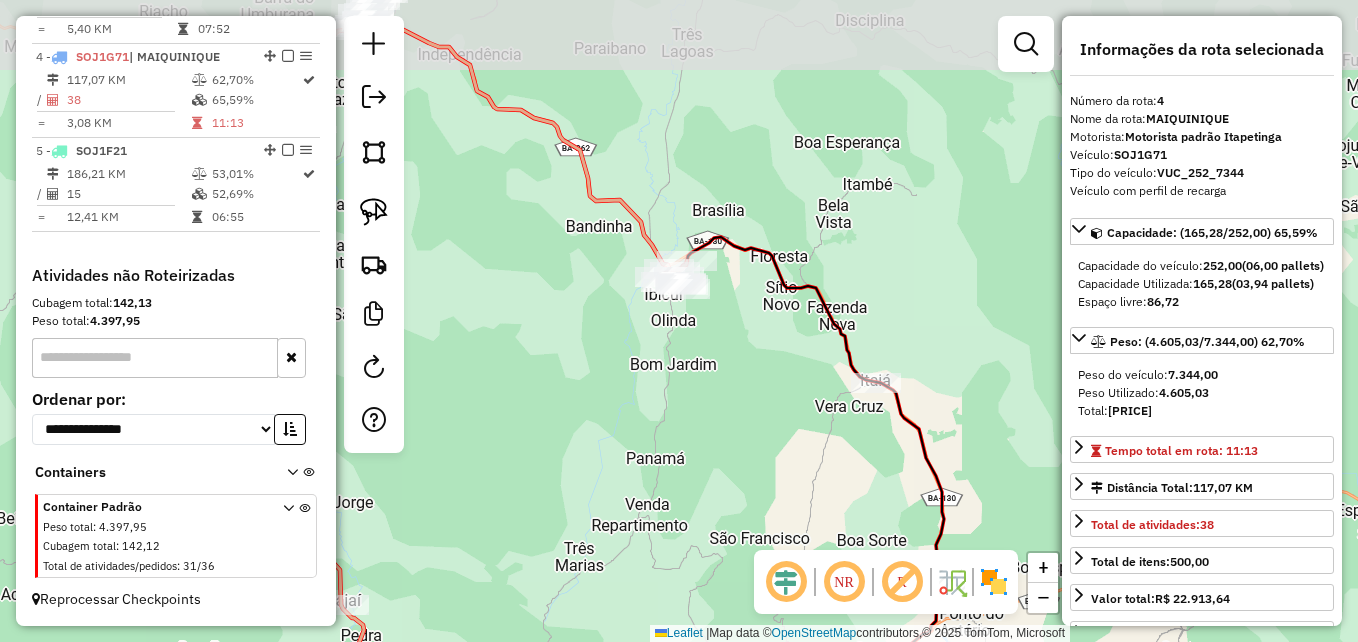 drag, startPoint x: 785, startPoint y: 257, endPoint x: 929, endPoint y: 344, distance: 168.2409 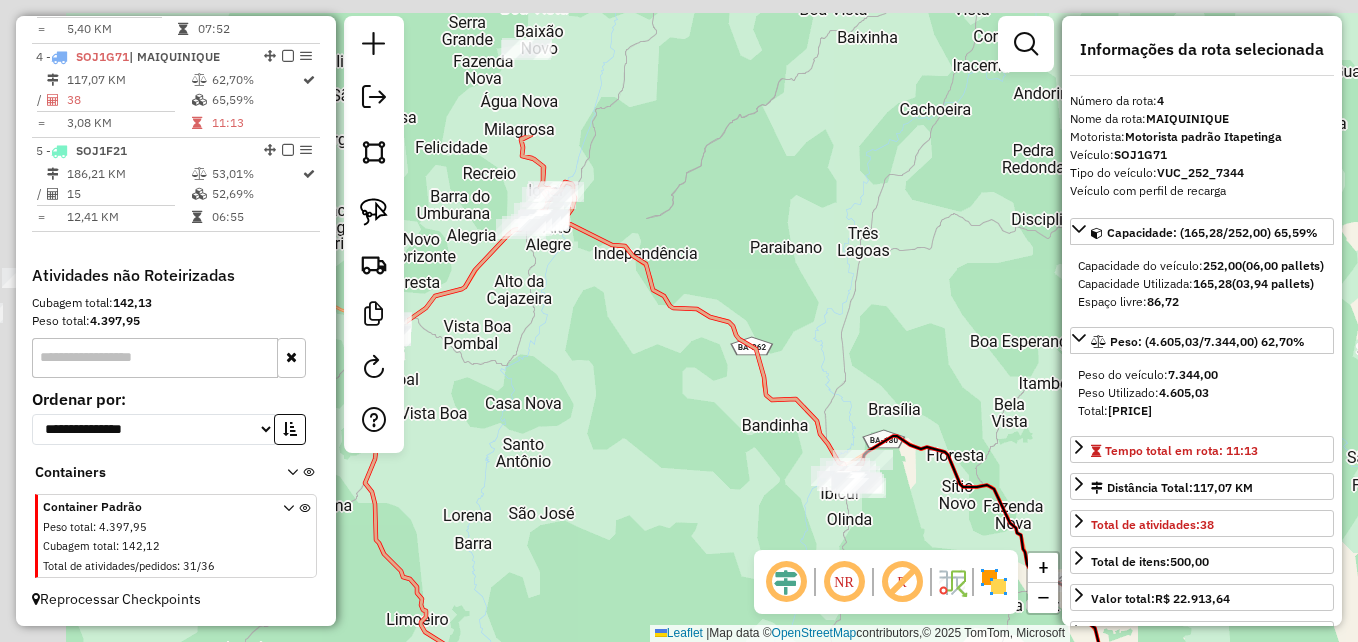 drag, startPoint x: 903, startPoint y: 382, endPoint x: 978, endPoint y: 495, distance: 135.62448 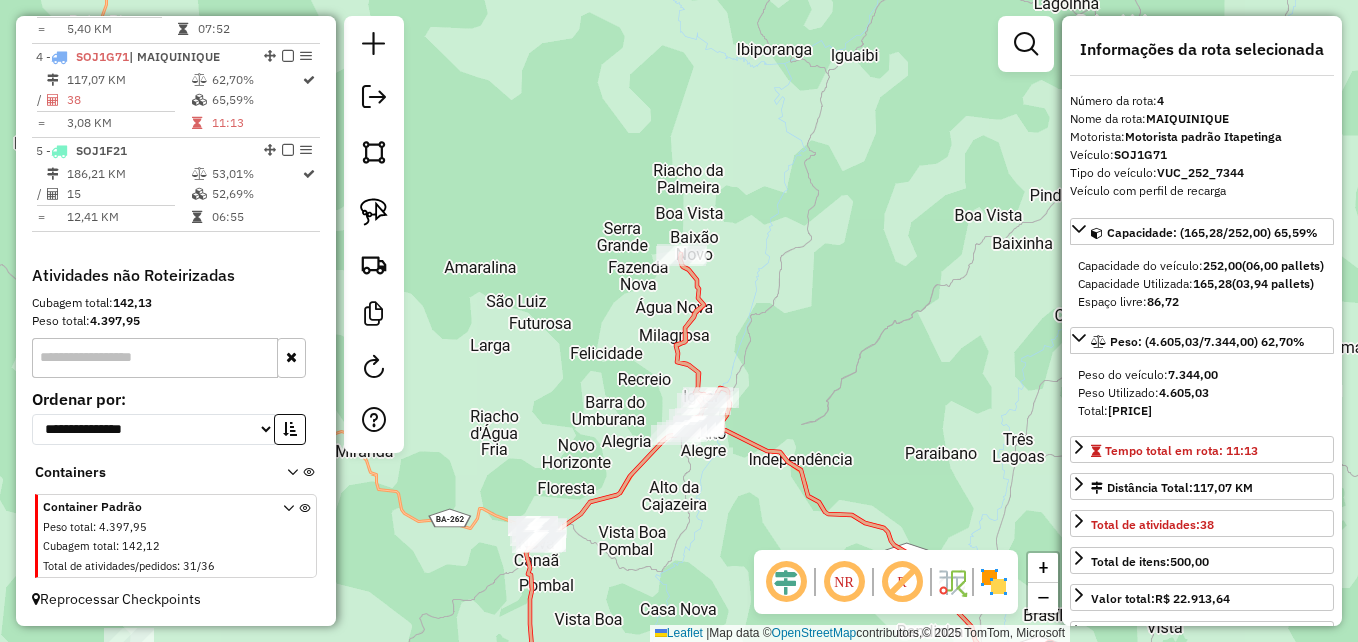 drag, startPoint x: 761, startPoint y: 266, endPoint x: 803, endPoint y: 317, distance: 66.068146 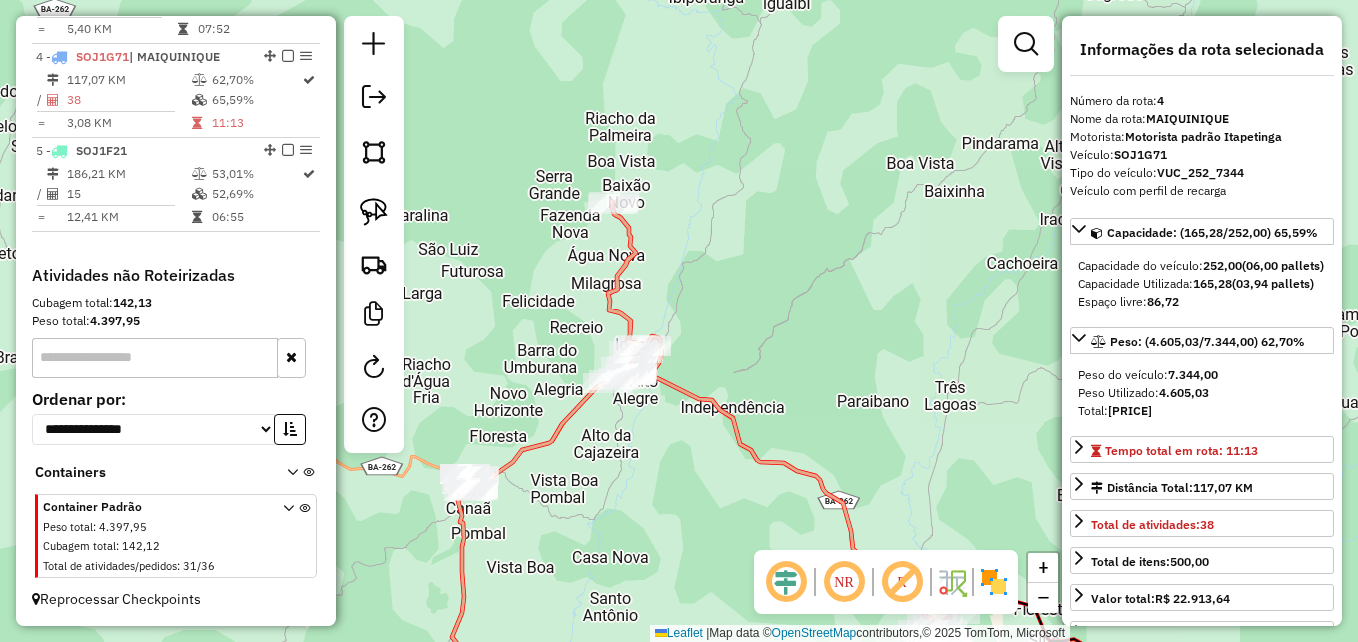 drag, startPoint x: 795, startPoint y: 313, endPoint x: 718, endPoint y: 243, distance: 104.062485 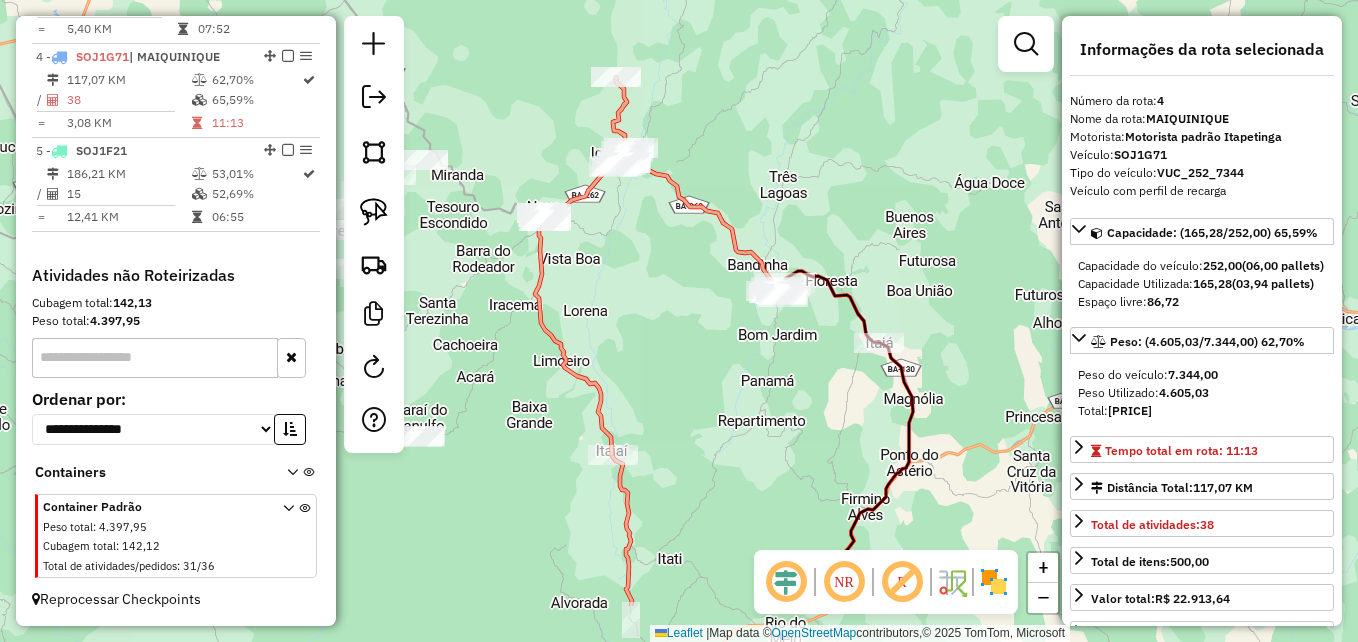 drag, startPoint x: 858, startPoint y: 256, endPoint x: 747, endPoint y: 156, distance: 149.40215 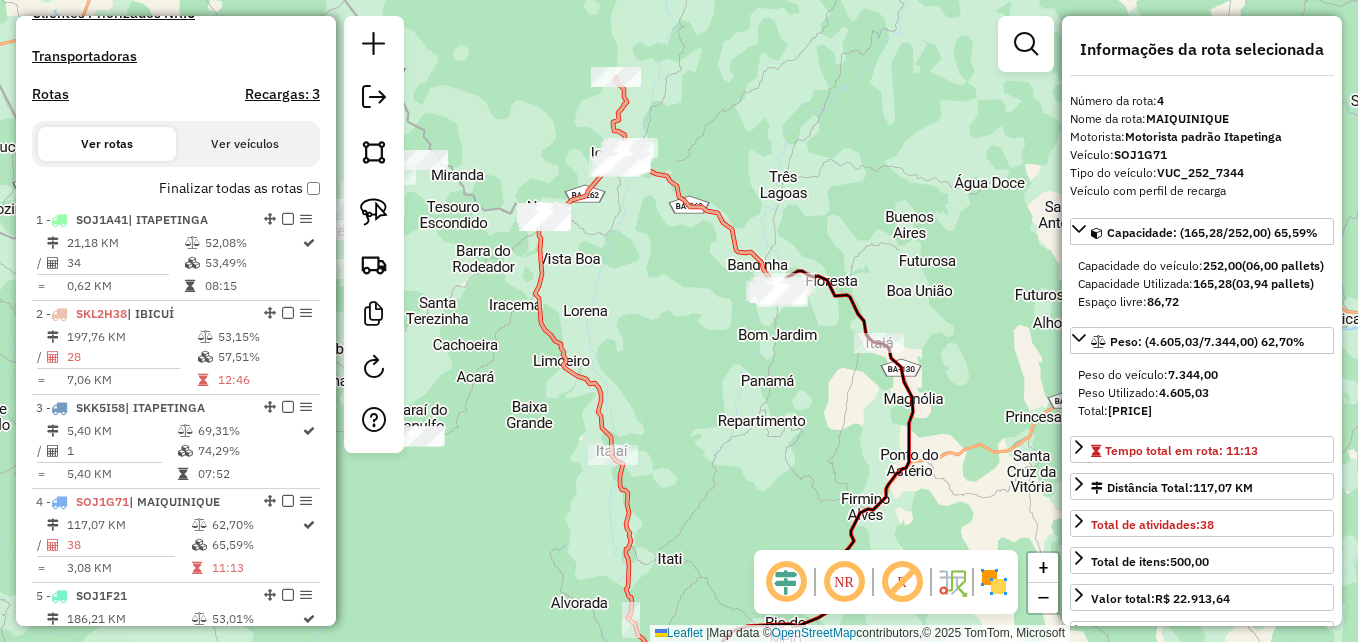 scroll, scrollTop: 628, scrollLeft: 0, axis: vertical 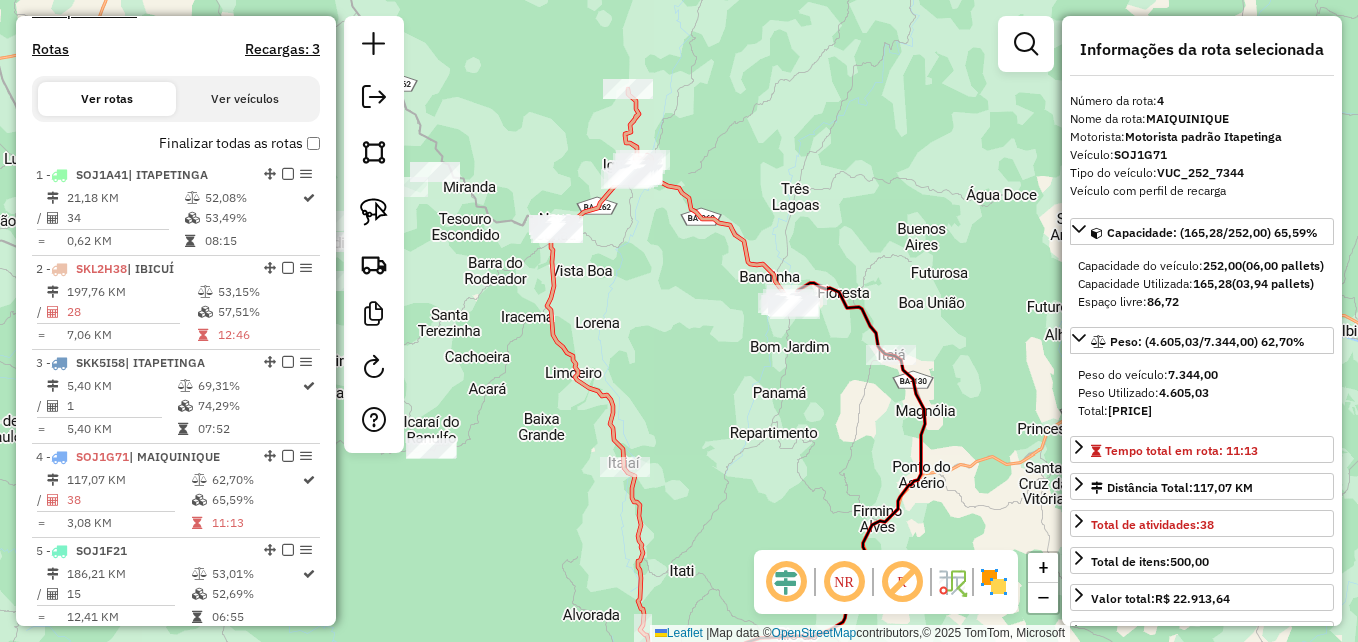 drag, startPoint x: 721, startPoint y: 212, endPoint x: 768, endPoint y: 291, distance: 91.92388 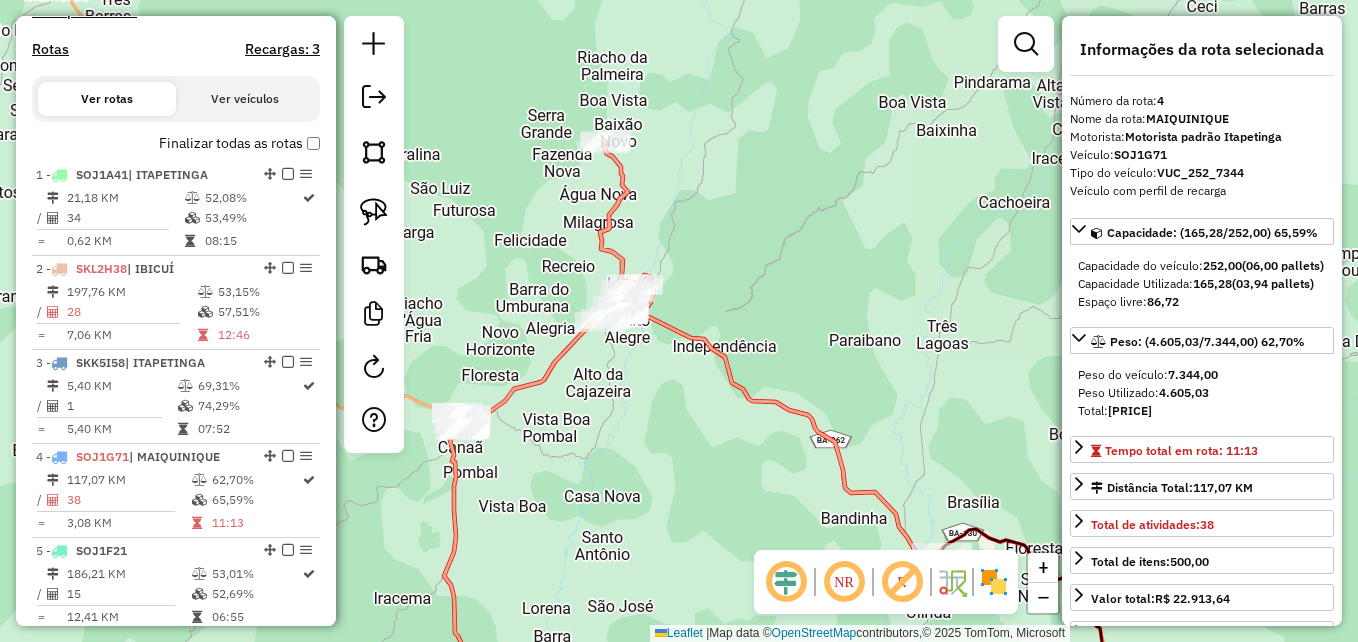 drag, startPoint x: 759, startPoint y: 185, endPoint x: 828, endPoint y: 247, distance: 92.76314 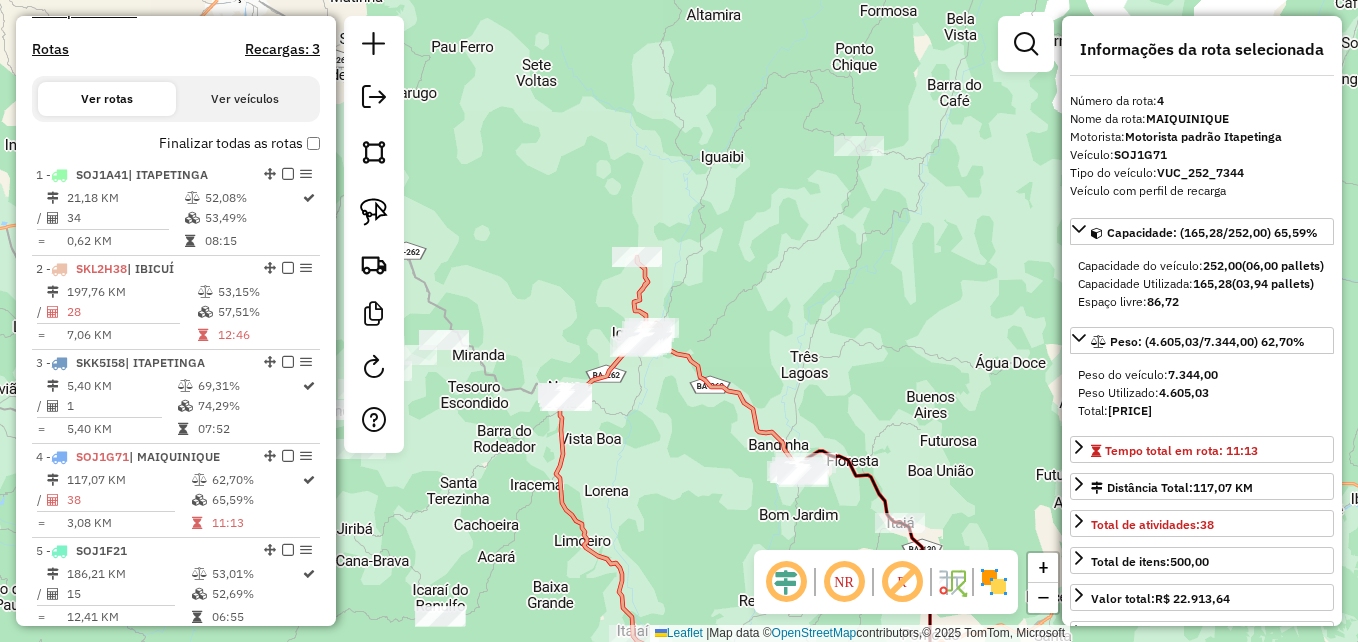 drag, startPoint x: 854, startPoint y: 192, endPoint x: 756, endPoint y: 277, distance: 129.72664 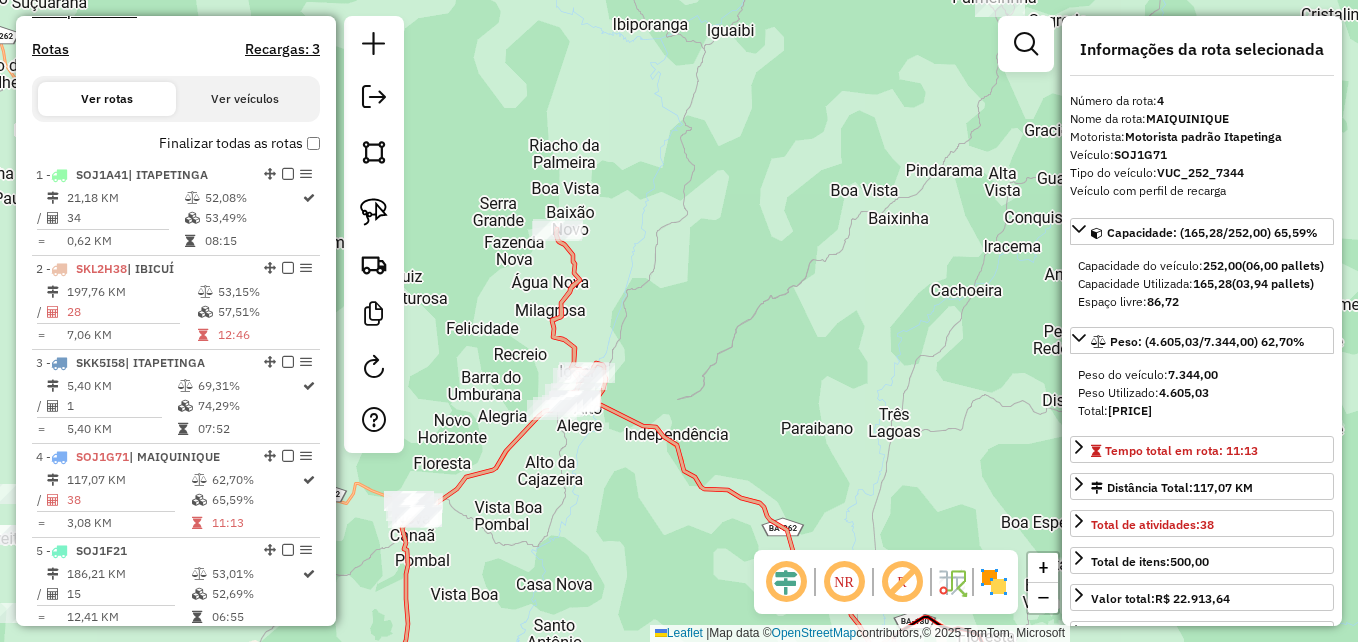 drag, startPoint x: 748, startPoint y: 256, endPoint x: 790, endPoint y: 250, distance: 42.426407 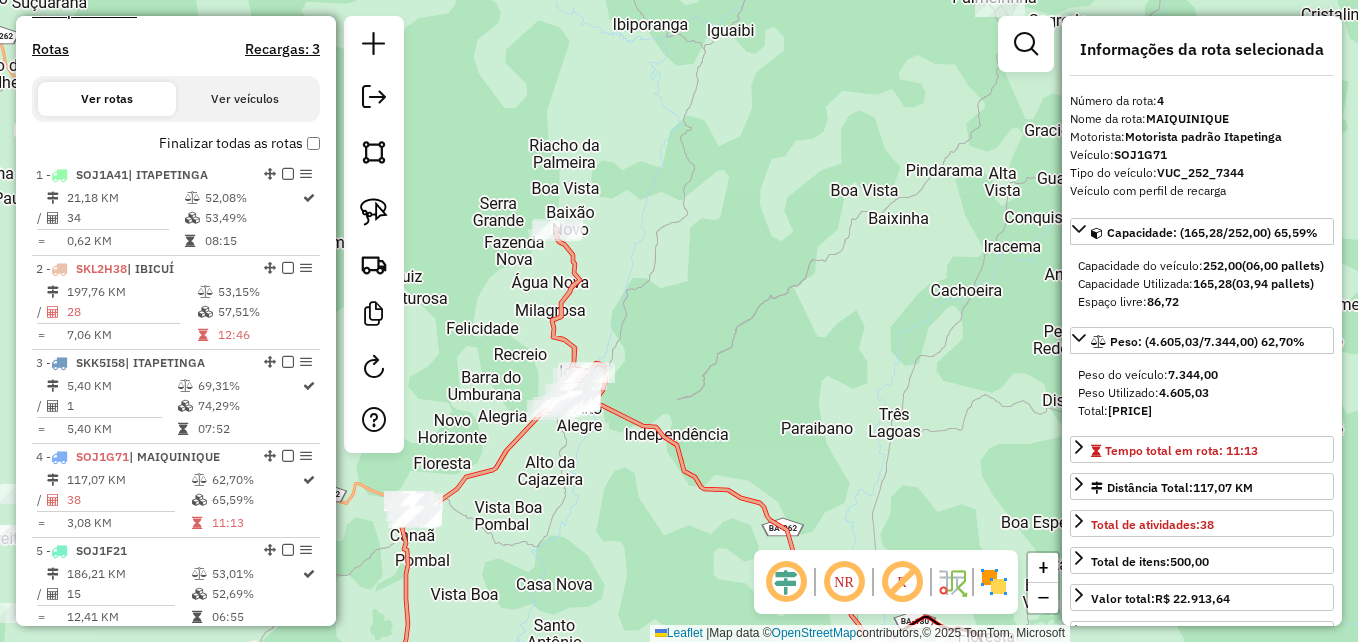 click on "**********" at bounding box center (1202, 321) 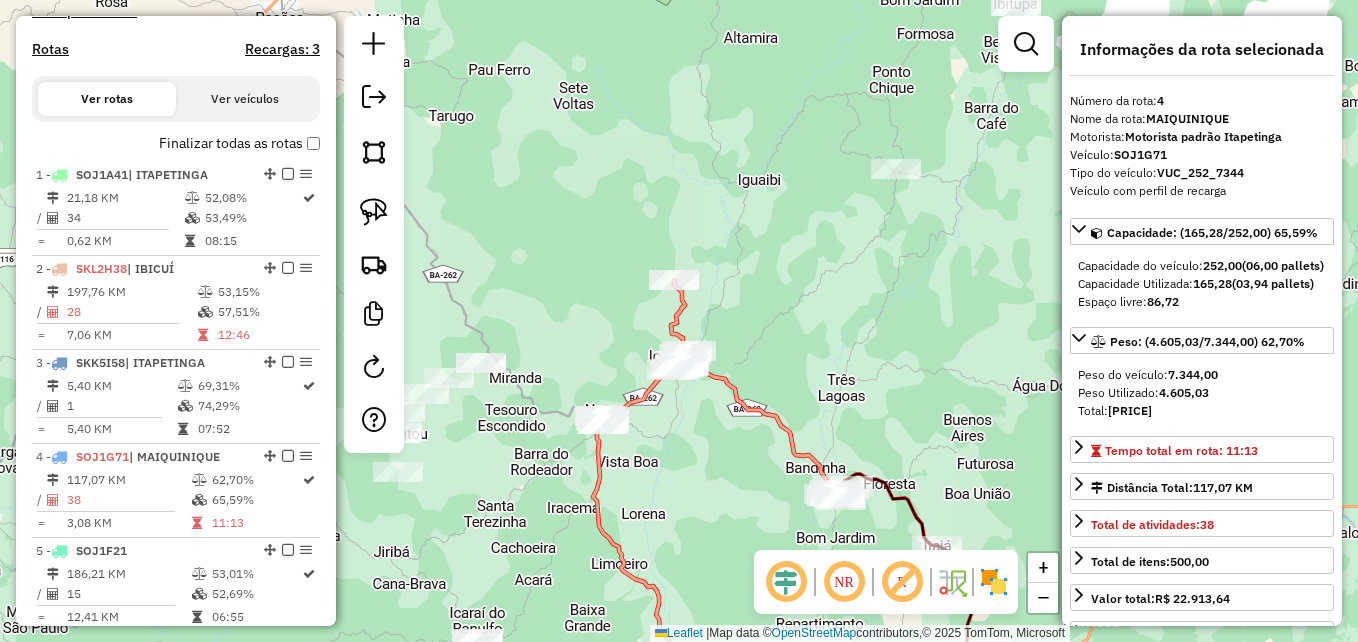 drag, startPoint x: 856, startPoint y: 373, endPoint x: 798, endPoint y: 291, distance: 100.43903 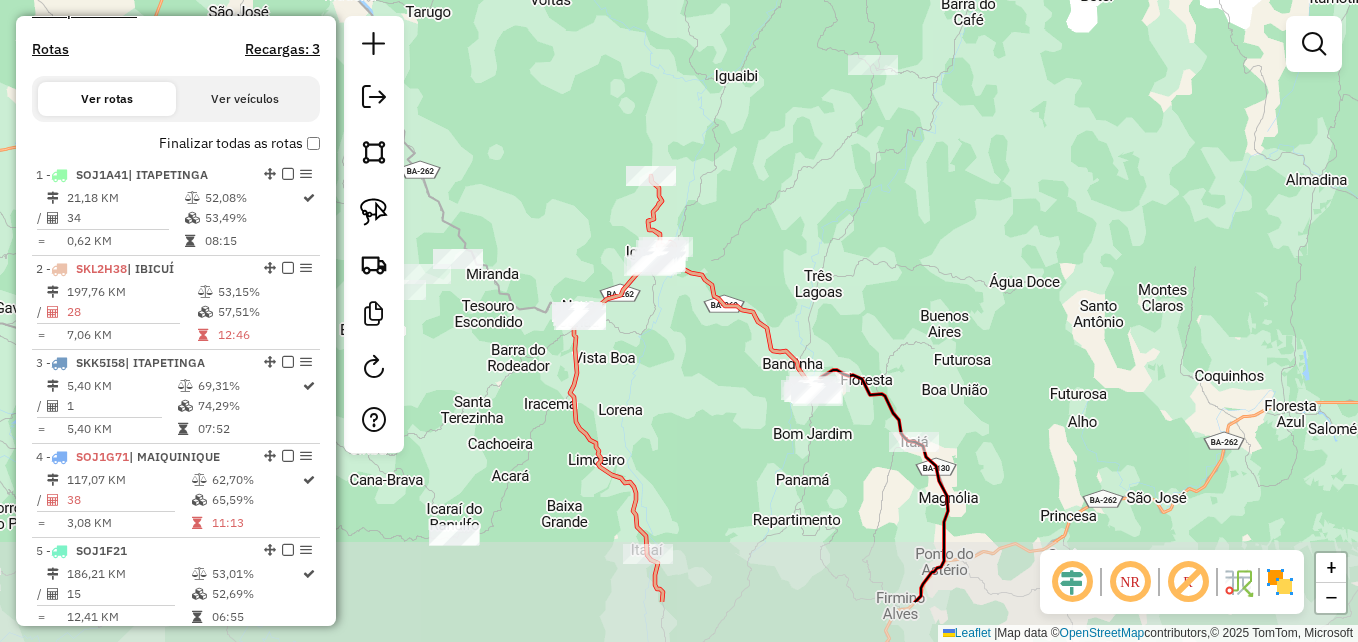 drag, startPoint x: 817, startPoint y: 329, endPoint x: 795, endPoint y: 223, distance: 108.25895 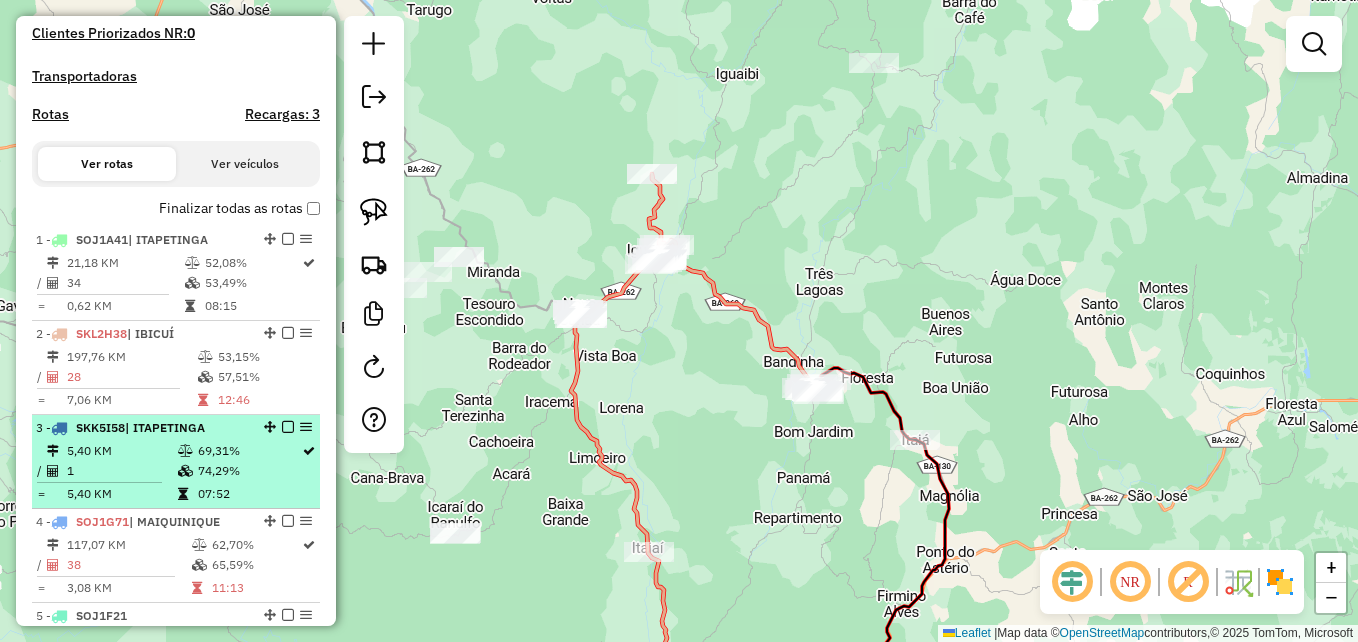 scroll, scrollTop: 528, scrollLeft: 0, axis: vertical 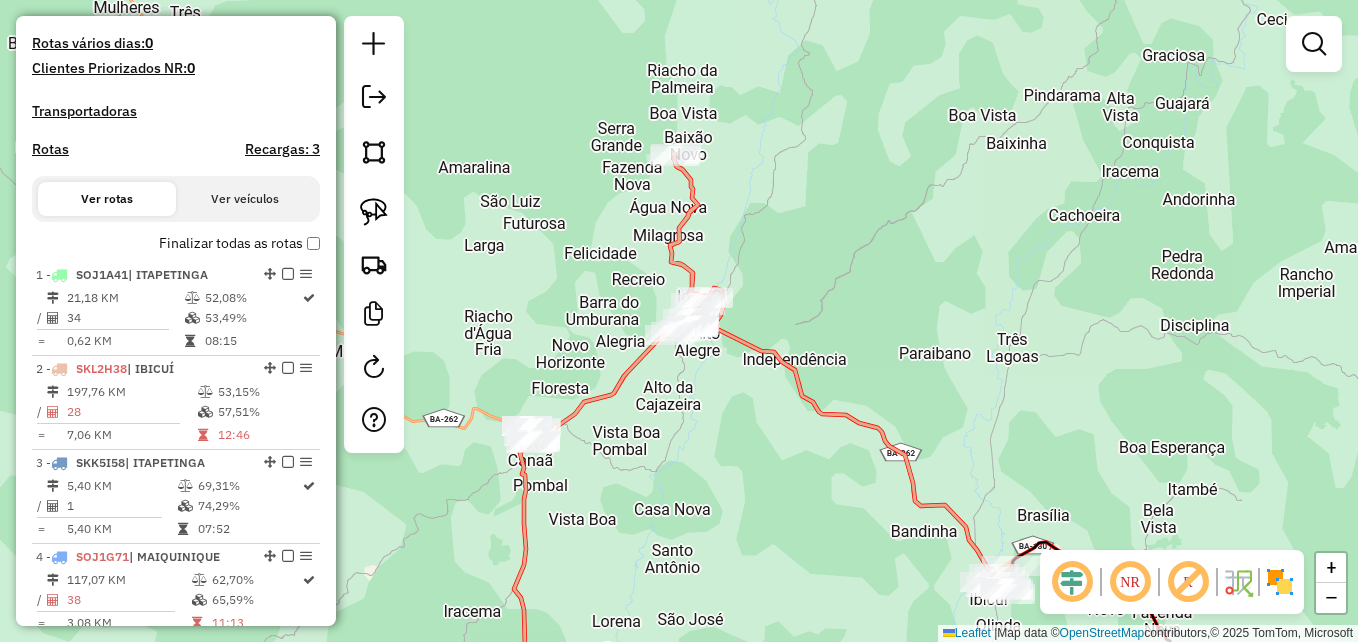 drag, startPoint x: 741, startPoint y: 113, endPoint x: 759, endPoint y: 192, distance: 81.02469 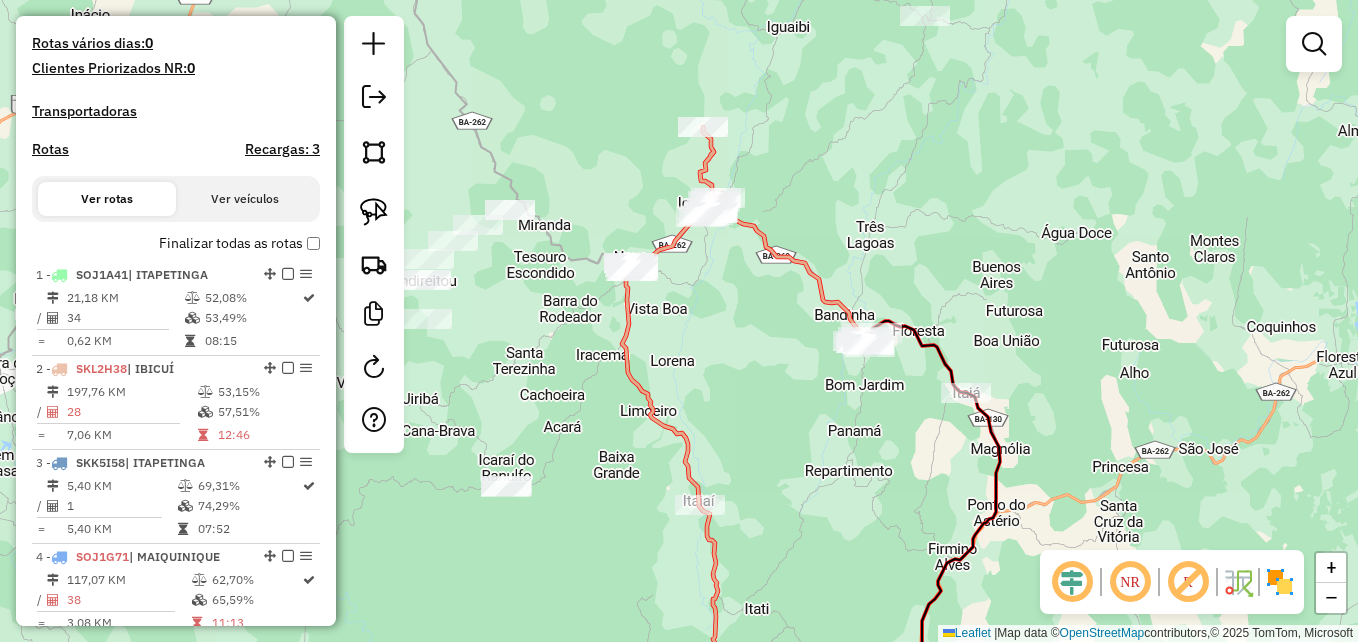 drag, startPoint x: 809, startPoint y: 236, endPoint x: 786, endPoint y: 136, distance: 102.610916 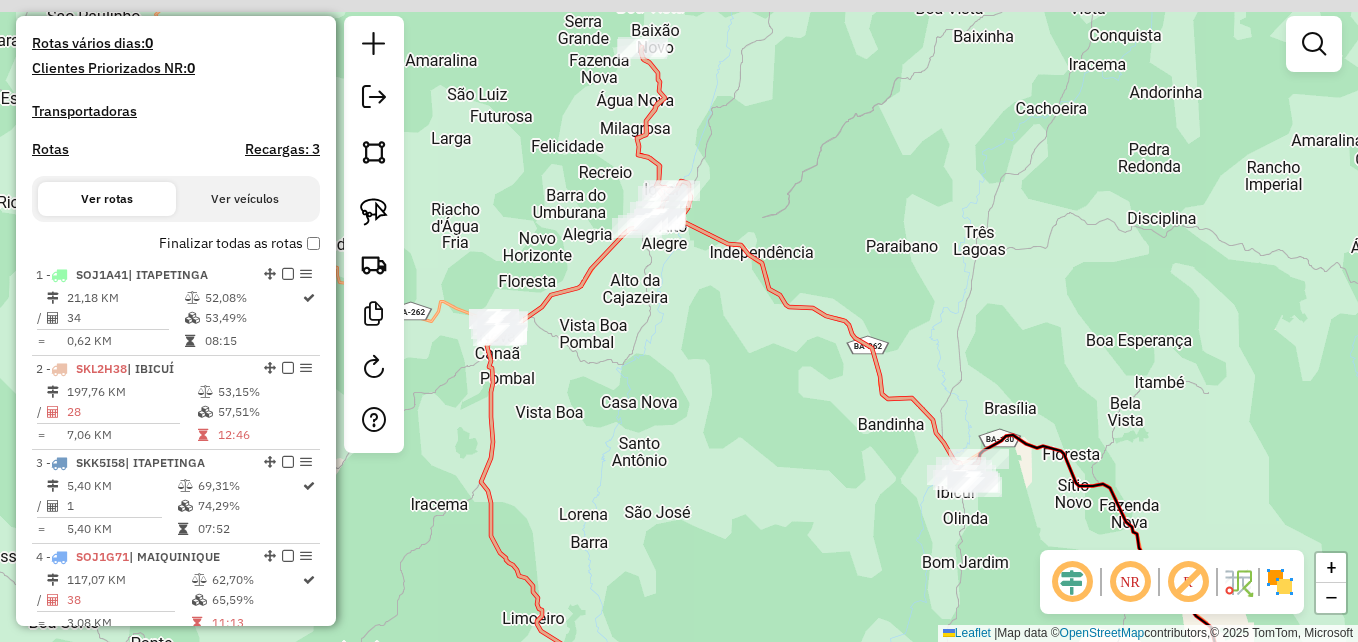 drag, startPoint x: 720, startPoint y: 68, endPoint x: 803, endPoint y: 287, distance: 234.20078 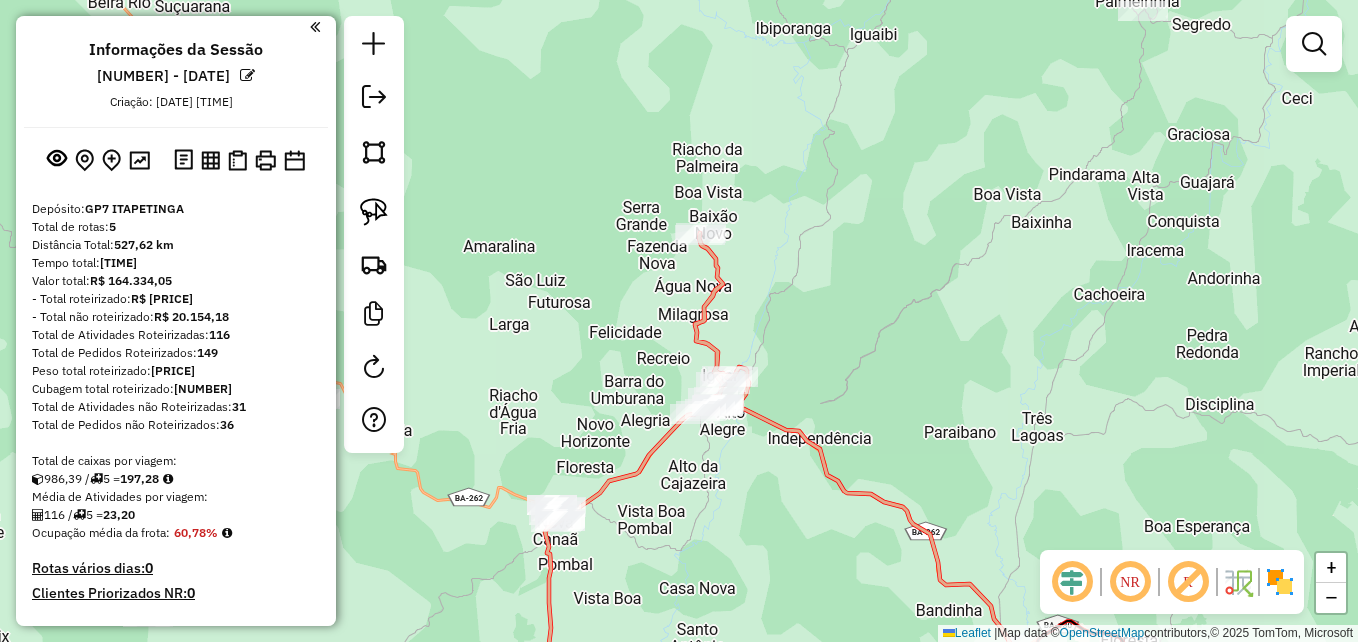 scroll, scrollTop: 0, scrollLeft: 0, axis: both 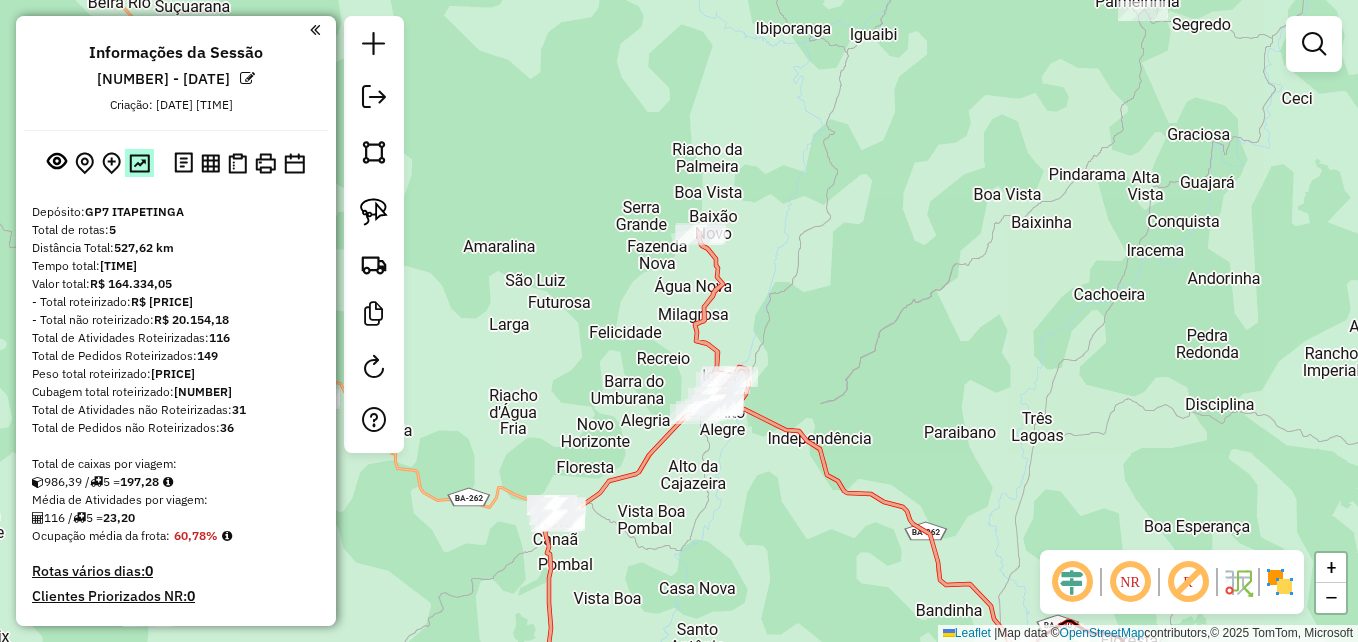 click at bounding box center [139, 163] 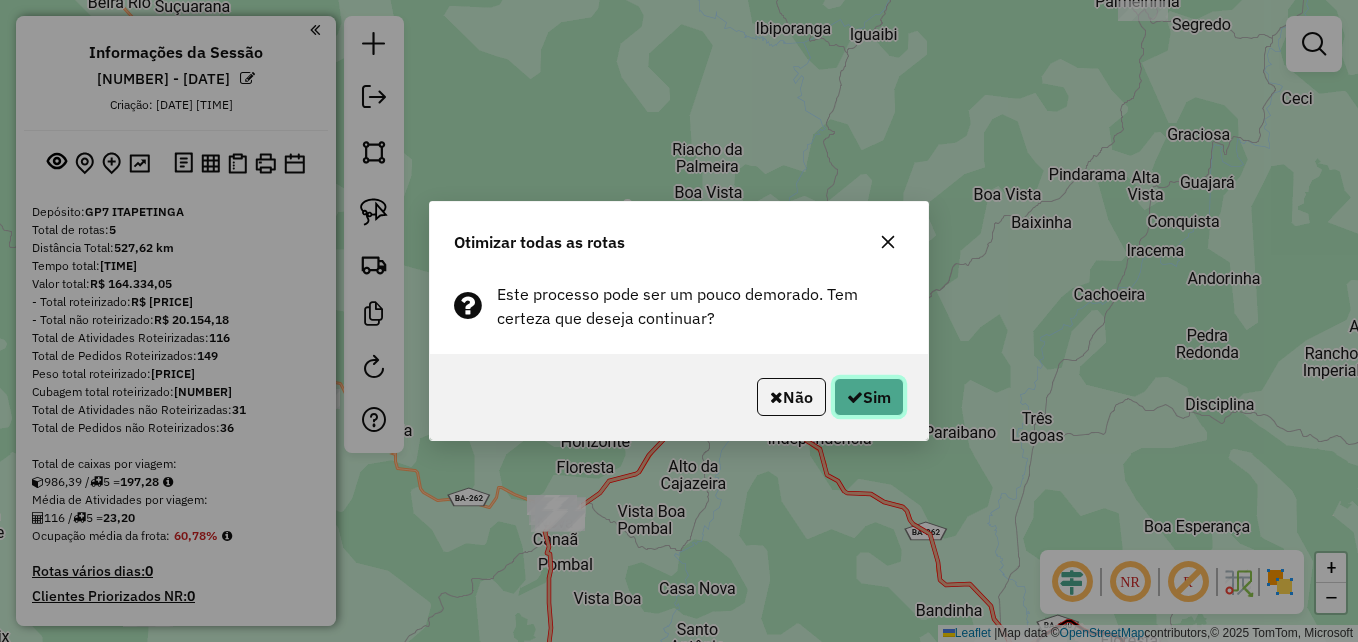 click on "Sim" 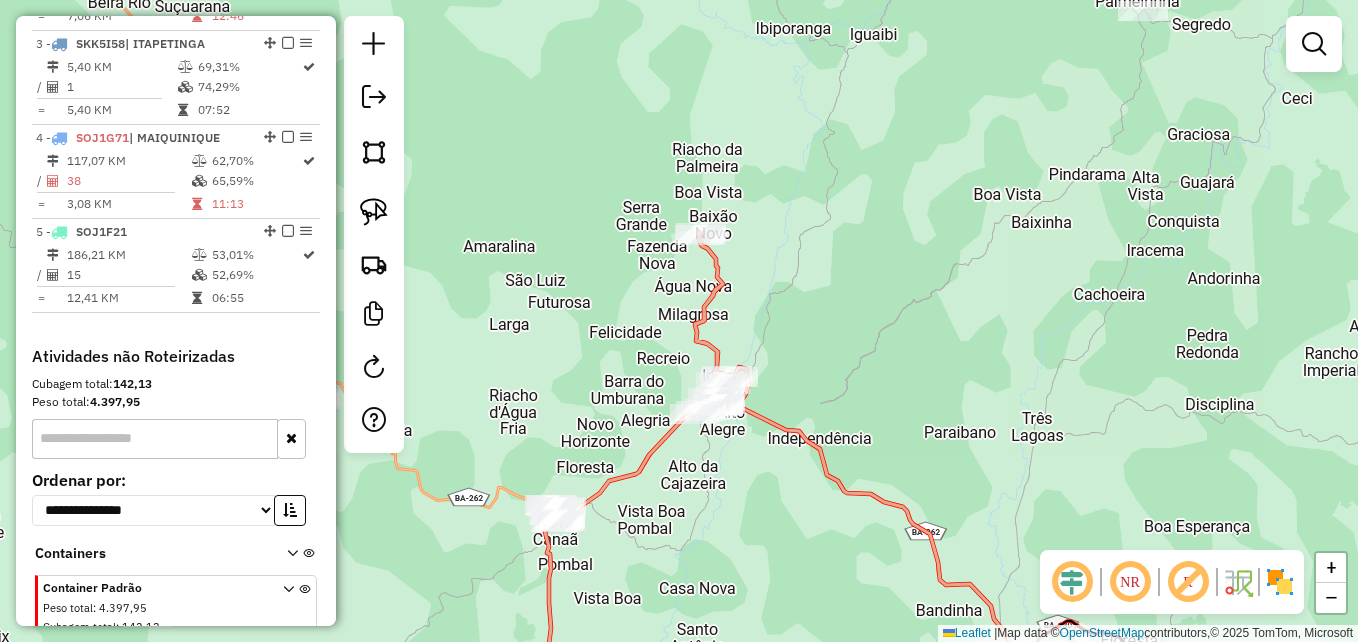 scroll, scrollTop: 1028, scrollLeft: 0, axis: vertical 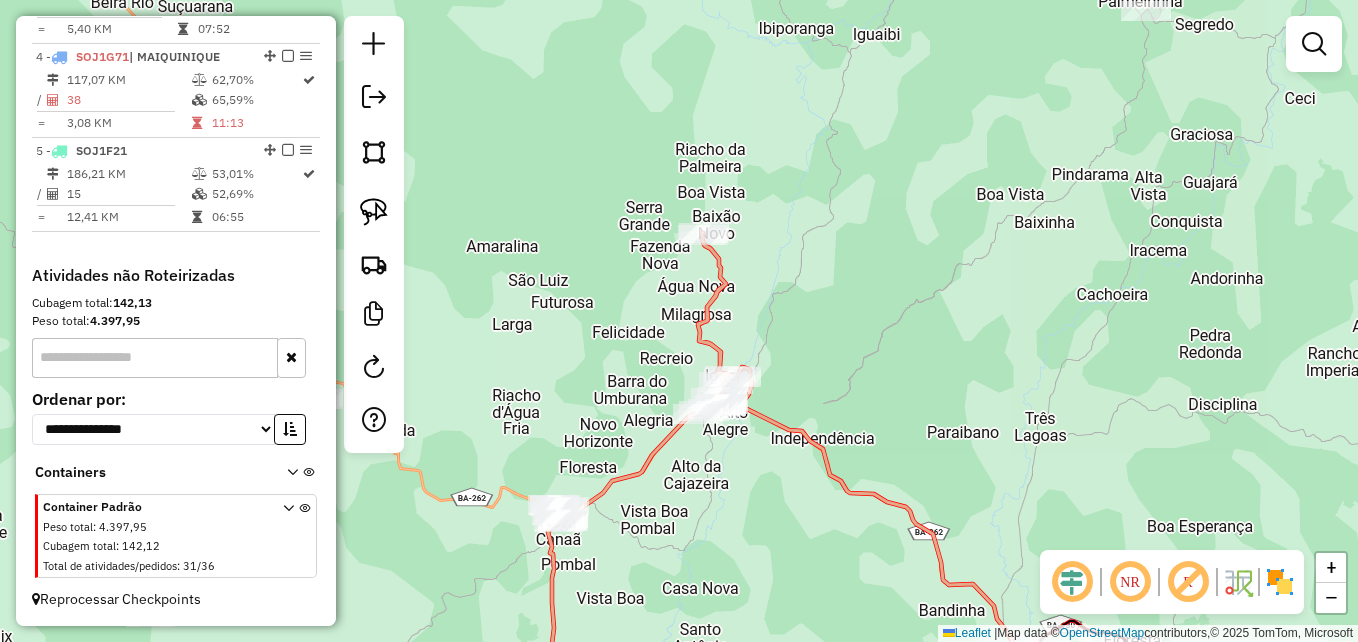 click on "Janela de atendimento Grade de atendimento Capacidade Transportadoras Veículos Cliente Pedidos  Rotas Selecione os dias de semana para filtrar as janelas de atendimento  Seg   Ter   Qua   Qui   Sex   Sáb   Dom  Informe o período da janela de atendimento: De: Até:  Filtrar exatamente a janela do cliente  Considerar janela de atendimento padrão  Selecione os dias de semana para filtrar as grades de atendimento  Seg   Ter   Qua   Qui   Sex   Sáb   Dom   Considerar clientes sem dia de atendimento cadastrado  Clientes fora do dia de atendimento selecionado Filtrar as atividades entre os valores definidos abaixo:  Peso mínimo:   Peso máximo:   Cubagem mínima:   Cubagem máxima:   De:   Até:  Filtrar as atividades entre o tempo de atendimento definido abaixo:  De:   Até:   Considerar capacidade total dos clientes não roteirizados Transportadora: Selecione um ou mais itens Tipo de veículo: Selecione um ou mais itens Veículo: Selecione um ou mais itens Motorista: Selecione um ou mais itens Nome: Rótulo:" 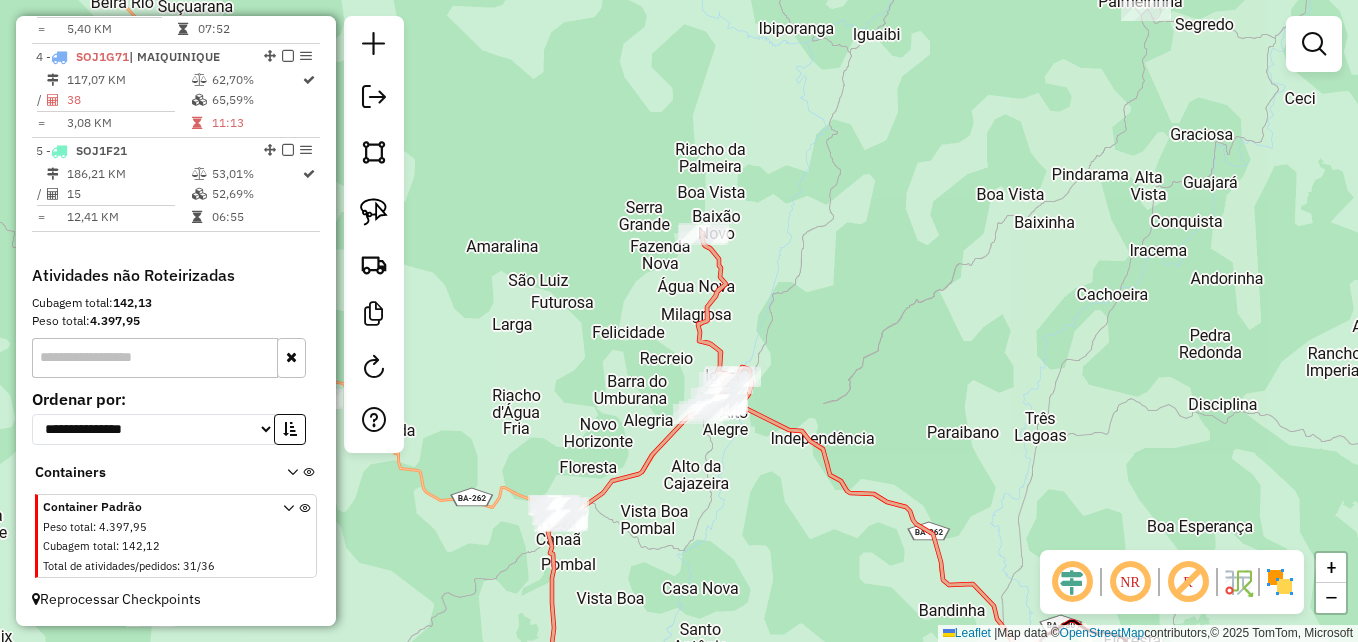 click on "Janela de atendimento Grade de atendimento Capacidade Transportadoras Veículos Cliente Pedidos  Rotas Selecione os dias de semana para filtrar as janelas de atendimento  Seg   Ter   Qua   Qui   Sex   Sáb   Dom  Informe o período da janela de atendimento: De: Até:  Filtrar exatamente a janela do cliente  Considerar janela de atendimento padrão  Selecione os dias de semana para filtrar as grades de atendimento  Seg   Ter   Qua   Qui   Sex   Sáb   Dom   Considerar clientes sem dia de atendimento cadastrado  Clientes fora do dia de atendimento selecionado Filtrar as atividades entre os valores definidos abaixo:  Peso mínimo:   Peso máximo:   Cubagem mínima:   Cubagem máxima:   De:   Até:  Filtrar as atividades entre o tempo de atendimento definido abaixo:  De:   Até:   Considerar capacidade total dos clientes não roteirizados Transportadora: Selecione um ou mais itens Tipo de veículo: Selecione um ou mais itens Veículo: Selecione um ou mais itens Motorista: Selecione um ou mais itens Nome: Rótulo:" 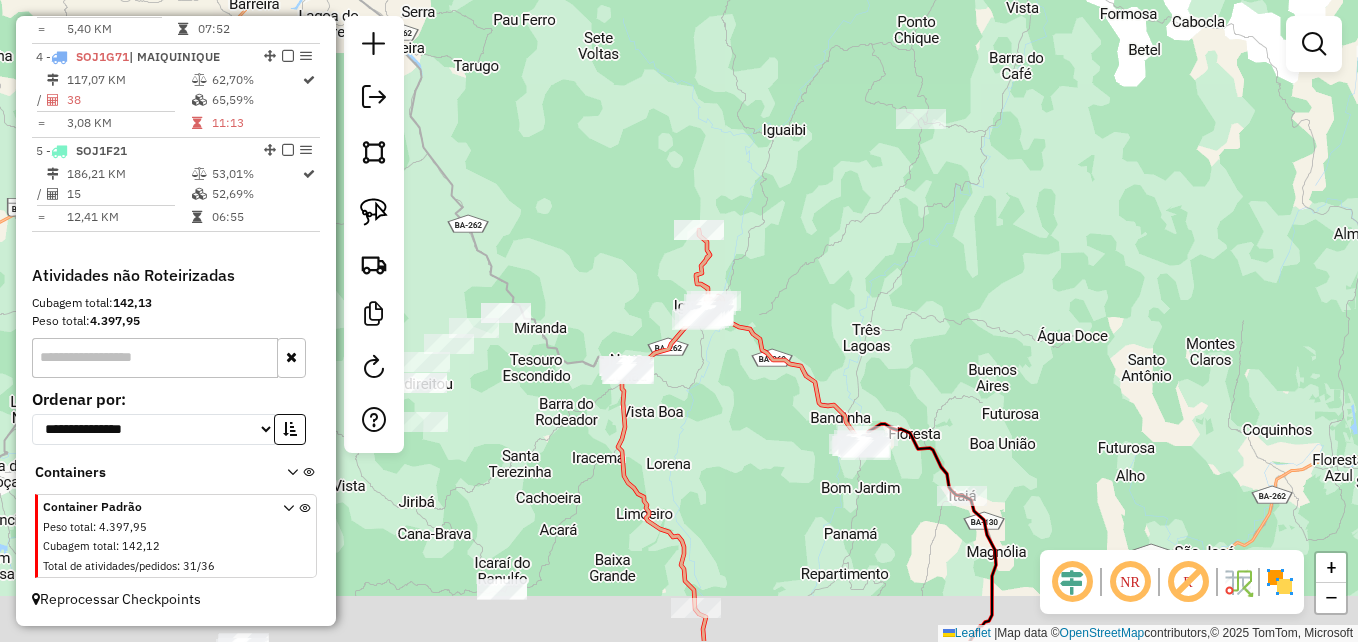 drag, startPoint x: 1051, startPoint y: 350, endPoint x: 909, endPoint y: 273, distance: 161.53328 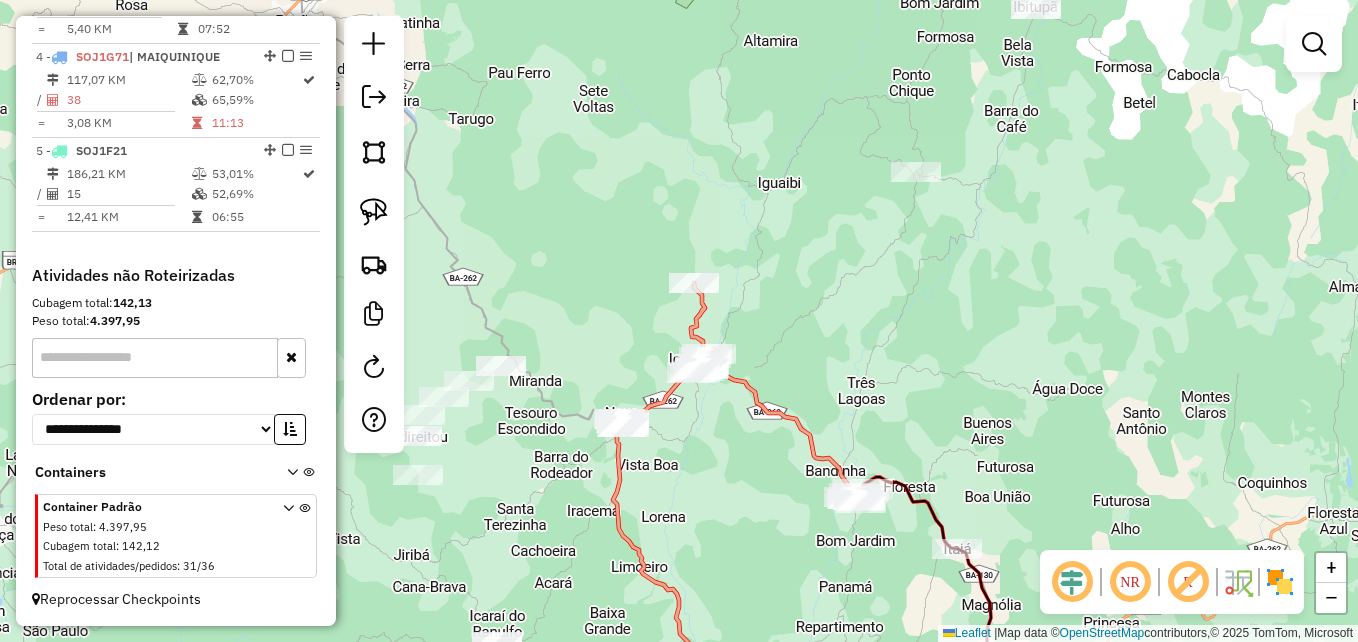 click on "Janela de atendimento Grade de atendimento Capacidade Transportadoras Veículos Cliente Pedidos  Rotas Selecione os dias de semana para filtrar as janelas de atendimento  Seg   Ter   Qua   Qui   Sex   Sáb   Dom  Informe o período da janela de atendimento: De: Até:  Filtrar exatamente a janela do cliente  Considerar janela de atendimento padrão  Selecione os dias de semana para filtrar as grades de atendimento  Seg   Ter   Qua   Qui   Sex   Sáb   Dom   Considerar clientes sem dia de atendimento cadastrado  Clientes fora do dia de atendimento selecionado Filtrar as atividades entre os valores definidos abaixo:  Peso mínimo:   Peso máximo:   Cubagem mínima:   Cubagem máxima:   De:   Até:  Filtrar as atividades entre o tempo de atendimento definido abaixo:  De:   Até:   Considerar capacidade total dos clientes não roteirizados Transportadora: Selecione um ou mais itens Tipo de veículo: Selecione um ou mais itens Veículo: Selecione um ou mais itens Motorista: Selecione um ou mais itens Nome: Rótulo:" 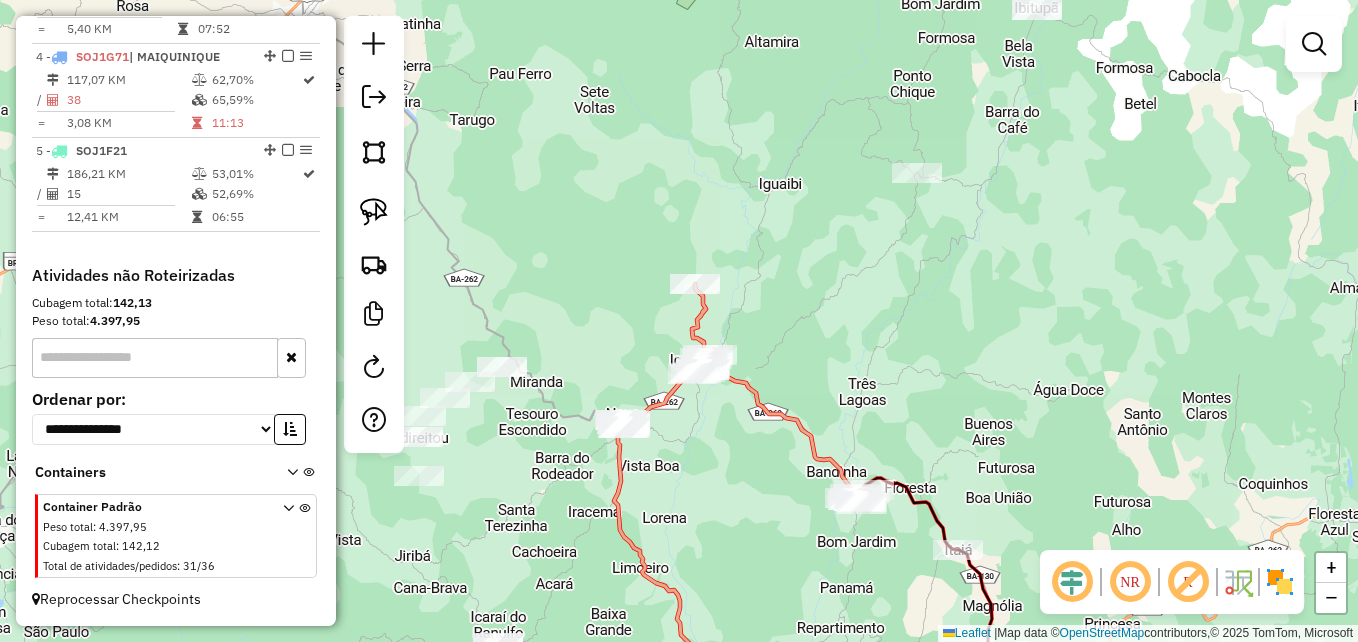 click on "Janela de atendimento Grade de atendimento Capacidade Transportadoras Veículos Cliente Pedidos  Rotas Selecione os dias de semana para filtrar as janelas de atendimento  Seg   Ter   Qua   Qui   Sex   Sáb   Dom  Informe o período da janela de atendimento: De: Até:  Filtrar exatamente a janela do cliente  Considerar janela de atendimento padrão  Selecione os dias de semana para filtrar as grades de atendimento  Seg   Ter   Qua   Qui   Sex   Sáb   Dom   Considerar clientes sem dia de atendimento cadastrado  Clientes fora do dia de atendimento selecionado Filtrar as atividades entre os valores definidos abaixo:  Peso mínimo:   Peso máximo:   Cubagem mínima:   Cubagem máxima:   De:   Até:  Filtrar as atividades entre o tempo de atendimento definido abaixo:  De:   Até:   Considerar capacidade total dos clientes não roteirizados Transportadora: Selecione um ou mais itens Tipo de veículo: Selecione um ou mais itens Veículo: Selecione um ou mais itens Motorista: Selecione um ou mais itens Nome: Rótulo:" 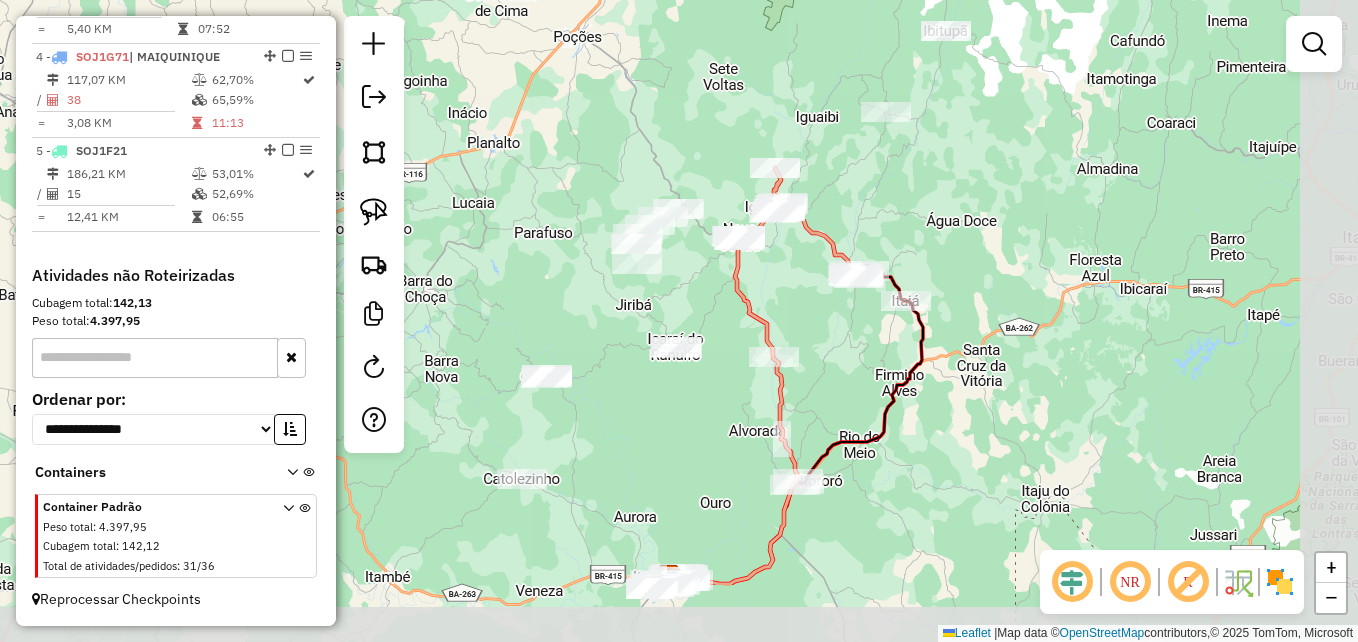 drag, startPoint x: 968, startPoint y: 508, endPoint x: 884, endPoint y: 390, distance: 144.84474 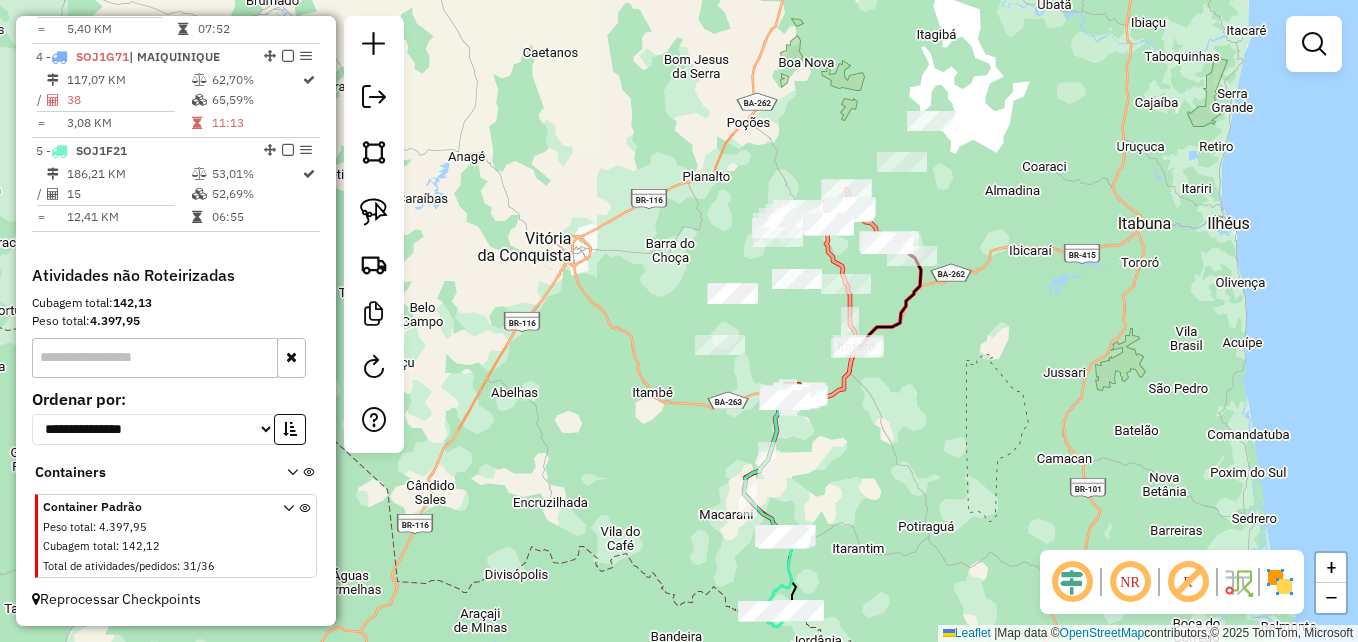 drag, startPoint x: 981, startPoint y: 440, endPoint x: 954, endPoint y: 377, distance: 68.54196 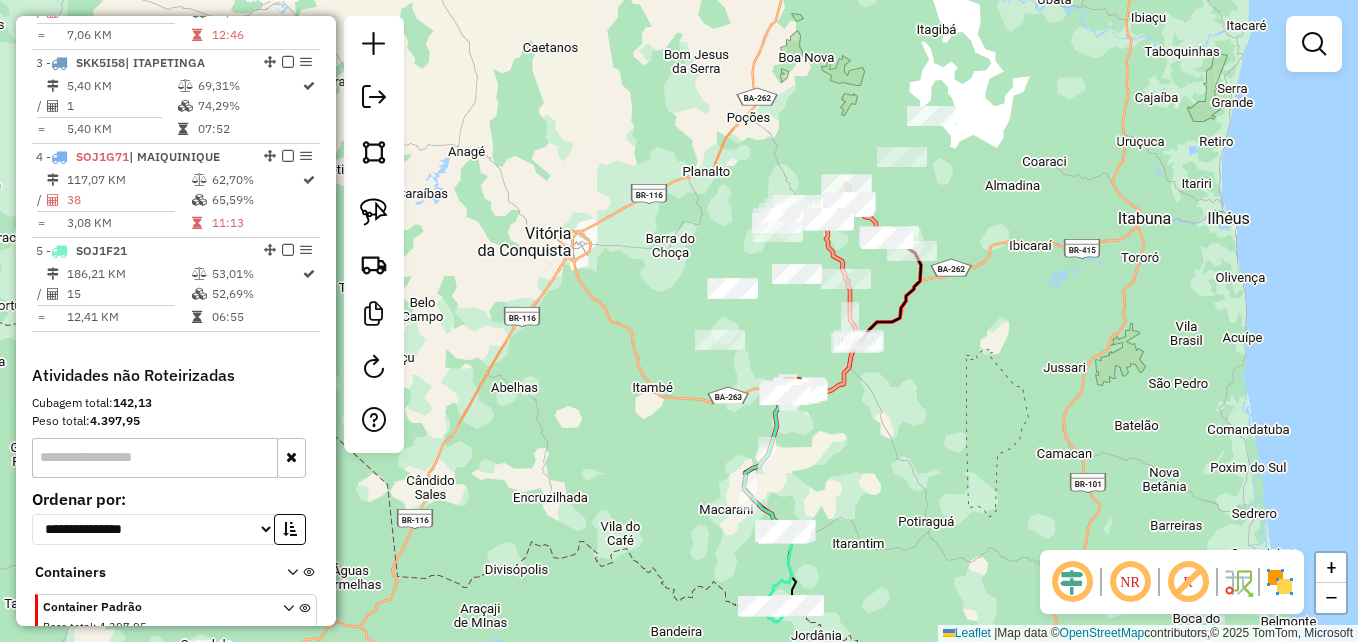 scroll, scrollTop: 828, scrollLeft: 0, axis: vertical 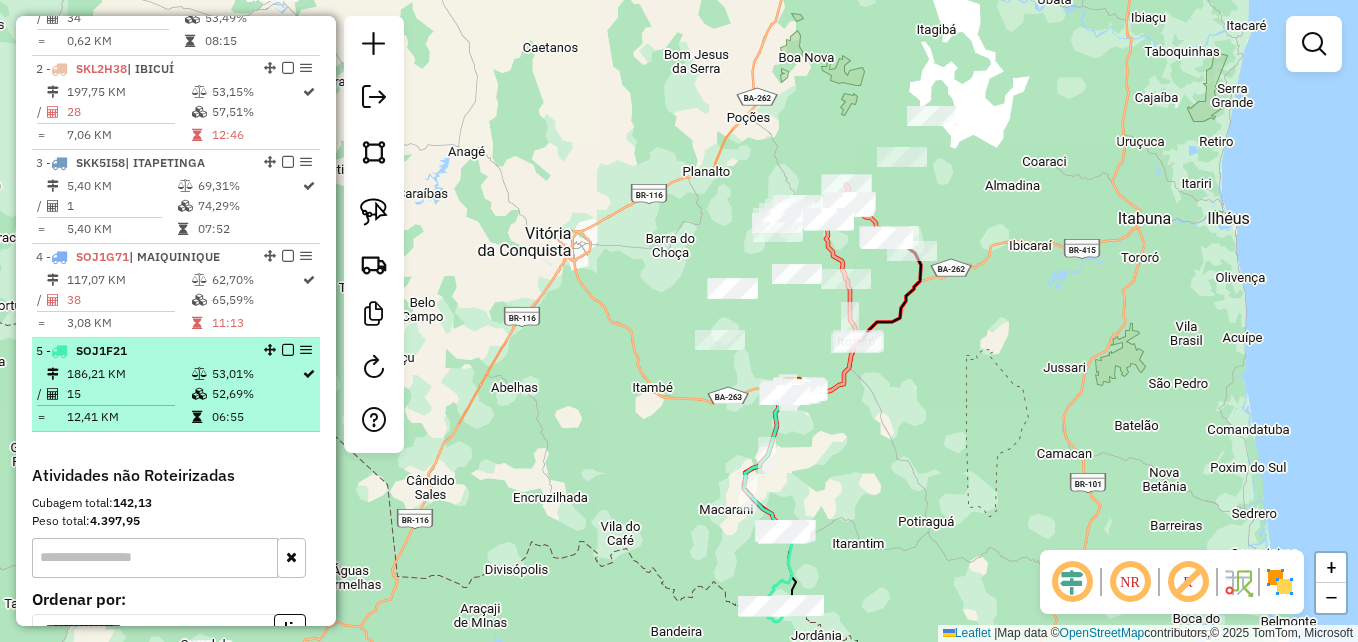 click on "[NUMBER] - [PLATE] [DISTANCE] [PERCENTAGE] [PERCENTAGE] [DISTANCE] [TIME]" at bounding box center [176, 385] 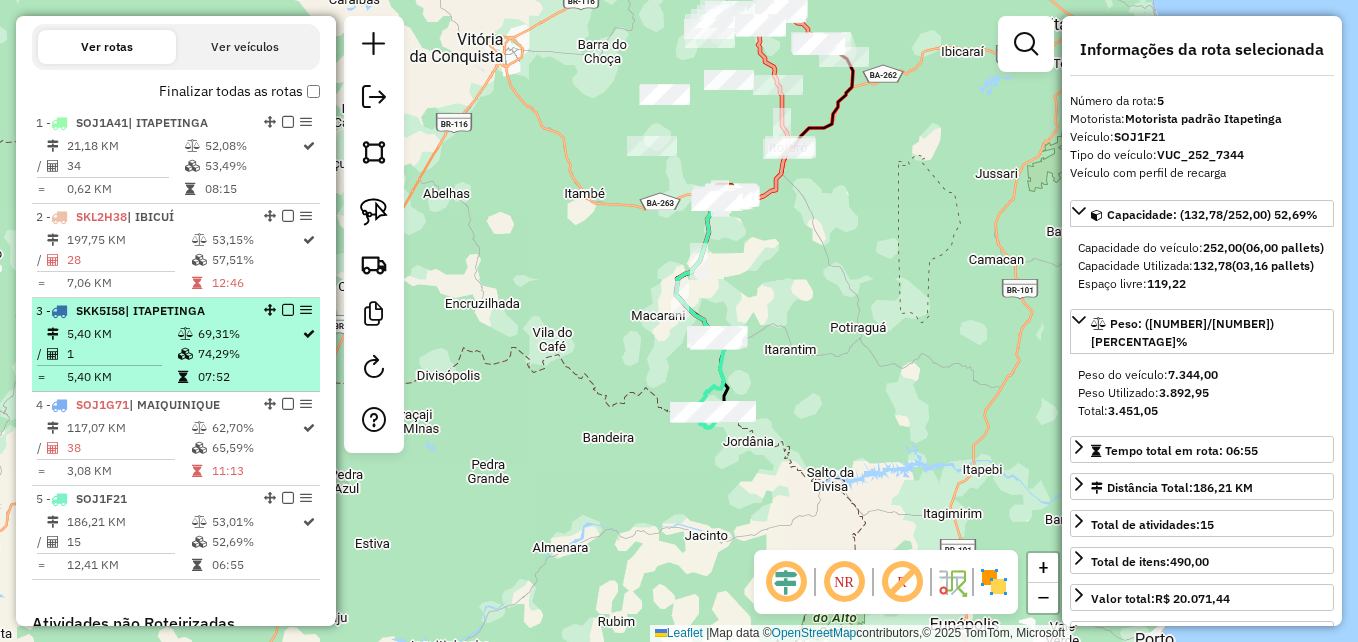 scroll, scrollTop: 728, scrollLeft: 0, axis: vertical 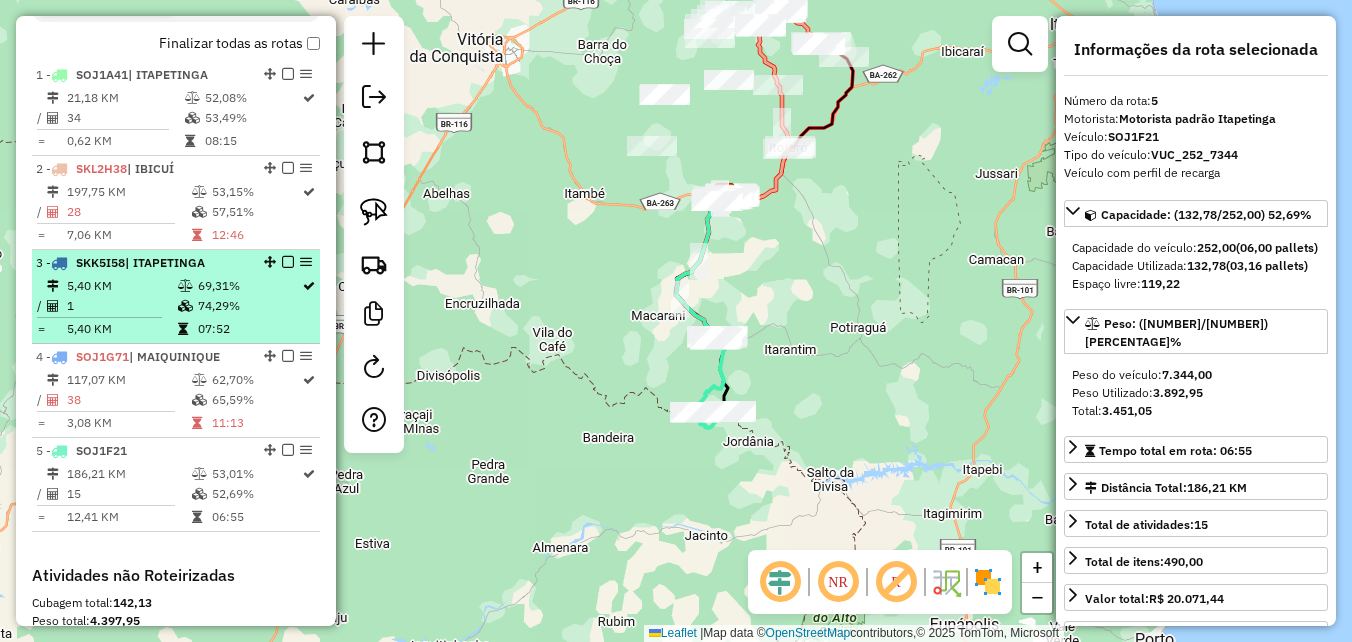 drag, startPoint x: 265, startPoint y: 167, endPoint x: 251, endPoint y: 280, distance: 113.86395 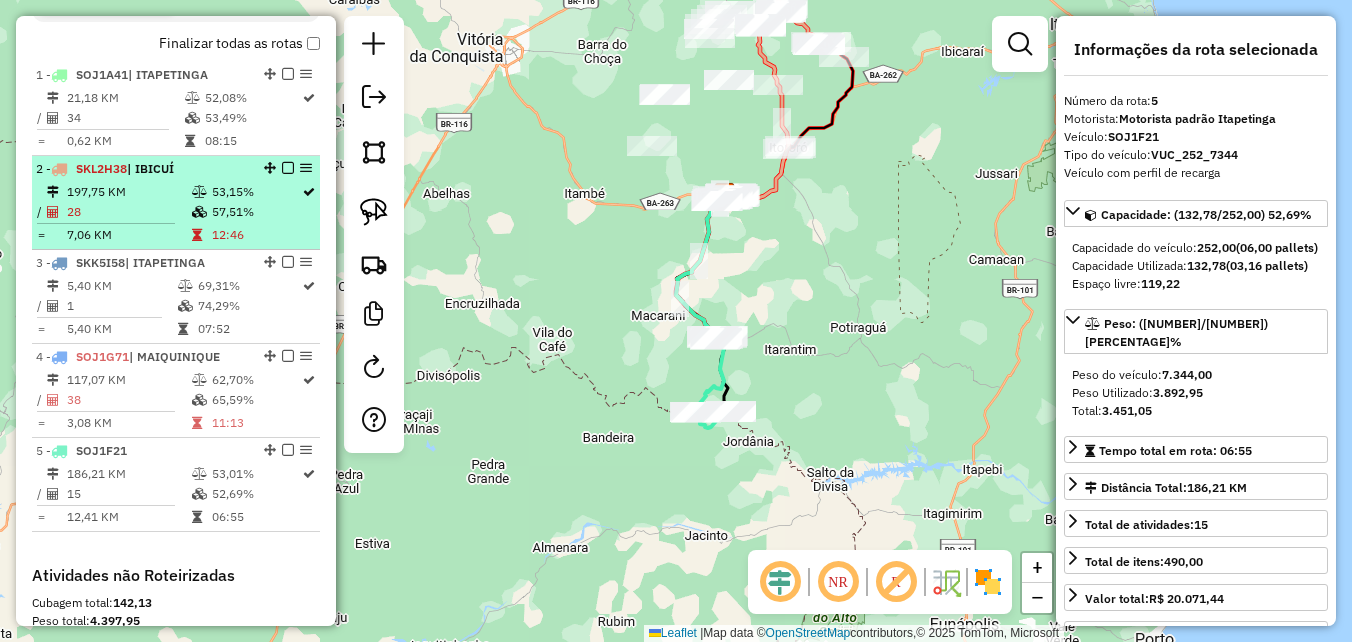 drag, startPoint x: 259, startPoint y: 168, endPoint x: 254, endPoint y: 233, distance: 65.192024 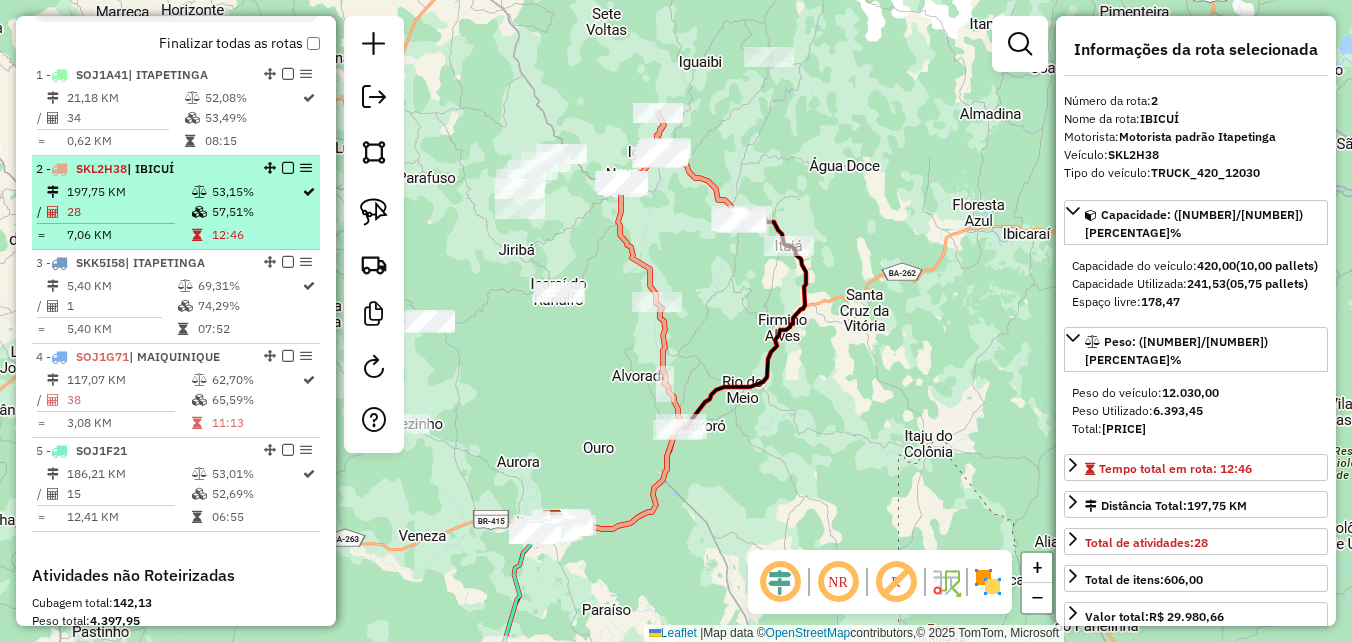 drag, startPoint x: 264, startPoint y: 164, endPoint x: 259, endPoint y: 224, distance: 60.207973 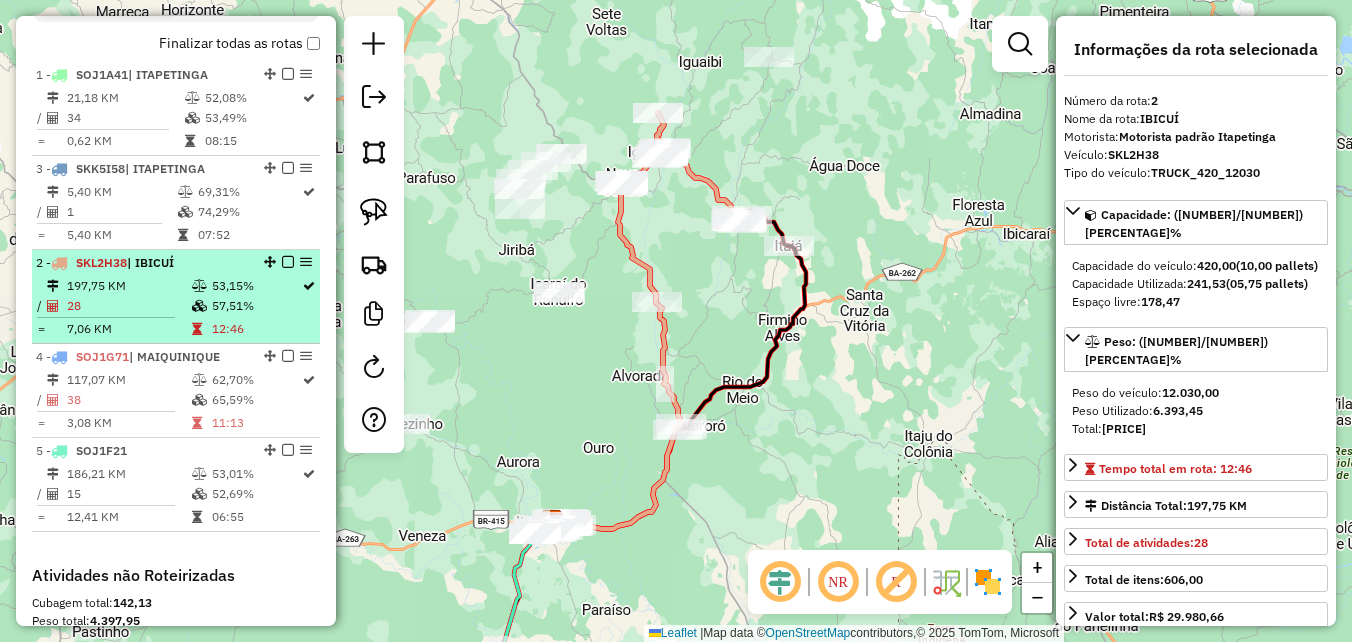 drag, startPoint x: 264, startPoint y: 165, endPoint x: 254, endPoint y: 305, distance: 140.35669 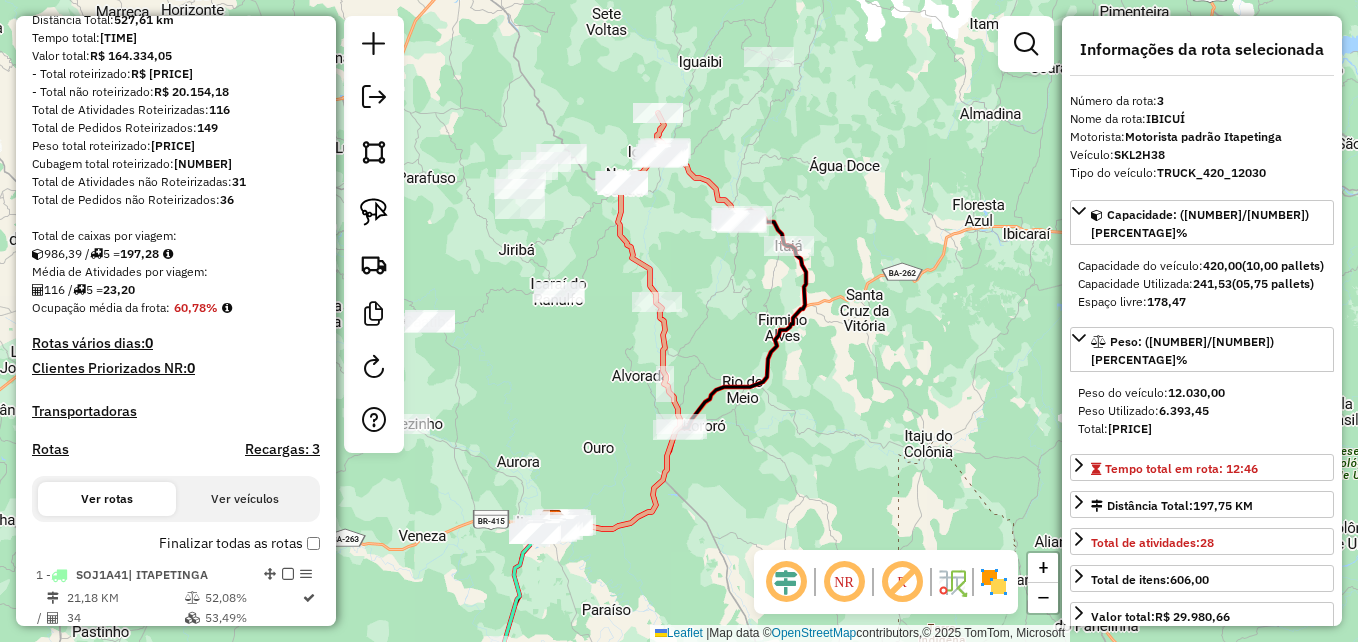 scroll, scrollTop: 0, scrollLeft: 0, axis: both 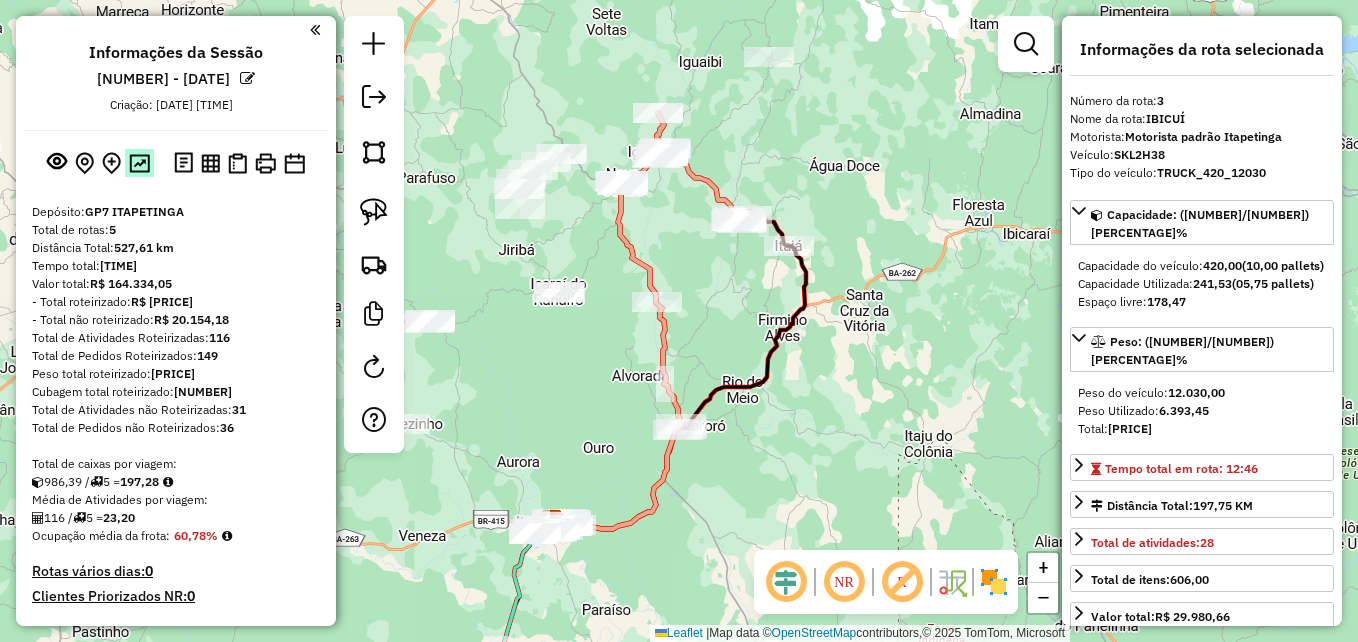 click at bounding box center (139, 163) 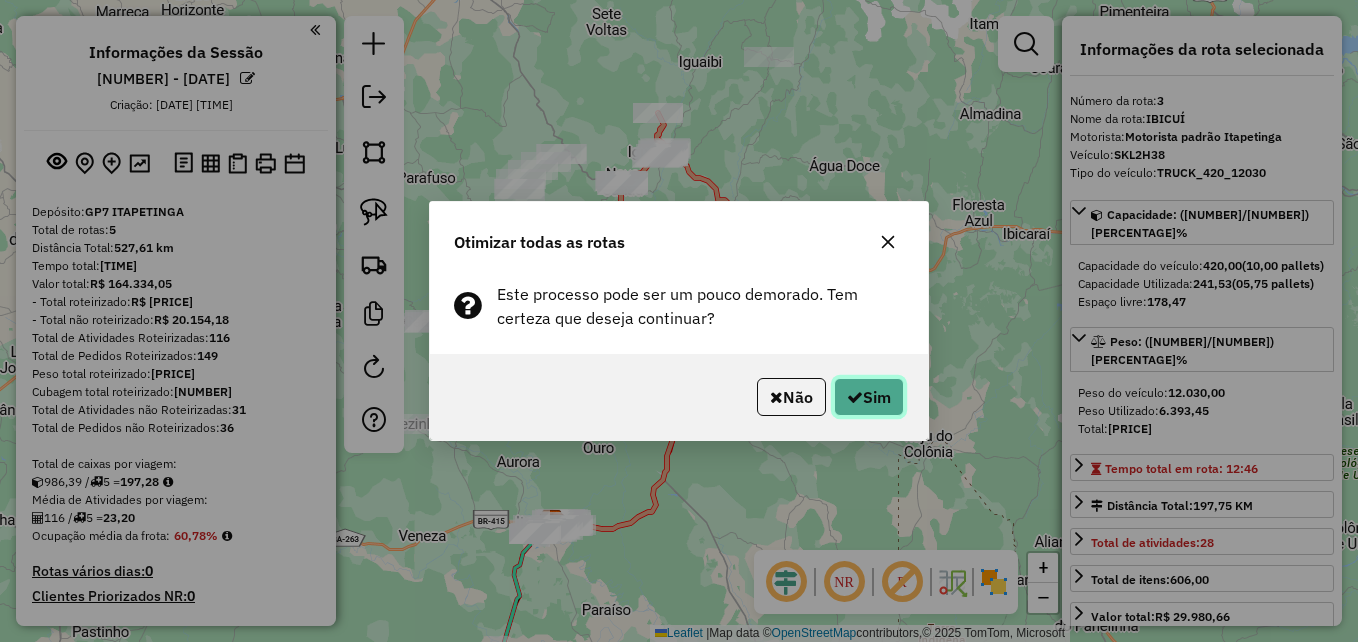click on "Sim" 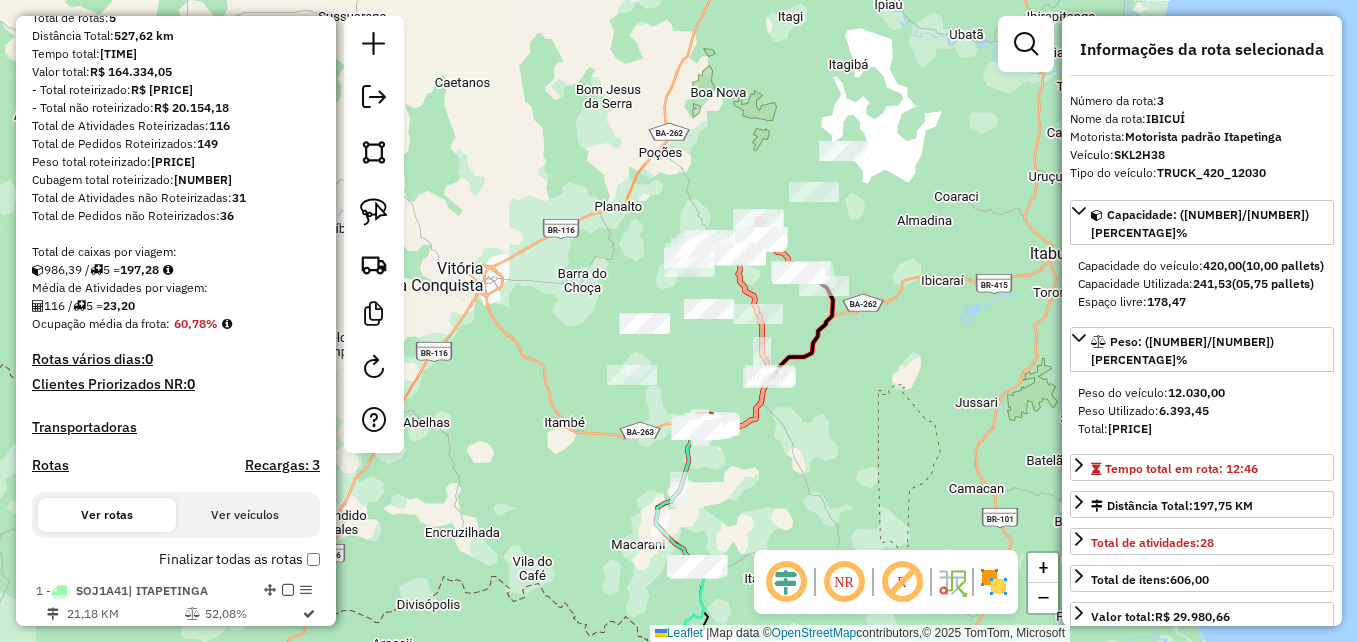 scroll, scrollTop: 362, scrollLeft: 0, axis: vertical 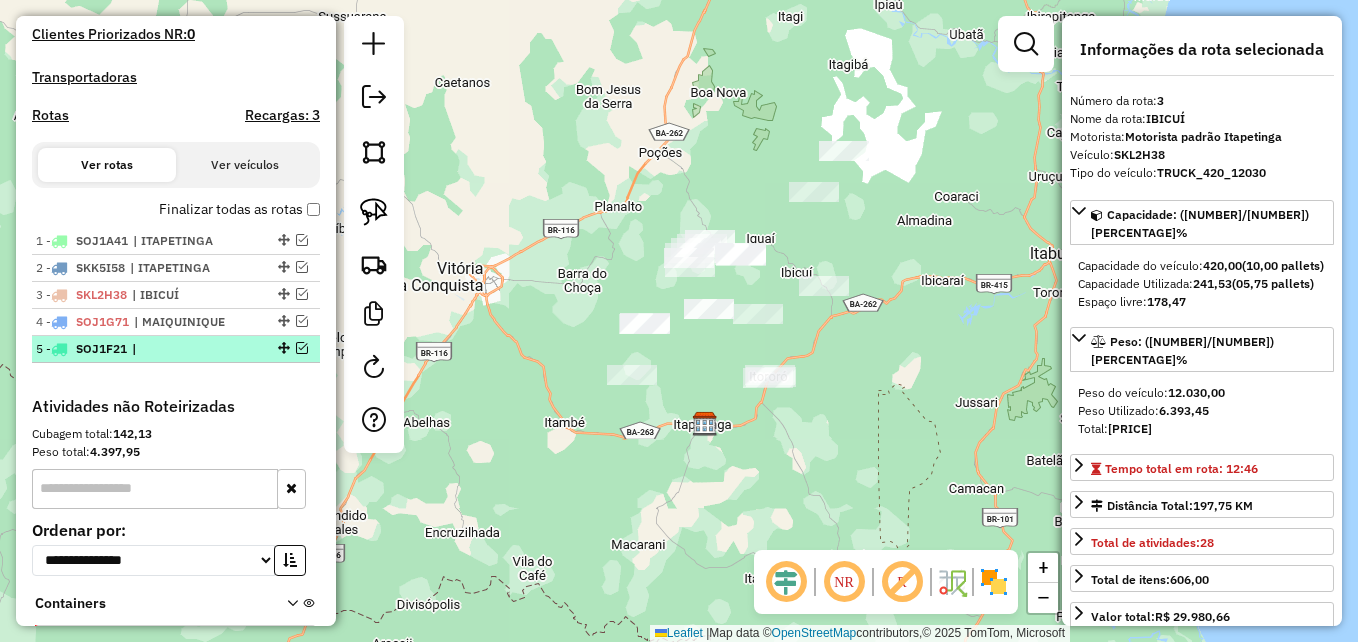 click on "|" at bounding box center (178, 349) 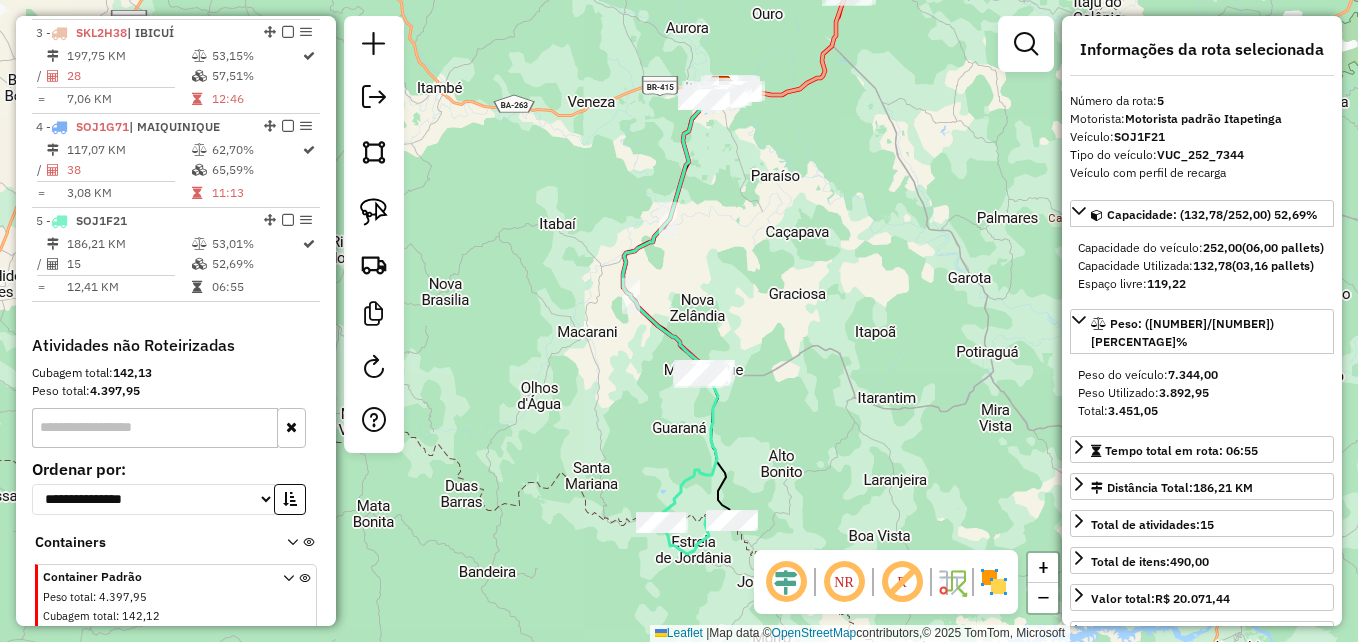 scroll, scrollTop: 962, scrollLeft: 0, axis: vertical 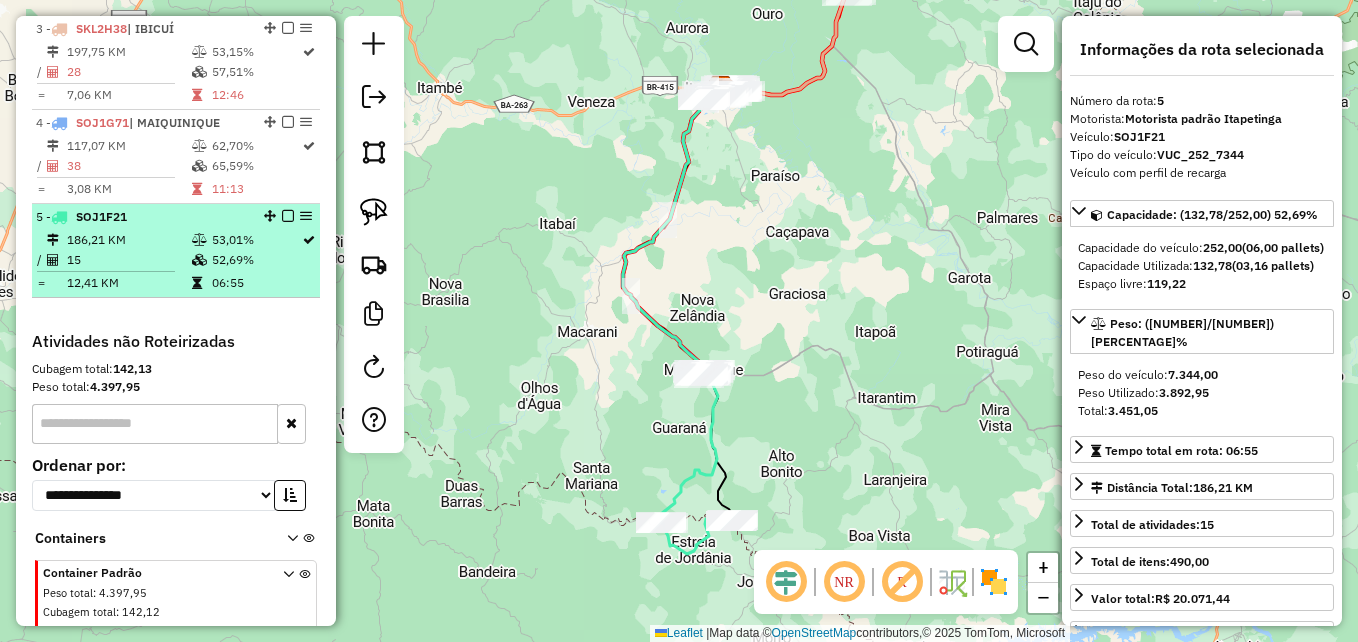 click on "53,01%" at bounding box center [256, 240] 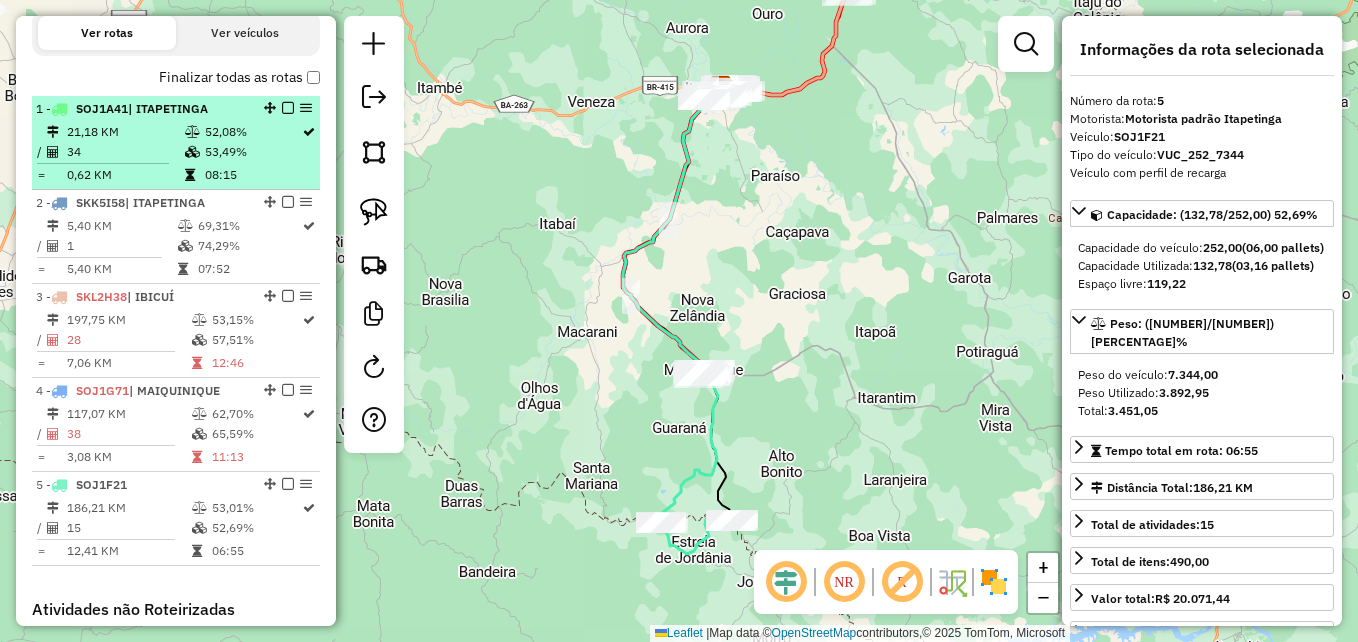 scroll, scrollTop: 662, scrollLeft: 0, axis: vertical 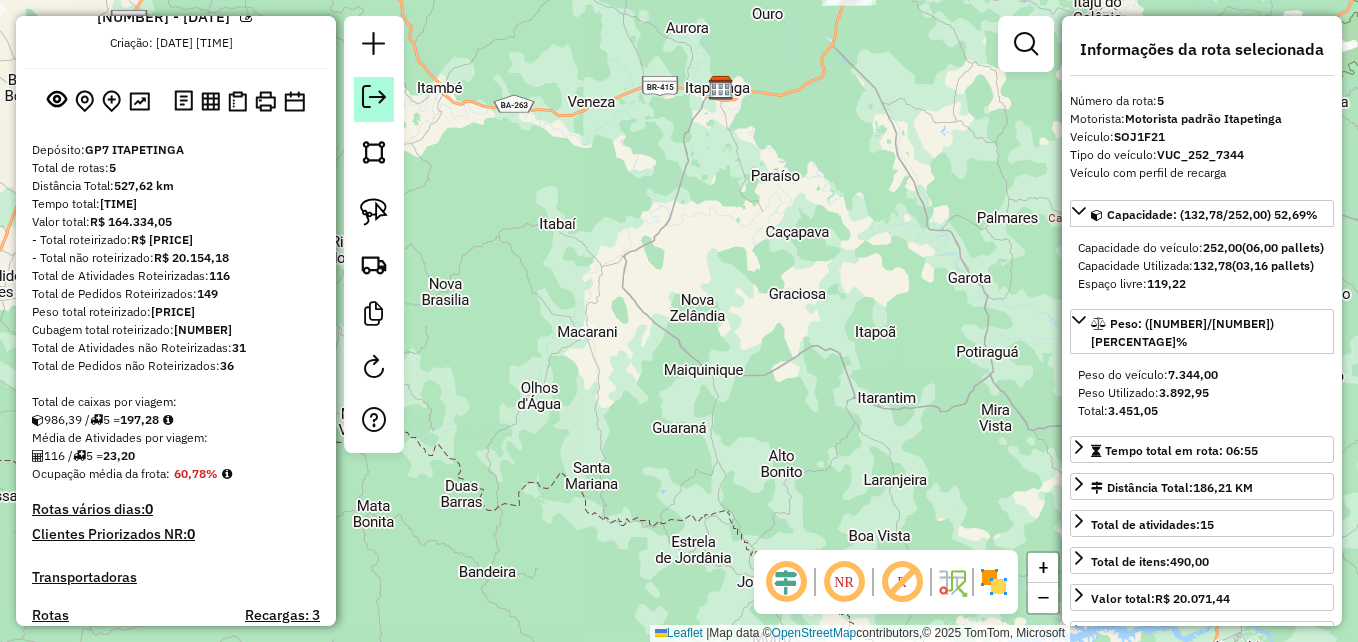 click 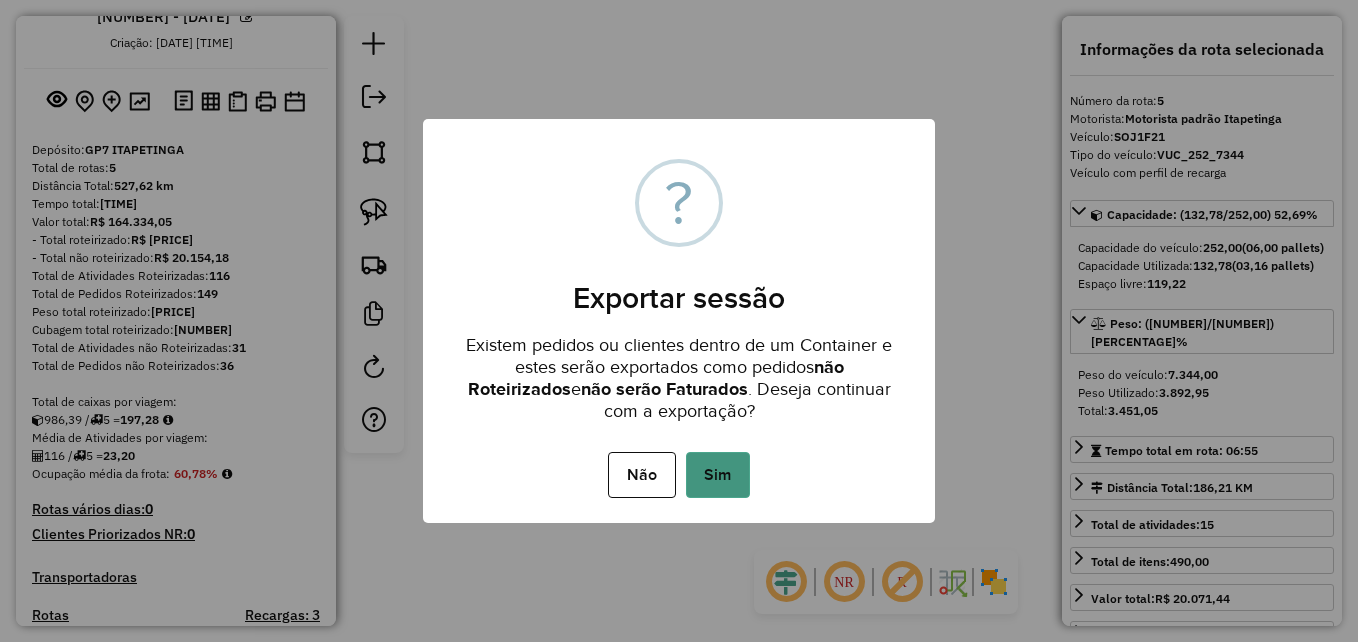 click on "Sim" at bounding box center [718, 475] 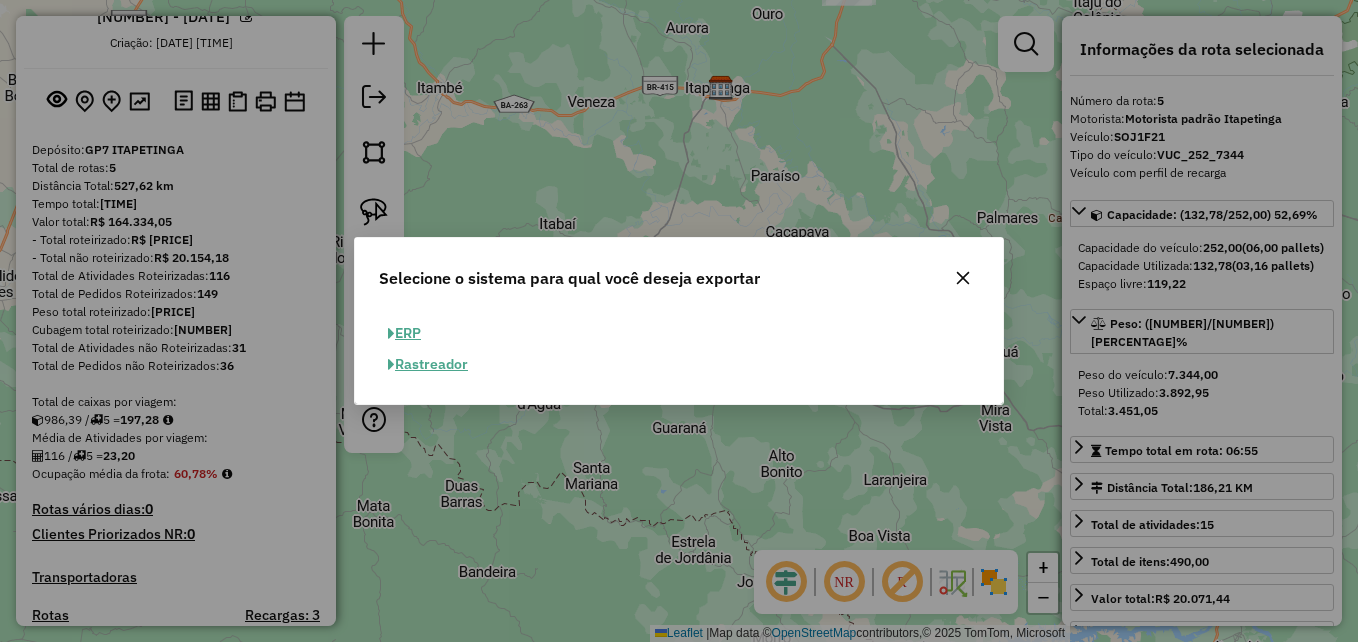 click on "ERP" 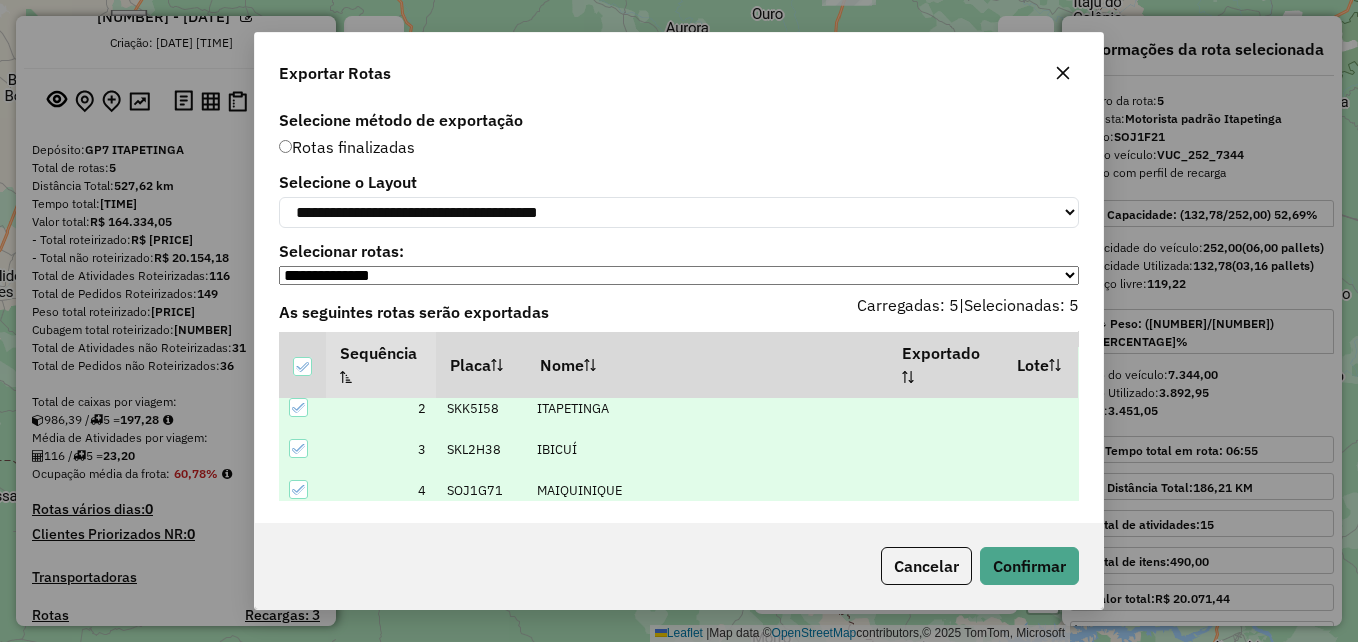 scroll, scrollTop: 100, scrollLeft: 0, axis: vertical 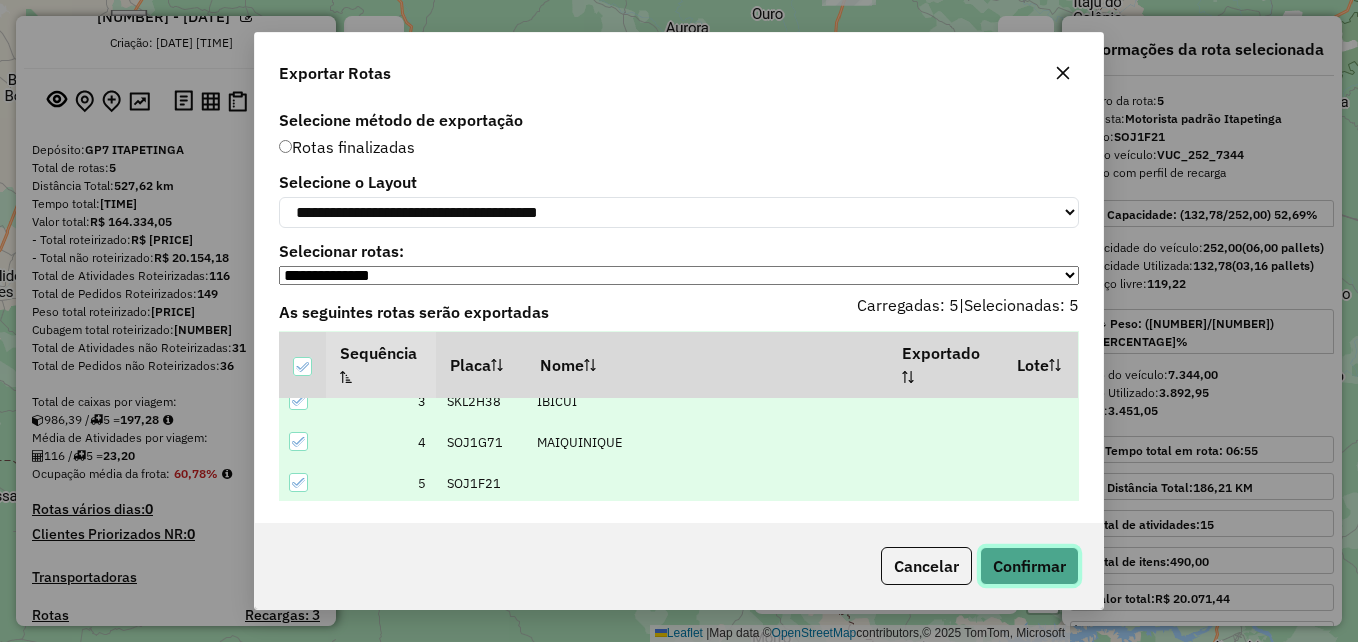 click on "Confirmar" 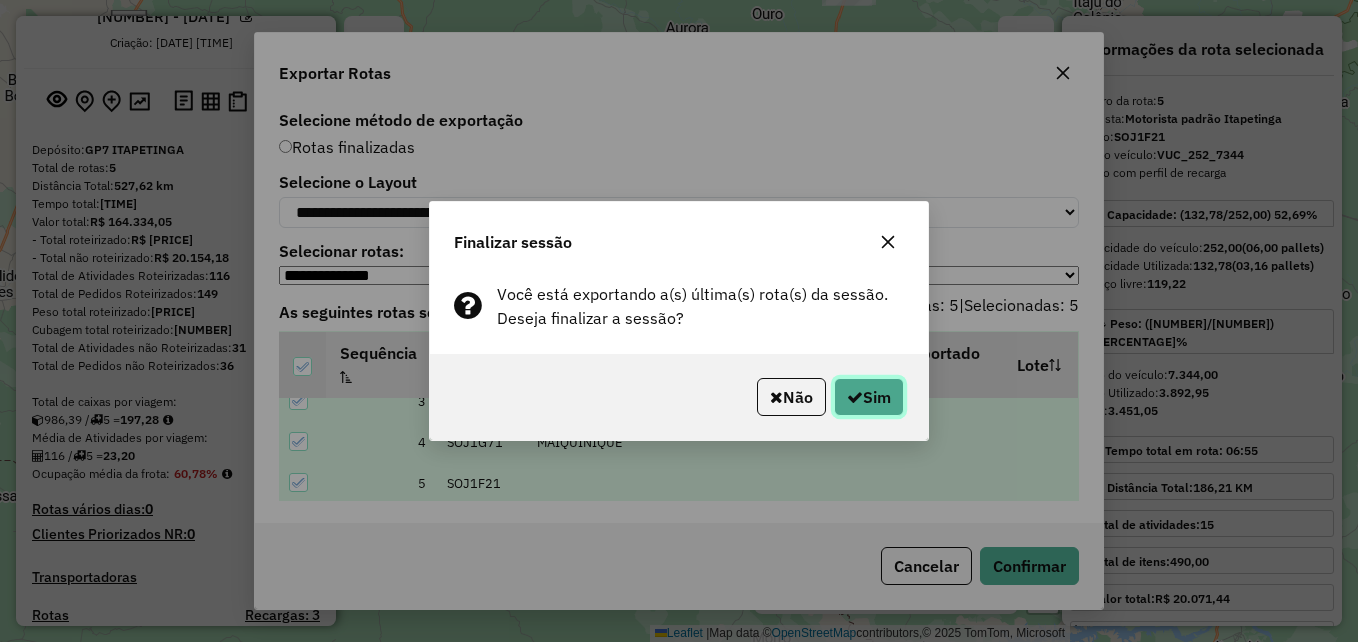 click on "Sim" 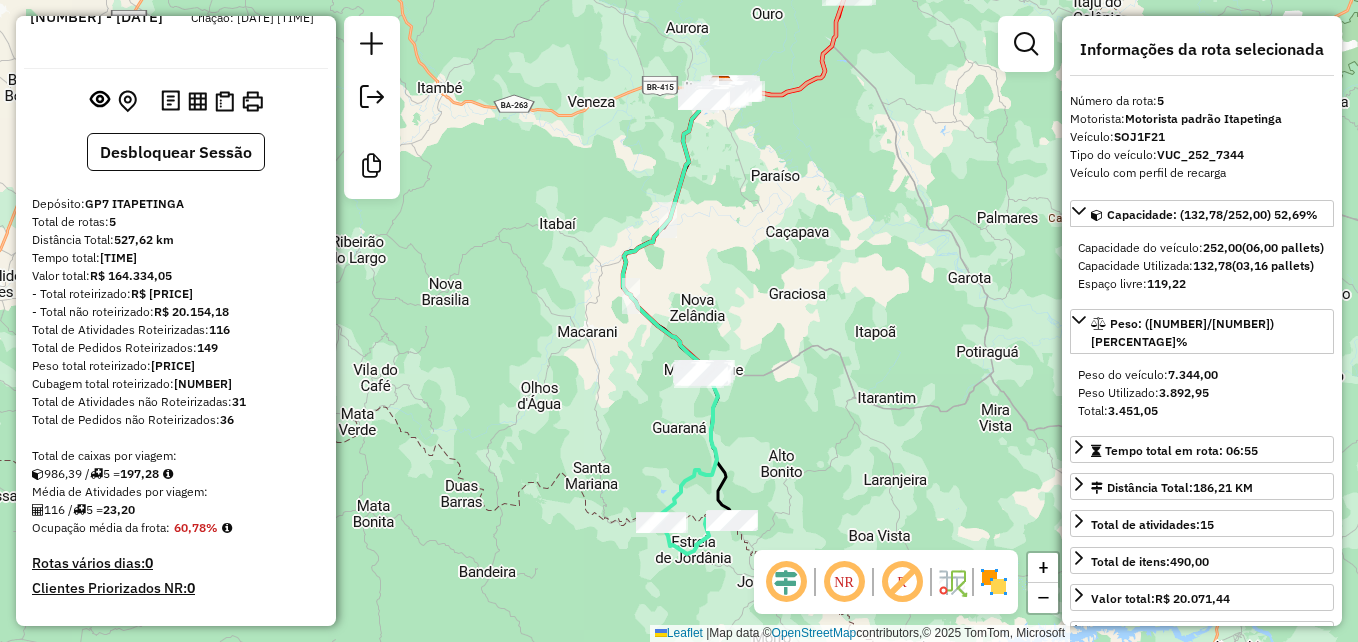scroll, scrollTop: 997, scrollLeft: 0, axis: vertical 